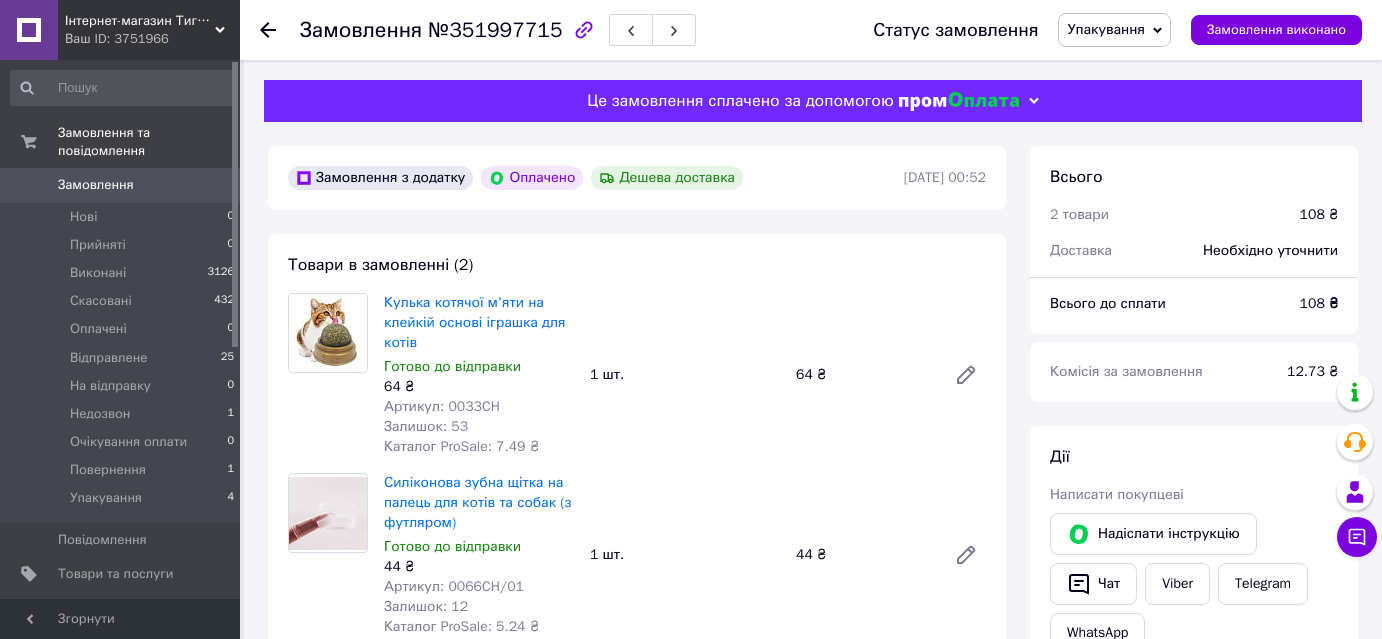 scroll, scrollTop: 0, scrollLeft: 0, axis: both 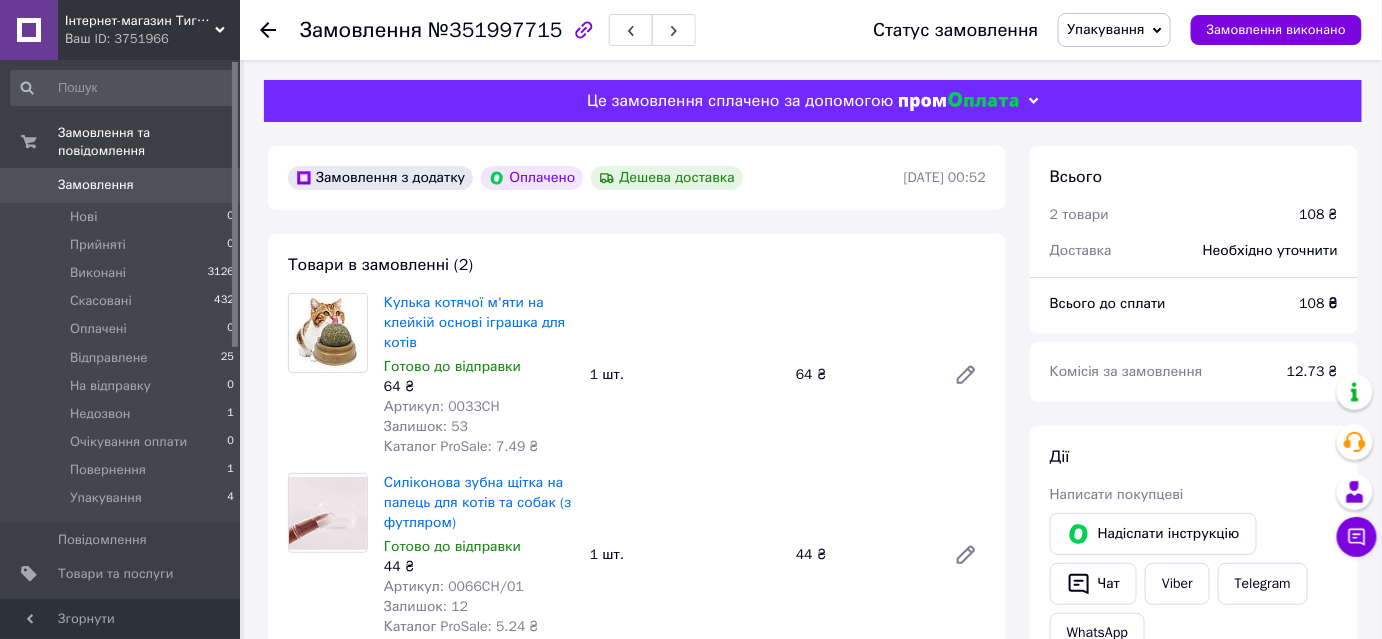 click on "Товари в замовленні (2) Кулька котячої м'яти на клейкій основі іграшка для котів Готово до відправки 64 ₴ Артикул: 0033CH Залишок: 53 Каталог ProSale: 7.49 ₴  1 шт. 64 ₴ Силіконова зубна щітка на палець для котів та собак (з футляром) Готово до відправки 44 ₴ Артикул: 0066CH/01 Залишок: 12 Каталог ProSale: 5.24 ₴  1 шт. 44 ₴ Приховати товари" at bounding box center (637, 463) 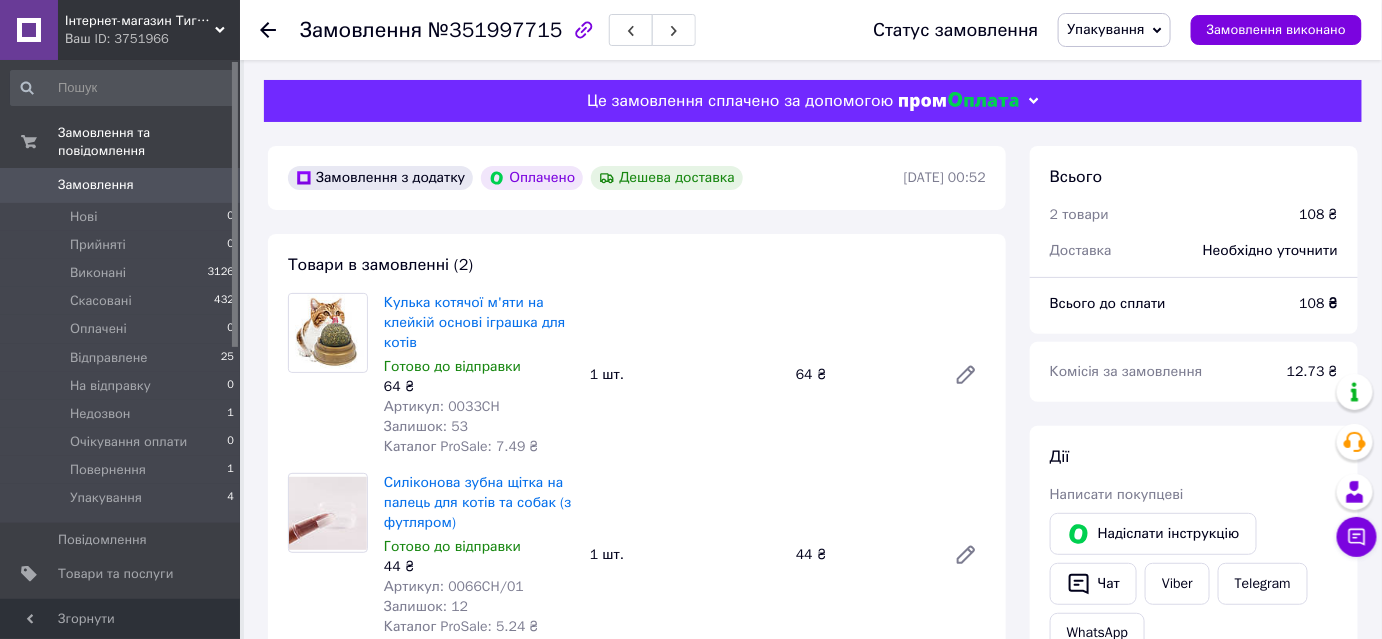 click on "Замовлення з додатку Оплачено Дешева доставка 10.07.2025 | 00:52" at bounding box center [637, 178] 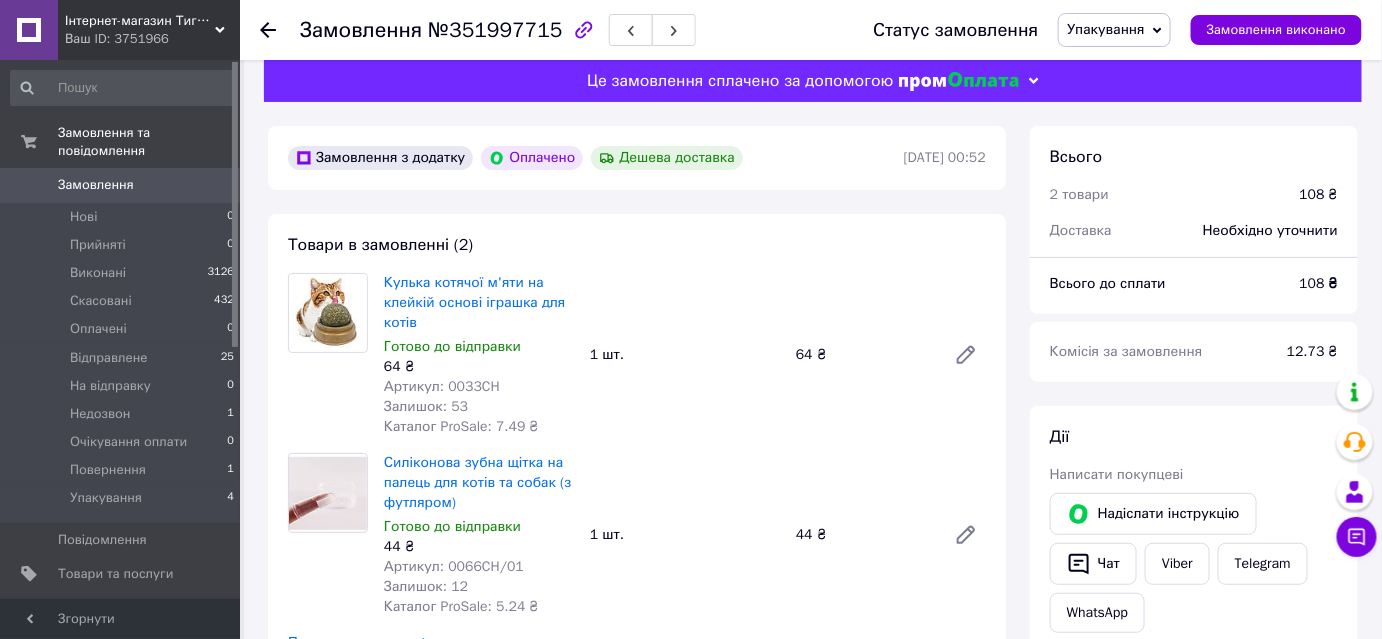 scroll, scrollTop: 0, scrollLeft: 0, axis: both 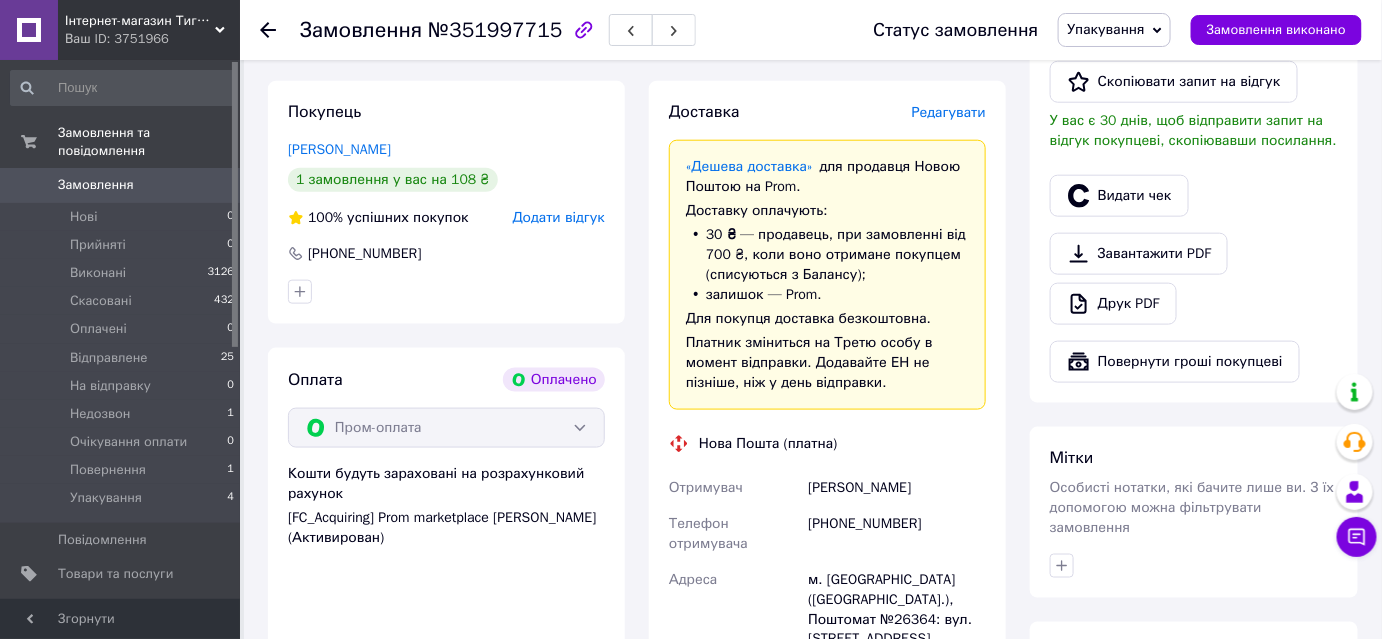 click on "Редагувати" at bounding box center [949, 112] 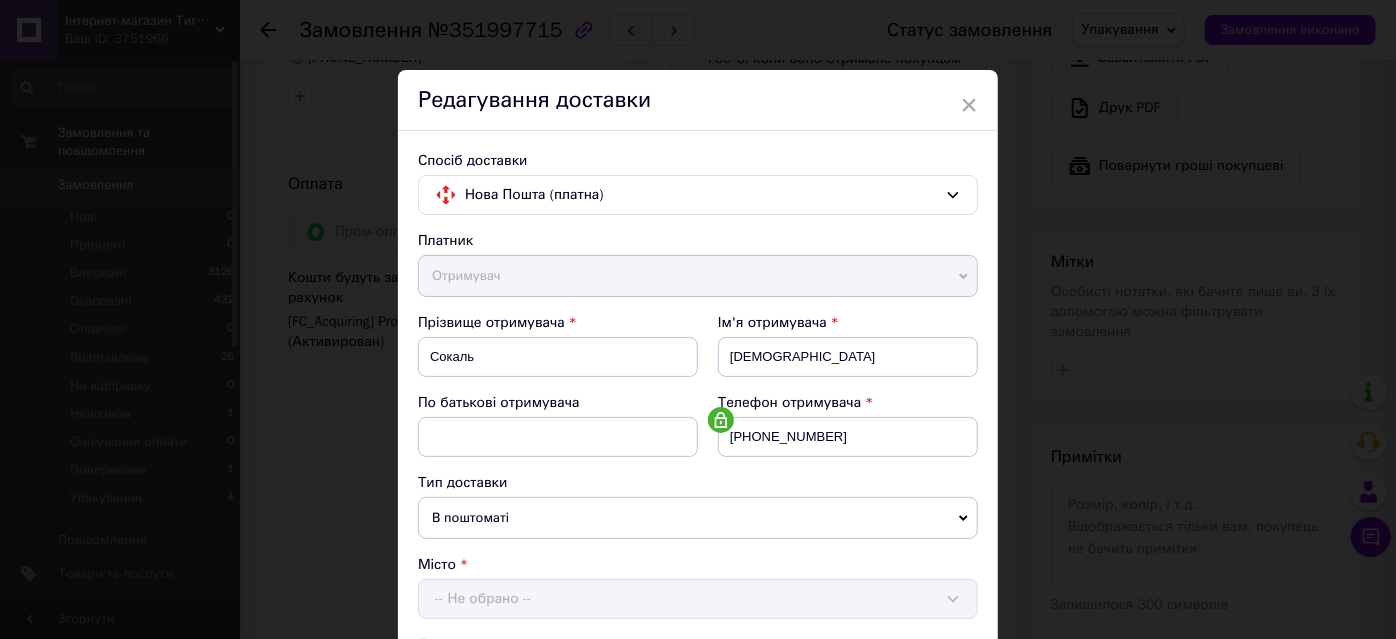 scroll, scrollTop: 848, scrollLeft: 0, axis: vertical 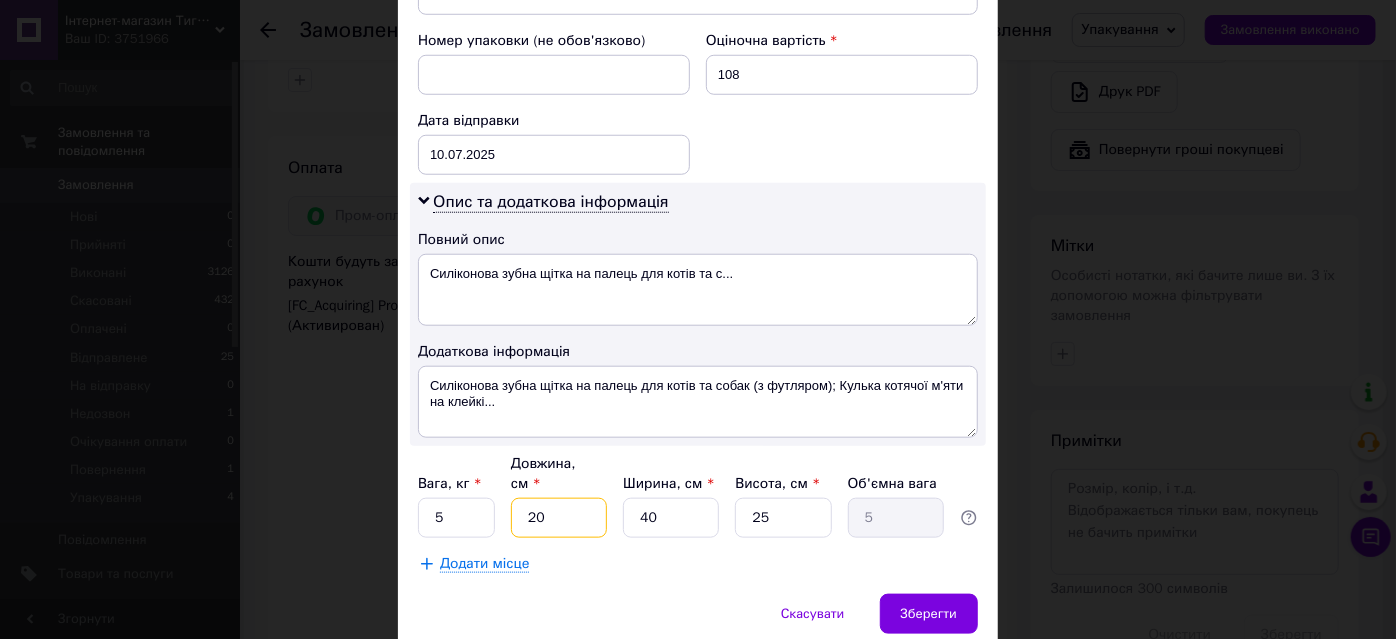click on "20" at bounding box center (559, 518) 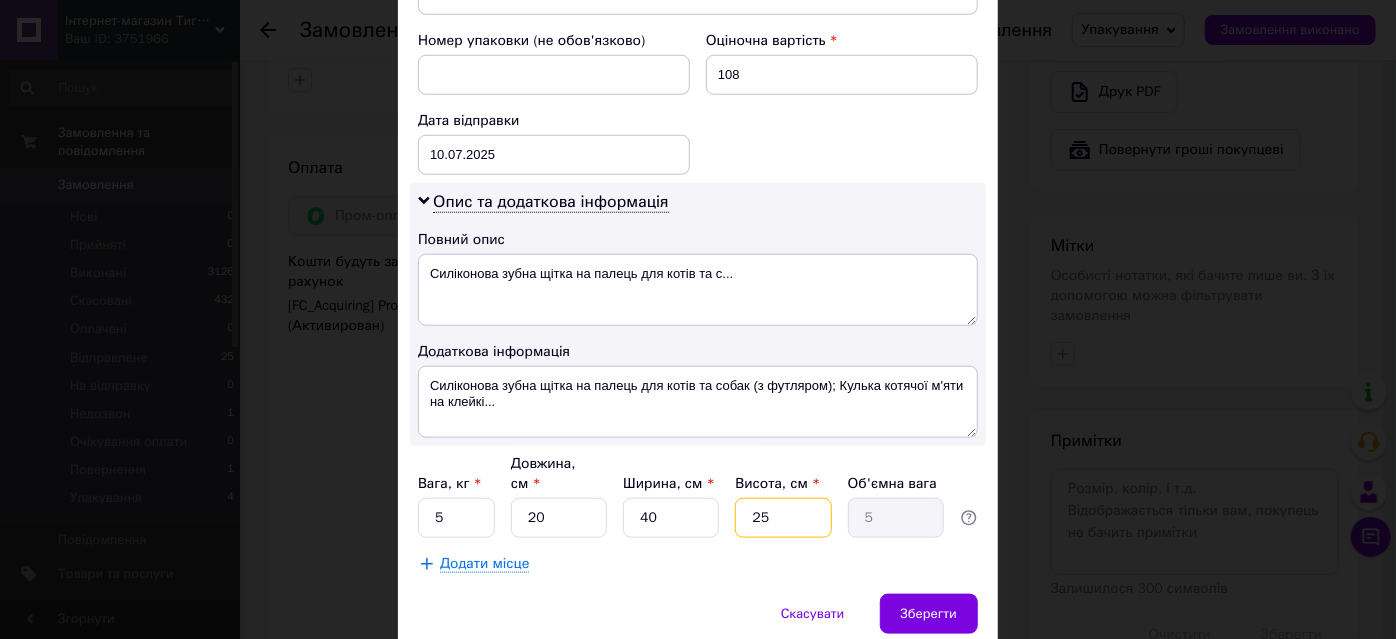 click on "25" at bounding box center [783, 518] 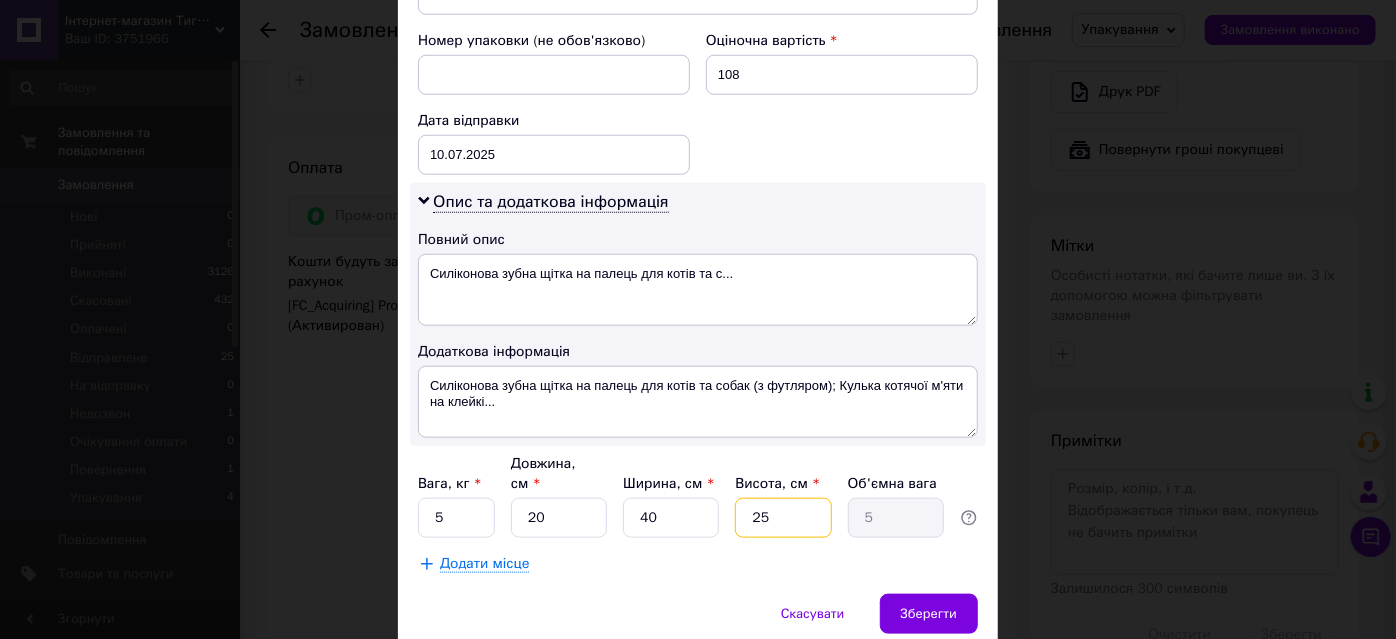 click on "25" at bounding box center (783, 518) 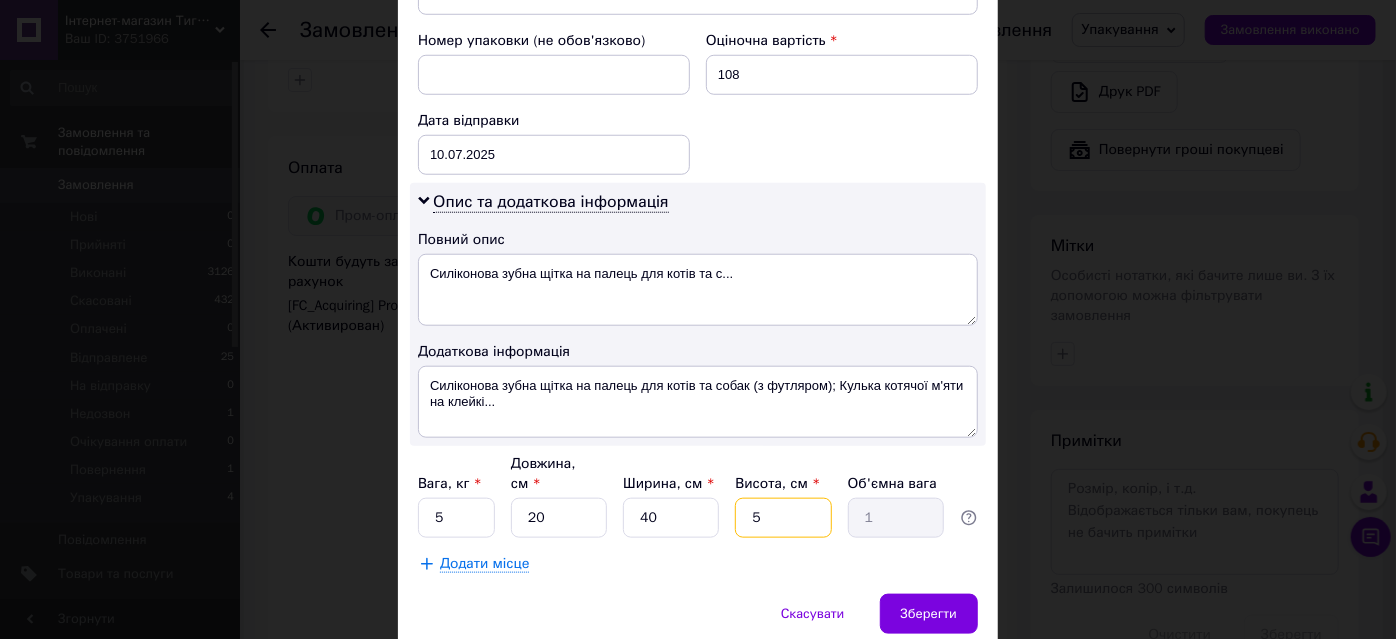 type on "5" 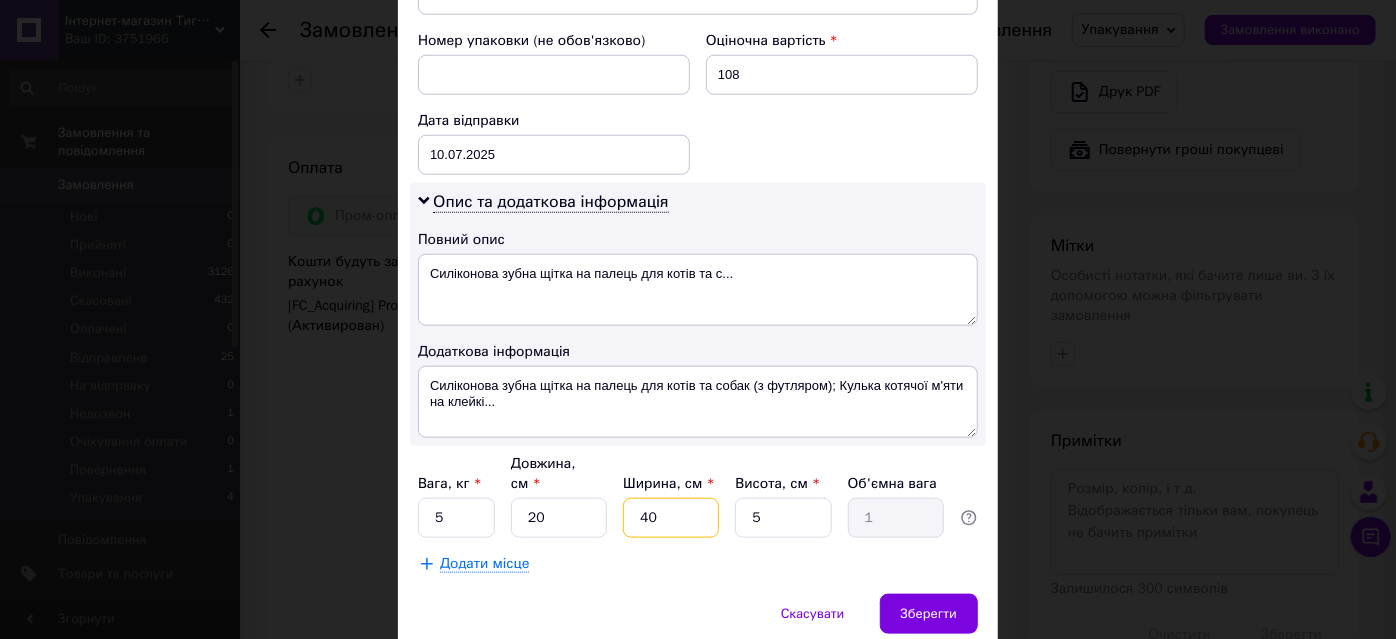 click on "40" at bounding box center [671, 518] 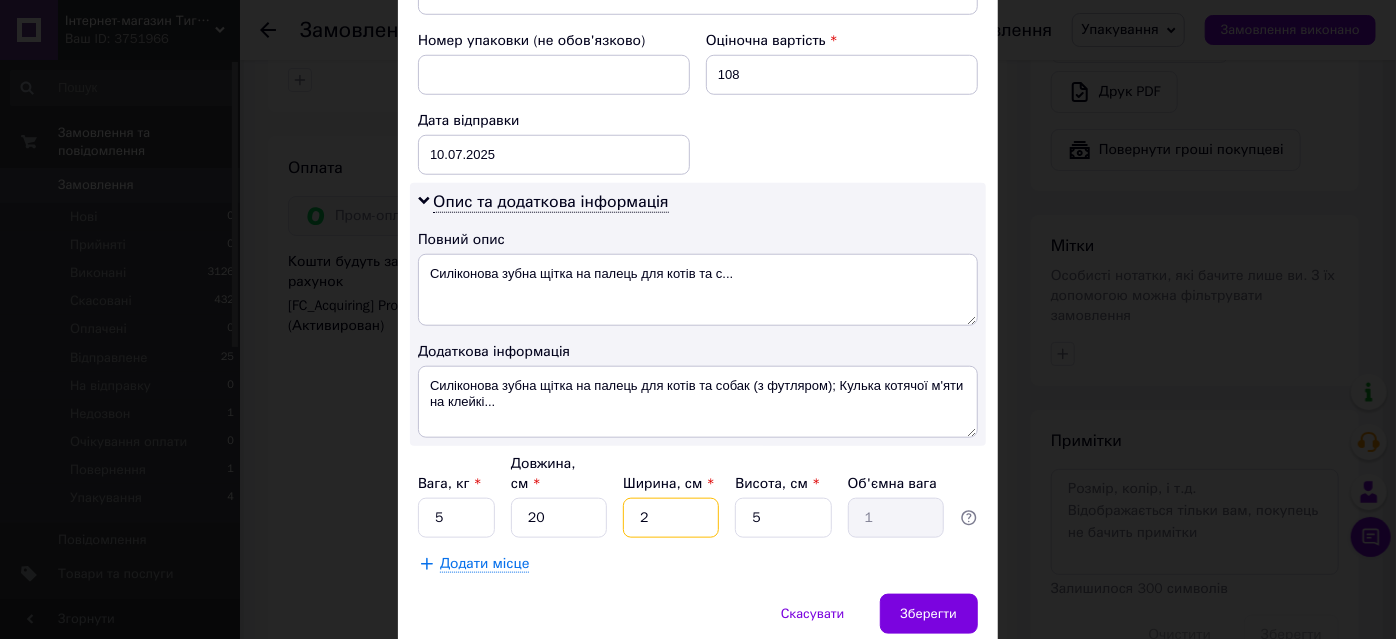 type on "0.1" 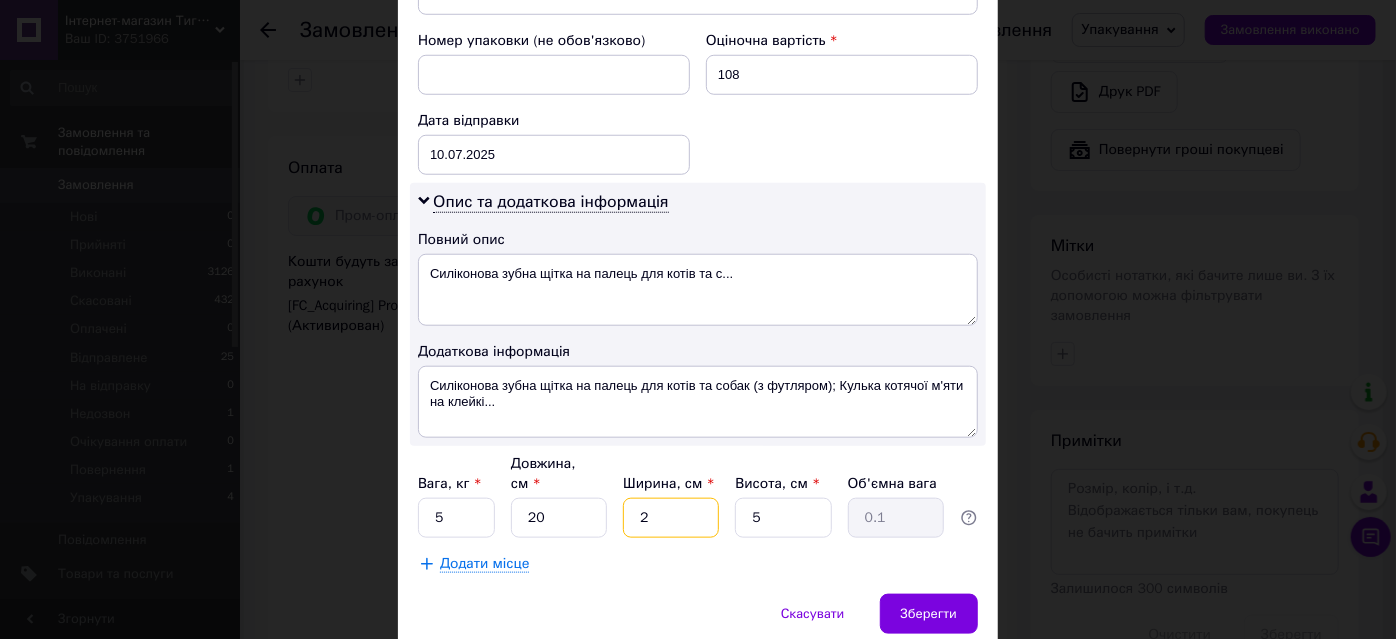 type on "20" 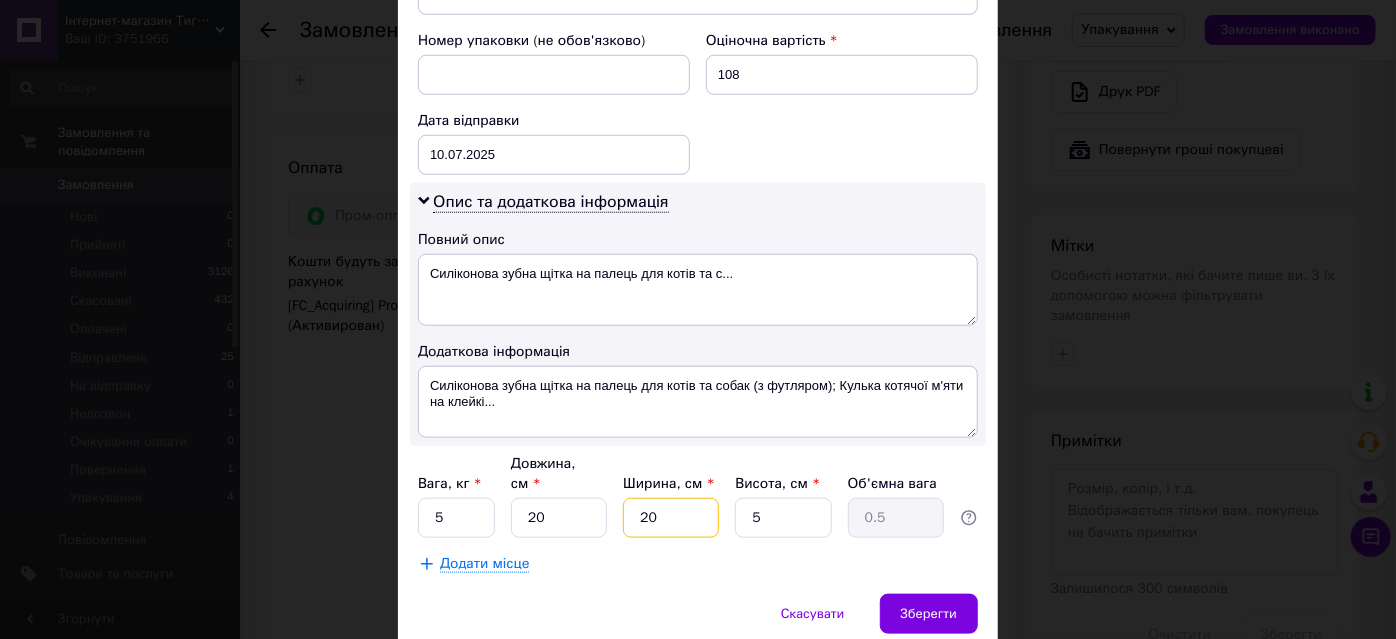 type on "20" 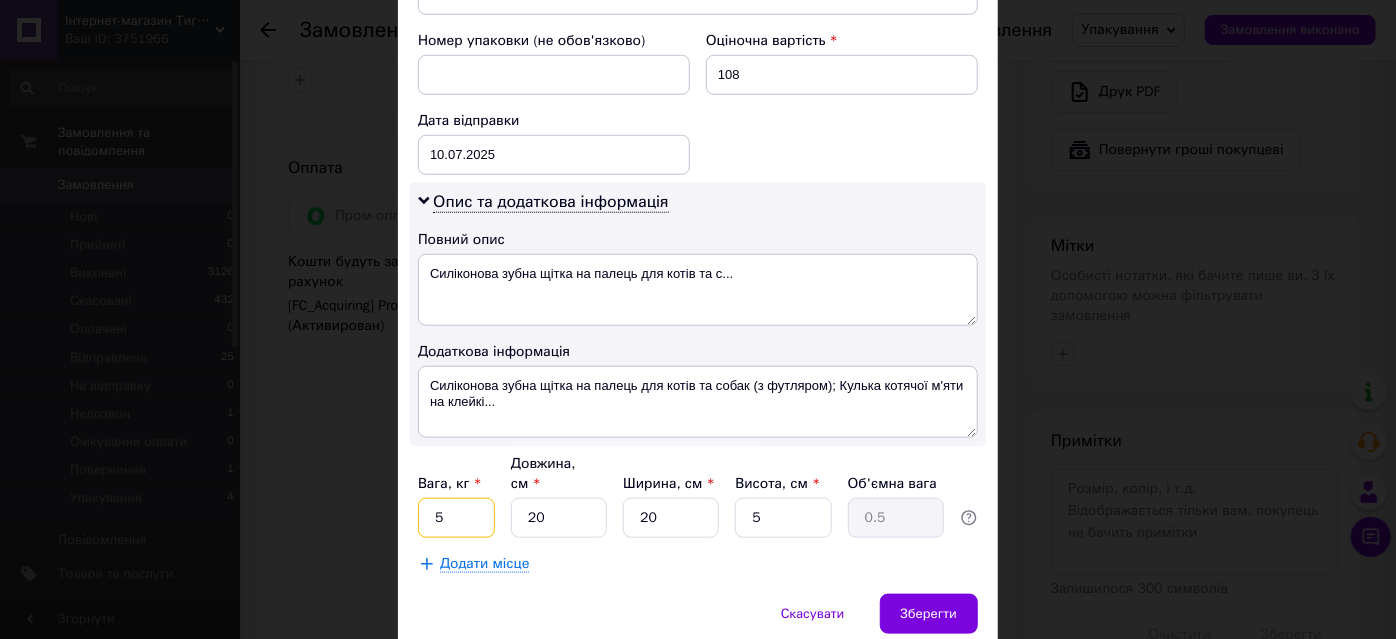 click on "5" at bounding box center (456, 518) 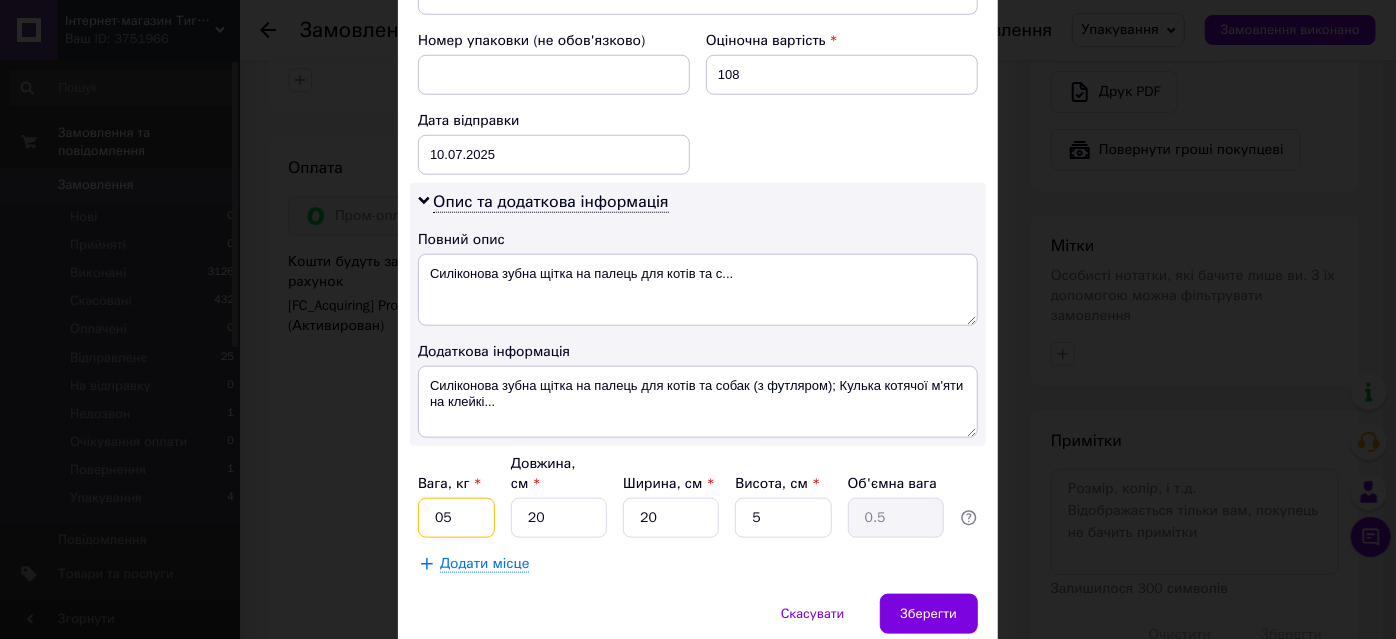 click on "05" at bounding box center [456, 518] 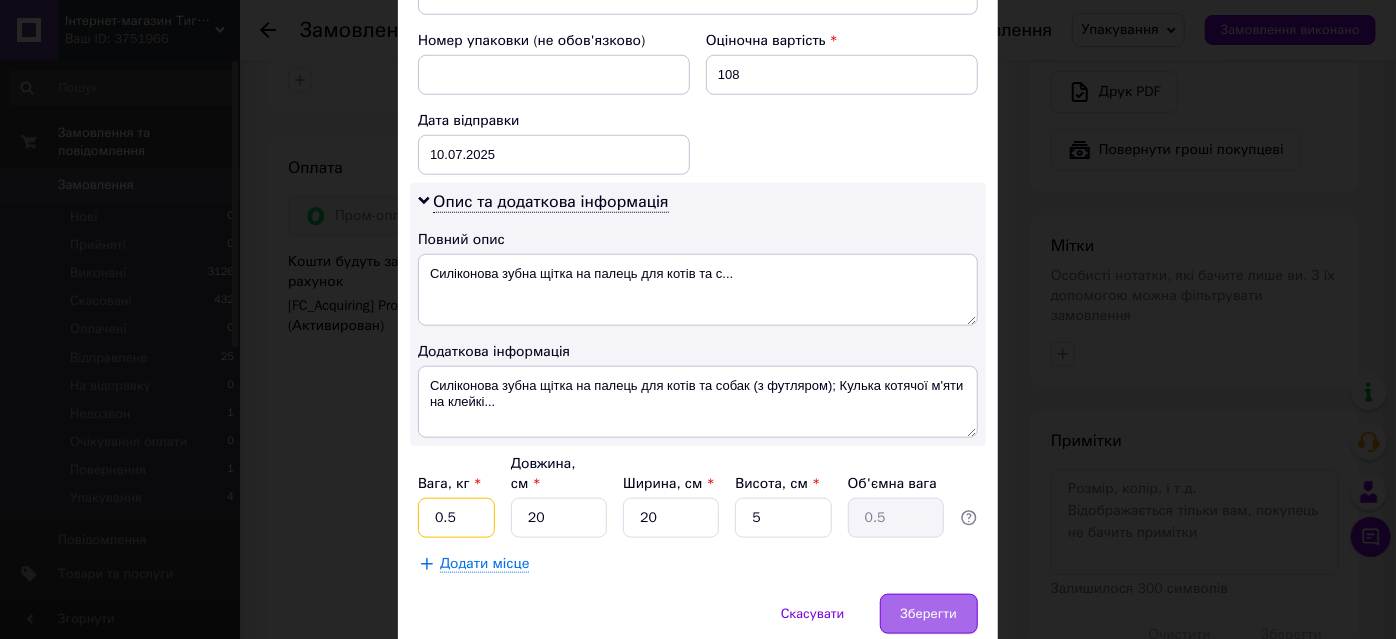 type on "0.5" 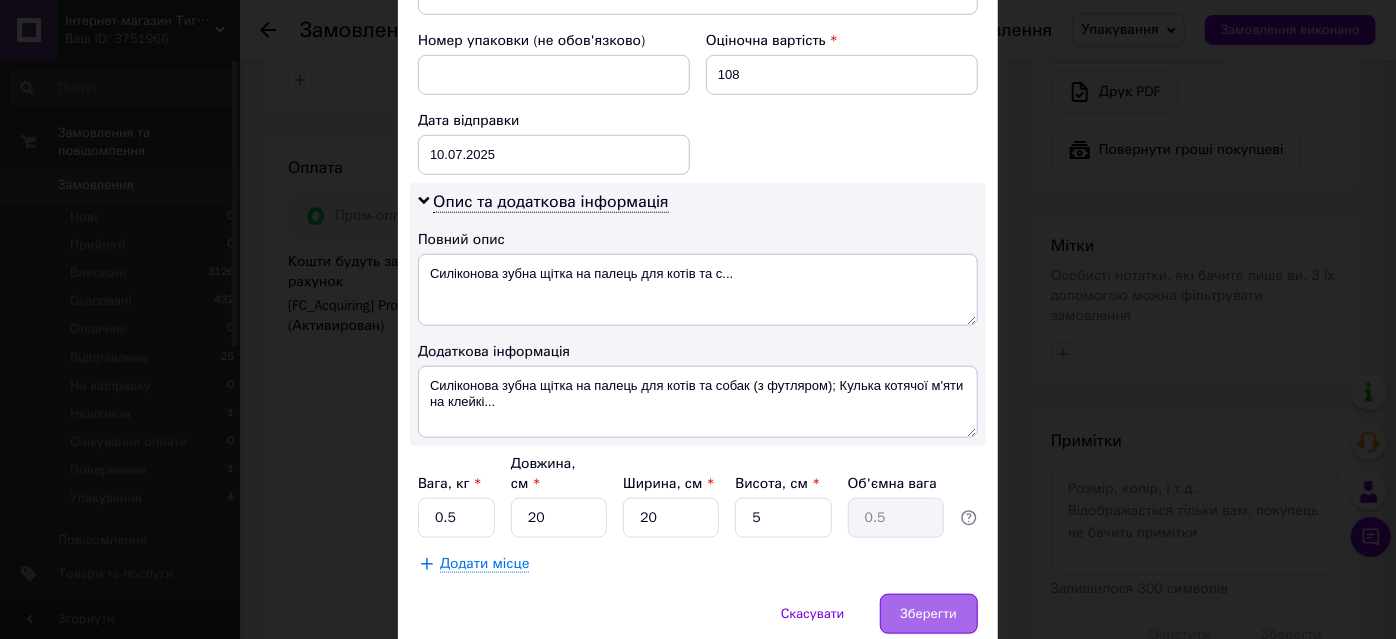 click on "Зберегти" at bounding box center (929, 614) 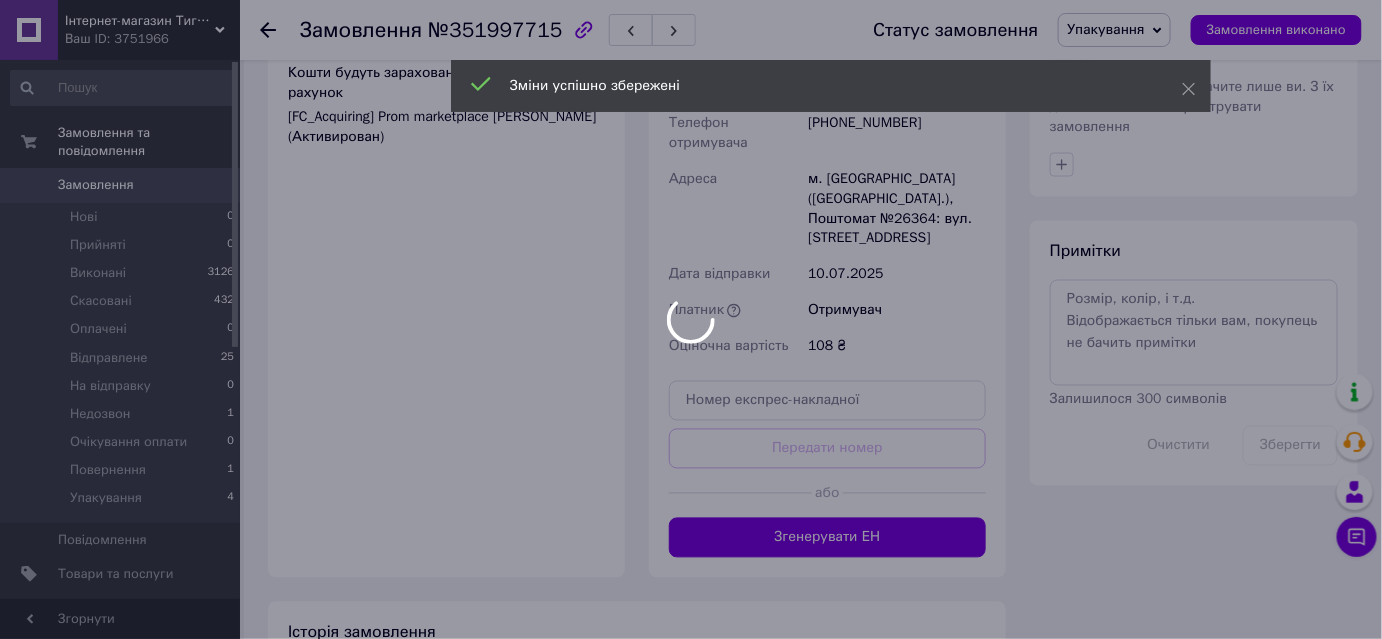 scroll, scrollTop: 1060, scrollLeft: 0, axis: vertical 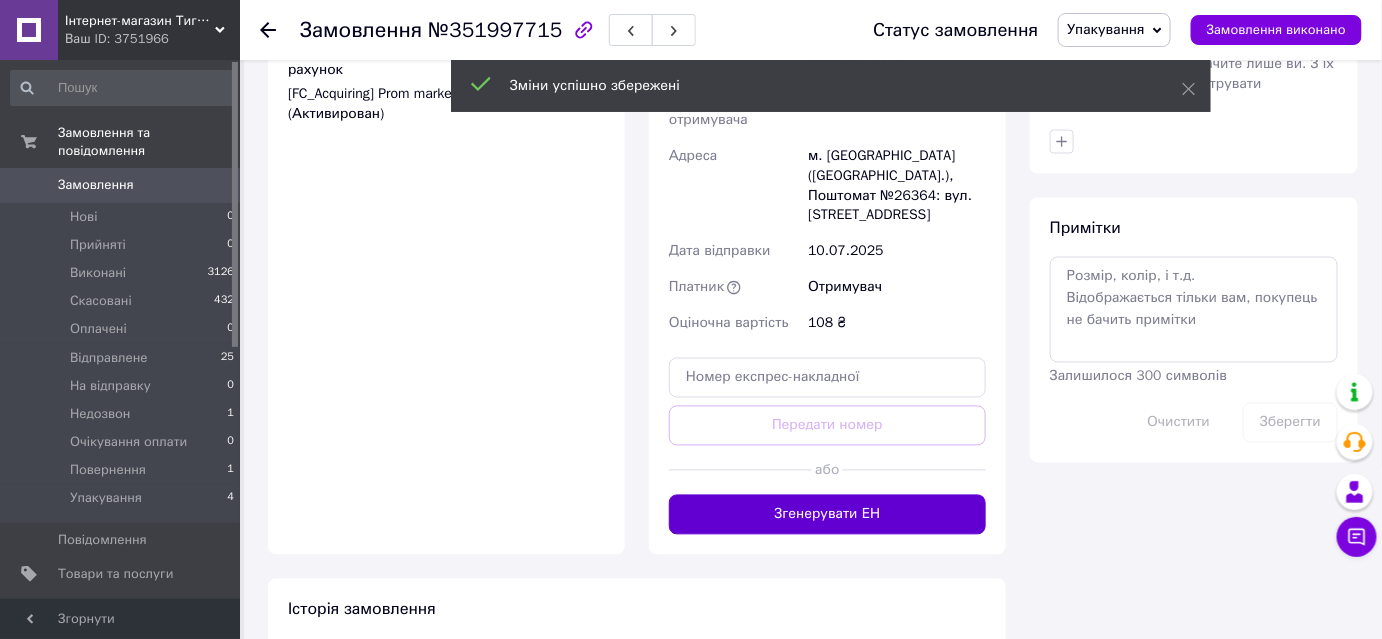 click on "Згенерувати ЕН" at bounding box center [827, 515] 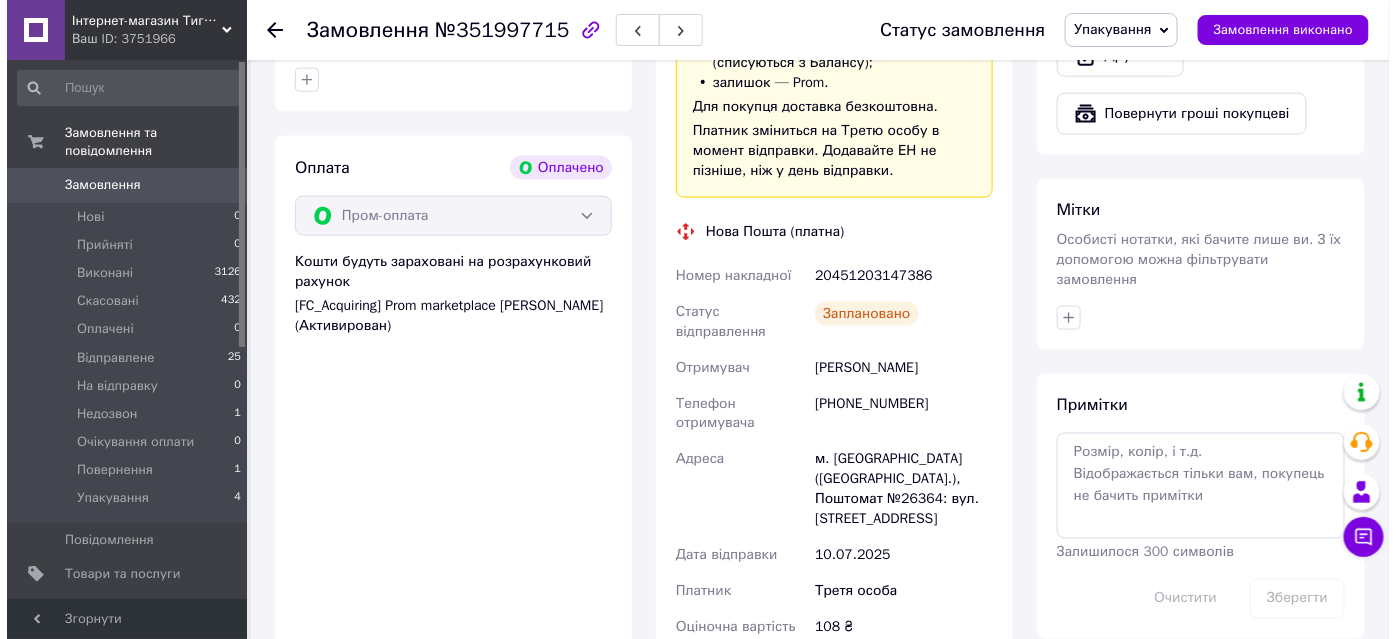 scroll, scrollTop: 636, scrollLeft: 0, axis: vertical 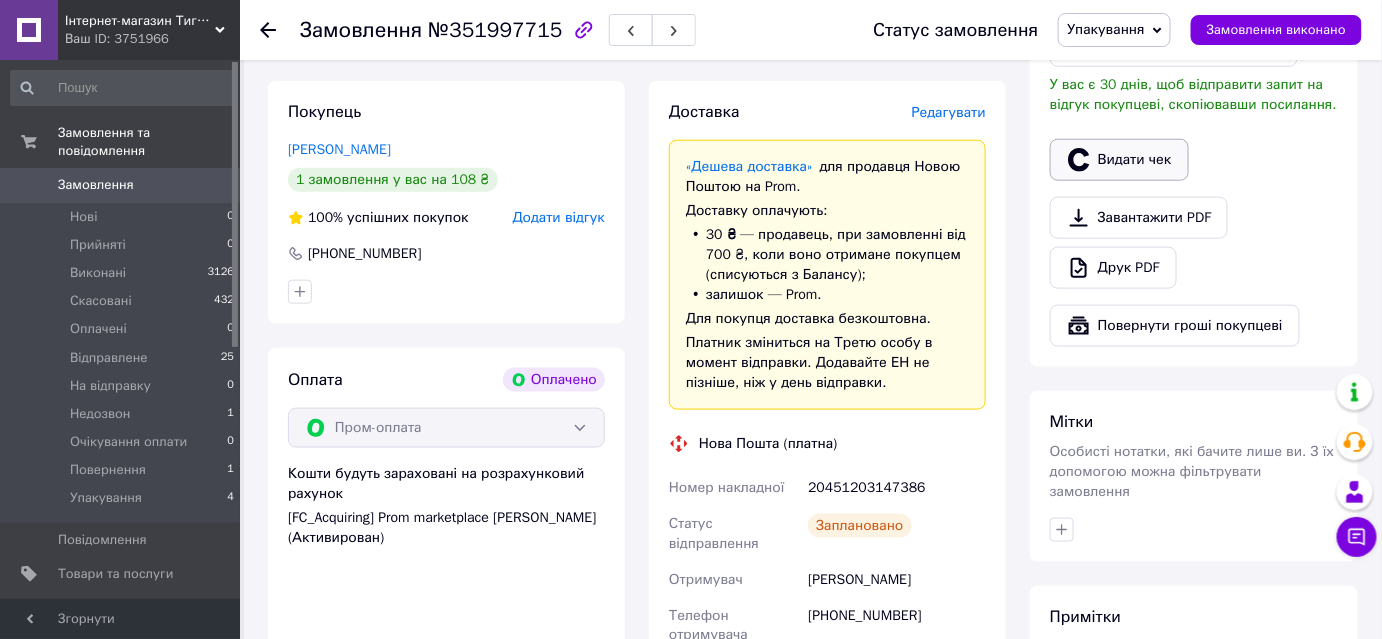 click on "Видати чек" at bounding box center [1119, 160] 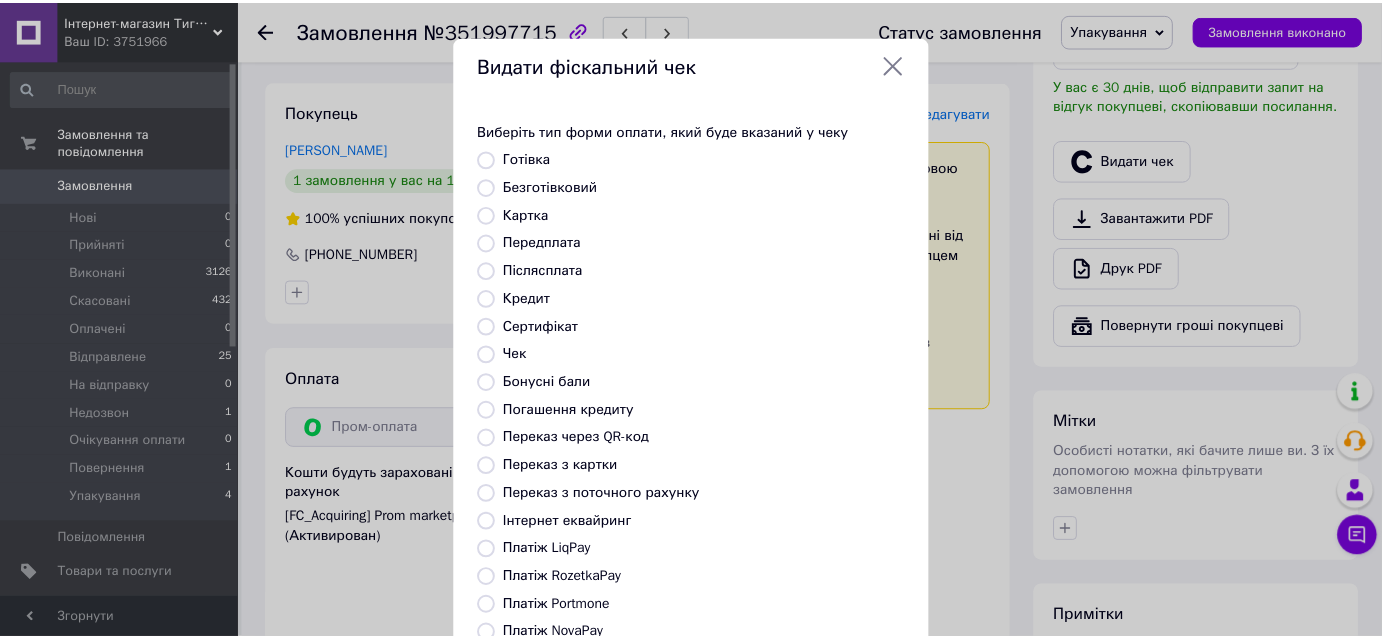 scroll, scrollTop: 212, scrollLeft: 0, axis: vertical 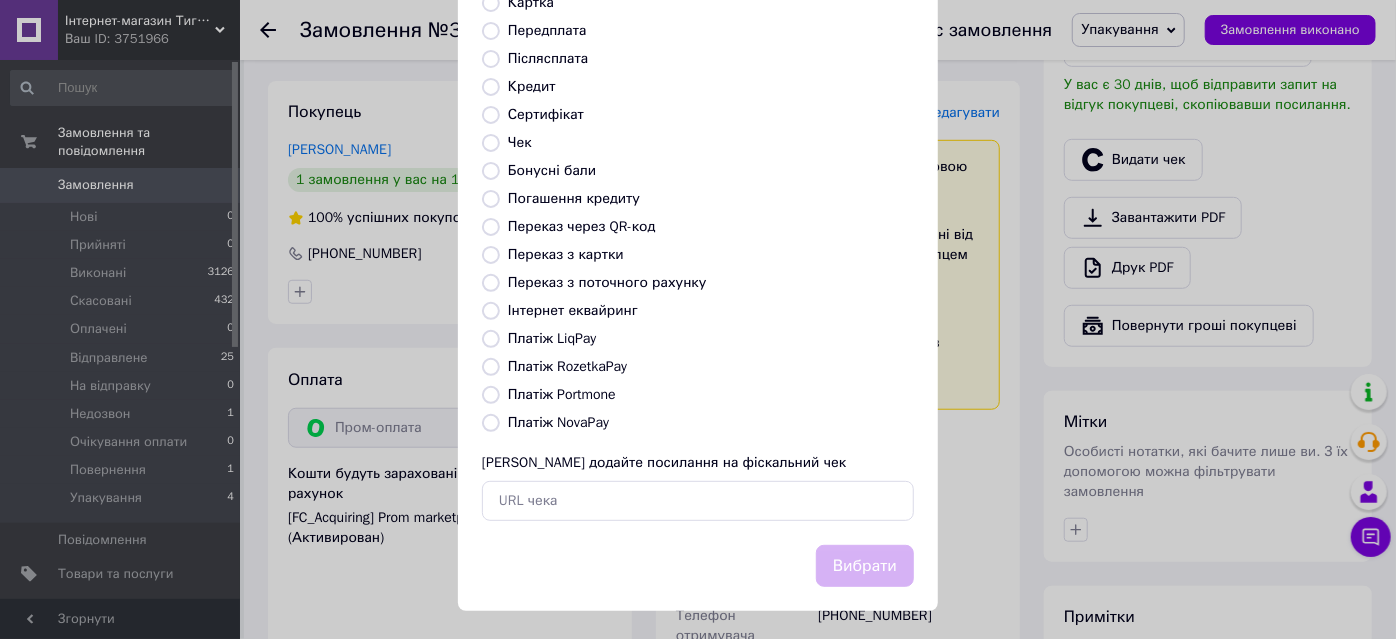 click on "Платіж RozetkaPay" at bounding box center (491, 367) 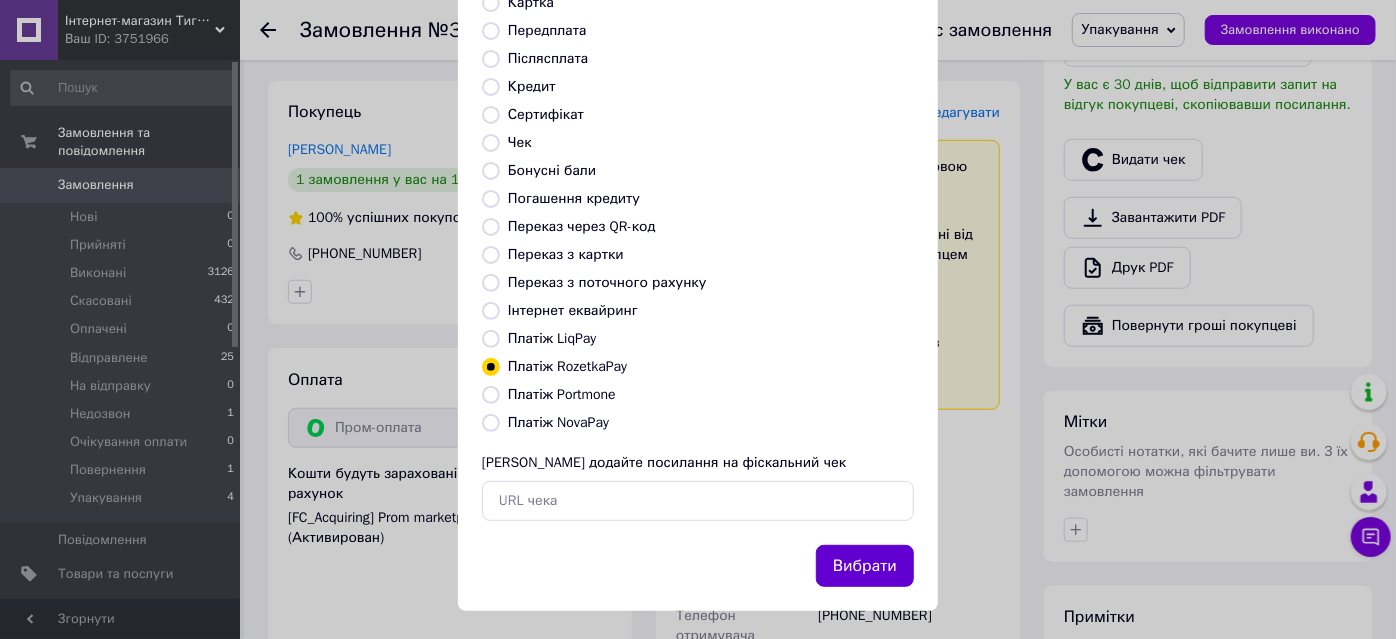 click on "Вибрати" at bounding box center [865, 566] 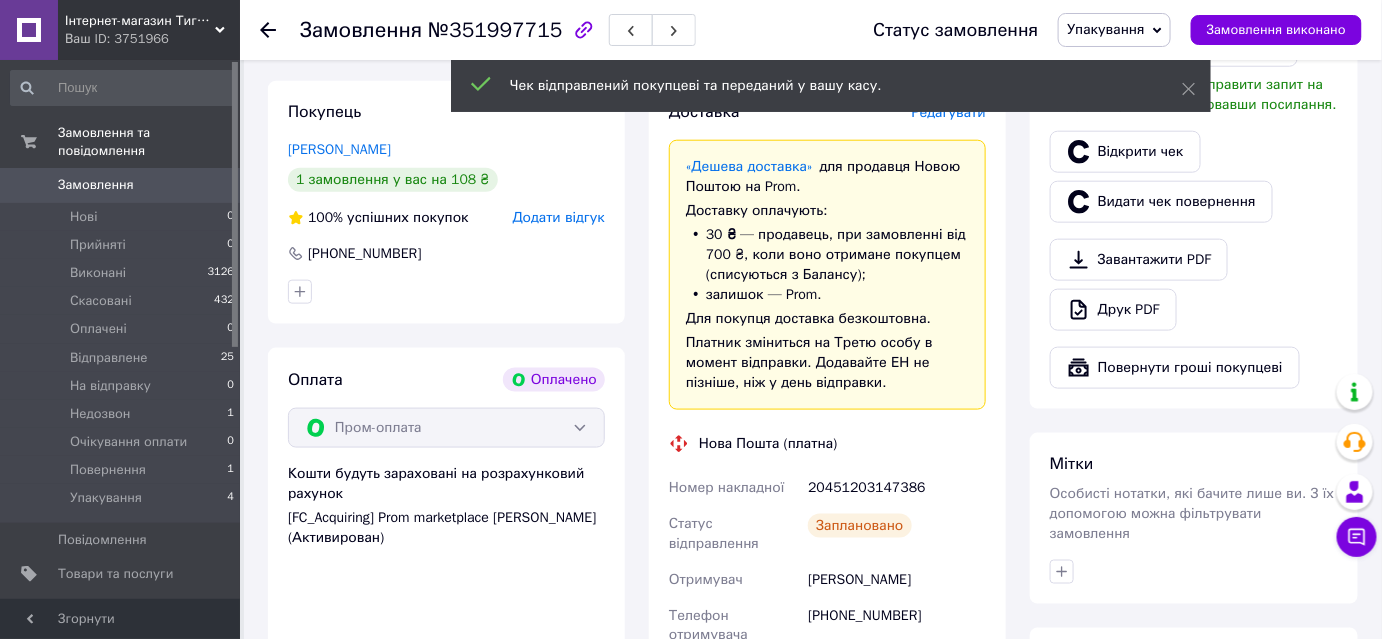 click on "Упакування" at bounding box center [1106, 29] 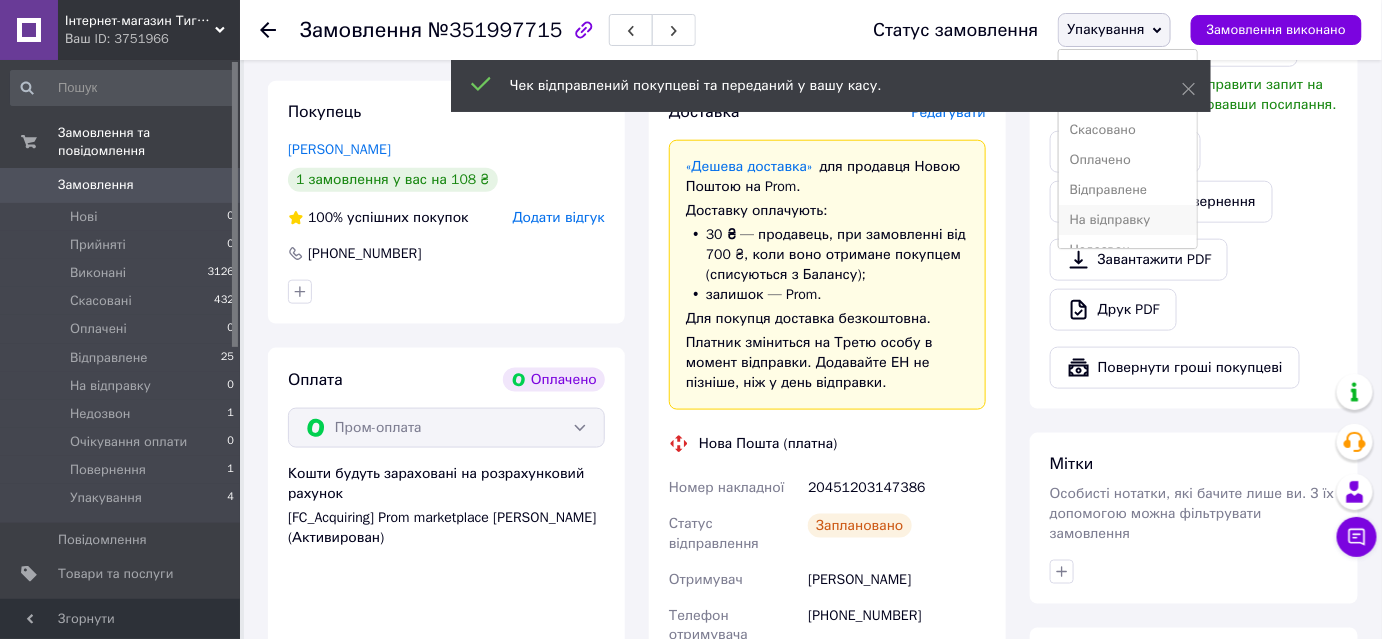 click on "На відправку" at bounding box center [1127, 220] 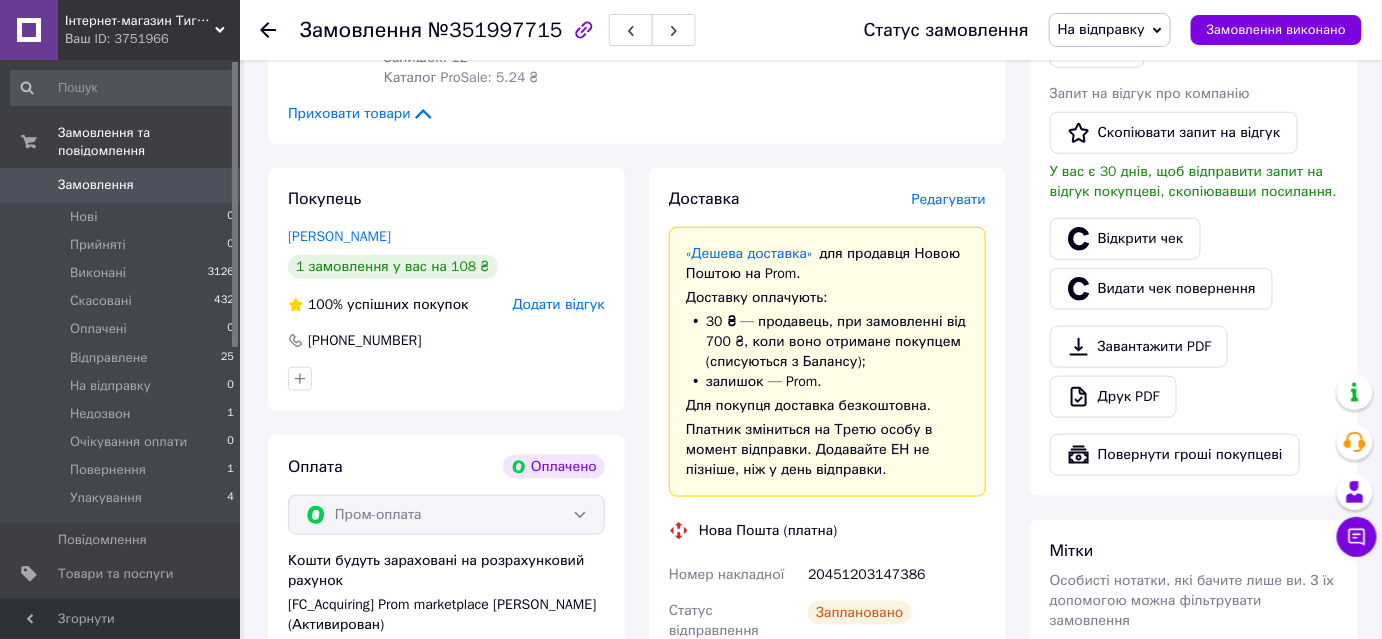 scroll, scrollTop: 636, scrollLeft: 0, axis: vertical 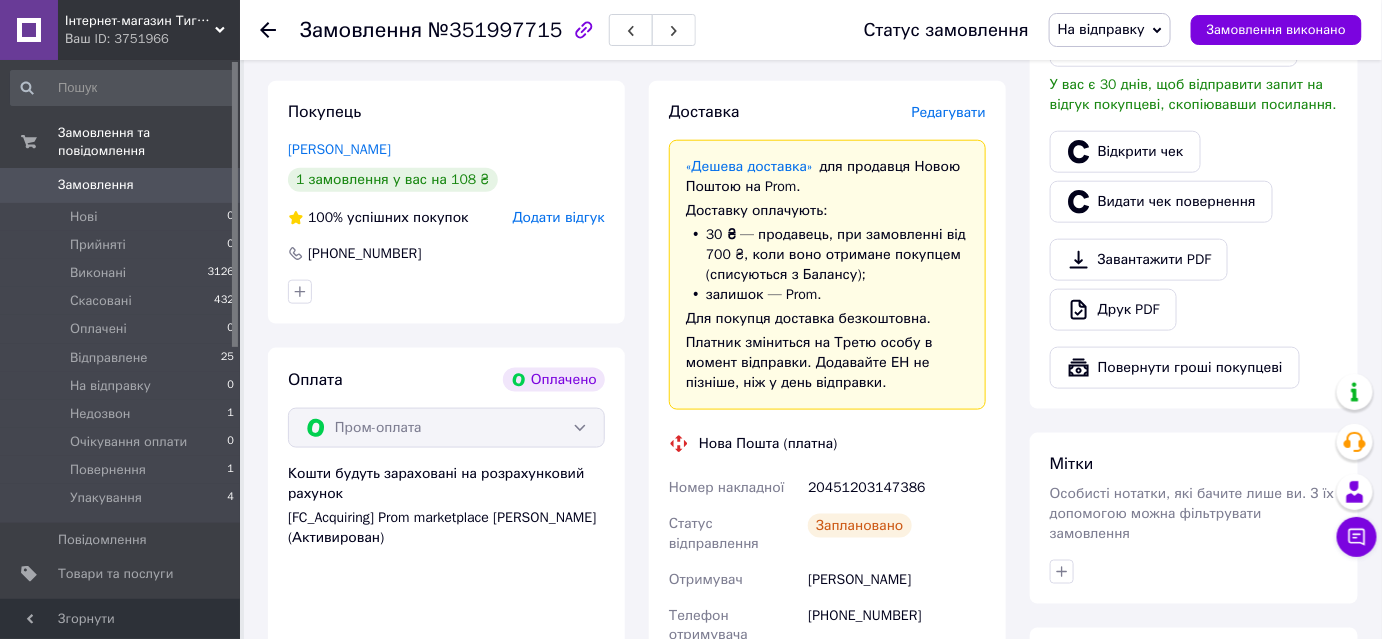 click on "20451203147386" at bounding box center (897, 488) 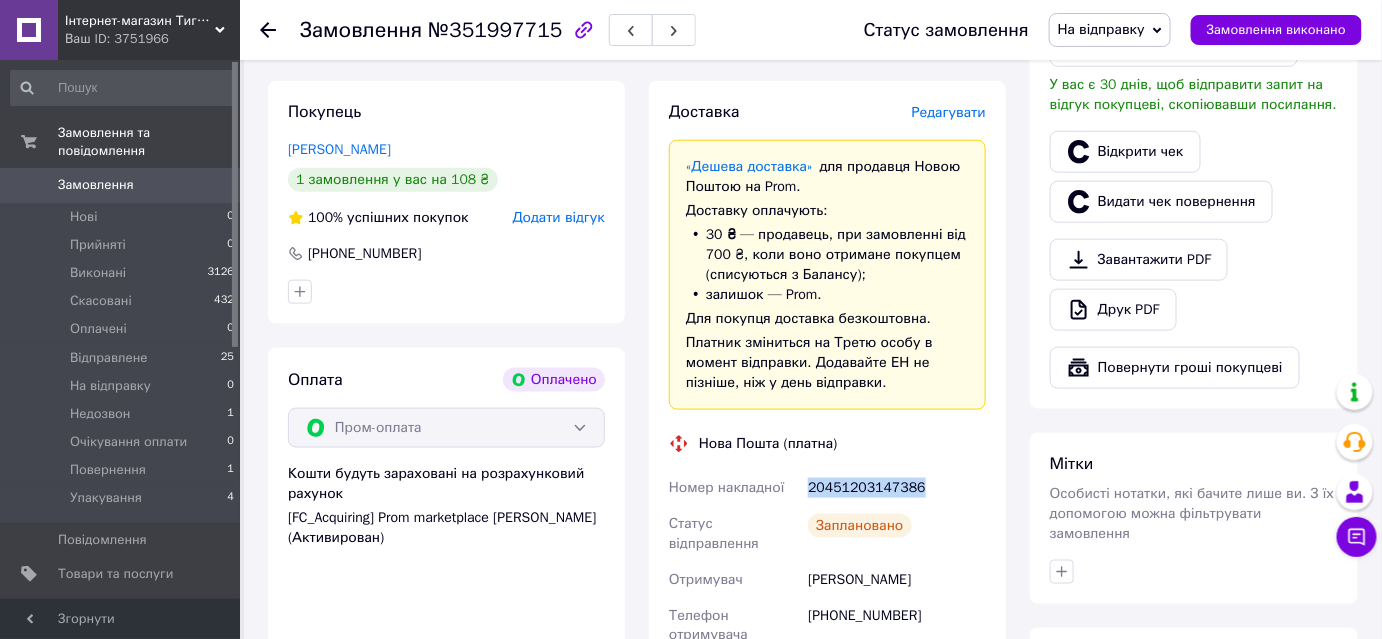 click on "20451203147386" at bounding box center (897, 488) 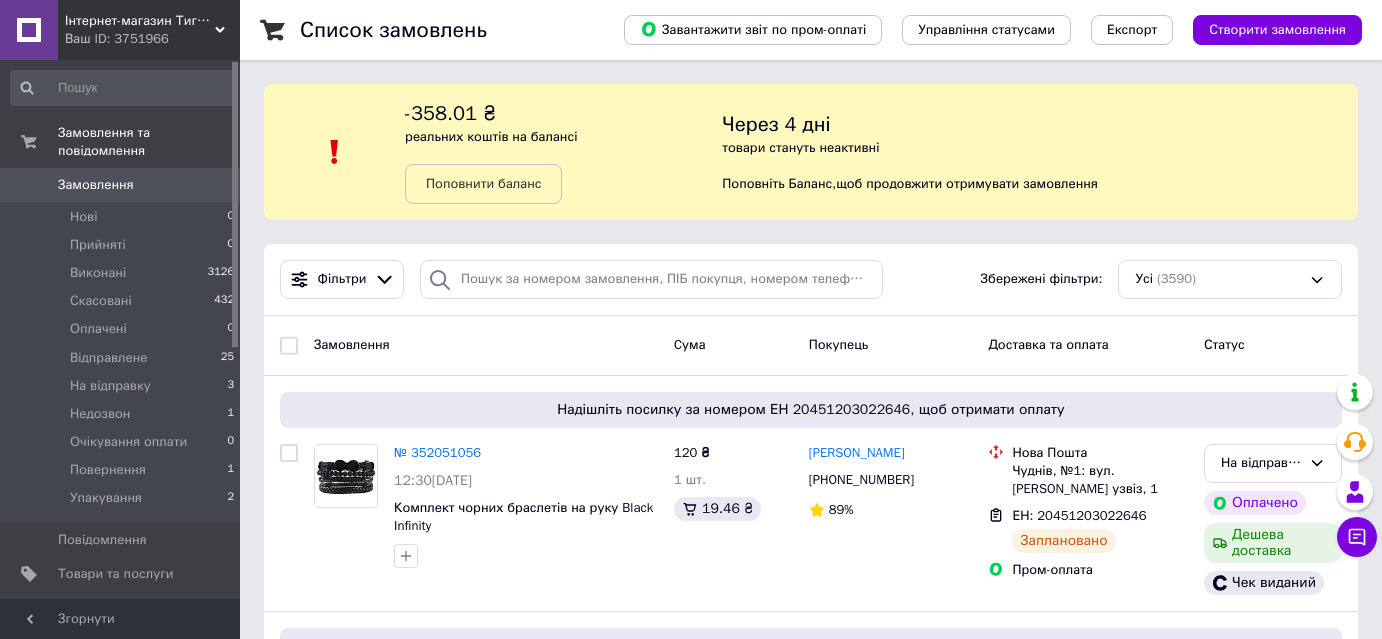 click on "Ваш ID: 3751966" at bounding box center [152, 39] 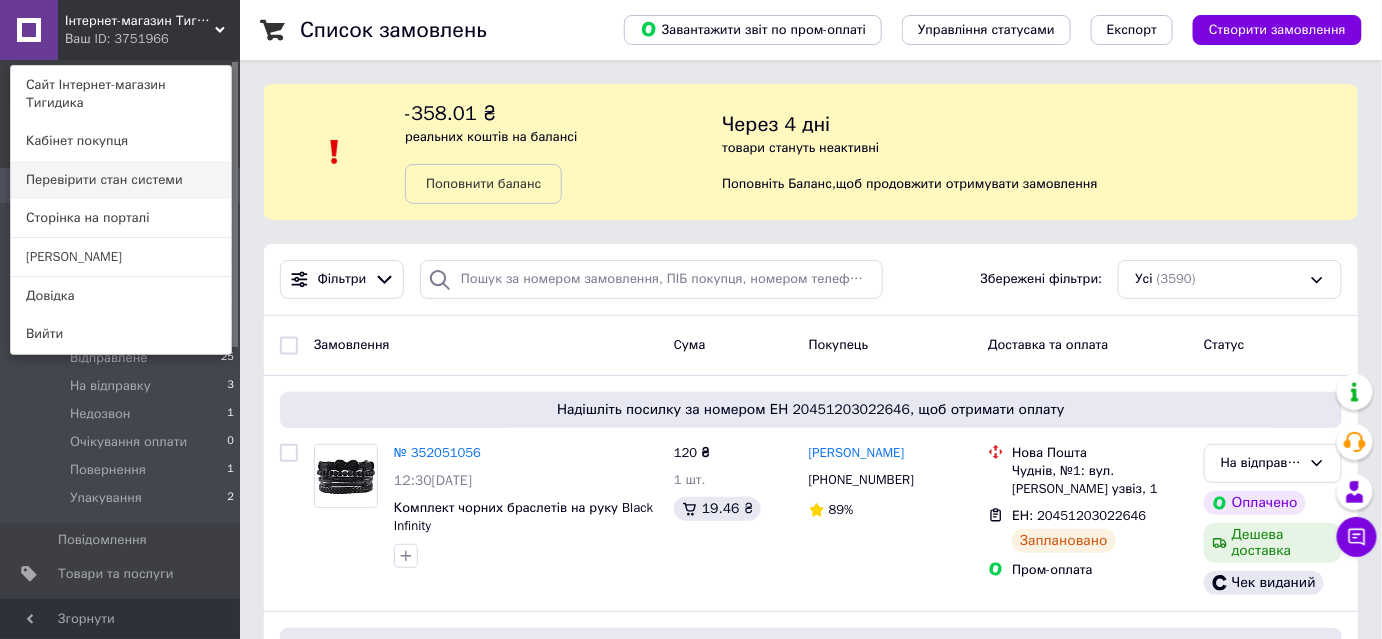 click on "Перевірити стан системи" at bounding box center [121, 180] 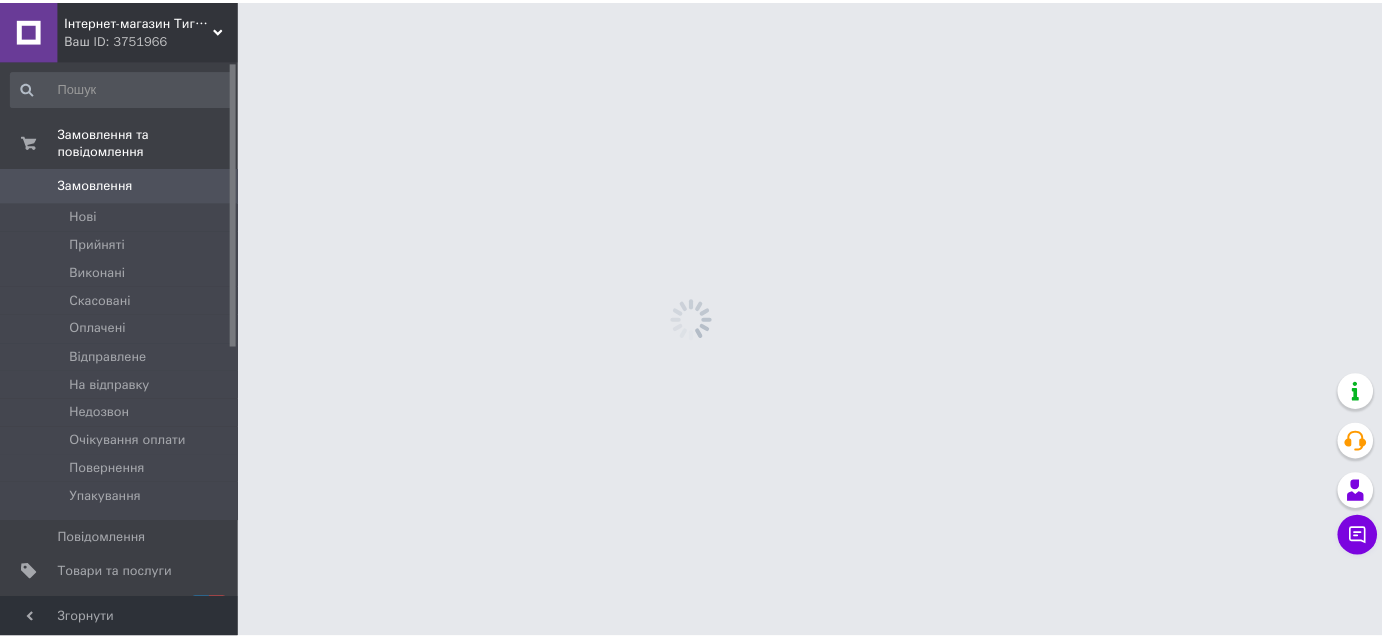 scroll, scrollTop: 0, scrollLeft: 0, axis: both 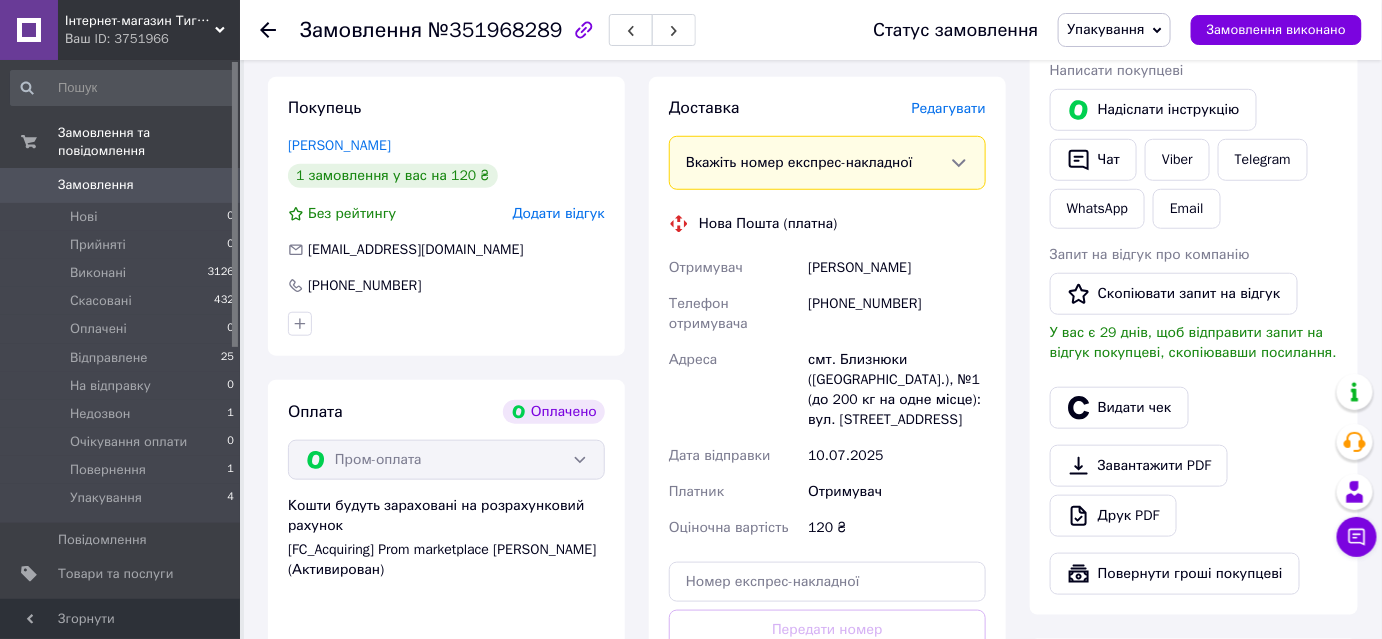 click on "Редагувати" at bounding box center [949, 108] 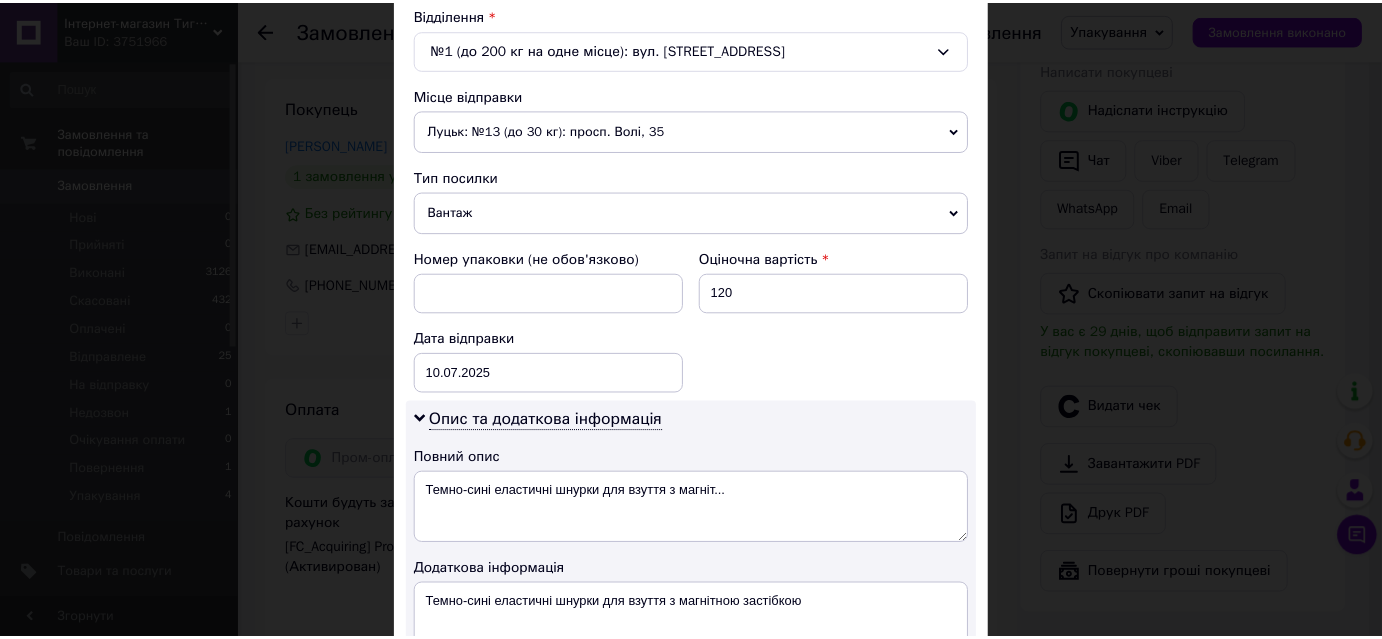 scroll, scrollTop: 848, scrollLeft: 0, axis: vertical 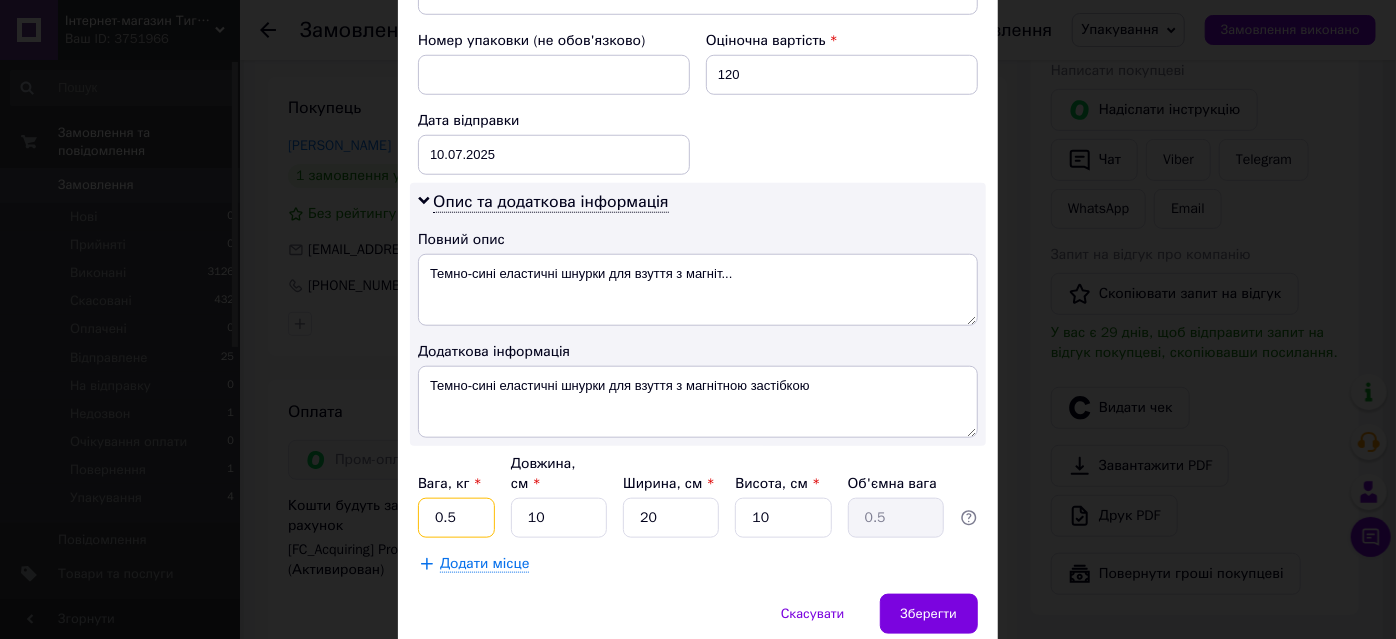 click on "0.5" at bounding box center [456, 518] 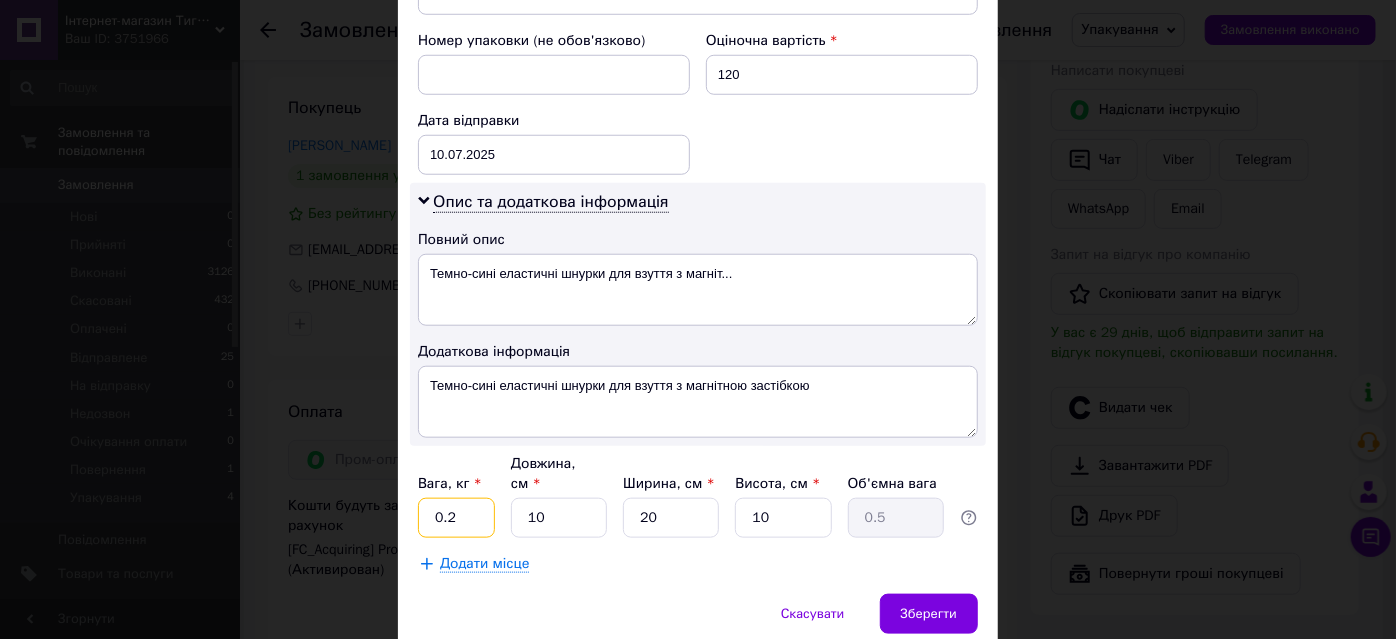 type on "0.2" 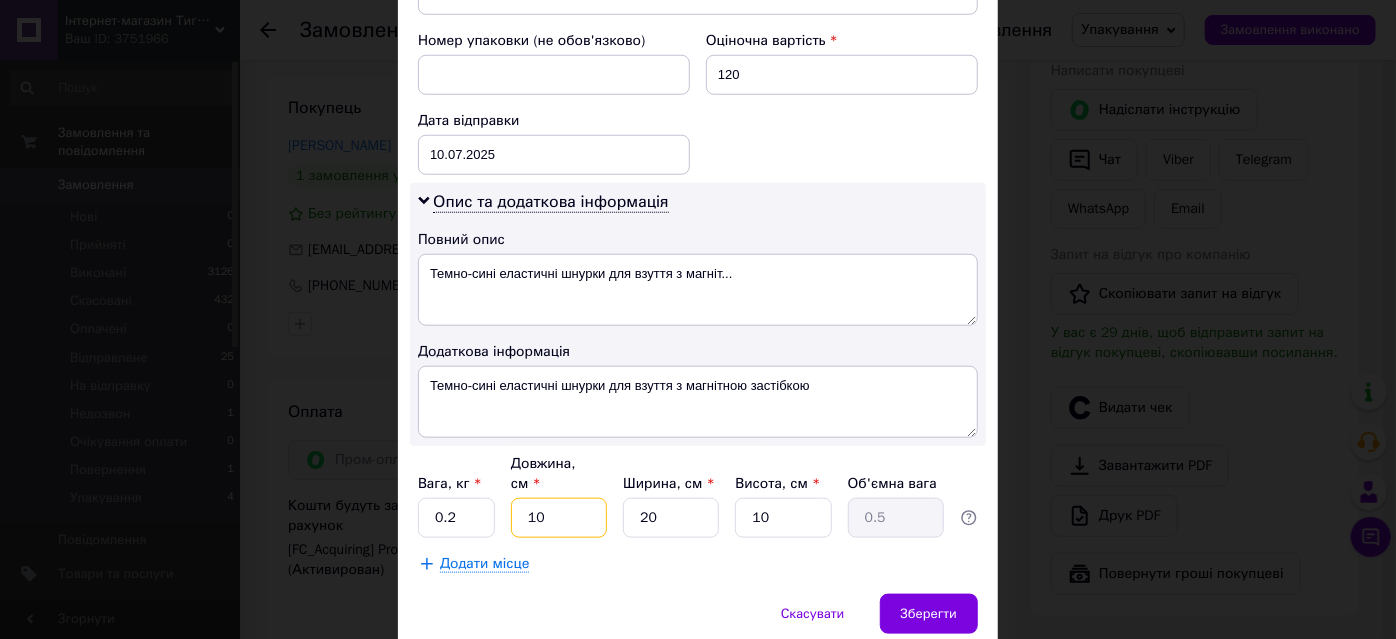 click on "10" at bounding box center [559, 518] 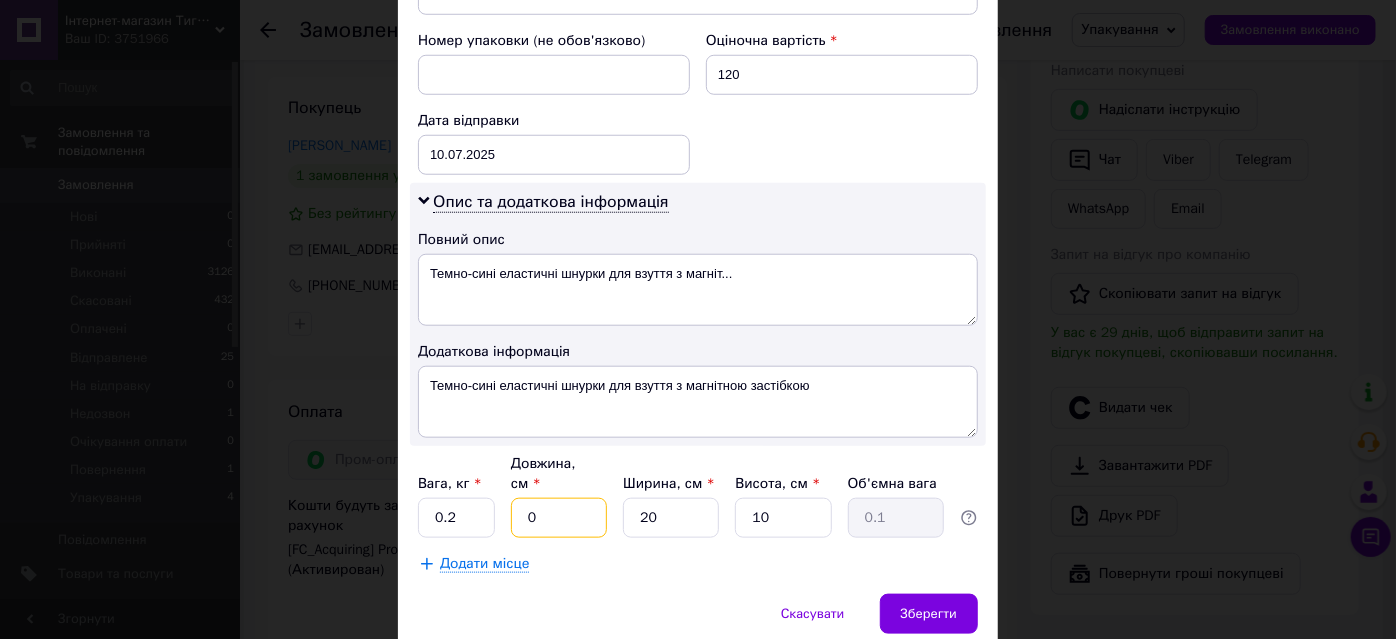 type 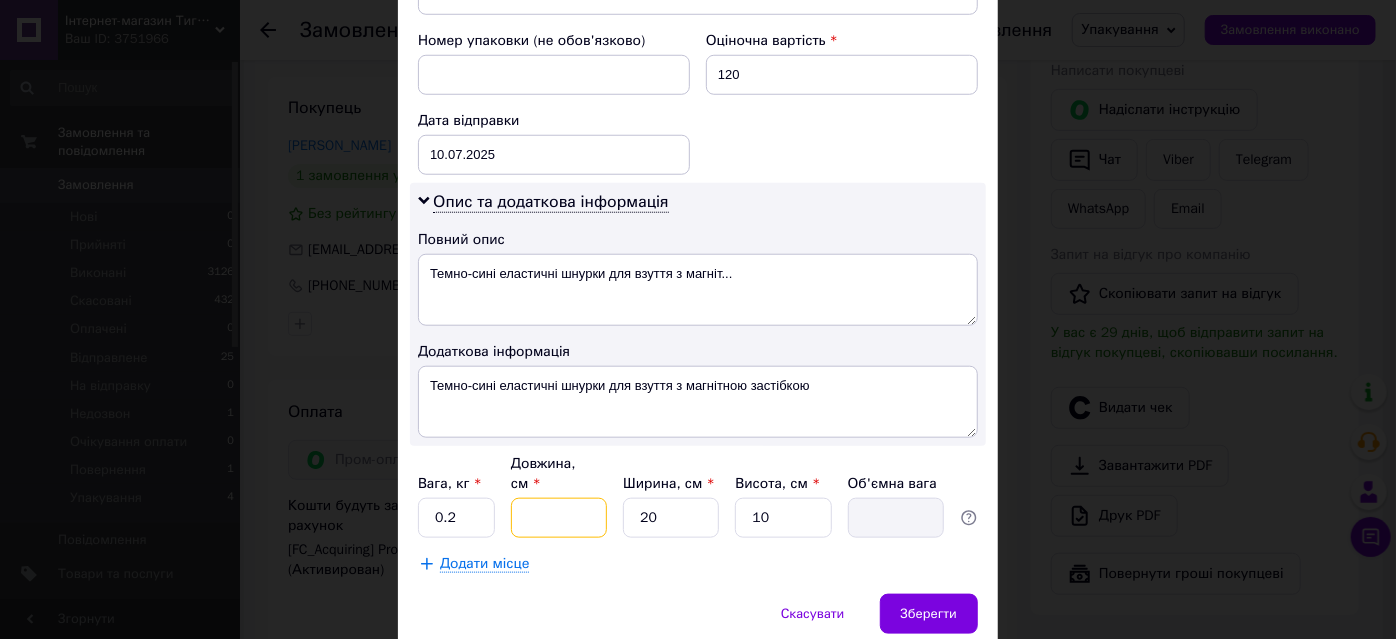 type on "2" 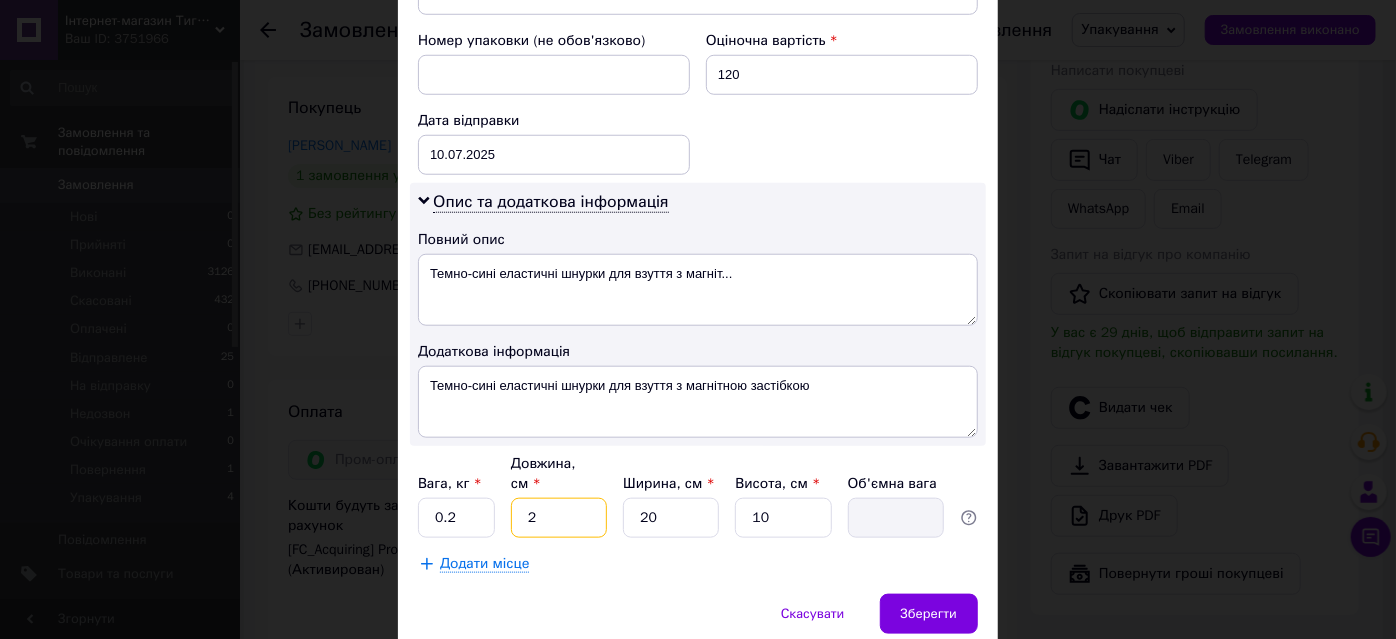 type on "0.1" 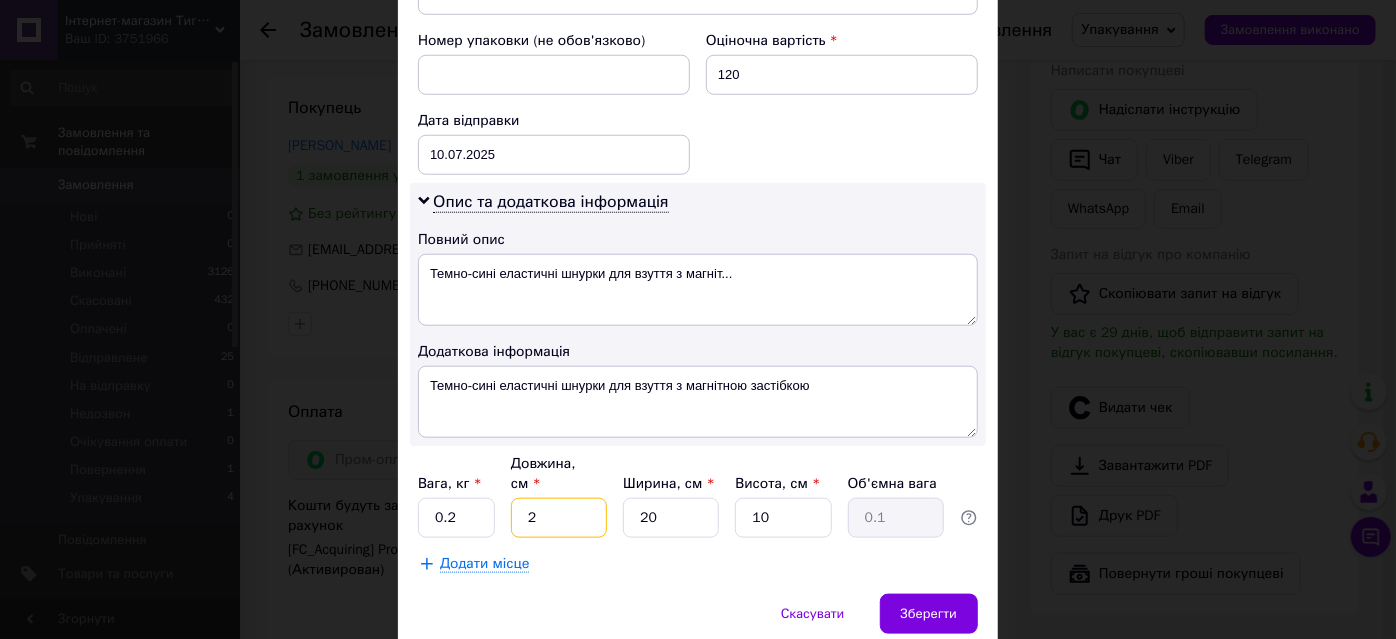 type on "20" 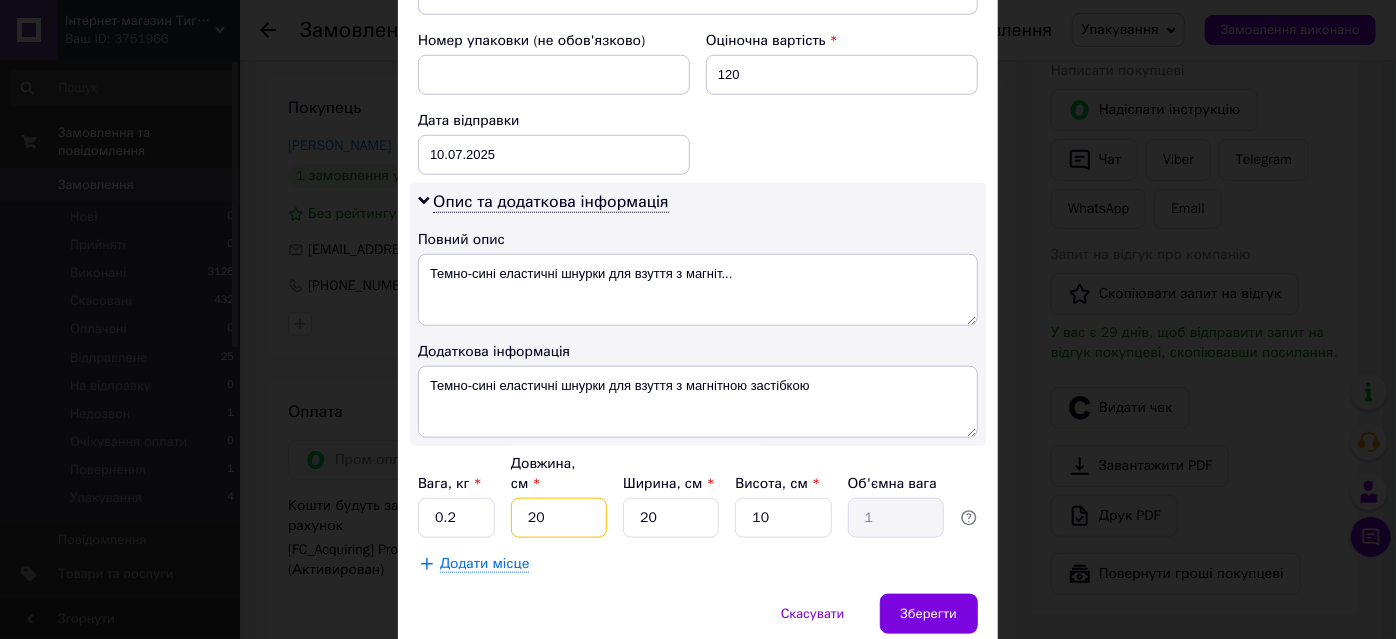 type on "20" 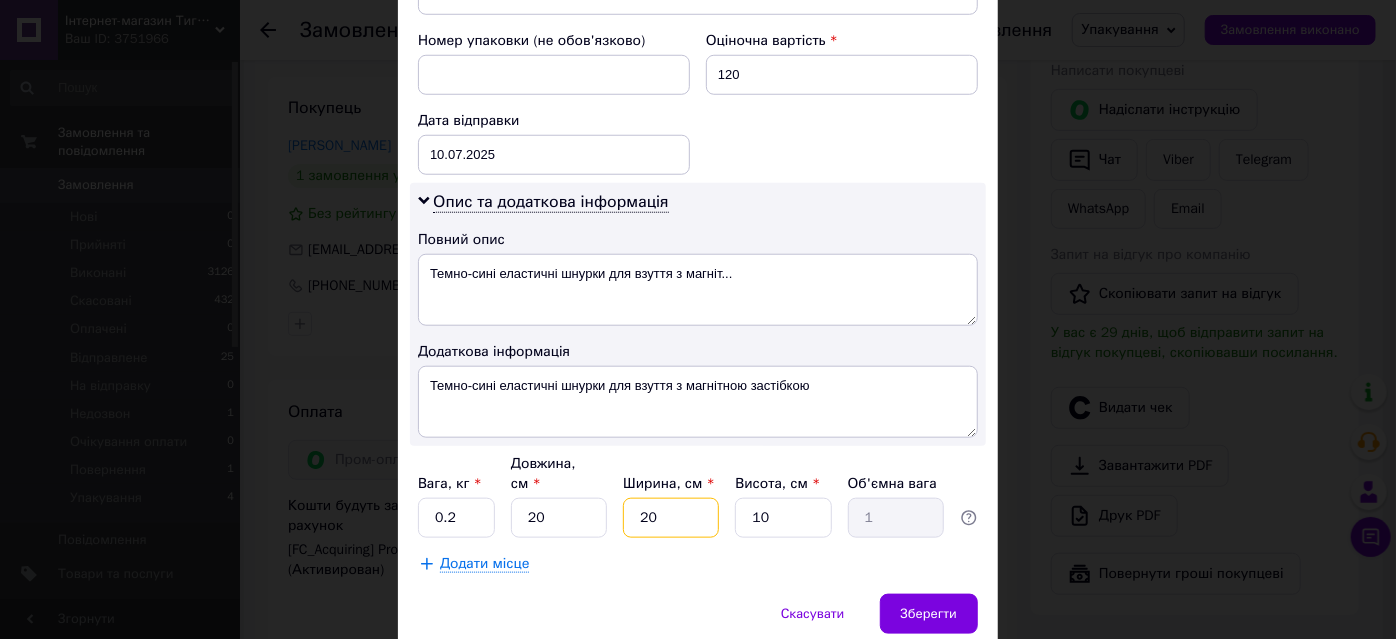 click on "20" at bounding box center (671, 518) 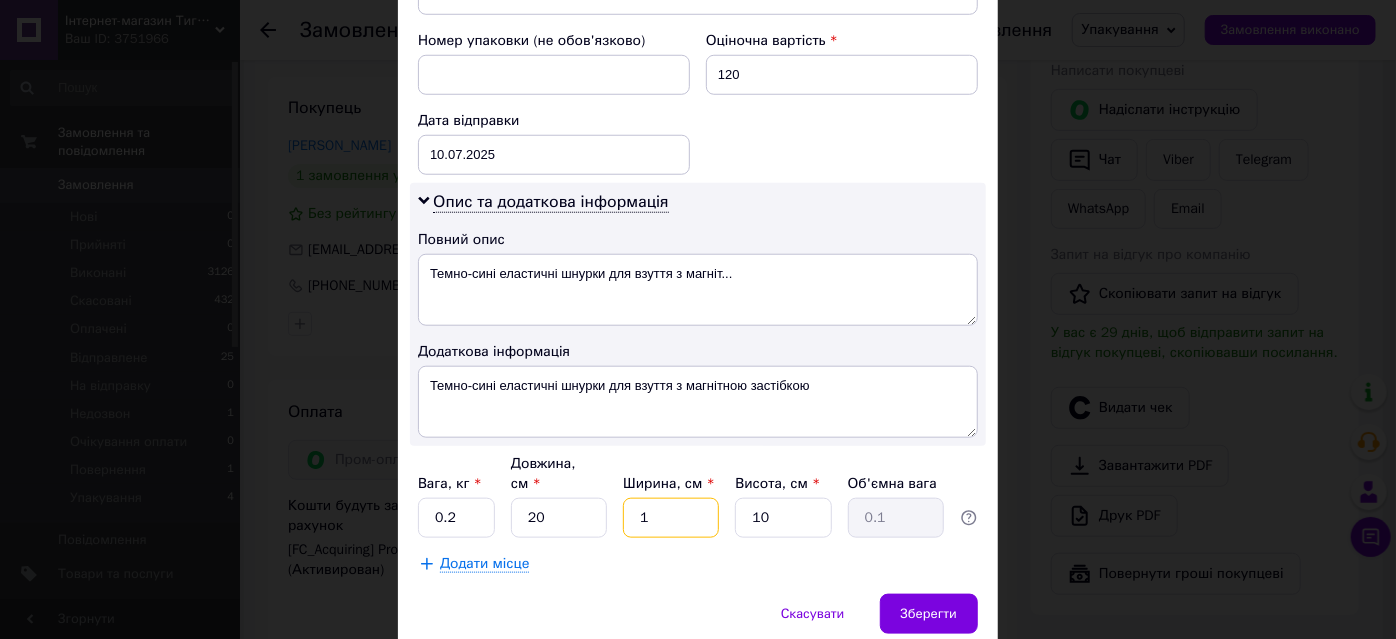 type on "15" 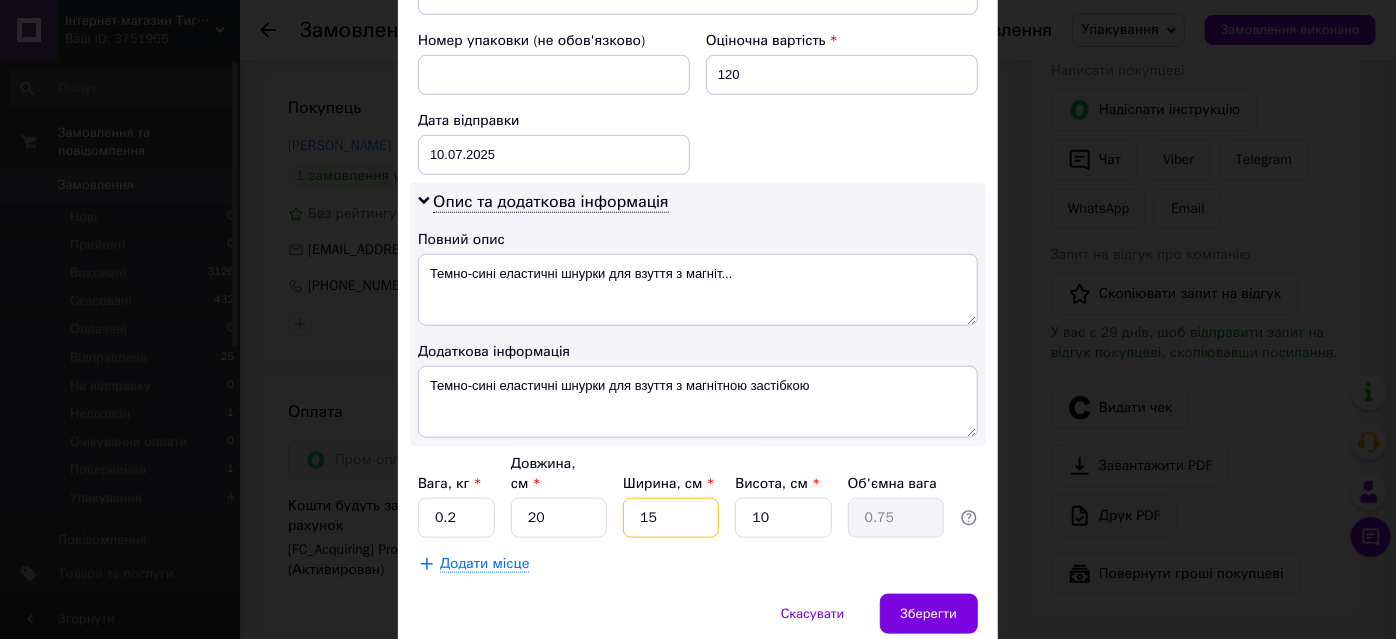 type on "15" 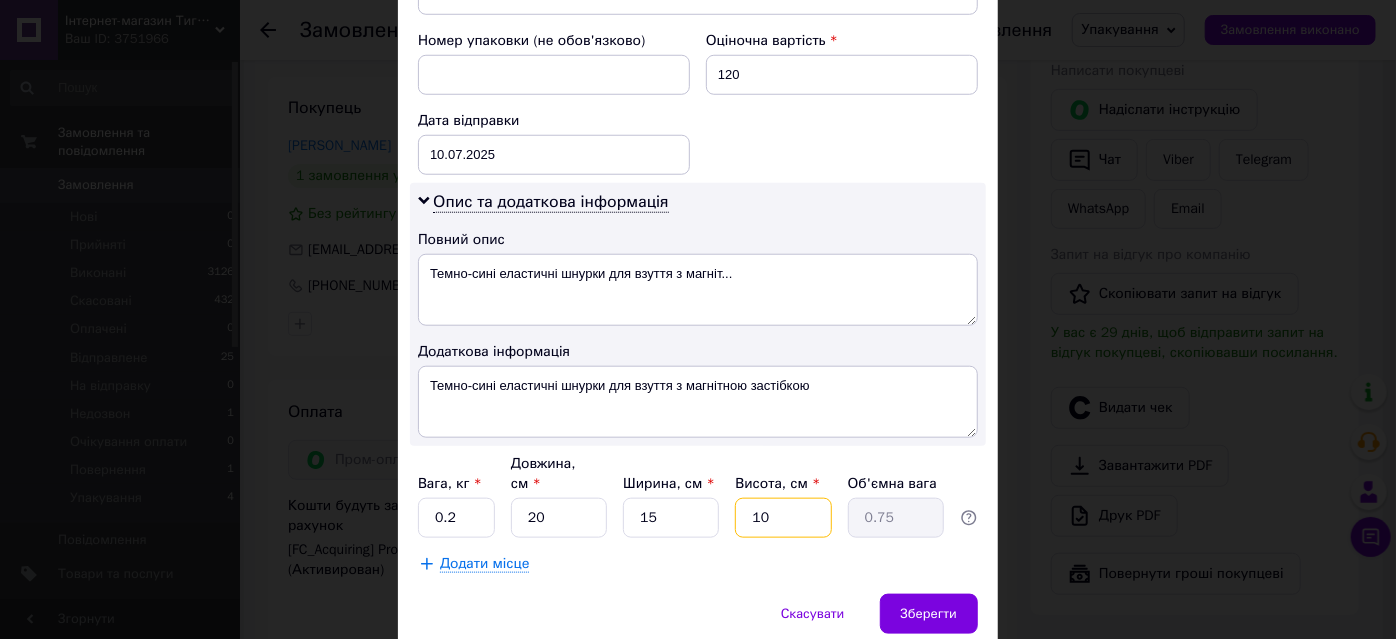 drag, startPoint x: 745, startPoint y: 489, endPoint x: 773, endPoint y: 487, distance: 28.071337 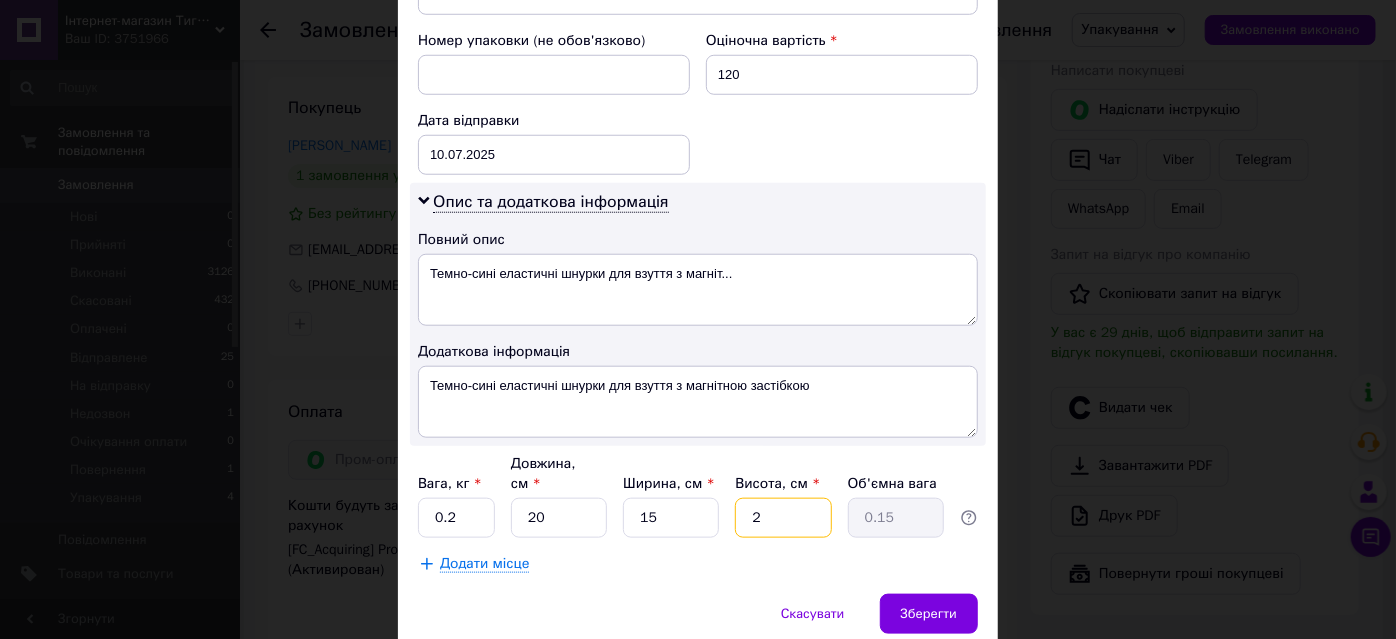 type on "2" 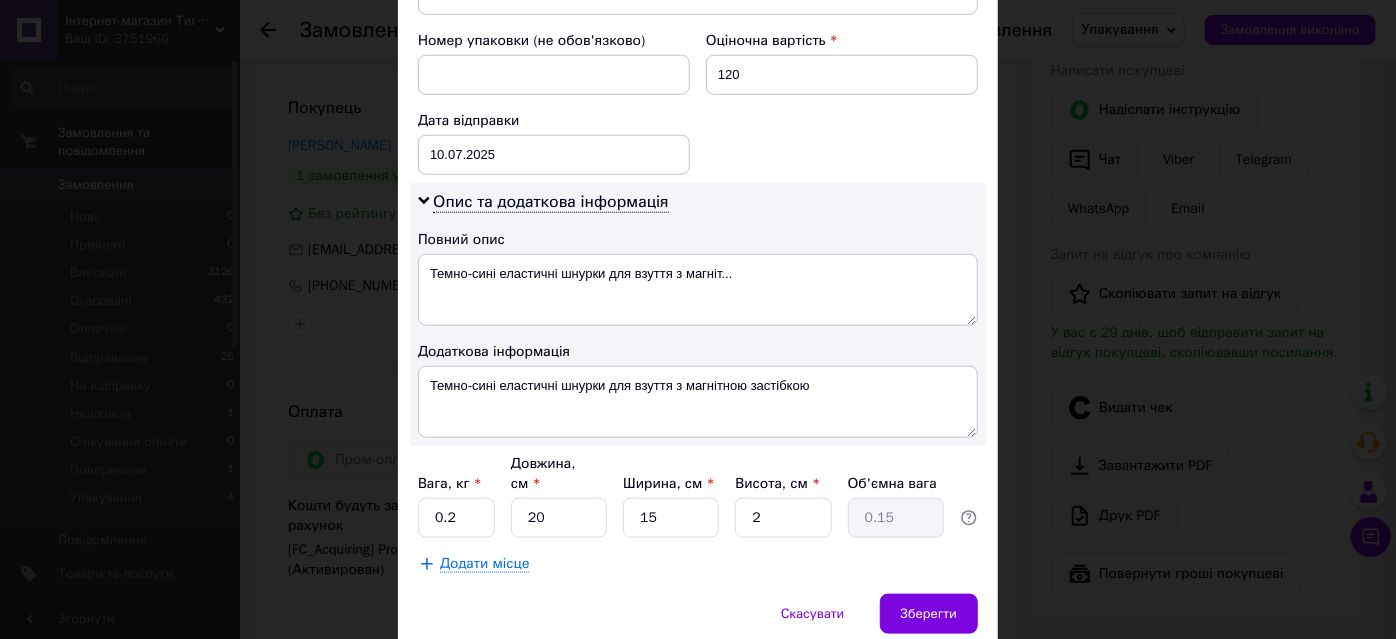 click on "Додати місце" at bounding box center (698, 564) 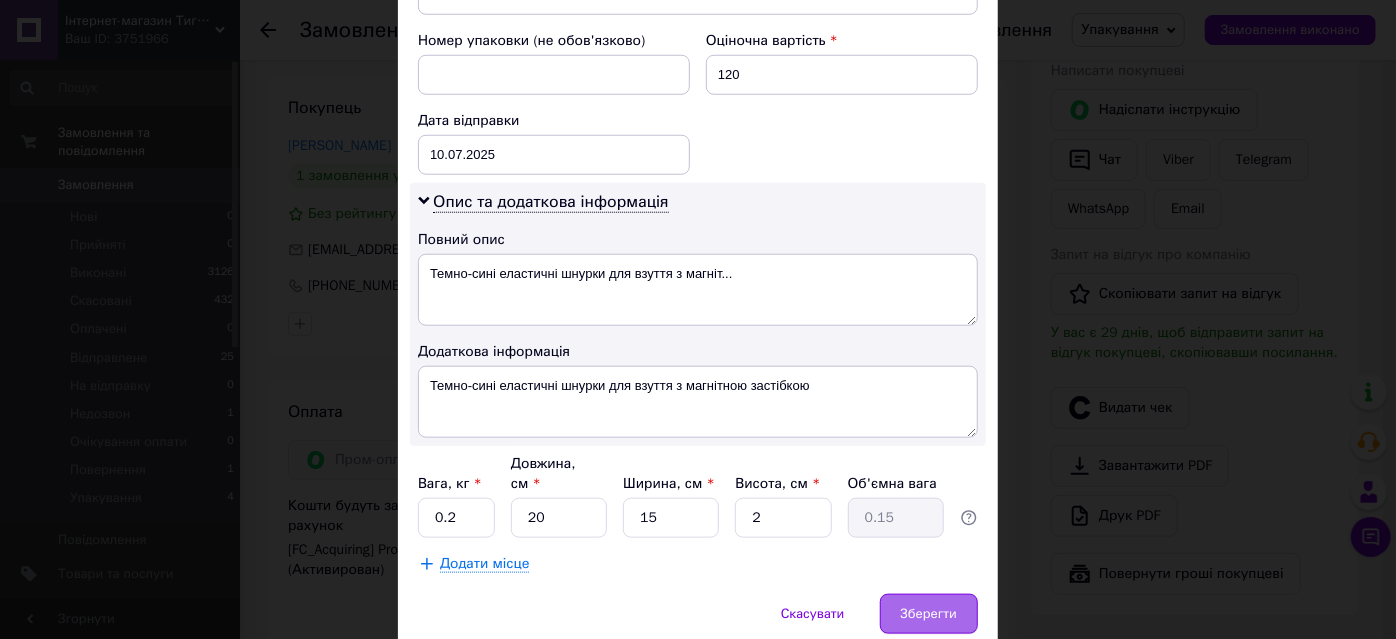 click on "Зберегти" at bounding box center (929, 614) 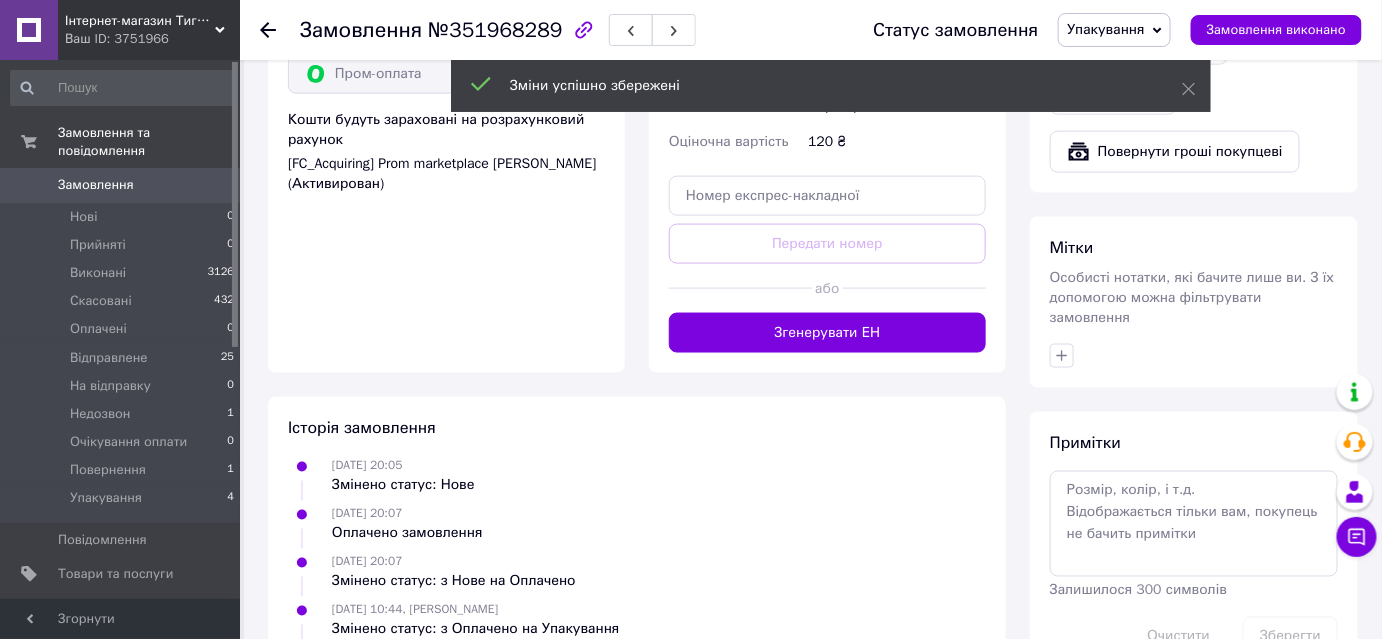 scroll, scrollTop: 848, scrollLeft: 0, axis: vertical 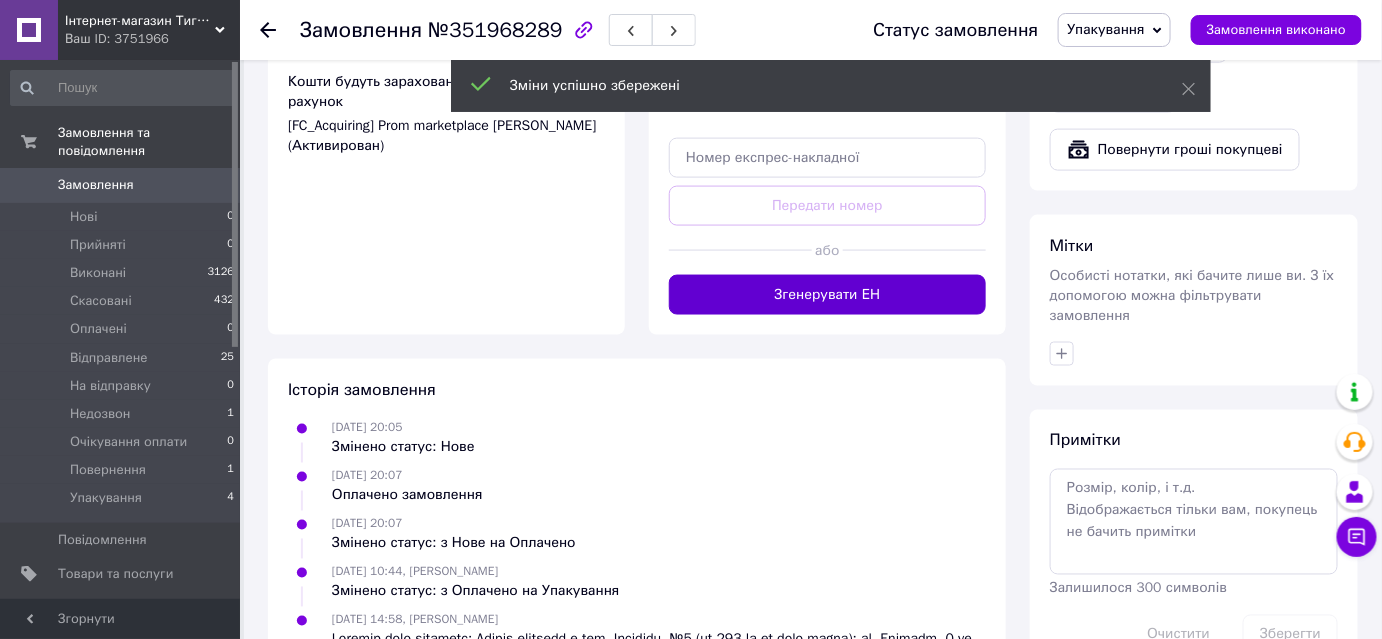 click on "Згенерувати ЕН" at bounding box center (827, 295) 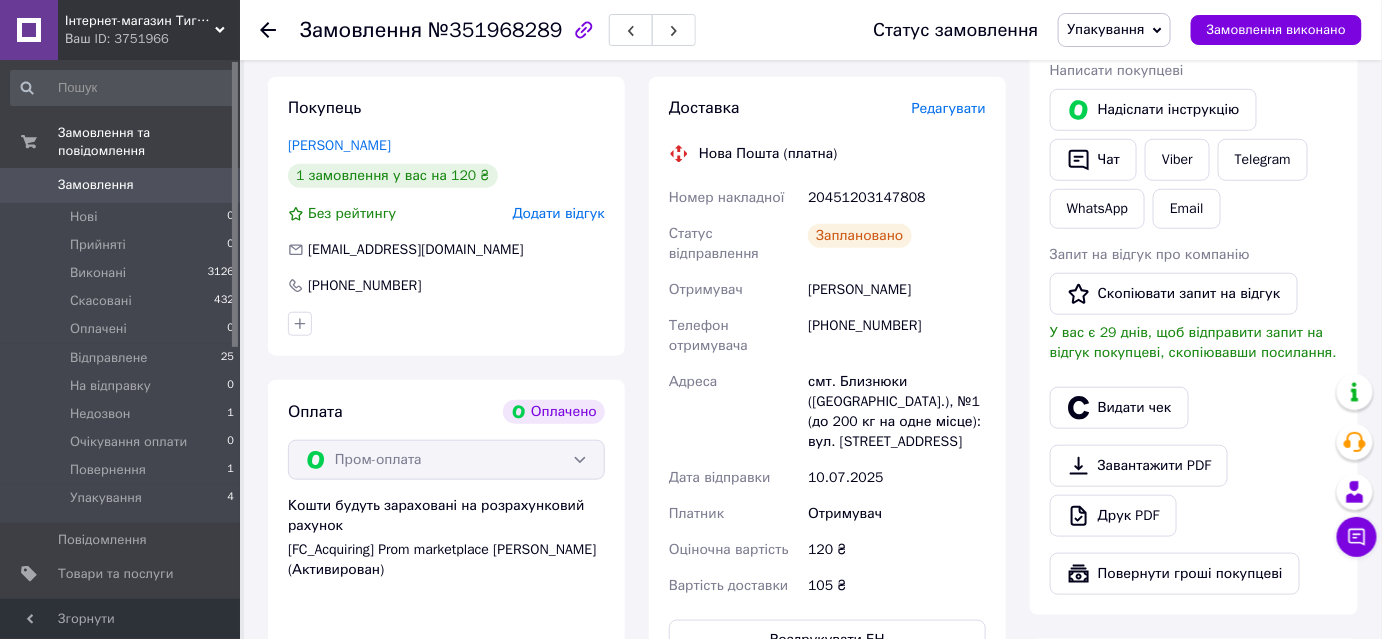 scroll, scrollTop: 212, scrollLeft: 0, axis: vertical 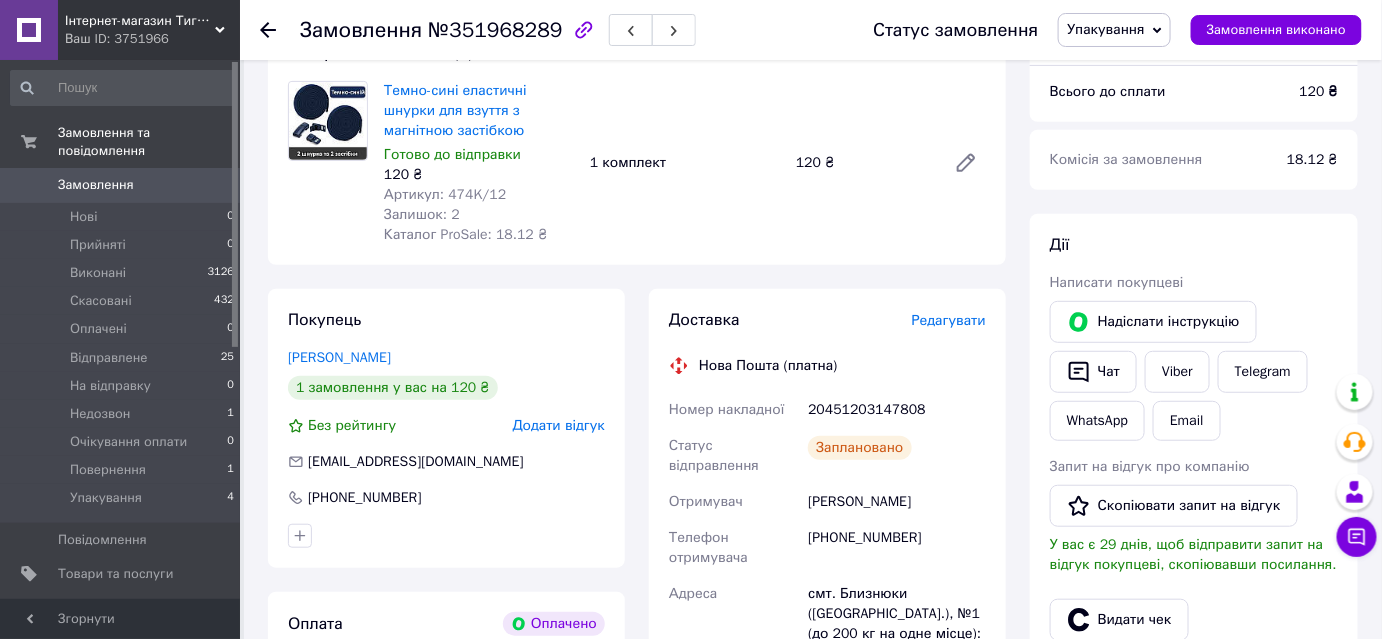 click on "Упакування" at bounding box center (1106, 29) 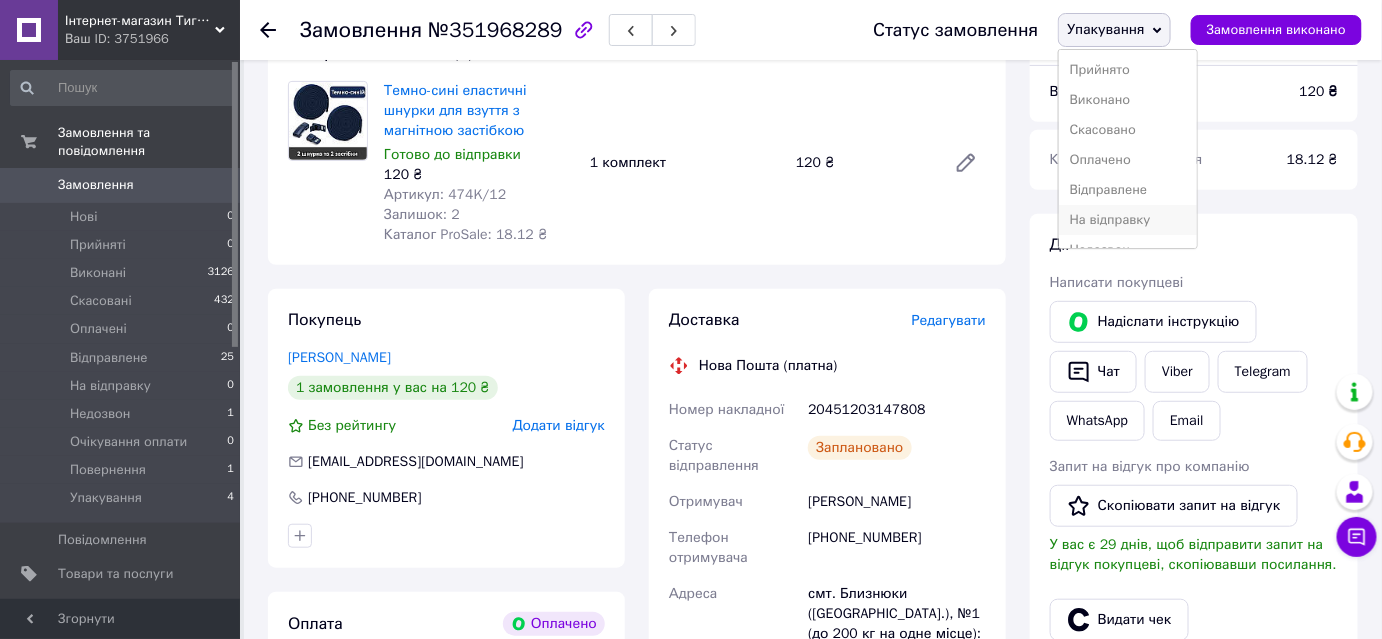 click on "На відправку" at bounding box center [1127, 220] 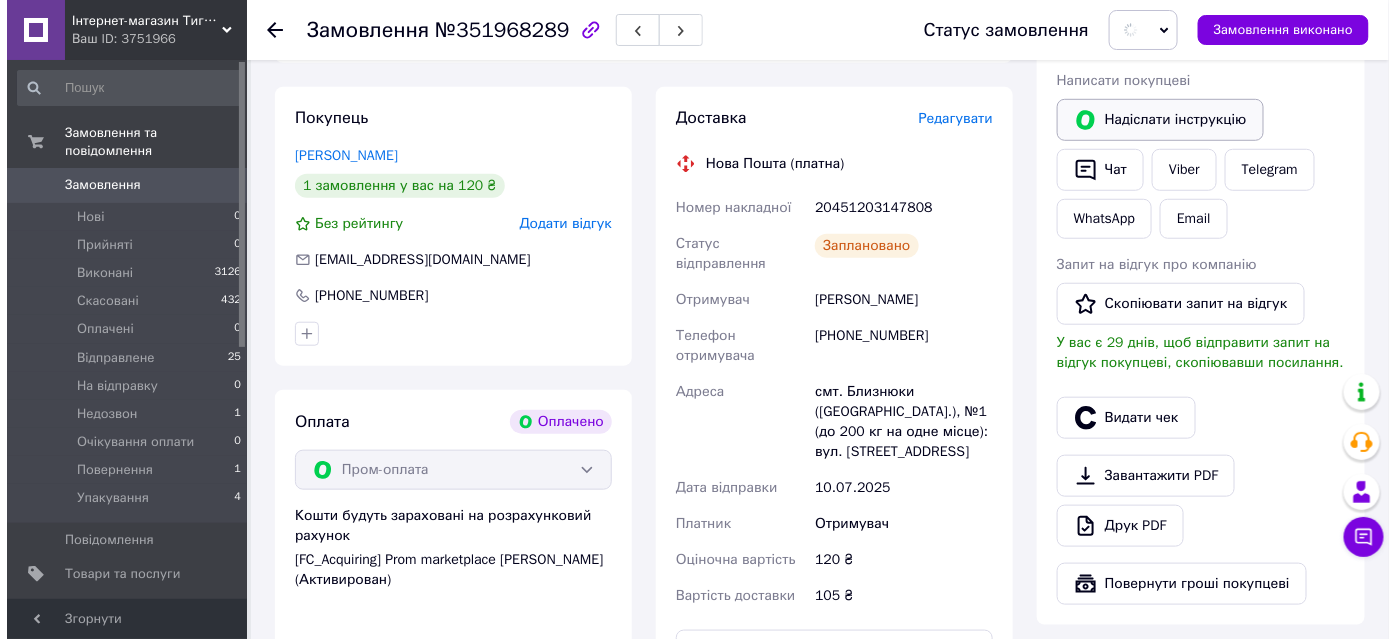 scroll, scrollTop: 636, scrollLeft: 0, axis: vertical 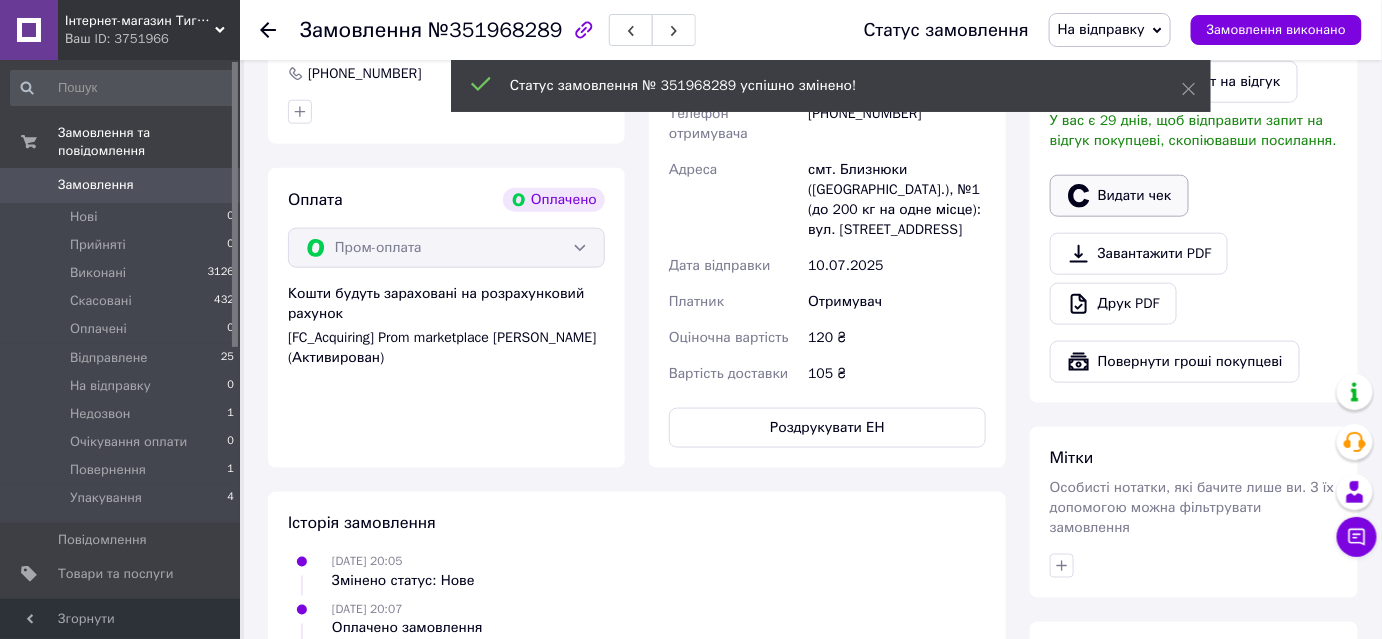 click on "Видати чек" at bounding box center [1119, 196] 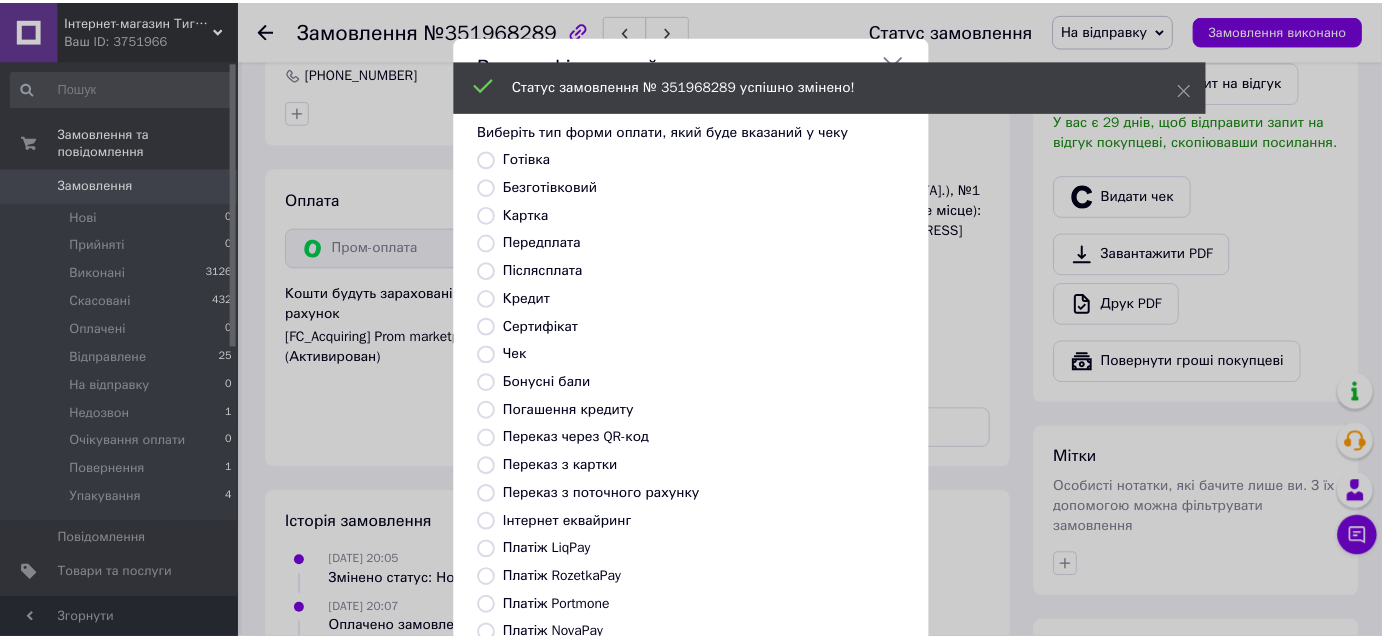 scroll, scrollTop: 212, scrollLeft: 0, axis: vertical 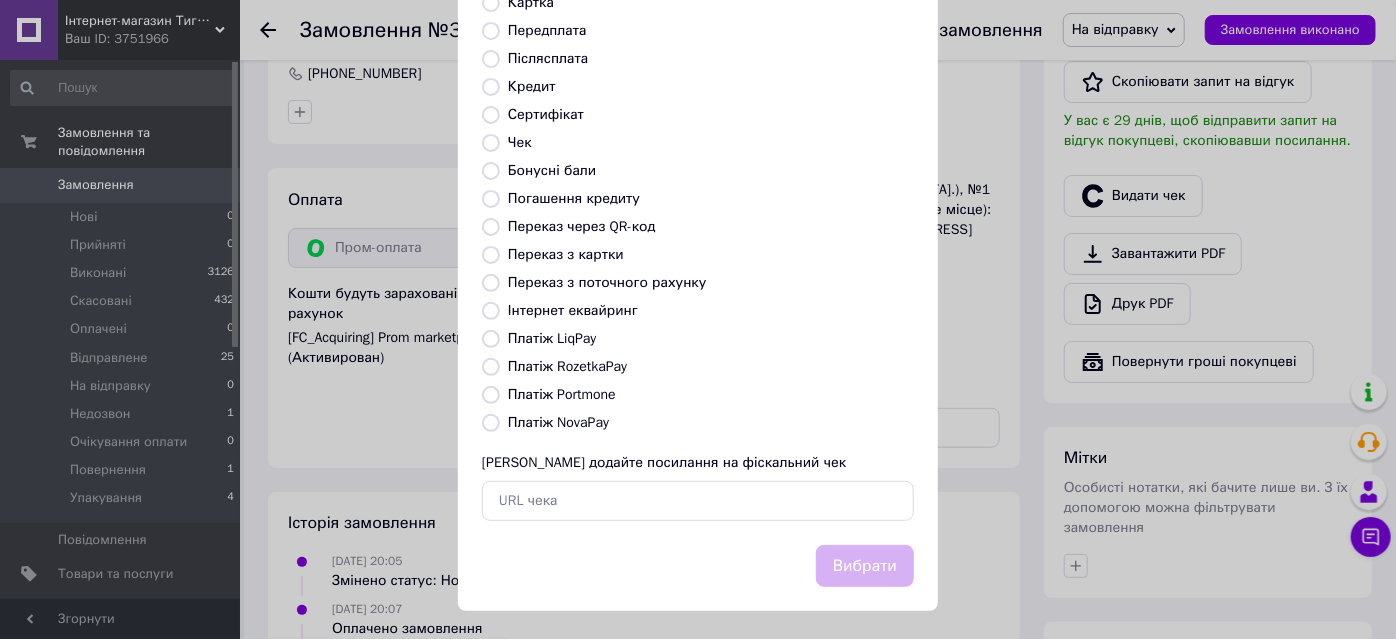 click on "Платіж RozetkaPay" at bounding box center (491, 367) 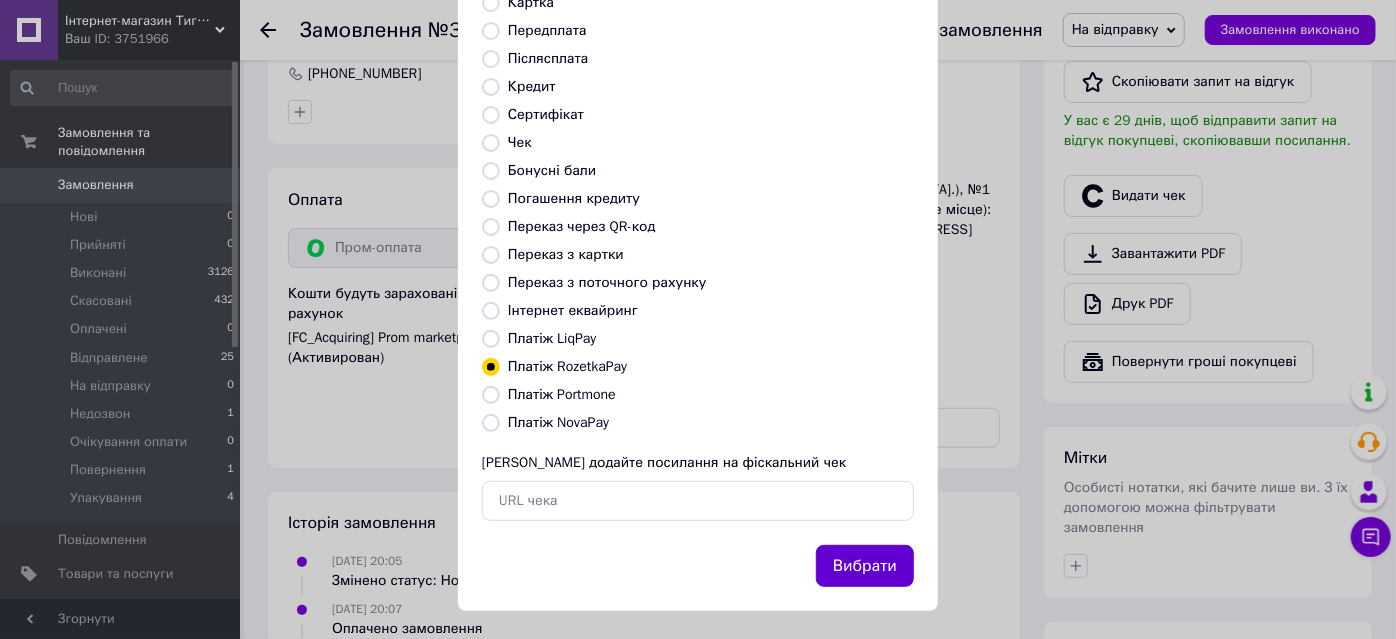 click on "Вибрати" at bounding box center [865, 566] 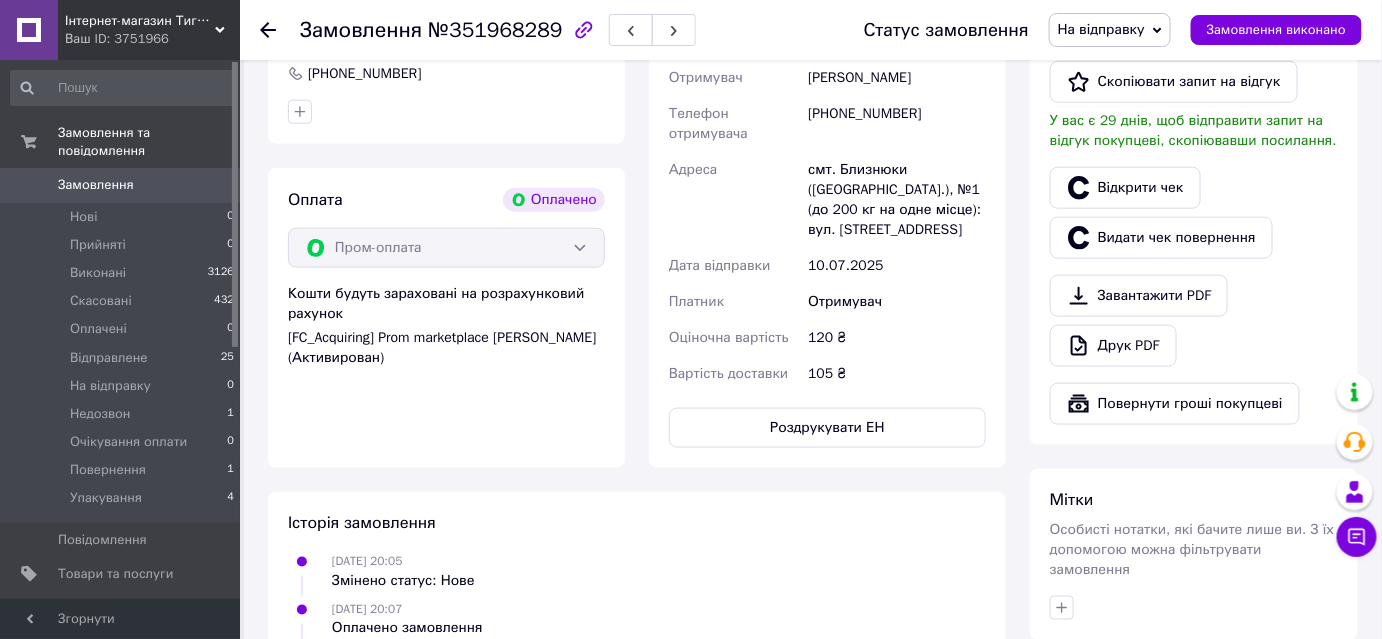 click on "№351968289" at bounding box center (495, 30) 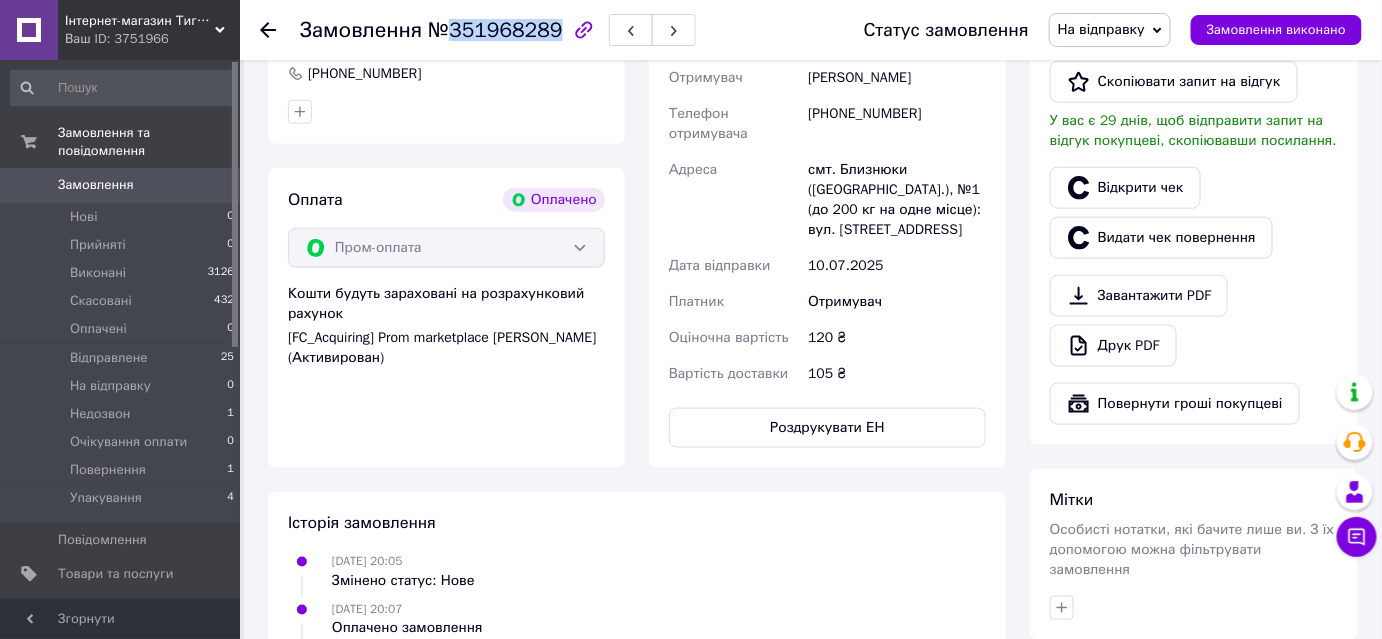 click on "№351968289" at bounding box center (495, 30) 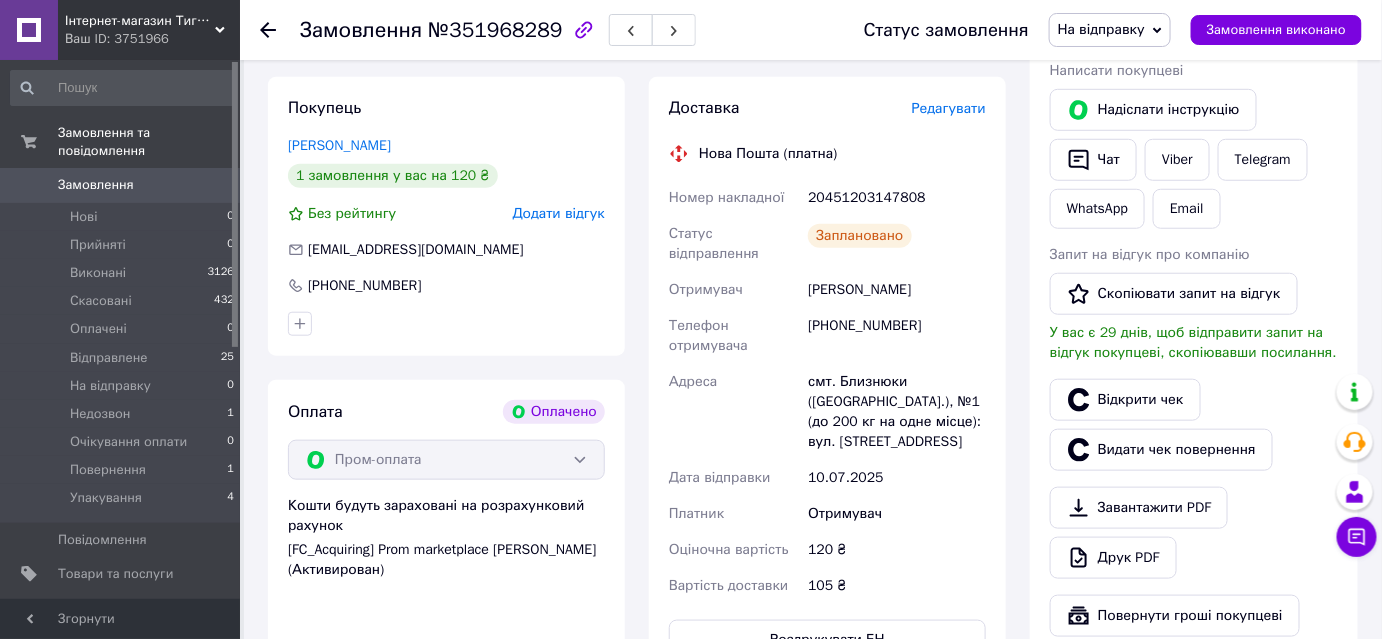 click on "20451203147808" at bounding box center [897, 198] 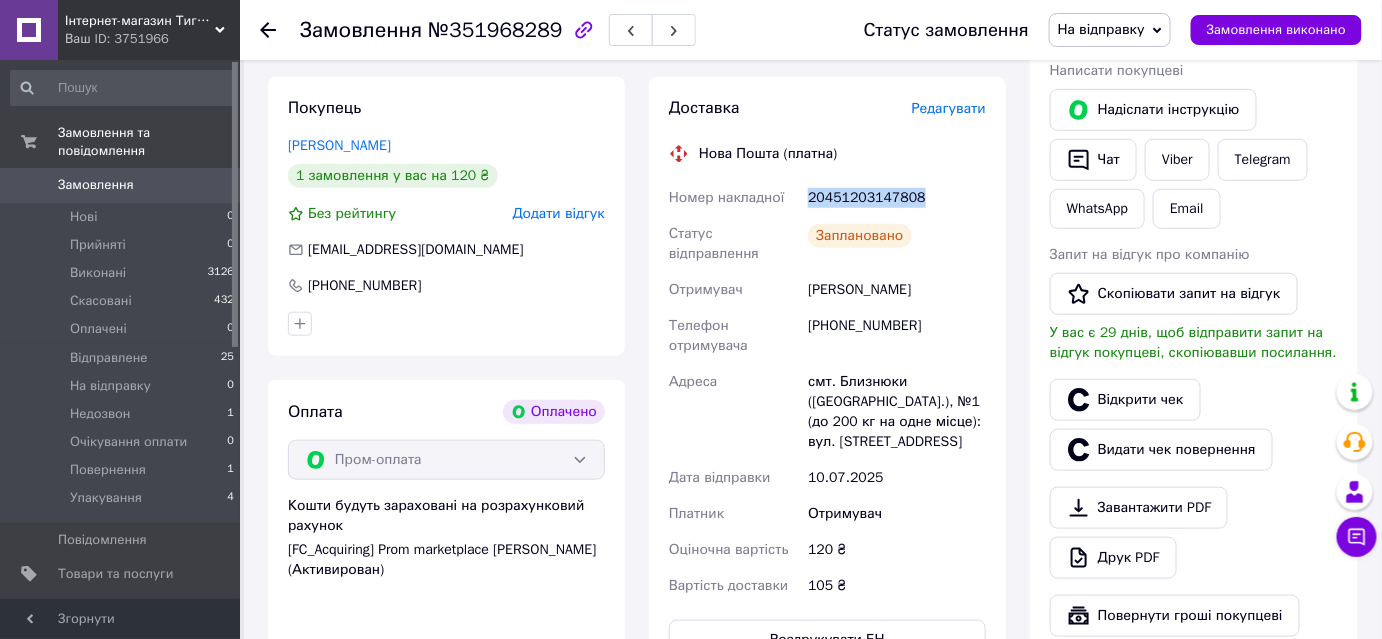 click on "20451203147808" at bounding box center (897, 198) 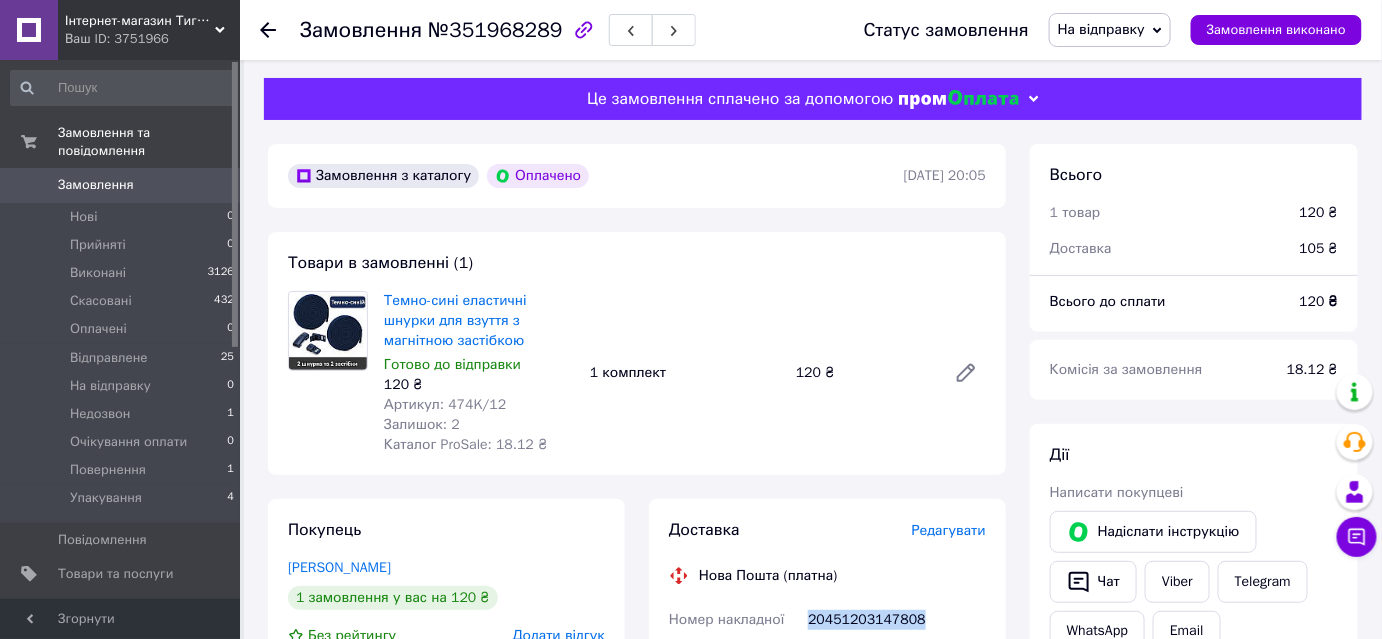 scroll, scrollTop: 0, scrollLeft: 0, axis: both 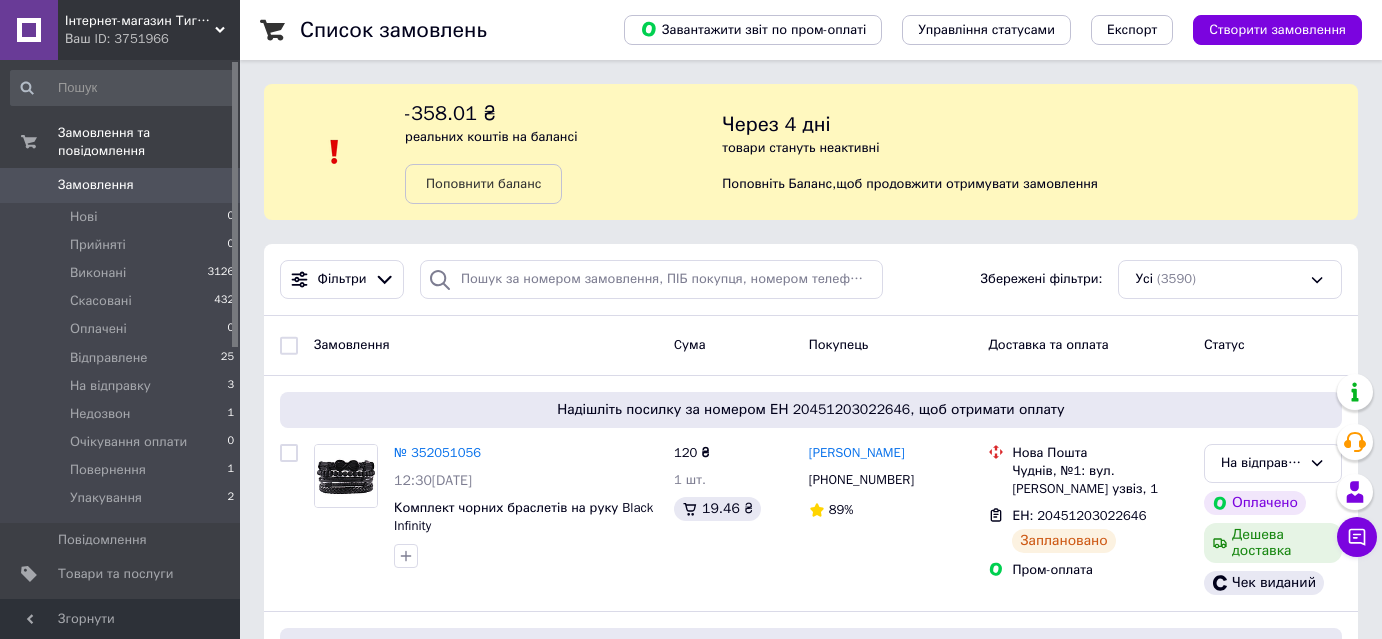 click on "Нові 0" at bounding box center (123, 217) 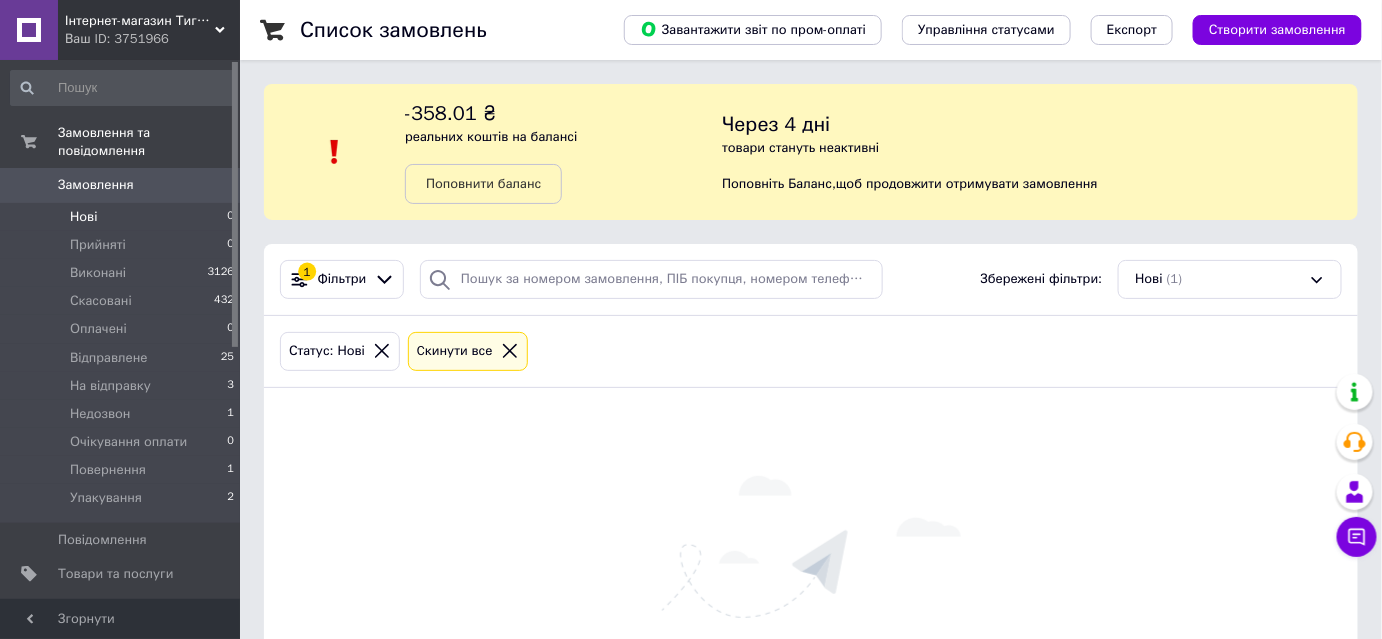 click on "Замовлення" at bounding box center [121, 185] 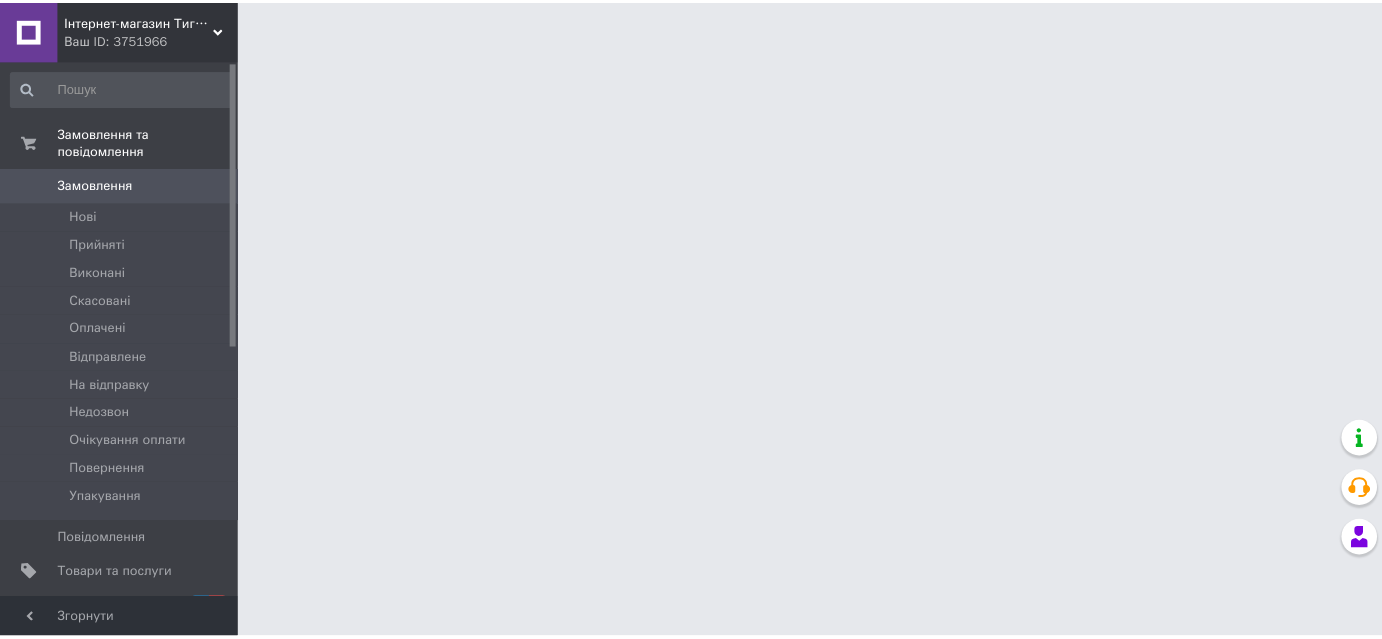 scroll, scrollTop: 0, scrollLeft: 0, axis: both 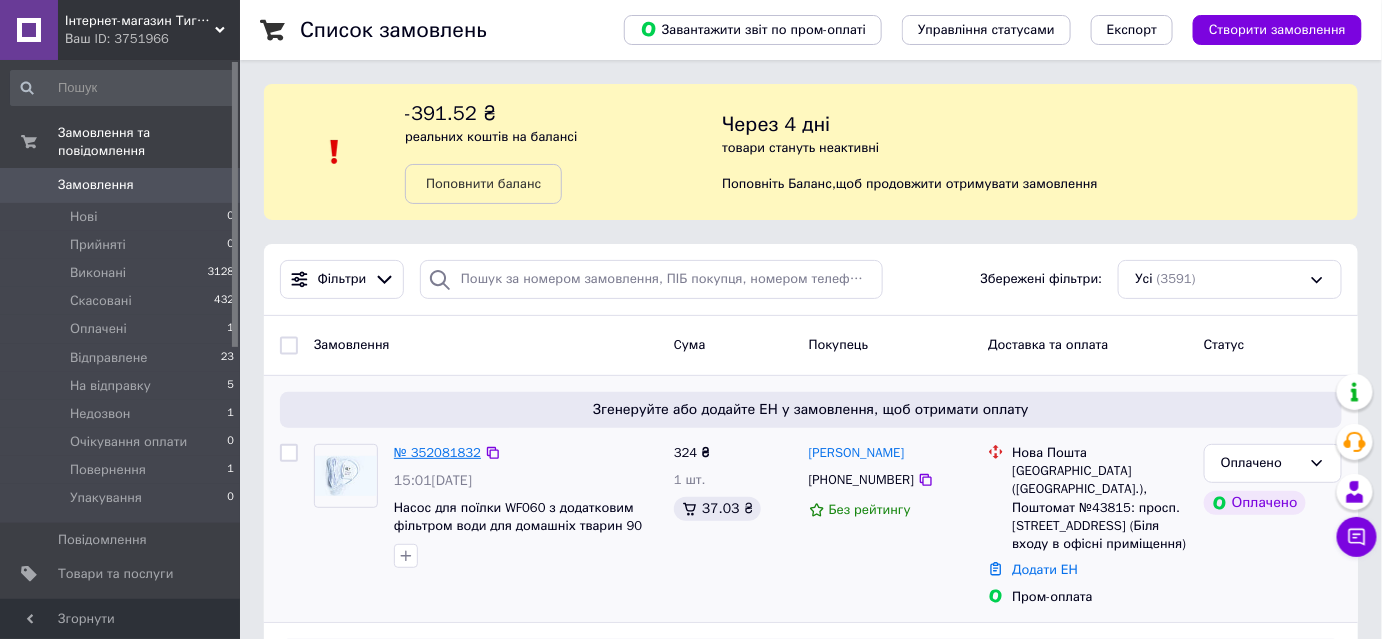 click on "№ 352081832" at bounding box center (437, 452) 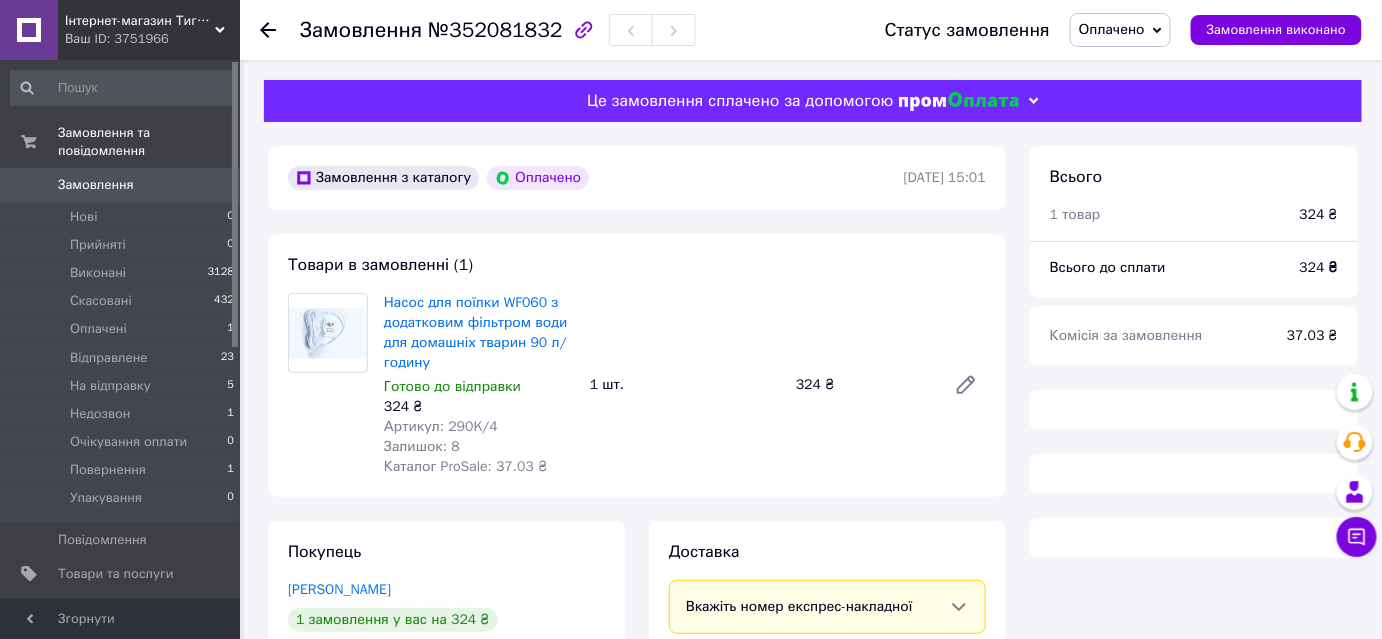 click 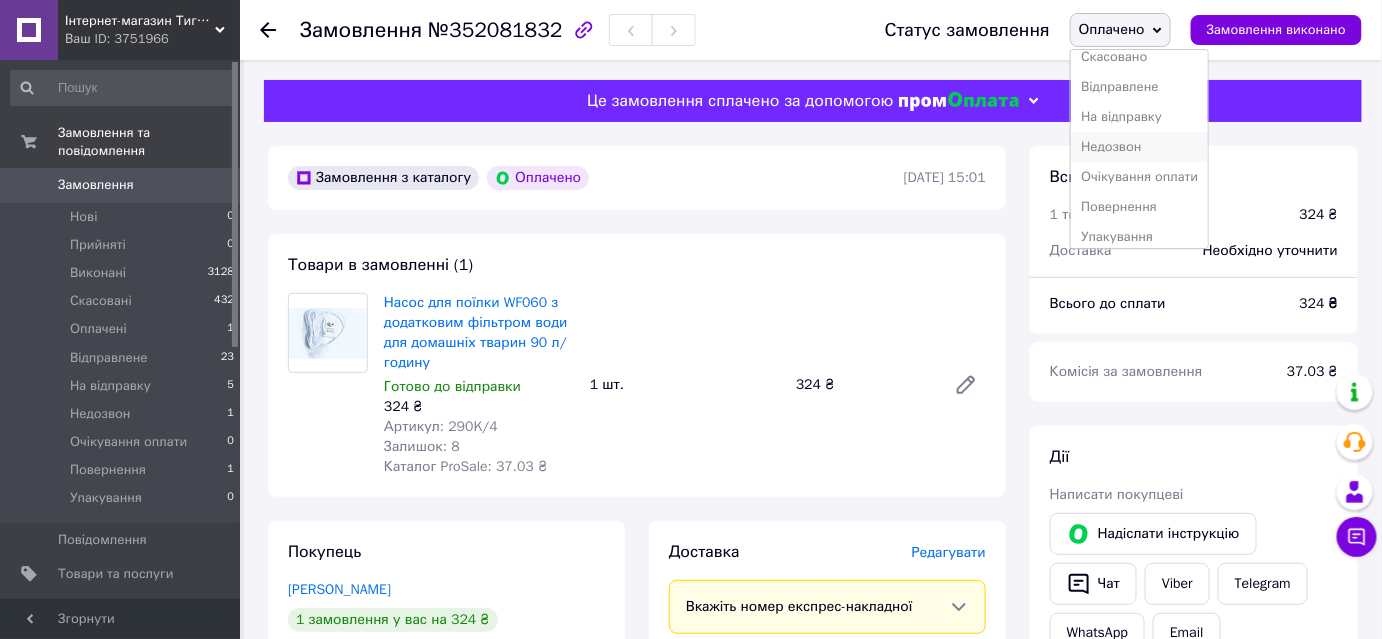scroll, scrollTop: 81, scrollLeft: 0, axis: vertical 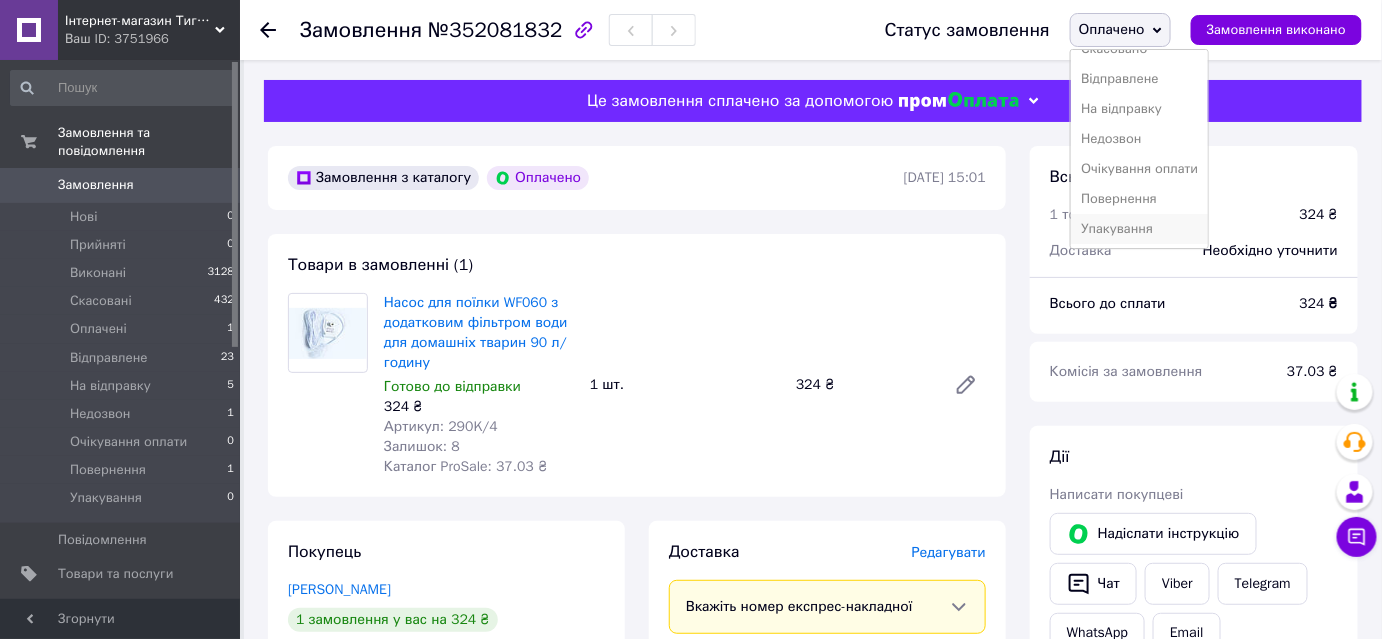 click on "Упакування" at bounding box center [1139, 229] 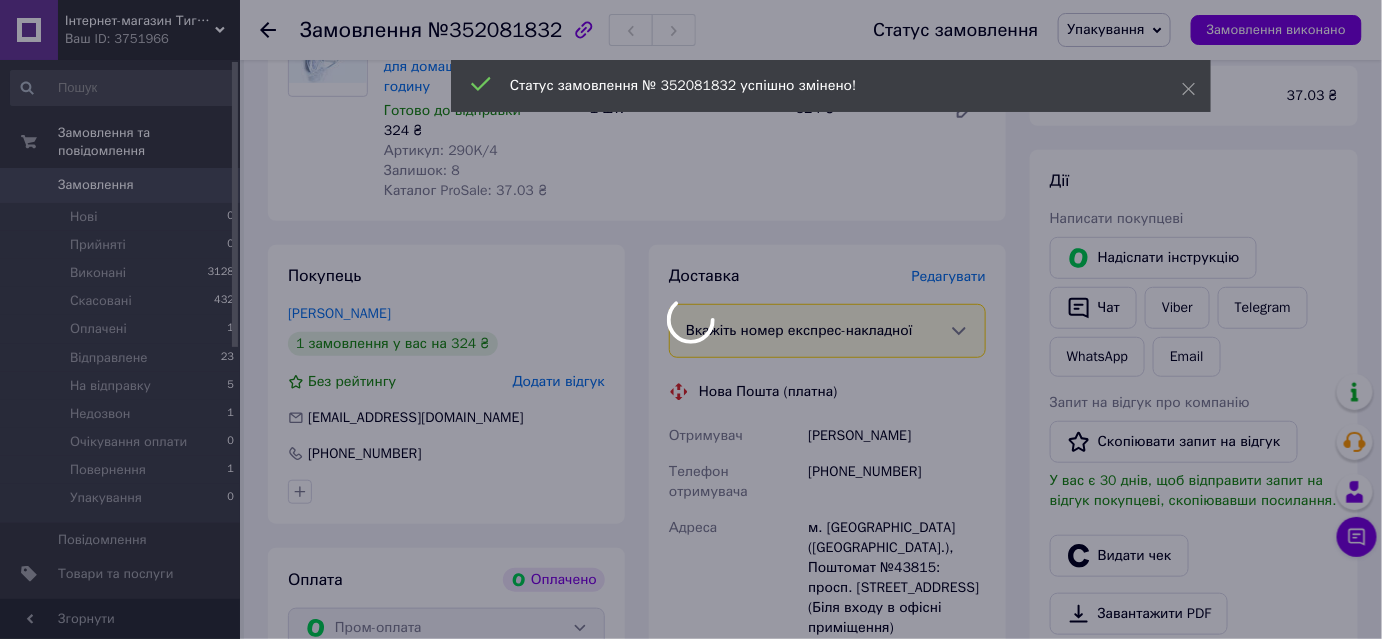 scroll, scrollTop: 424, scrollLeft: 0, axis: vertical 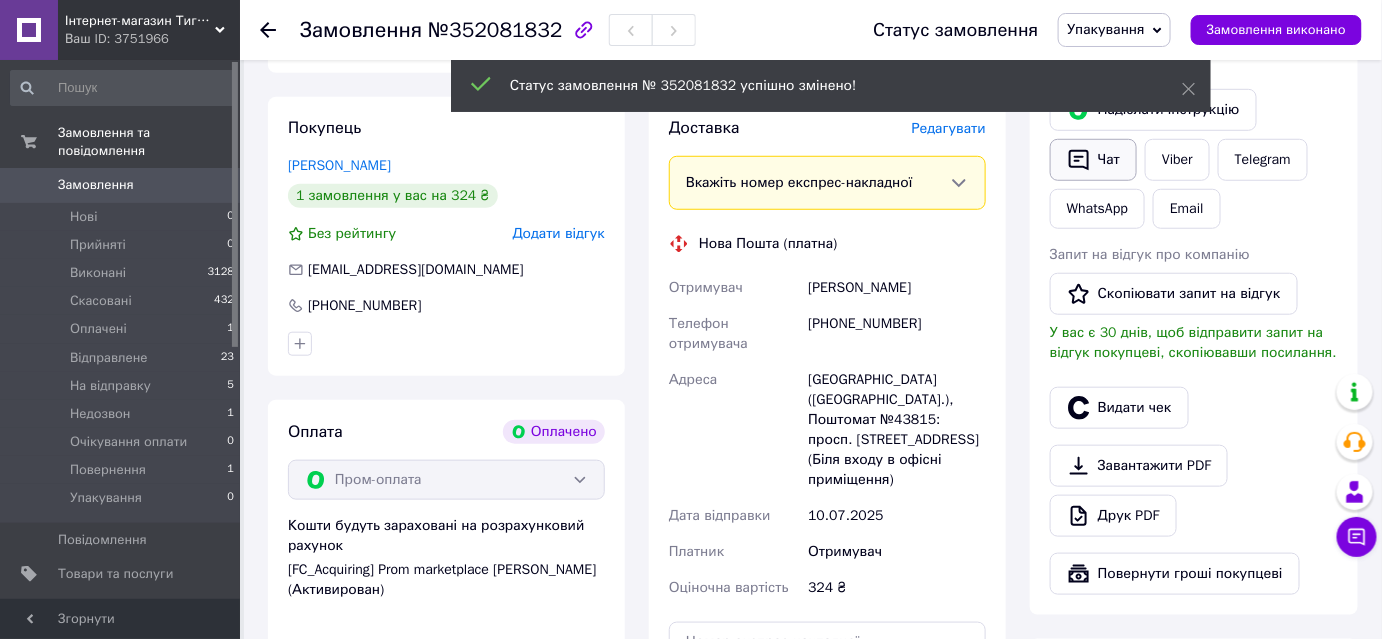 click on "Чат" at bounding box center (1093, 160) 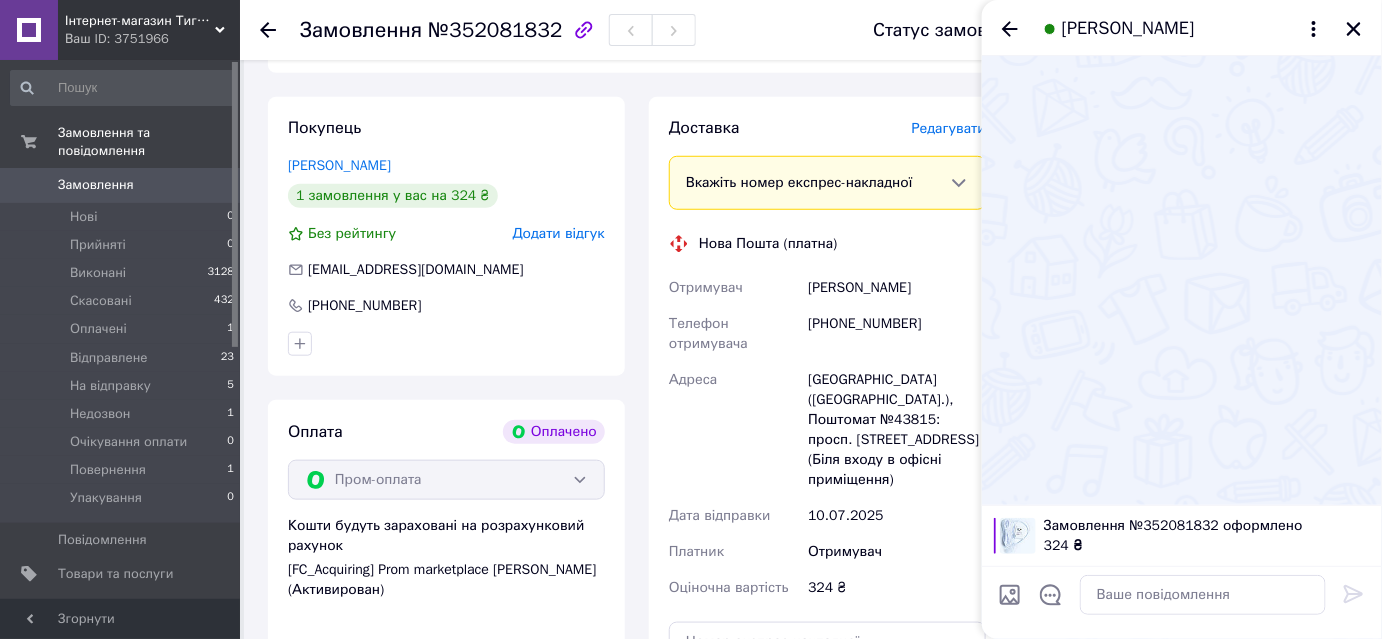 click on "Доставка Редагувати Вкажіть номер експрес-накладної Обов'язково введіть номер експрес-накладної,
якщо створювали її не на цій сторінці. У разі,
якщо номер ЕН не буде доданий, ми не зможемо
виплатити гроші за замовлення Мобільний номер покупця (із замовлення) повинен відповідати номеру отримувача за накладною Нова Пошта (платна) Отримувач Чернов Юрий Телефон отримувача +380930021995 Адреса Київ (Київська обл.), Поштомат №43815: просп. Григоренка, 39б (Біля входу в офісні приміщення) Дата відправки 10.07.2025 Платник Отримувач Оціночна вартість 324 ₴ Передати номер або 324" at bounding box center (827, 458) 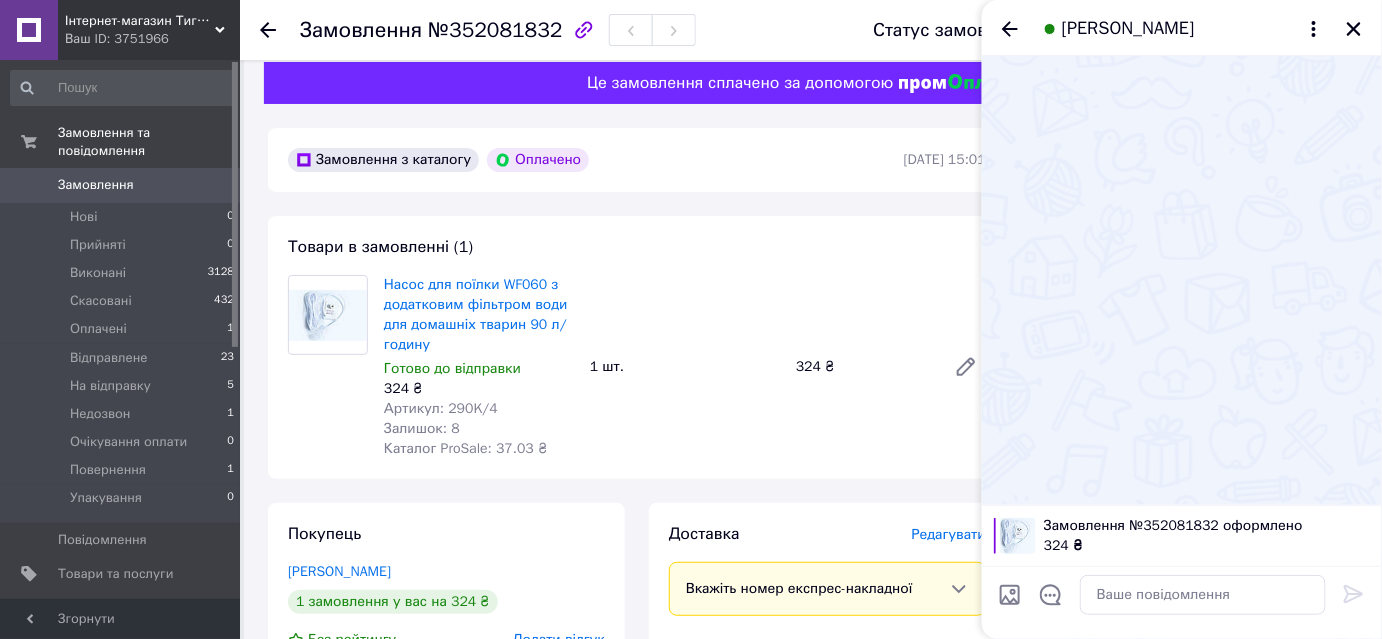 scroll, scrollTop: 0, scrollLeft: 0, axis: both 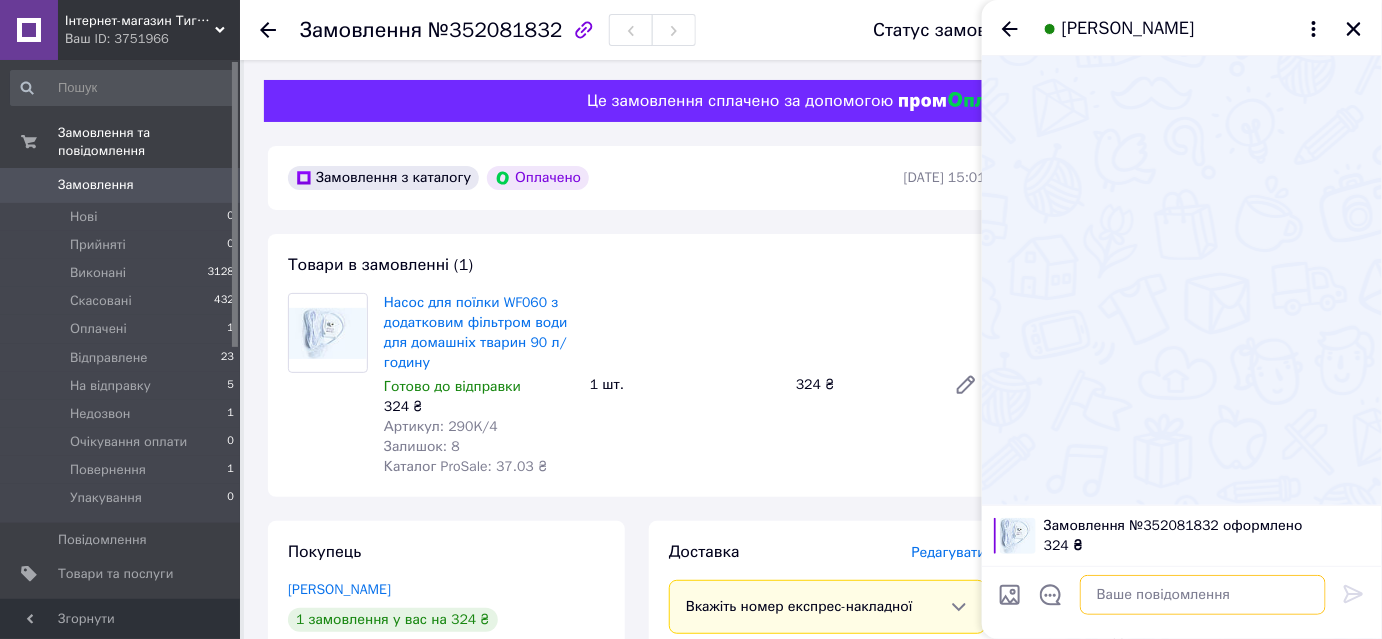 click at bounding box center [1203, 595] 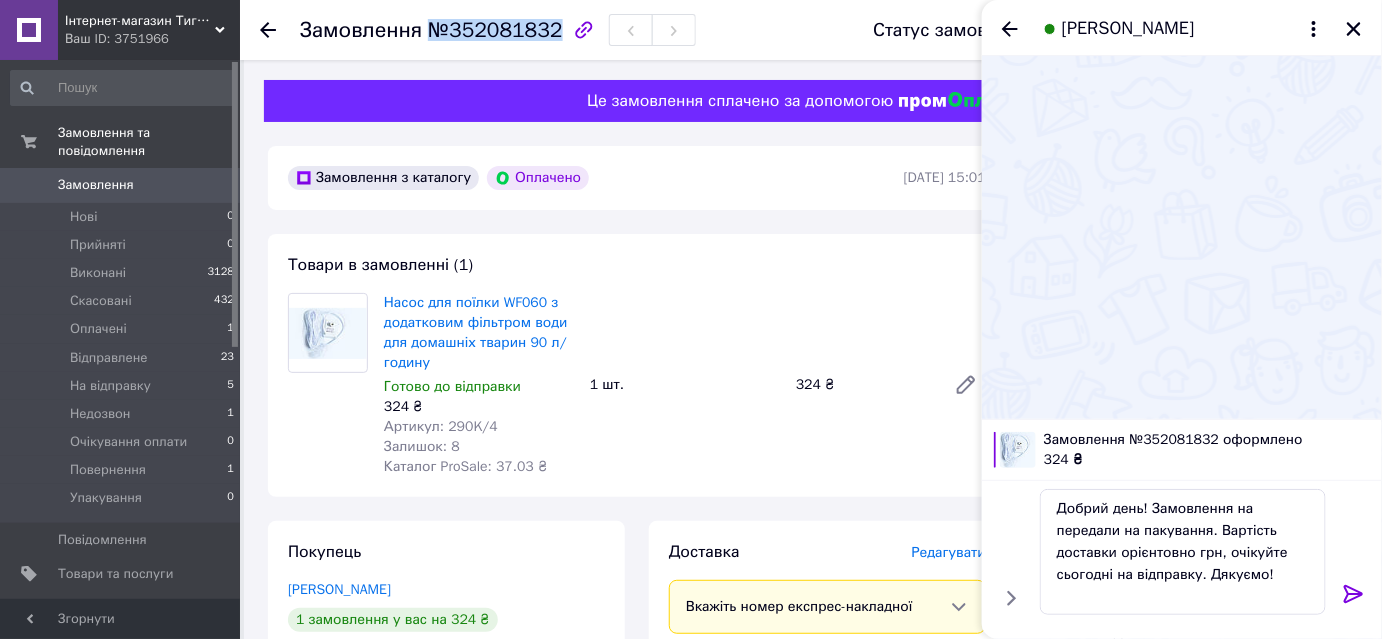 drag, startPoint x: 429, startPoint y: 27, endPoint x: 543, endPoint y: 27, distance: 114 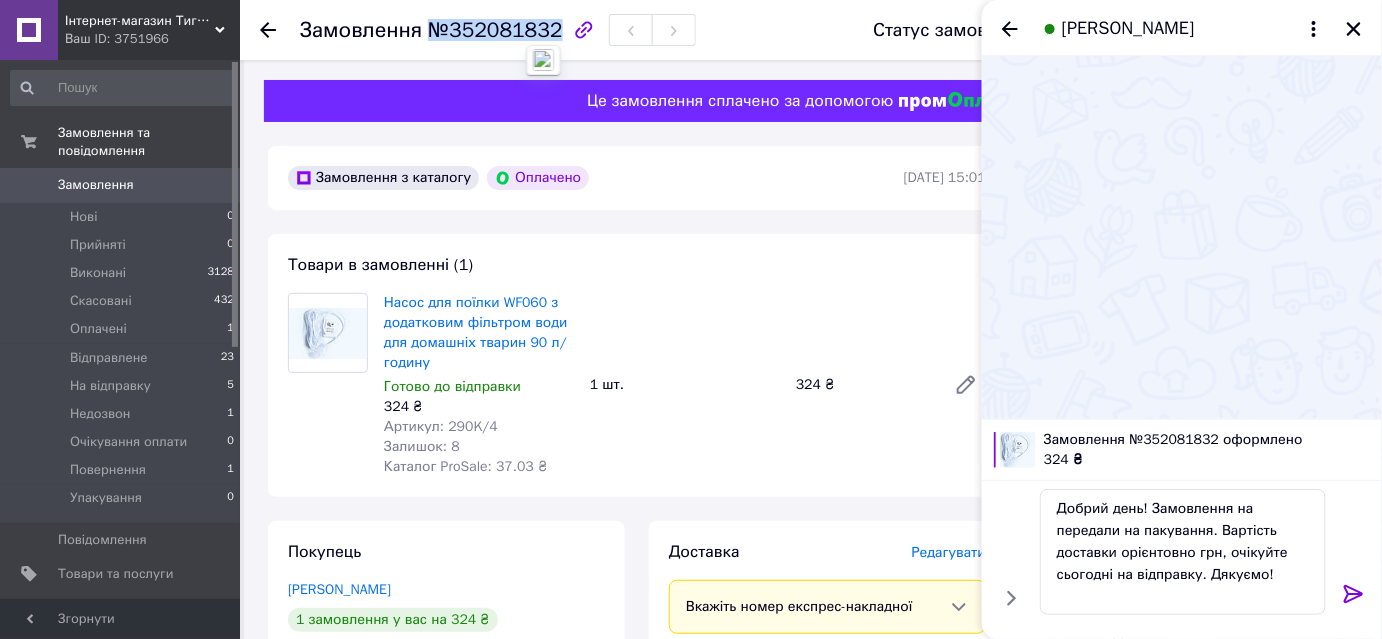 copy on "№352081832" 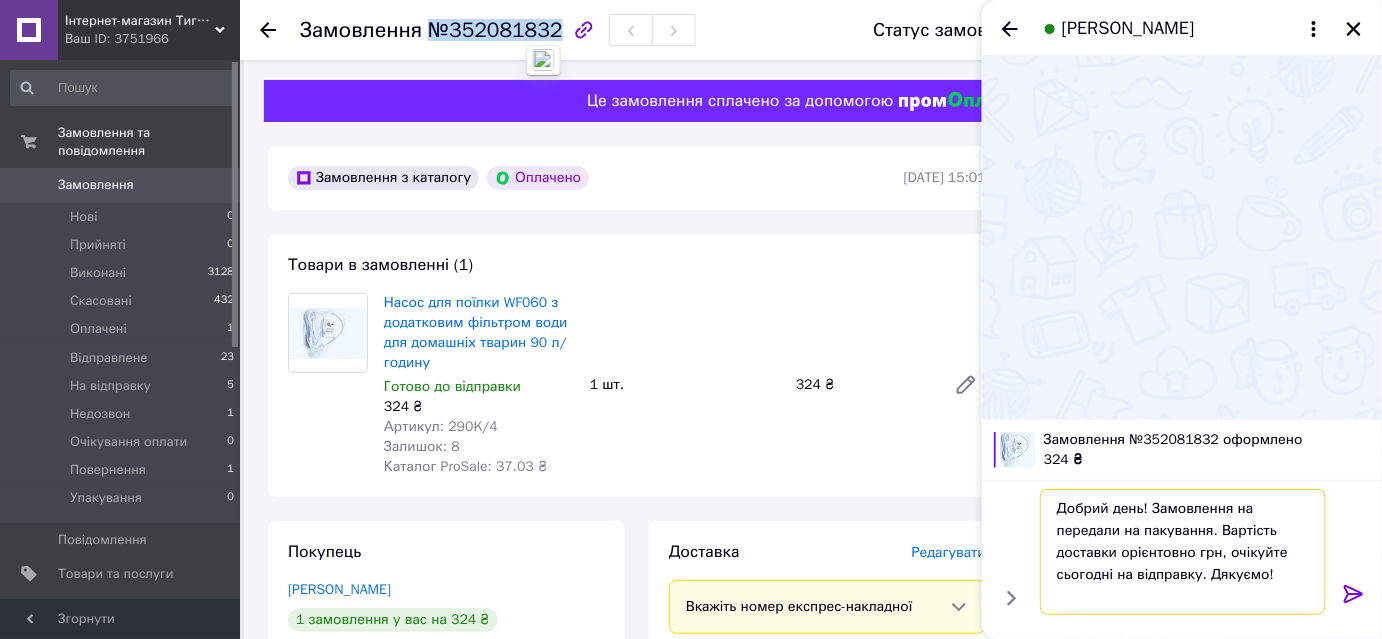 click on "Добрий день! Замовлення на передали на пакування. Вартість доставки орієнтовно грн, очікуйте сьогодні на відправку. Дякуємо!" at bounding box center [1183, 552] 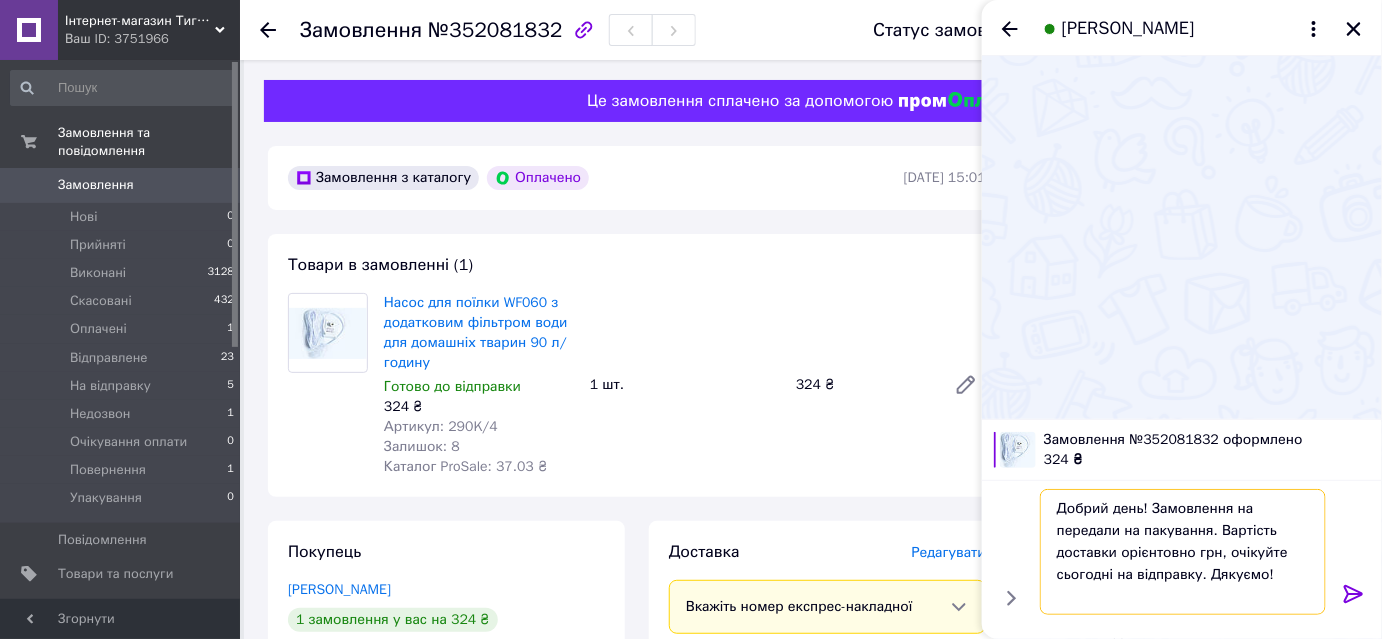 paste on "№352081832" 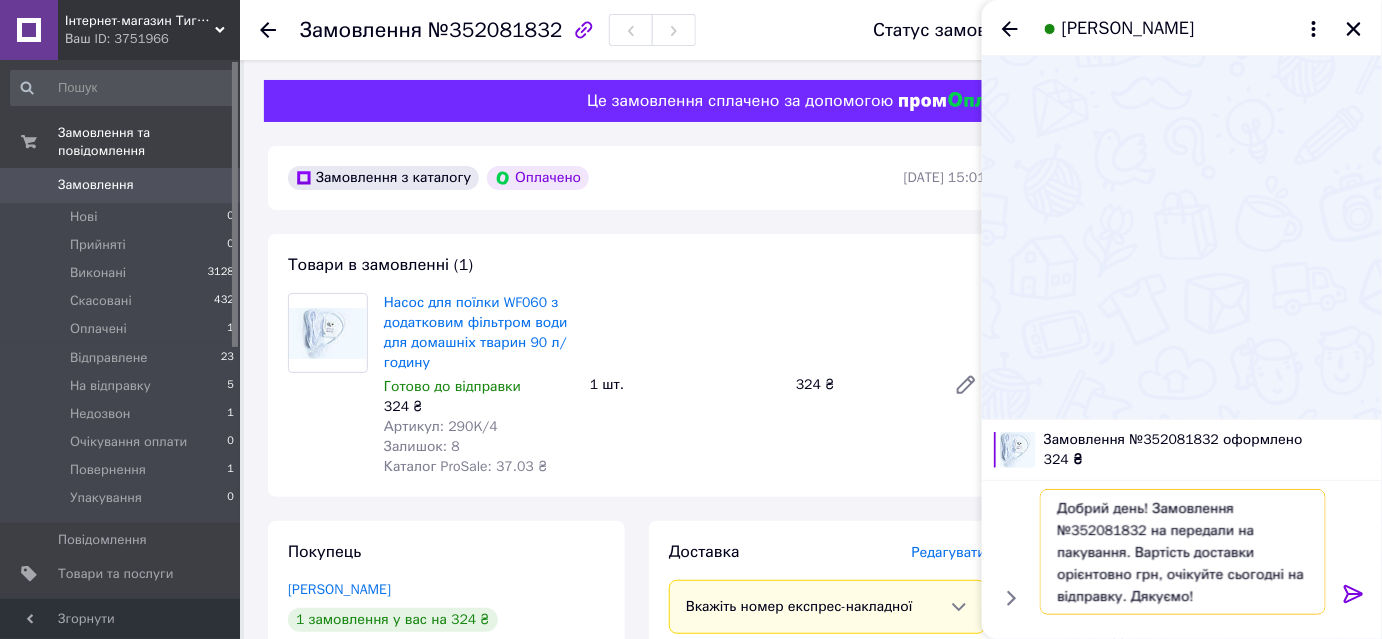 click on "Добрий день! Замовлення №352081832 на передали на пакування. Вартість доставки орієнтовно грн, очікуйте сьогодні на відправку. Дякуємо!" at bounding box center (1183, 552) 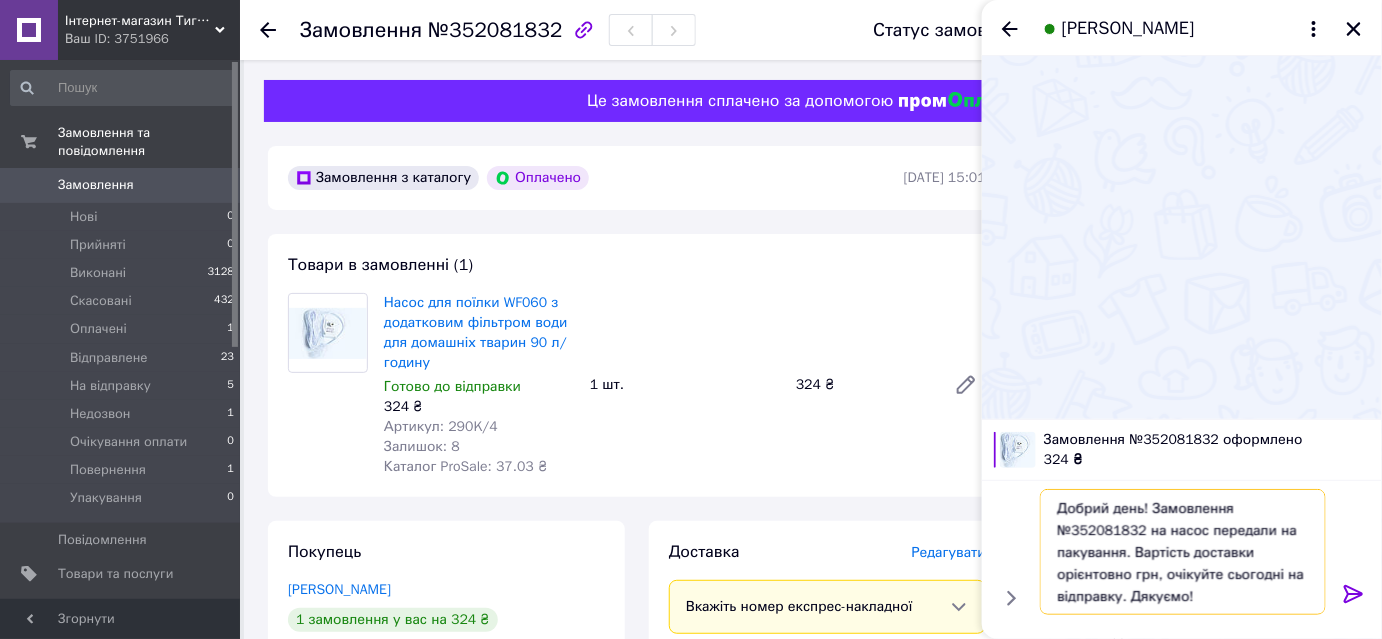 click on "Добрий день! Замовлення №352081832 на насос передали на пакування. Вартість доставки орієнтовно грн, очікуйте сьогодні на відправку. Дякуємо!" at bounding box center (1183, 552) 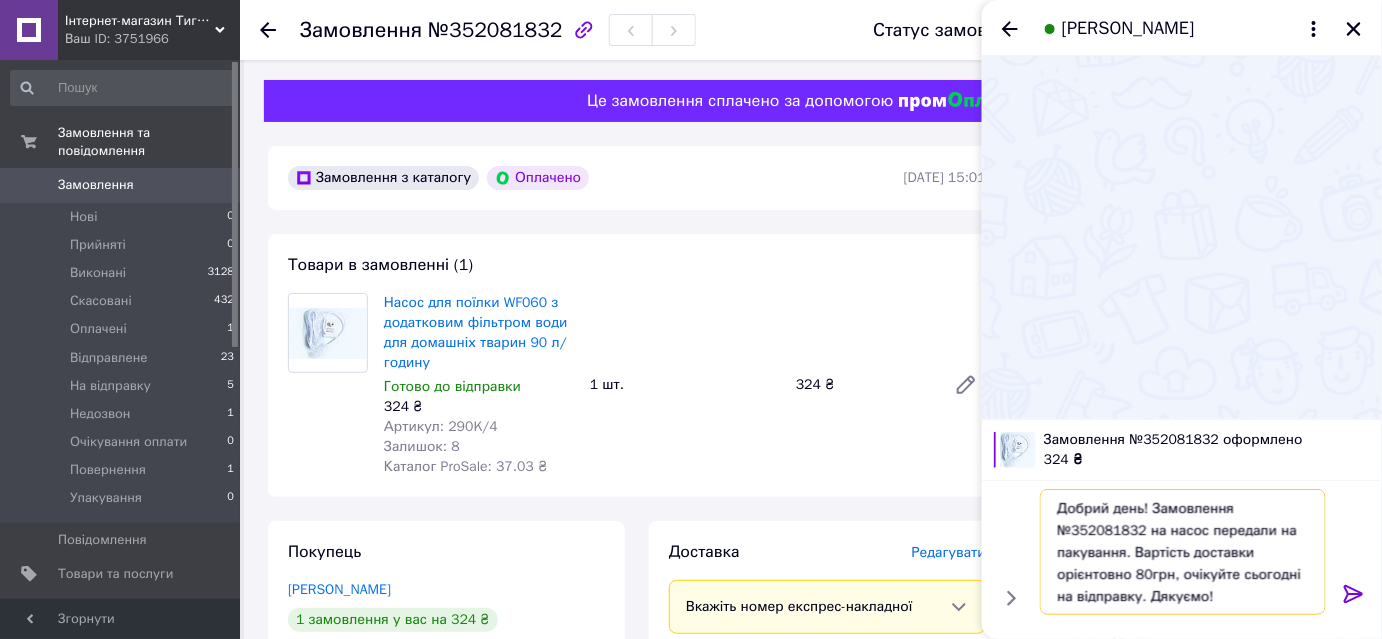 type on "Добрий день! Замовлення №352081832 на насос передали на пакування. Вартість доставки орієнтовно 80грн, очікуйте сьогодні на відправку. Дякуємо!" 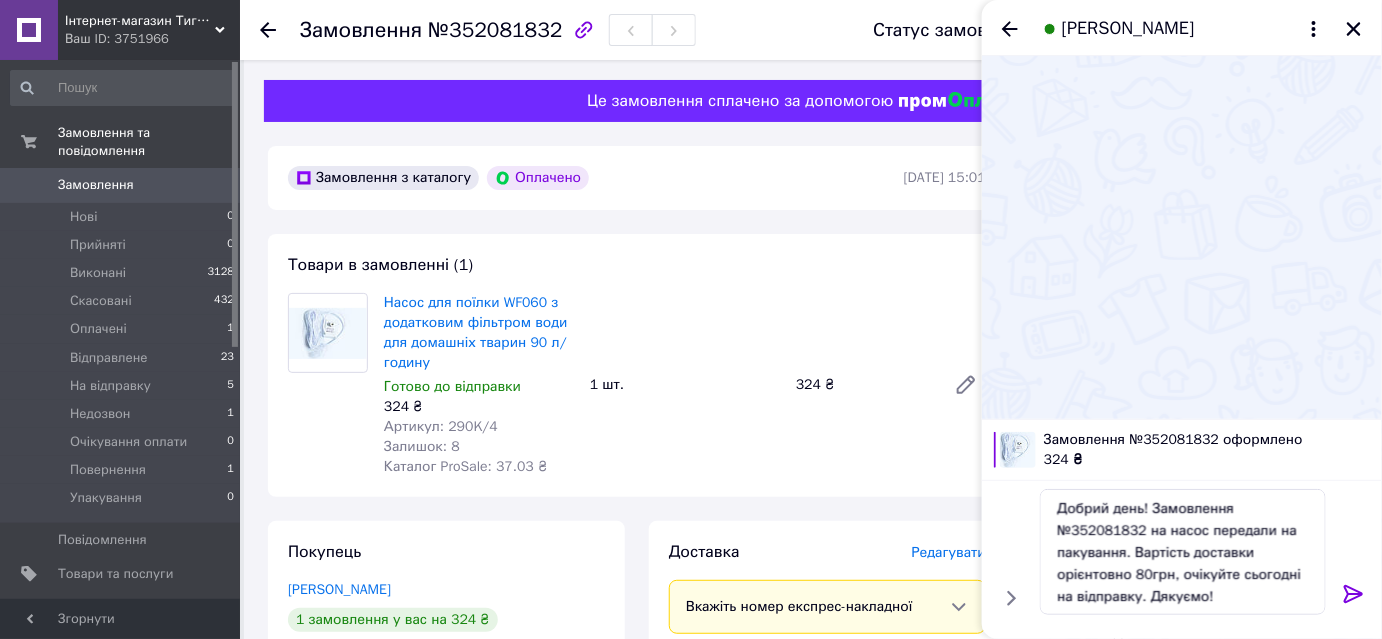 click 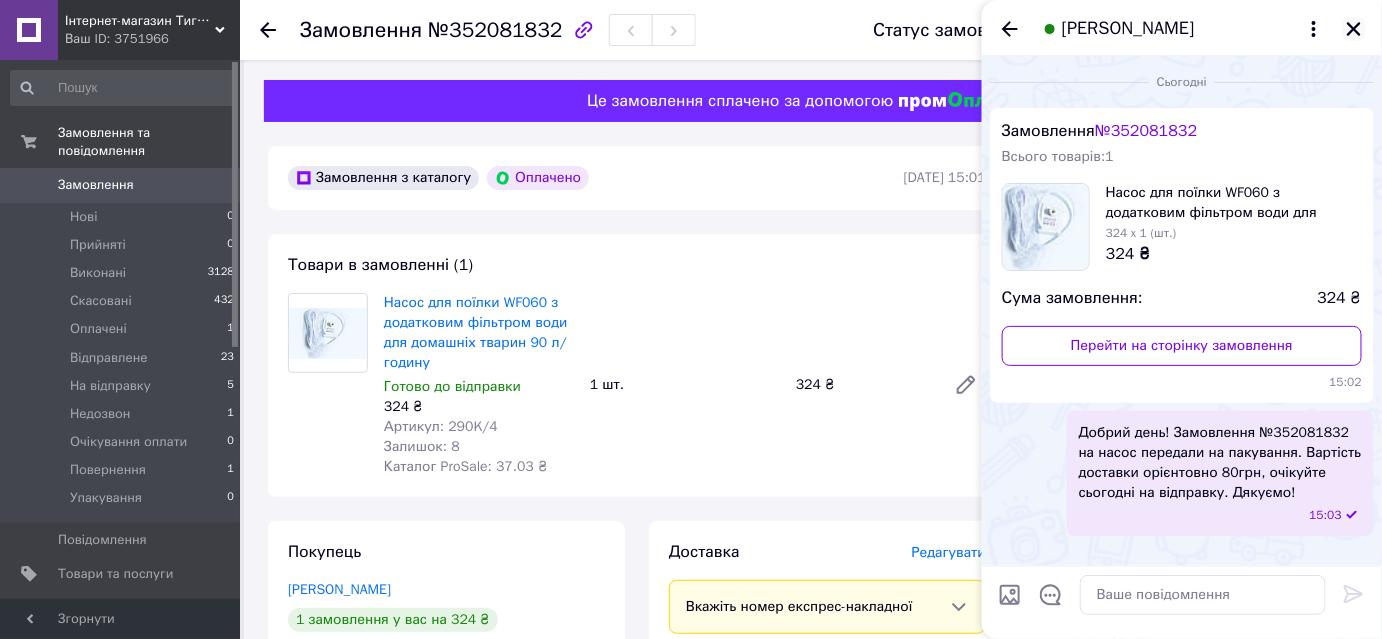 click 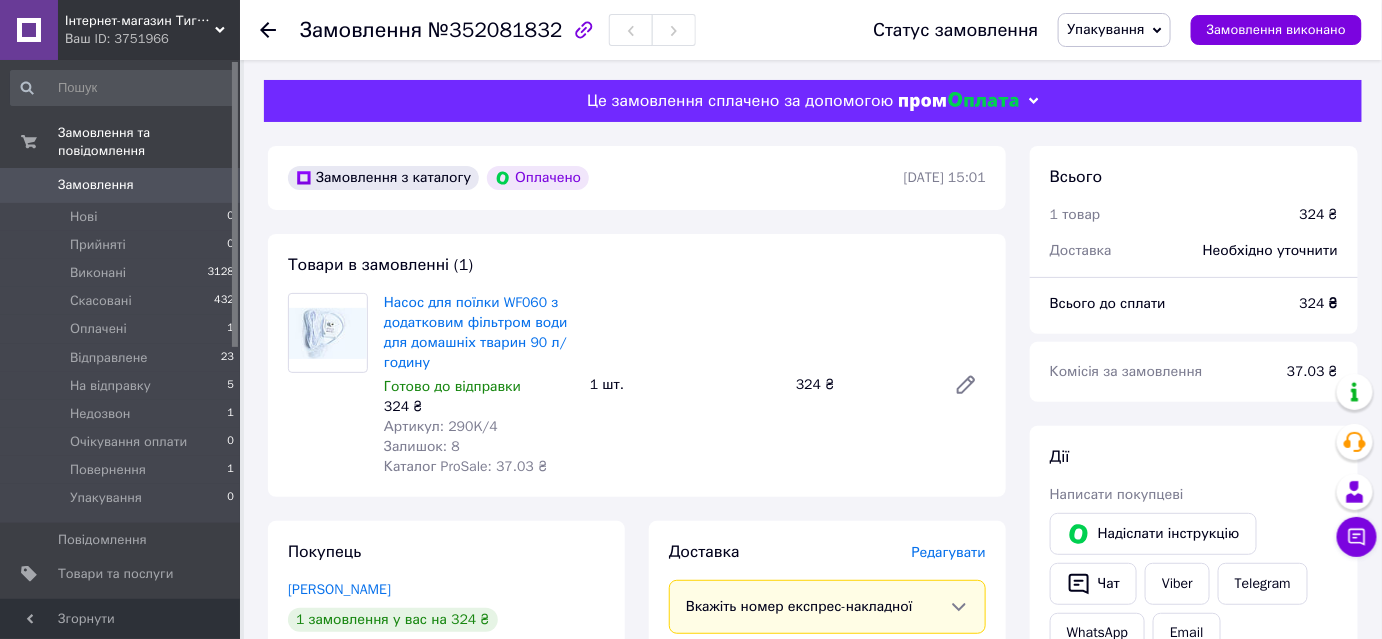 click on "Замовлення з каталогу Оплачено 10.07.2025 | 15:01 Товари в замовленні (1) Насос для поїлки WF060 з додатковим фільтром води для домашніх тварин 90 л/годину Готово до відправки 324 ₴ Артикул: 290K/4 Залишок: 8 Каталог ProSale: 37.03 ₴  1 шт. 324 ₴ Покупець Чернов Юрий 1 замовлення у вас на 324 ₴ Без рейтингу   Додати відгук yu.sixx@mail.ru +380930021995 Оплата Оплачено Пром-оплата Кошти будуть зараховані на розрахунковий рахунок [FC_Acquiring] Prom marketplace Горчакова Валентина Петрівна (Активирован) Доставка Редагувати Вкажіть номер експрес-накладної Нова Пошта (платна) Отримувач Чернов Юрий +380930021995 Адреса" at bounding box center [637, 838] 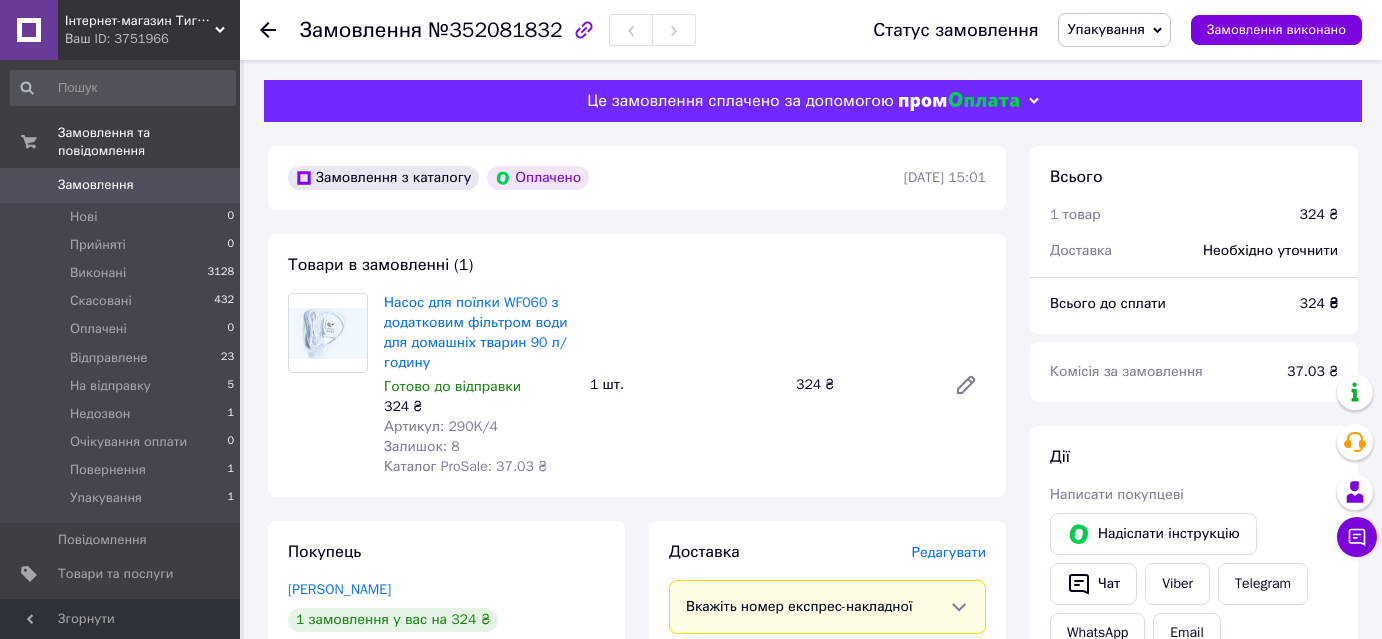 scroll, scrollTop: 0, scrollLeft: 0, axis: both 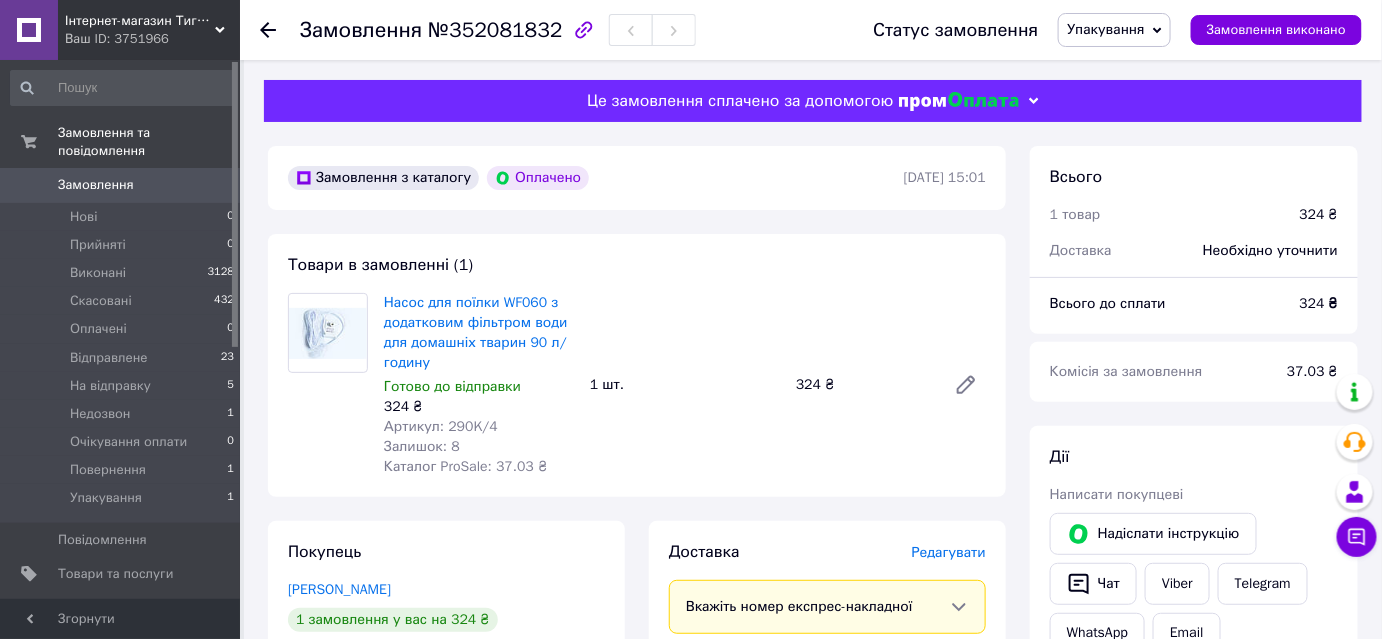 click on "№352081832" at bounding box center (495, 30) 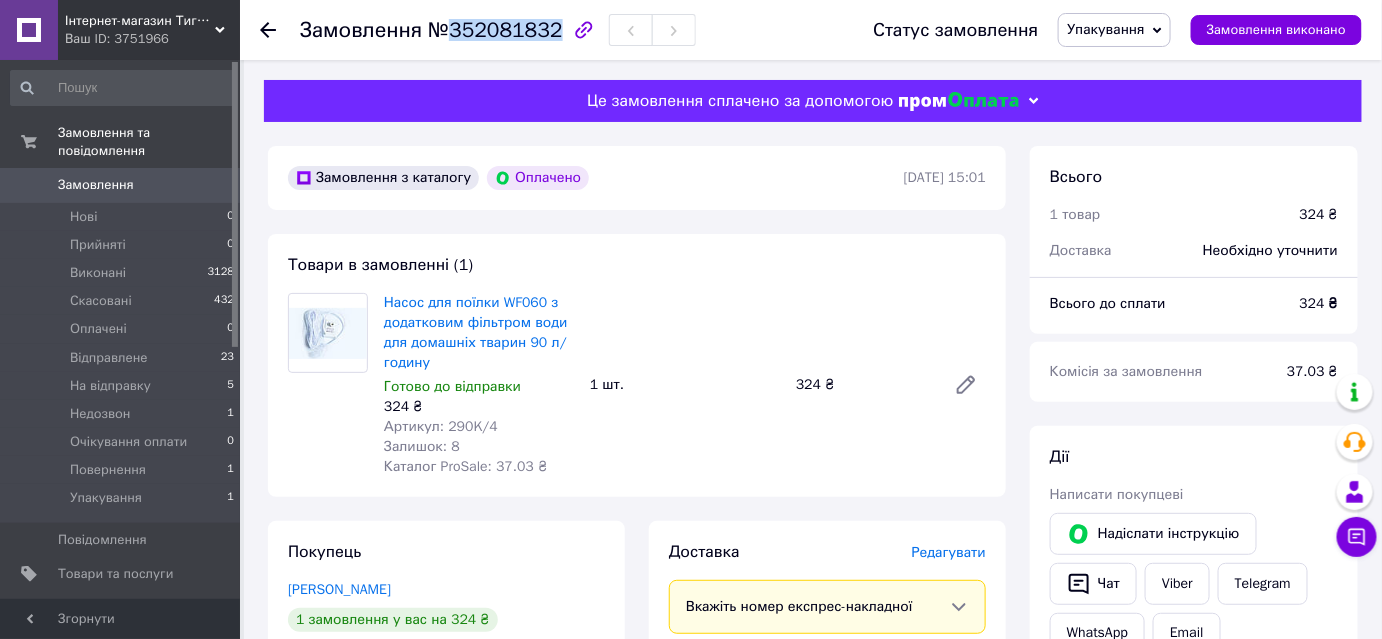 click on "№352081832" at bounding box center (495, 30) 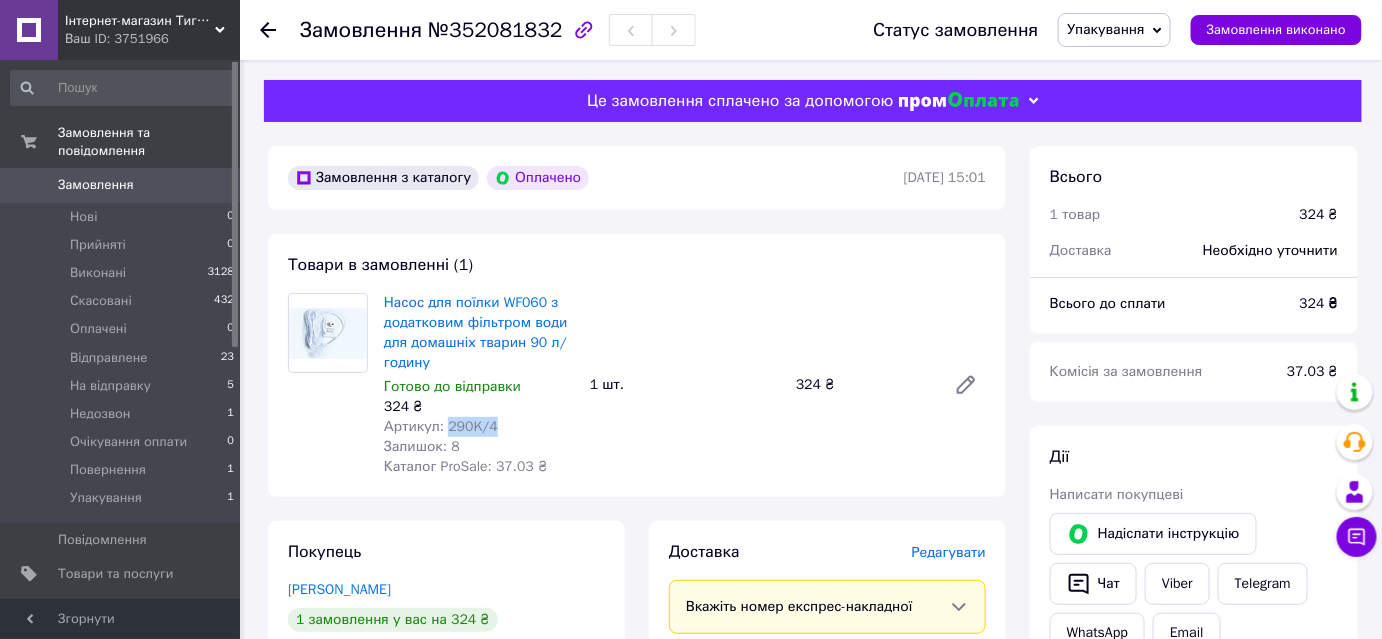 drag, startPoint x: 441, startPoint y: 425, endPoint x: 496, endPoint y: 425, distance: 55 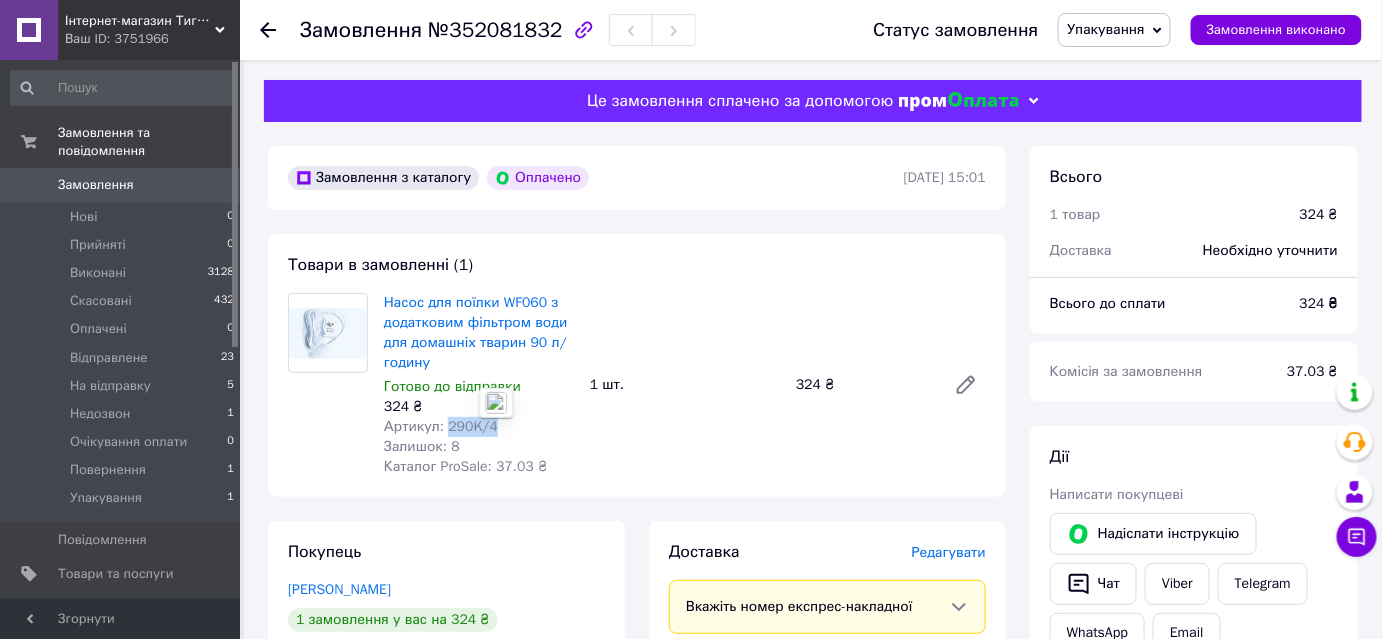 scroll, scrollTop: 424, scrollLeft: 0, axis: vertical 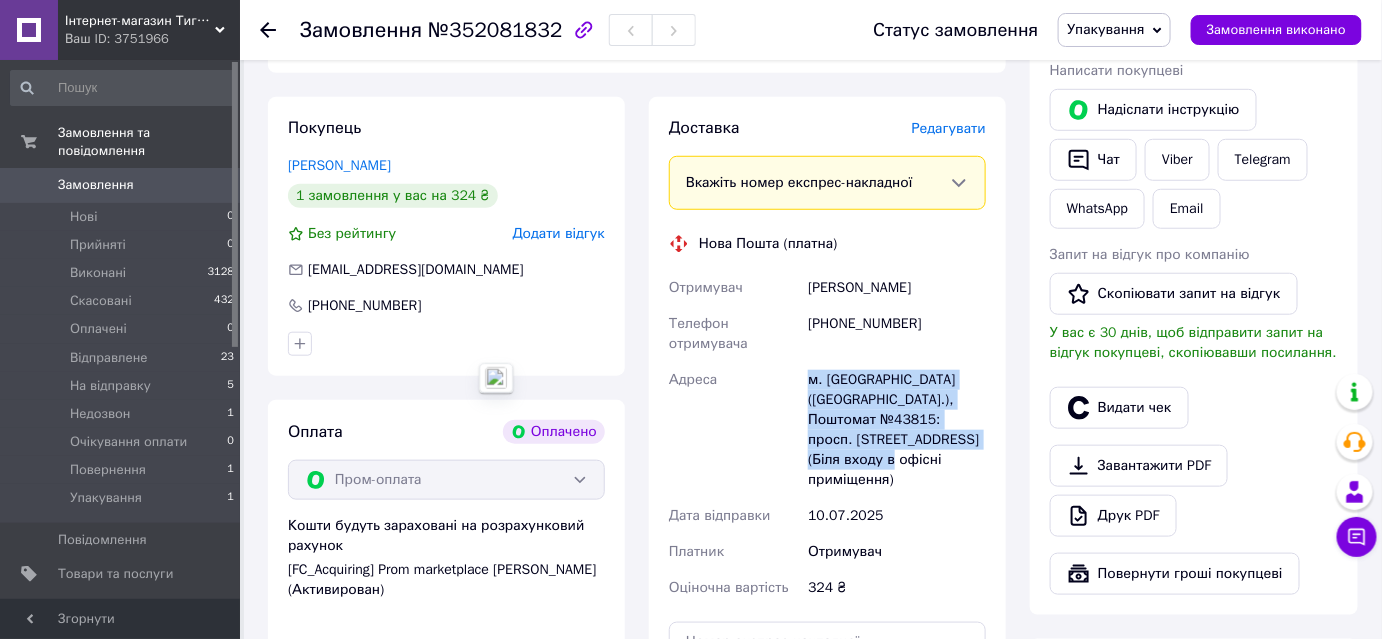 drag, startPoint x: 808, startPoint y: 371, endPoint x: 910, endPoint y: 476, distance: 146.38647 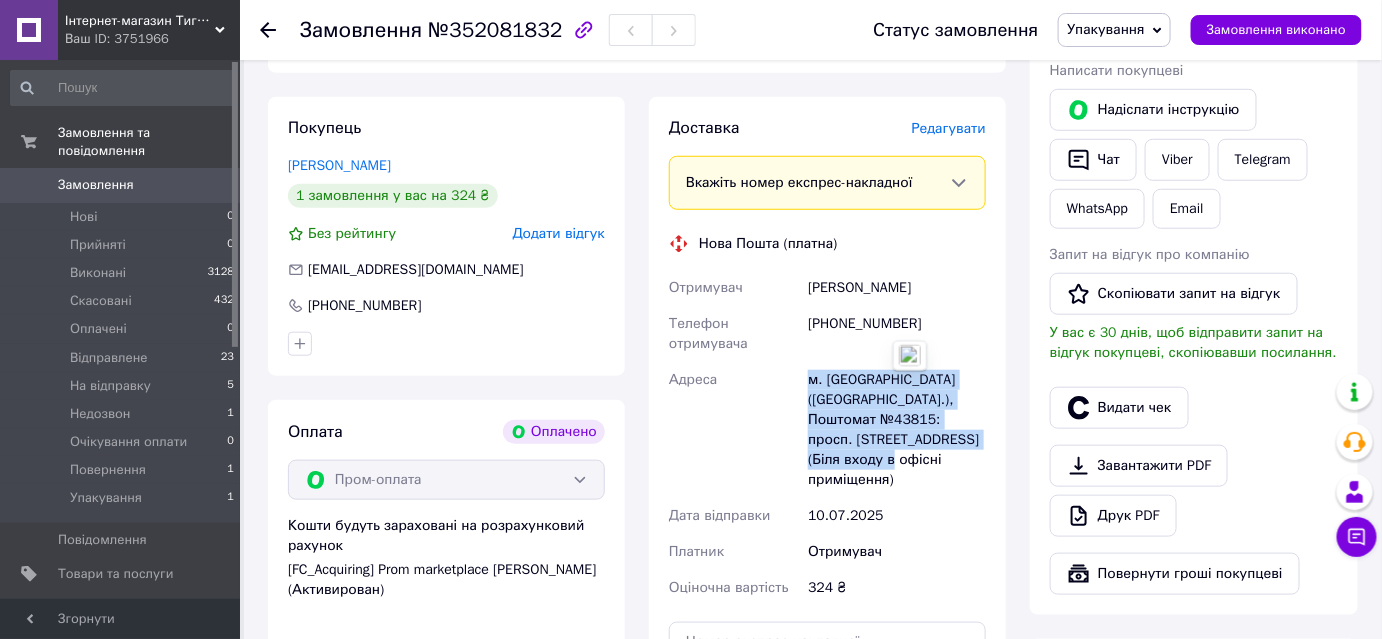 copy on "м. [GEOGRAPHIC_DATA] ([GEOGRAPHIC_DATA].), Поштомат №43815: просп. [STREET_ADDRESS] (Біля входу в офісні приміщення)" 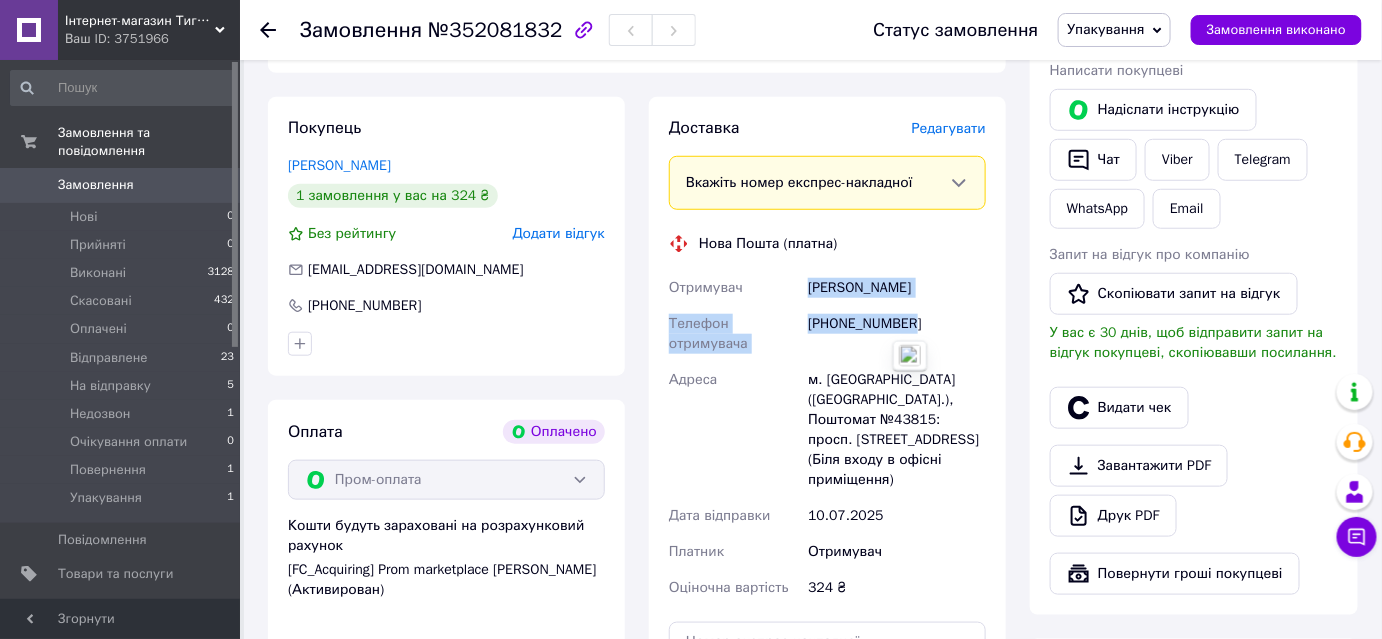 drag, startPoint x: 809, startPoint y: 284, endPoint x: 906, endPoint y: 312, distance: 100.96039 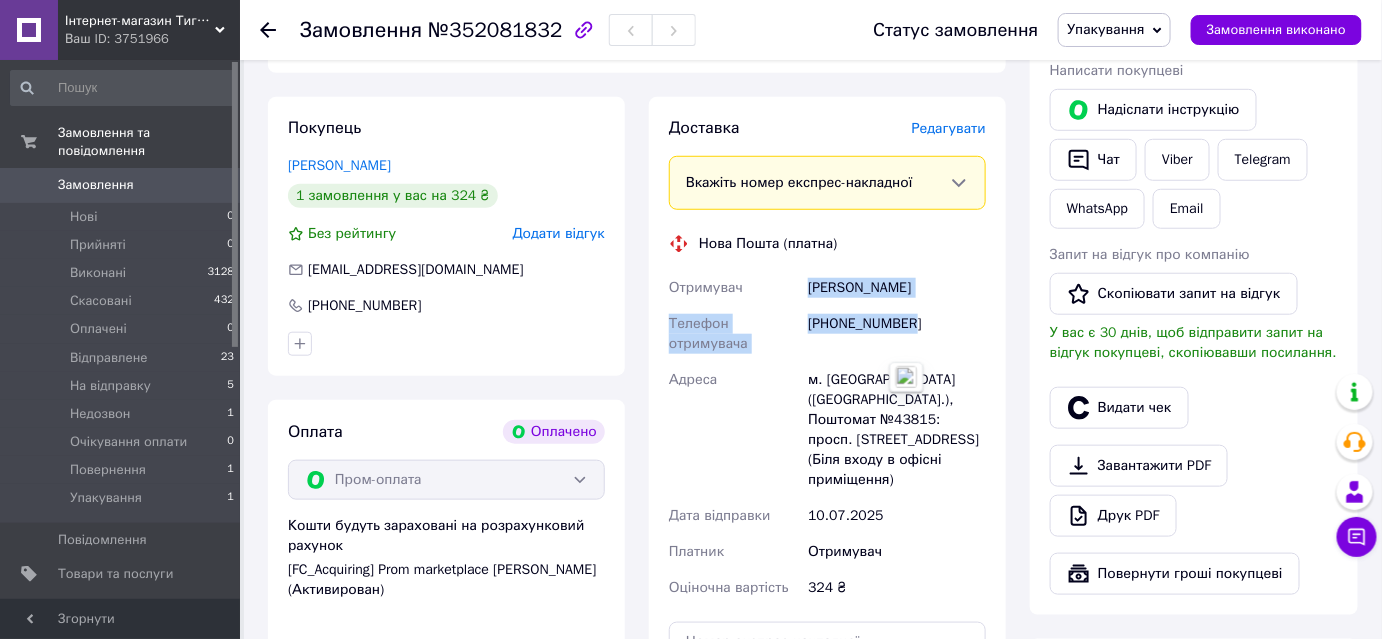 copy on "Чернов Юрий Телефон отримувача +380930021995" 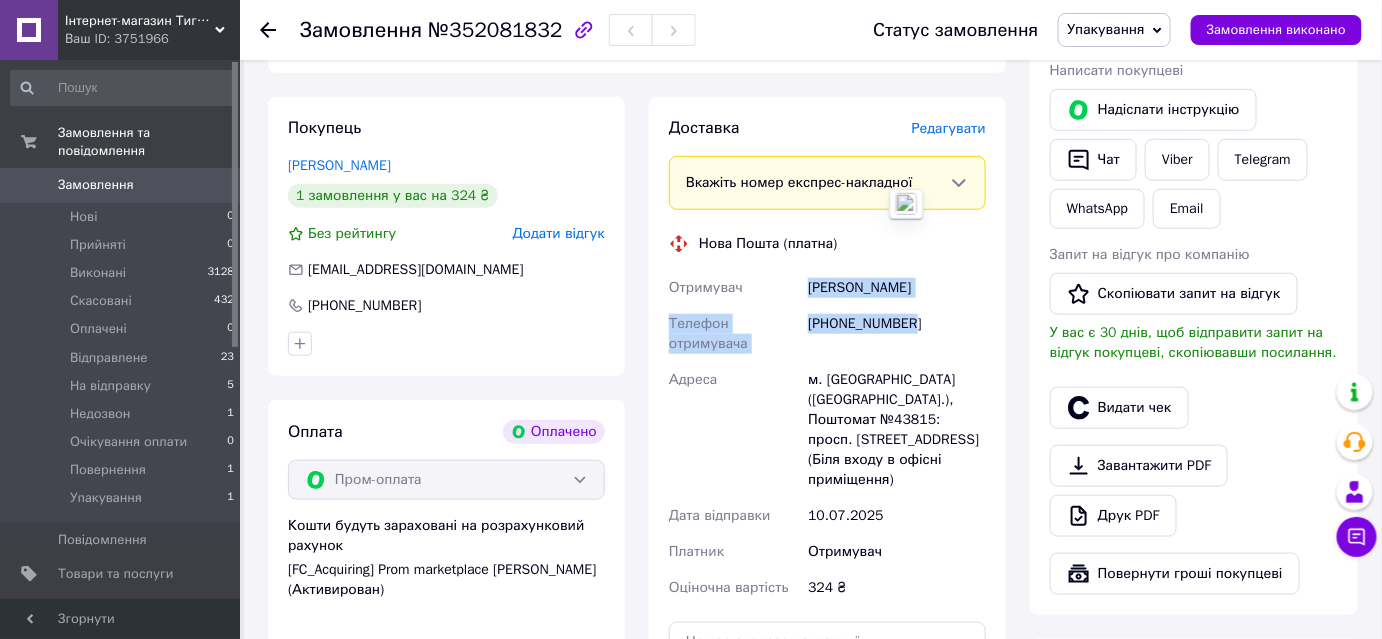 scroll, scrollTop: 212, scrollLeft: 0, axis: vertical 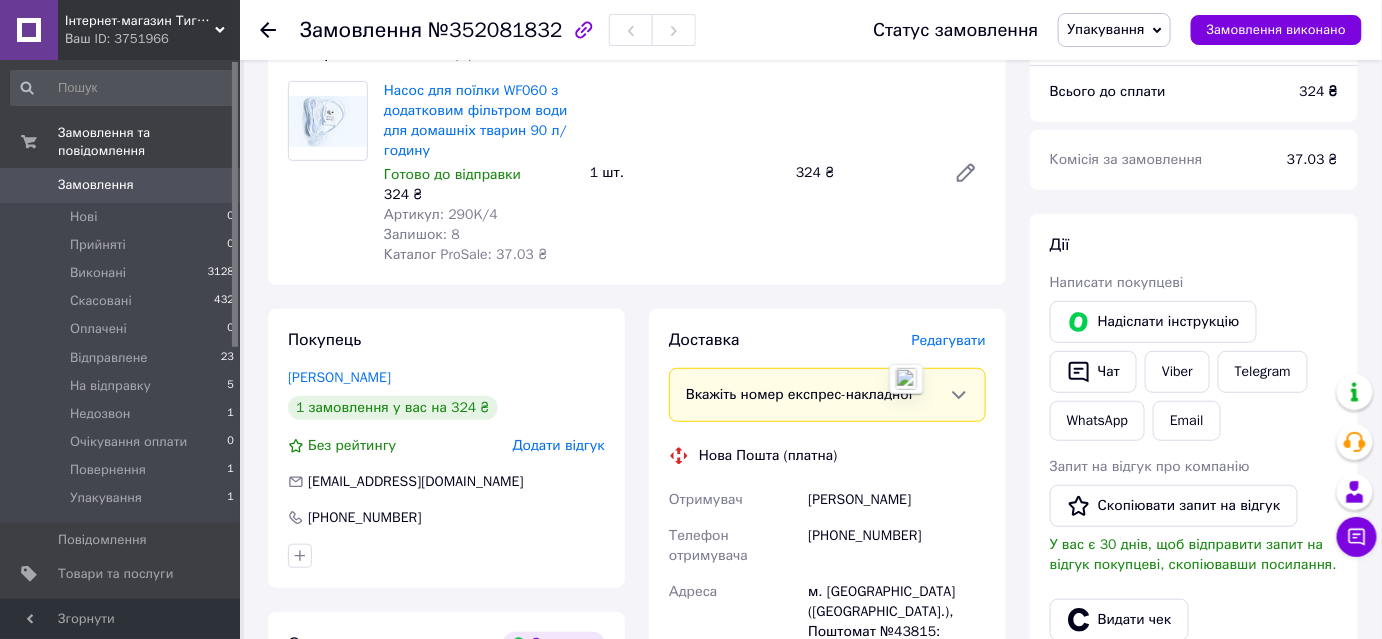 click on "Замовлення з каталогу Оплачено 10.07.2025 | 15:01 Товари в замовленні (1) Насос для поїлки WF060 з додатковим фільтром води для домашніх тварин 90 л/годину Готово до відправки 324 ₴ Артикул: 290K/4 Залишок: 8 Каталог ProSale: 37.03 ₴  1 шт. 324 ₴ Покупець Чернов Юрий 1 замовлення у вас на 324 ₴ Без рейтингу   Додати відгук yu.sixx@mail.ru +380930021995 Оплата Оплачено Пром-оплата Кошти будуть зараховані на розрахунковий рахунок [FC_Acquiring] Prom marketplace Горчакова Валентина Петрівна (Активирован) Доставка Редагувати Вкажіть номер експрес-накладної Нова Пошта (платна) Отримувач Чернов Юрий +380930021995 Адреса" at bounding box center (637, 626) 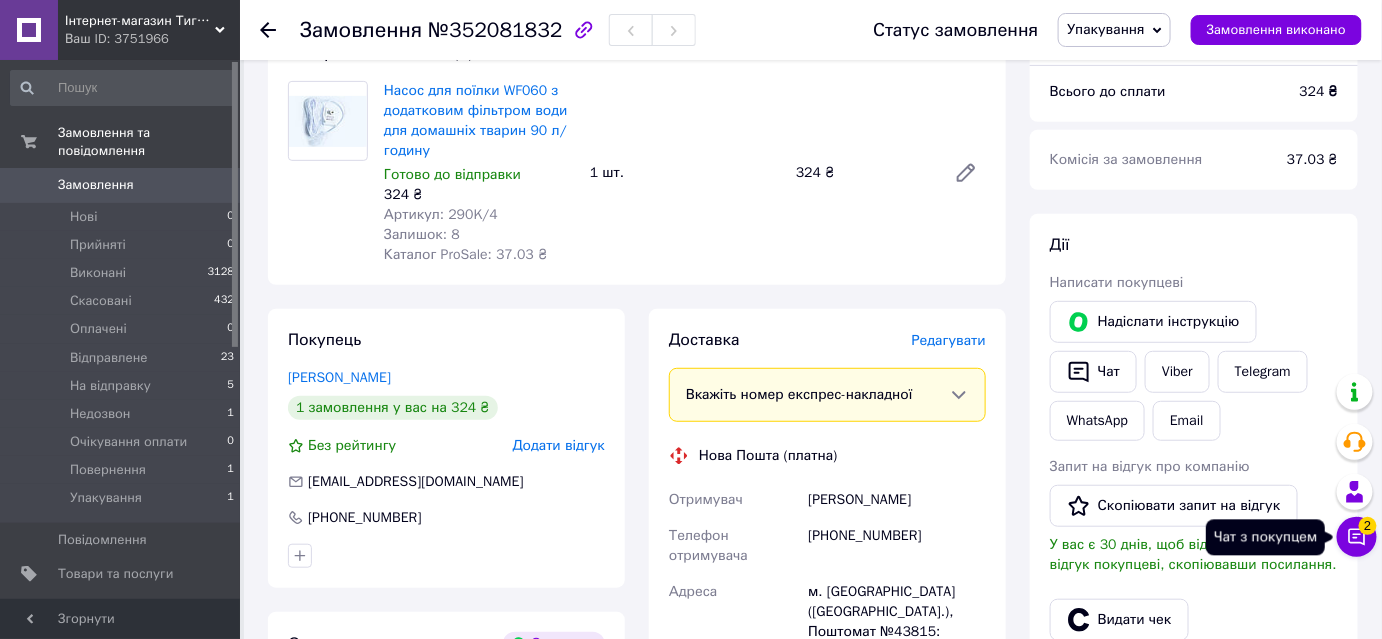 click 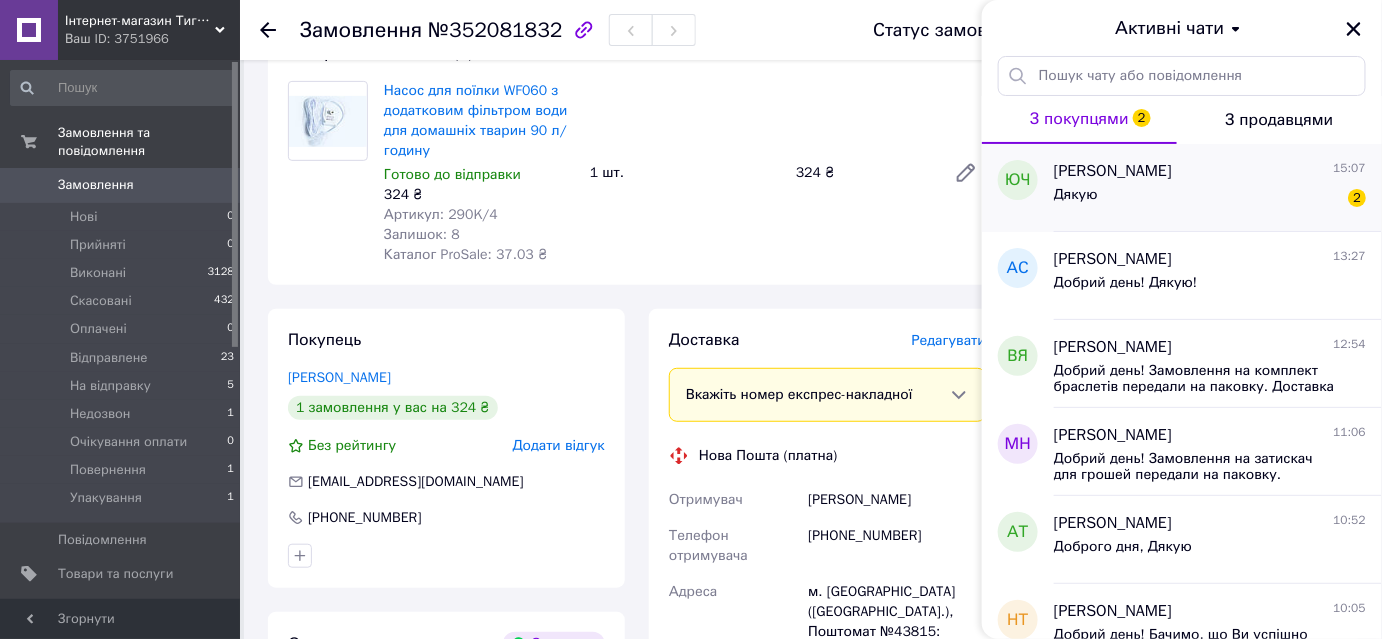 click on "Дякую 2" at bounding box center (1210, 199) 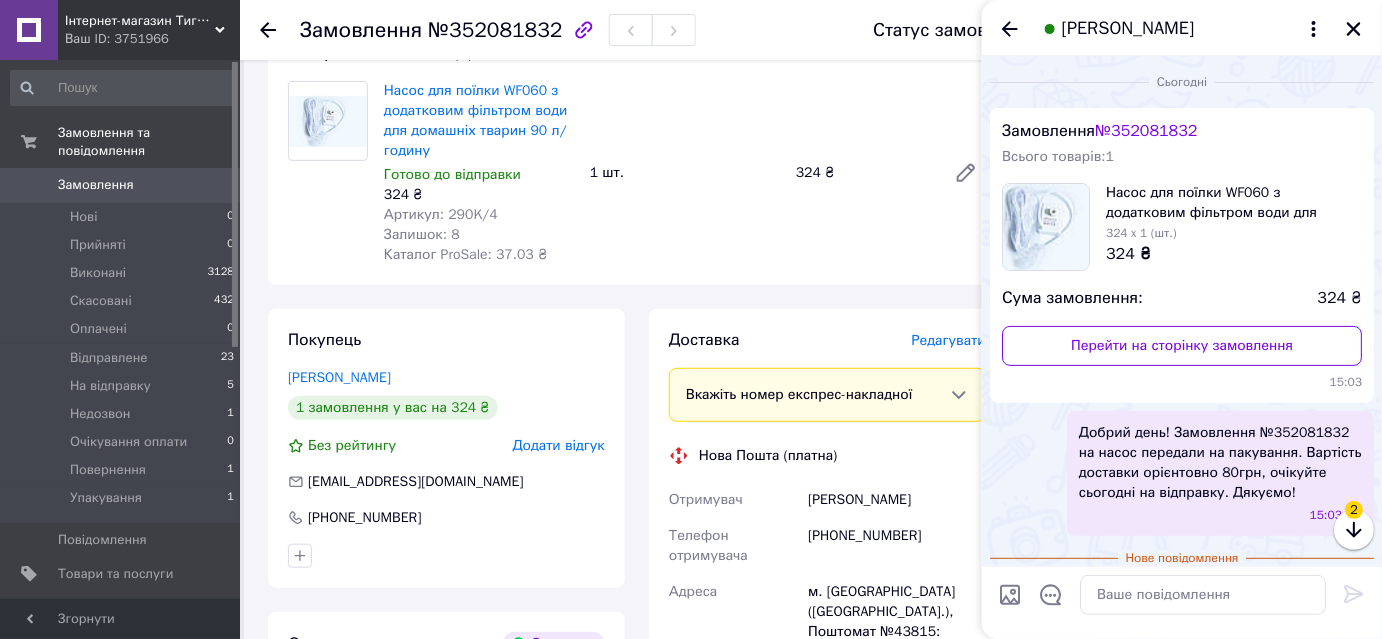 scroll, scrollTop: 119, scrollLeft: 0, axis: vertical 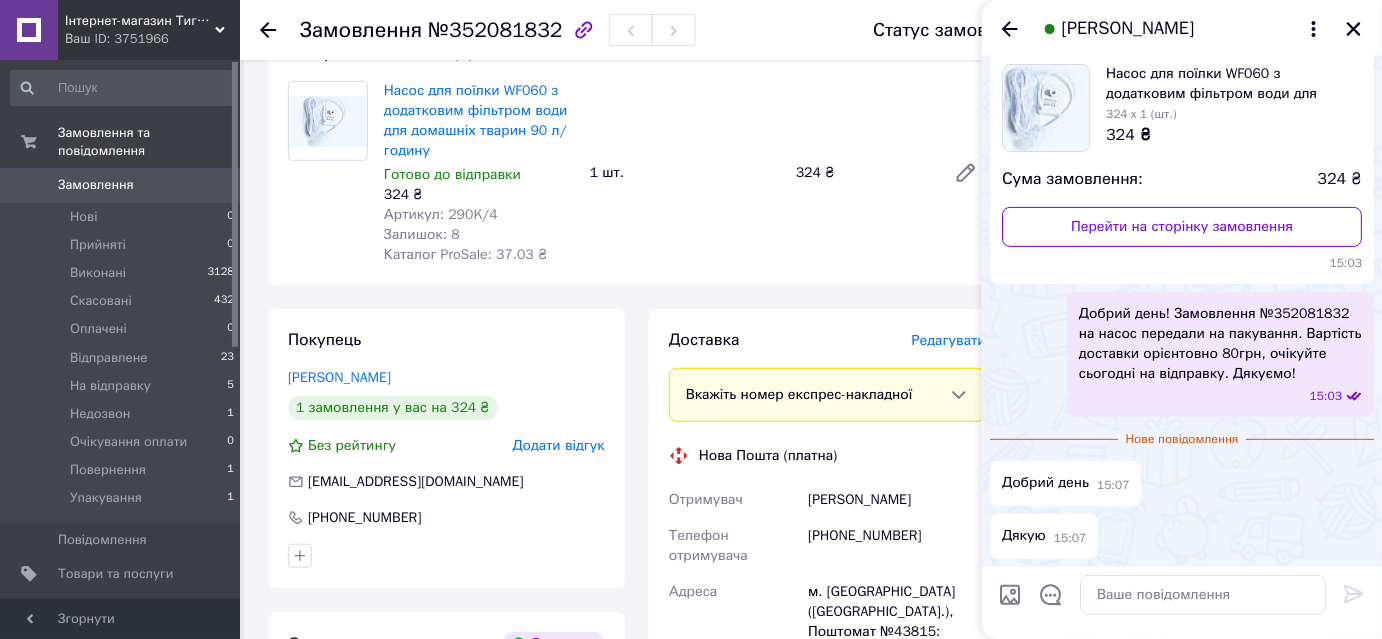 click on "[PERSON_NAME]" at bounding box center (1182, 28) 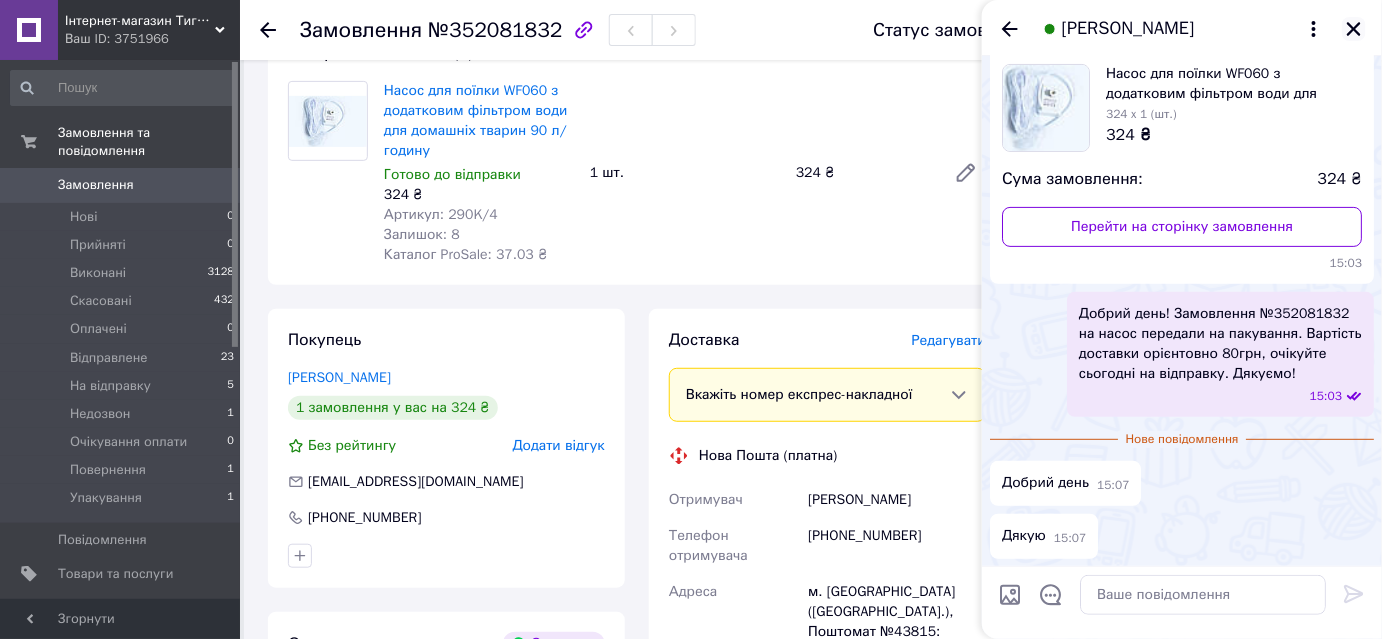 click 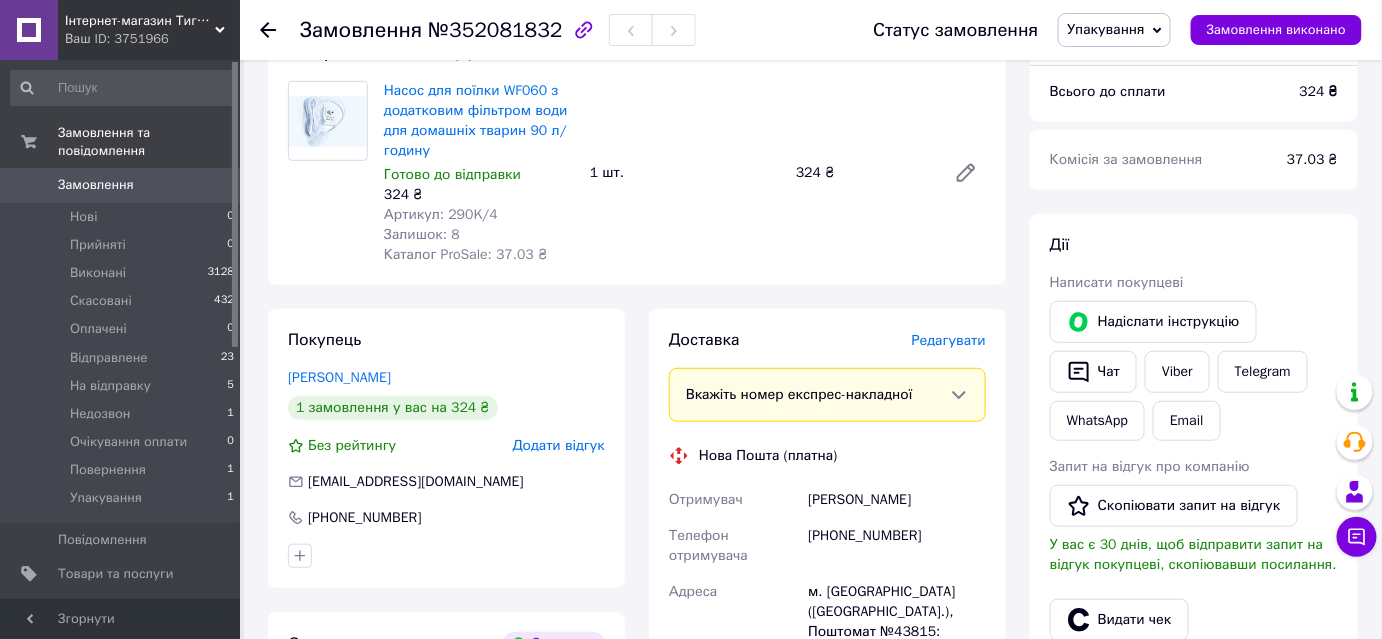 click on "Всього 1 товар 324 ₴ Доставка Необхідно уточнити Всього до сплати 324 ₴ Комісія за замовлення 37.03 ₴ Дії Написати покупцеві   Надіслати інструкцію   Чат Viber Telegram WhatsApp Email Запит на відгук про компанію   Скопіювати запит на відгук У вас є 30 днів, щоб відправити запит на відгук покупцеві, скопіювавши посилання.   Видати чек   Завантажити PDF   Друк PDF   Повернути гроші покупцеві Мітки Особисті нотатки, які бачите лише ви. З їх допомогою можна фільтрувати замовлення Примітки Залишилося 300 символів Очистити Зберегти" at bounding box center (1194, 626) 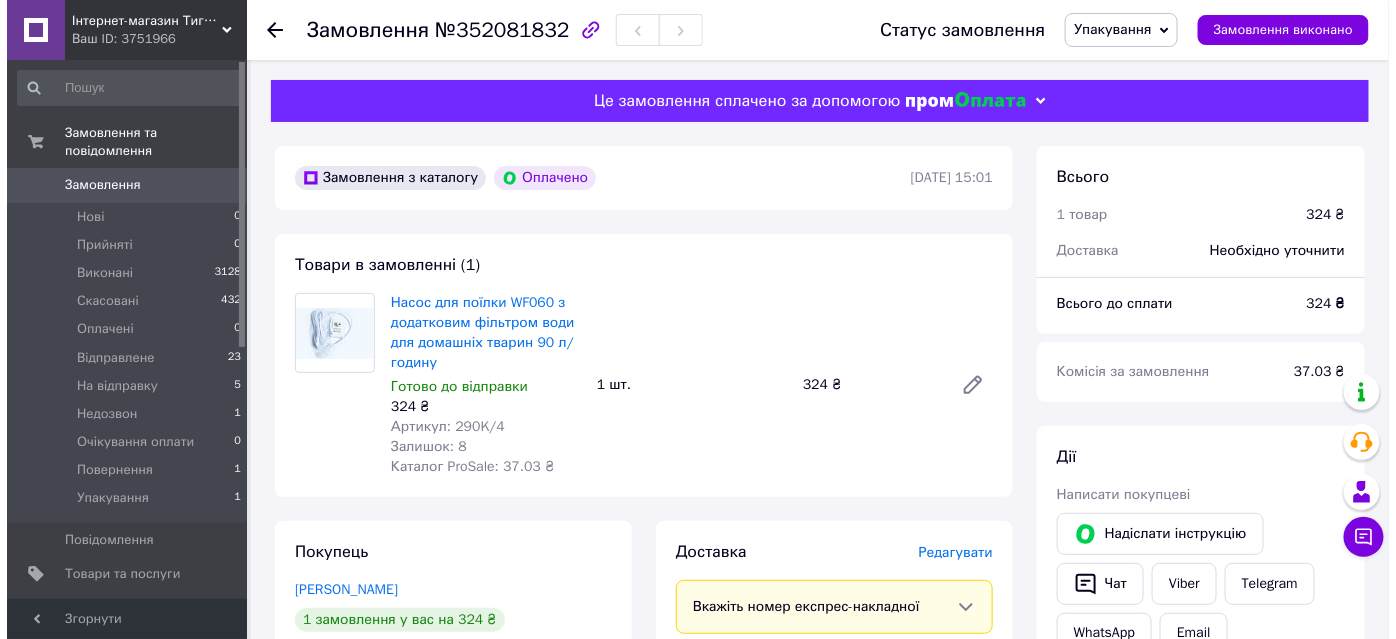 scroll, scrollTop: 212, scrollLeft: 0, axis: vertical 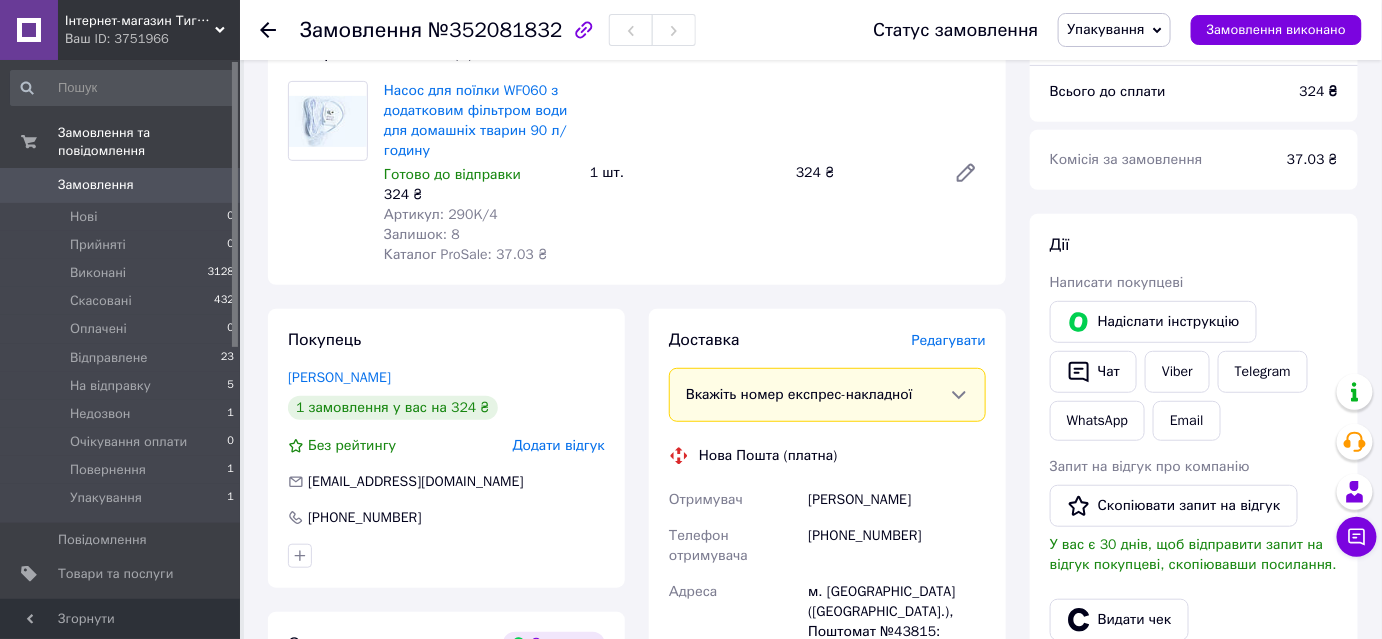 click on "Редагувати" at bounding box center [949, 340] 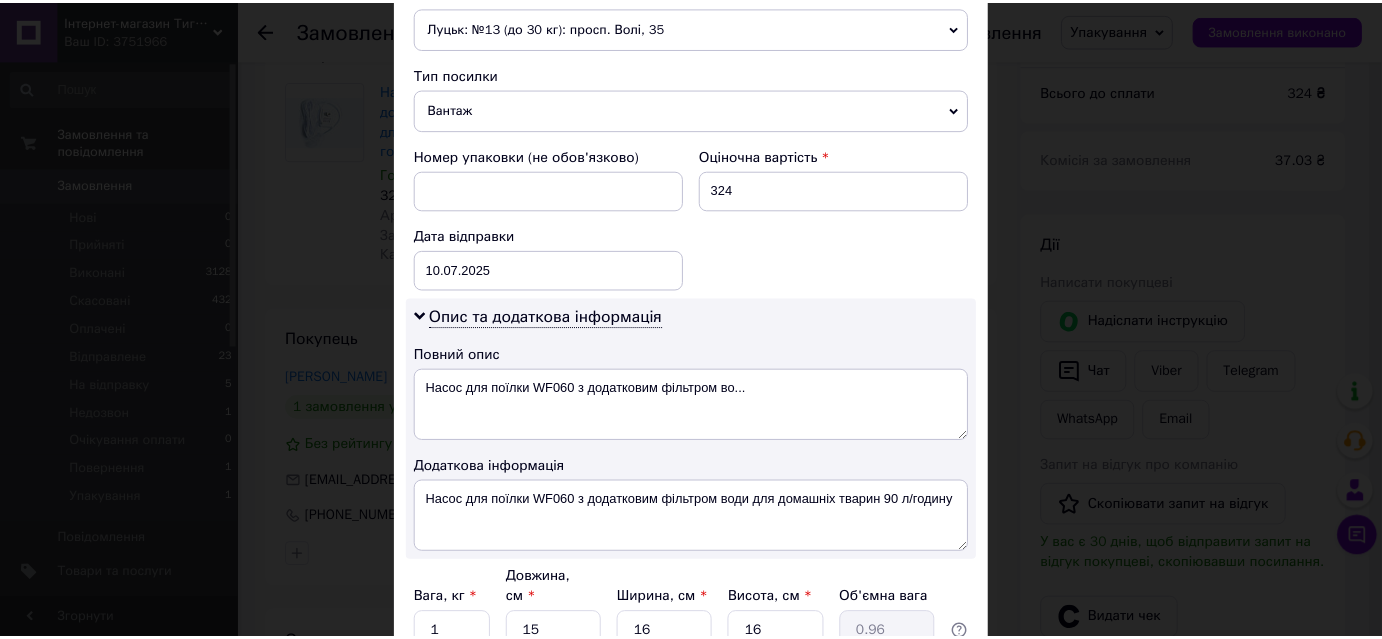 scroll, scrollTop: 904, scrollLeft: 0, axis: vertical 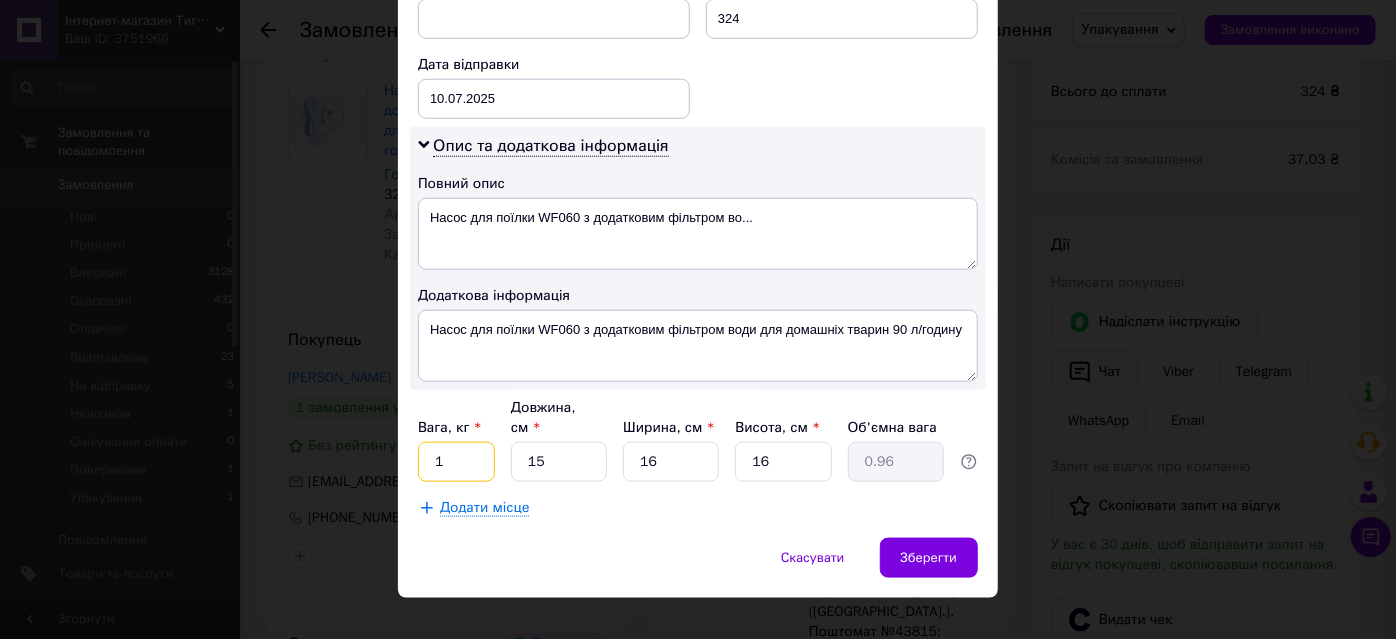 click on "1" at bounding box center [456, 462] 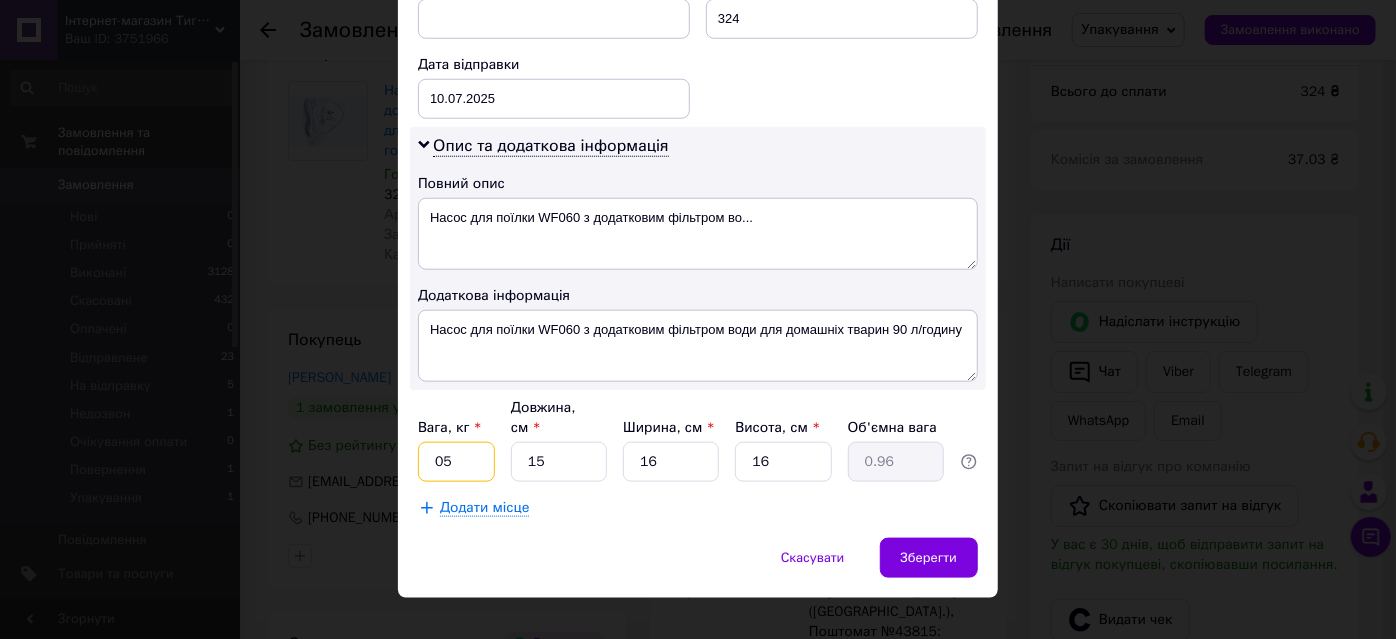 click on "05" at bounding box center [456, 462] 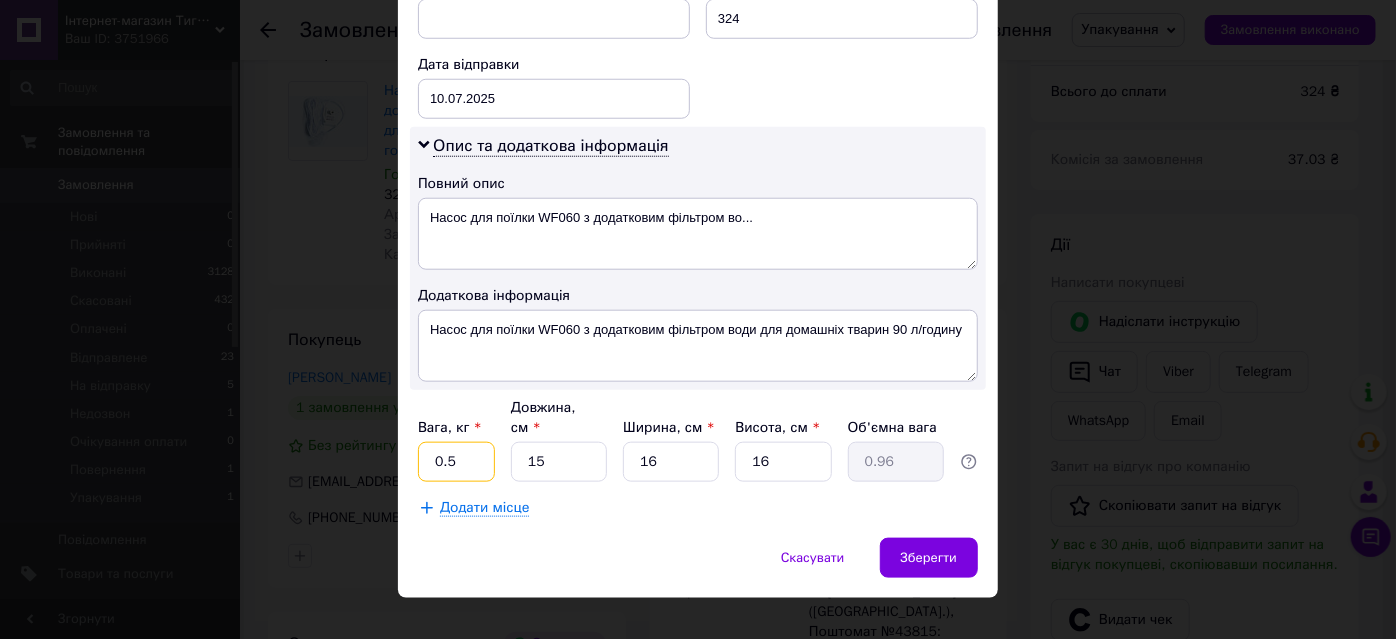 type on "0.5" 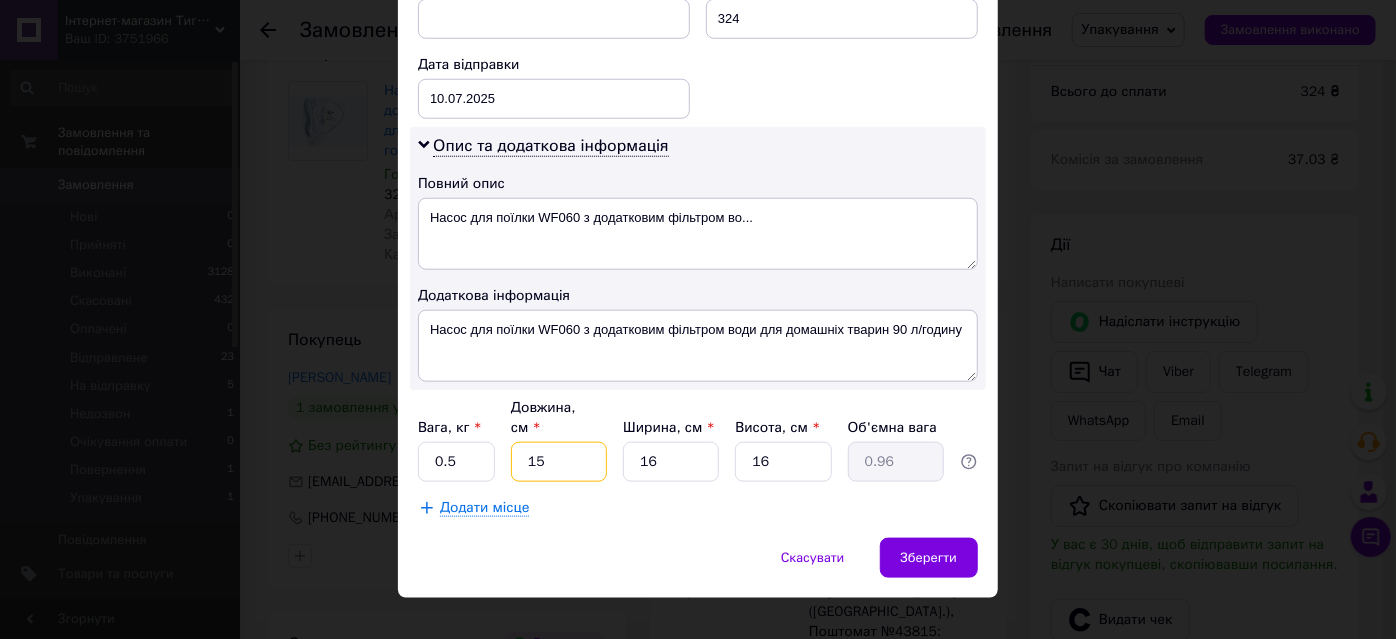 click on "15" at bounding box center (559, 462) 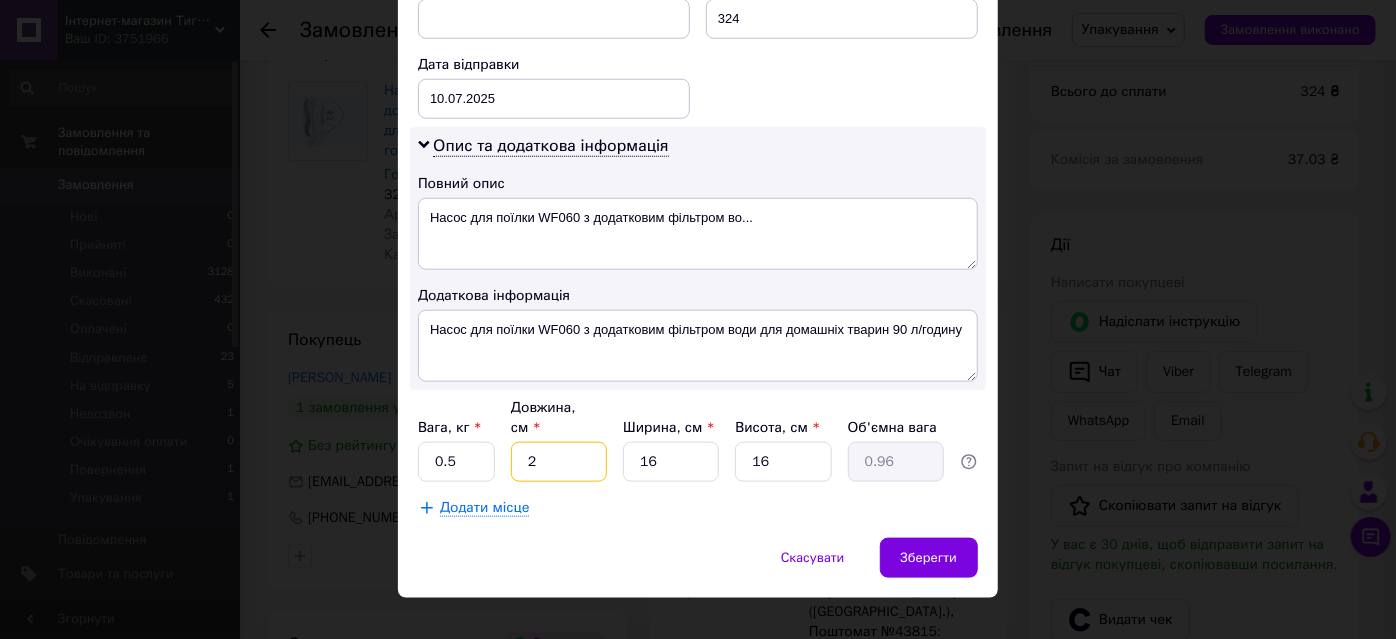 type on "0.13" 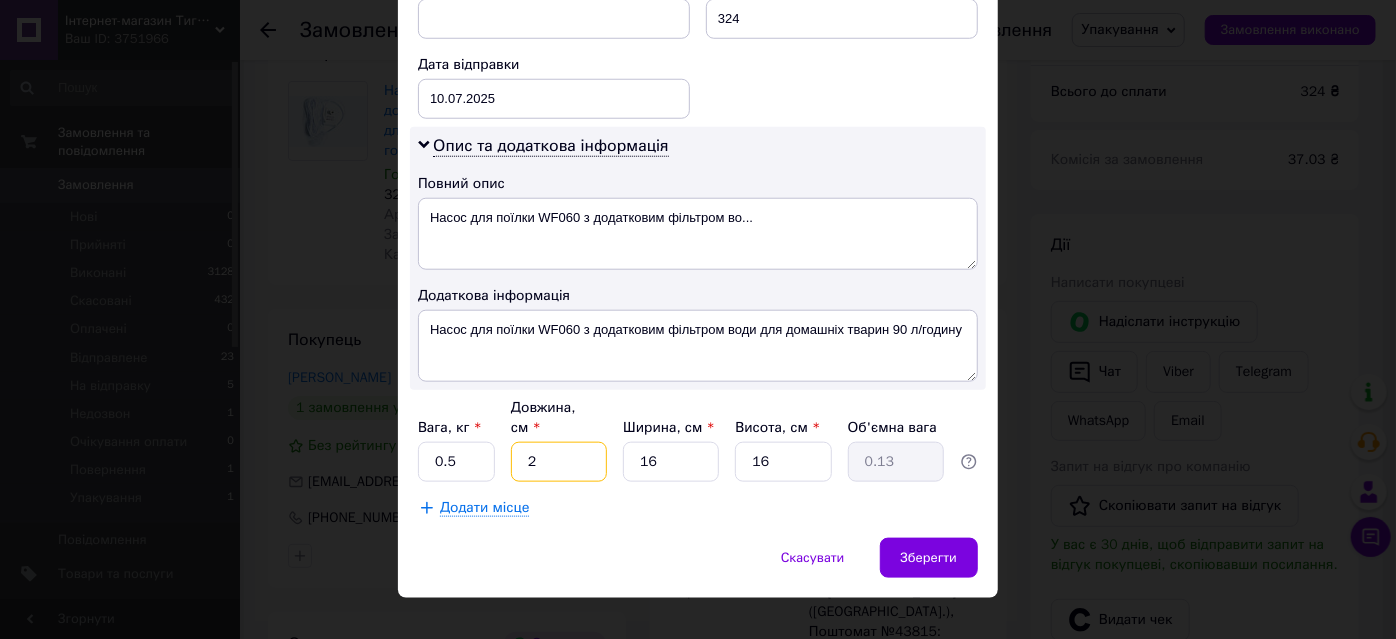type on "20" 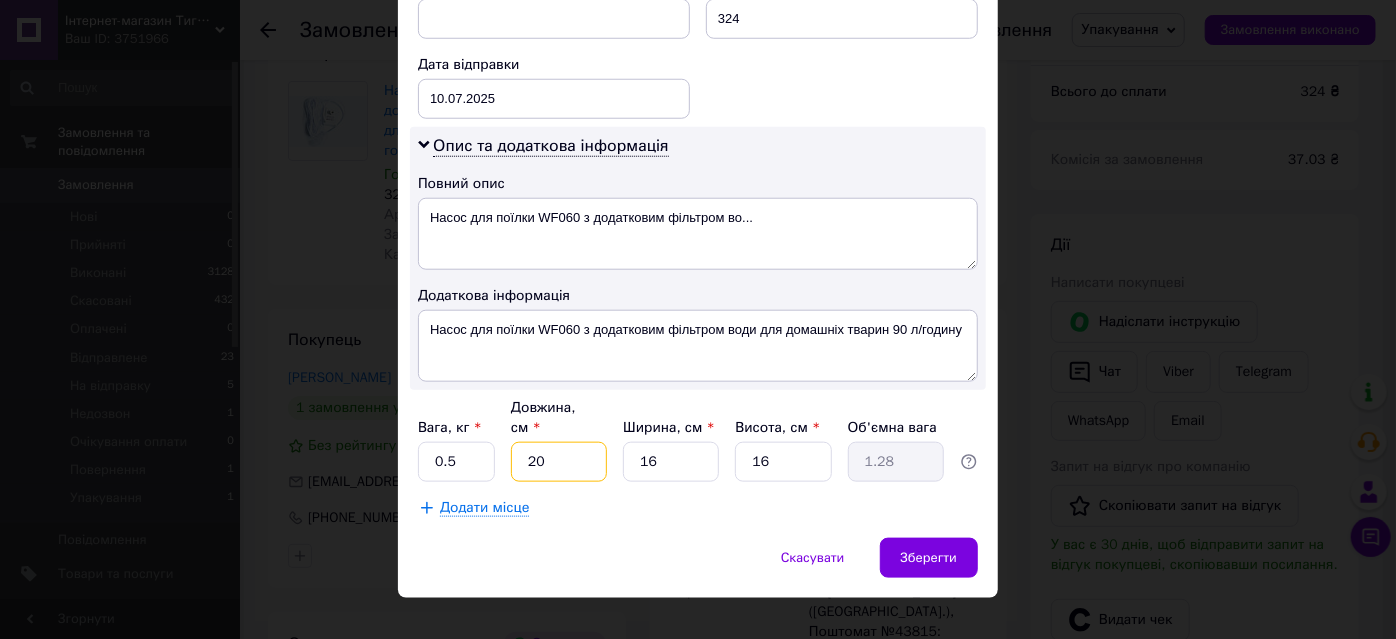 type on "20" 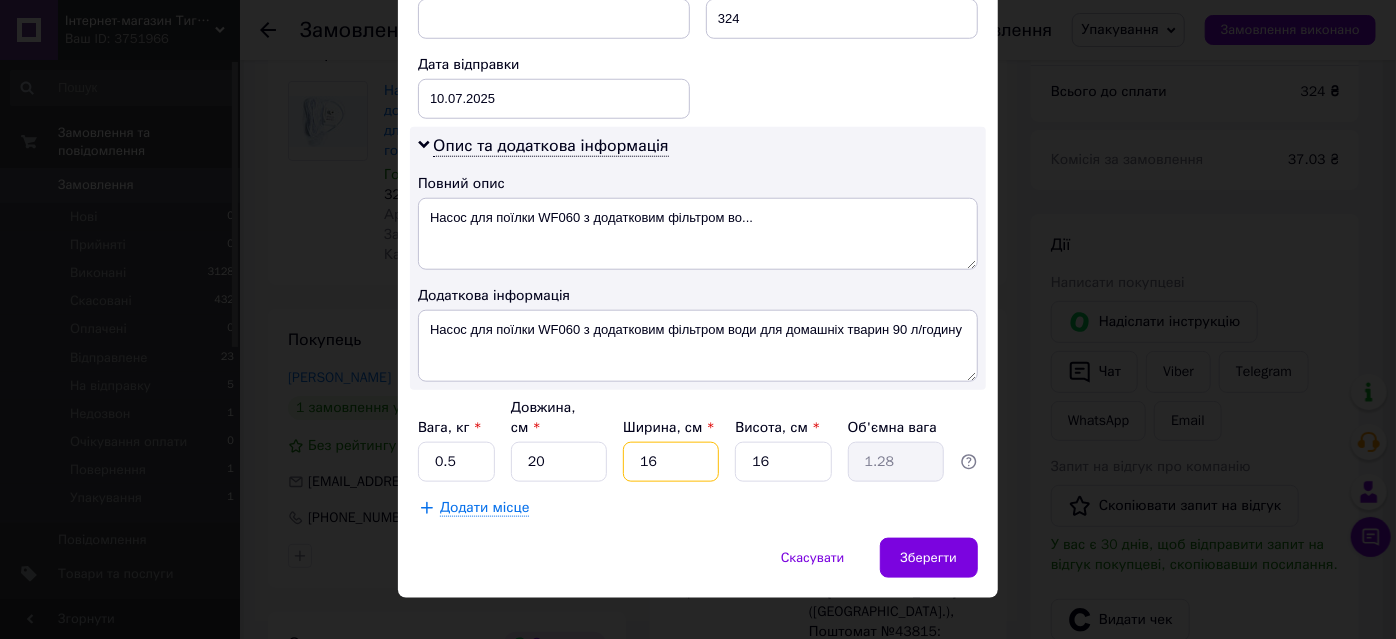 click on "16" at bounding box center (671, 462) 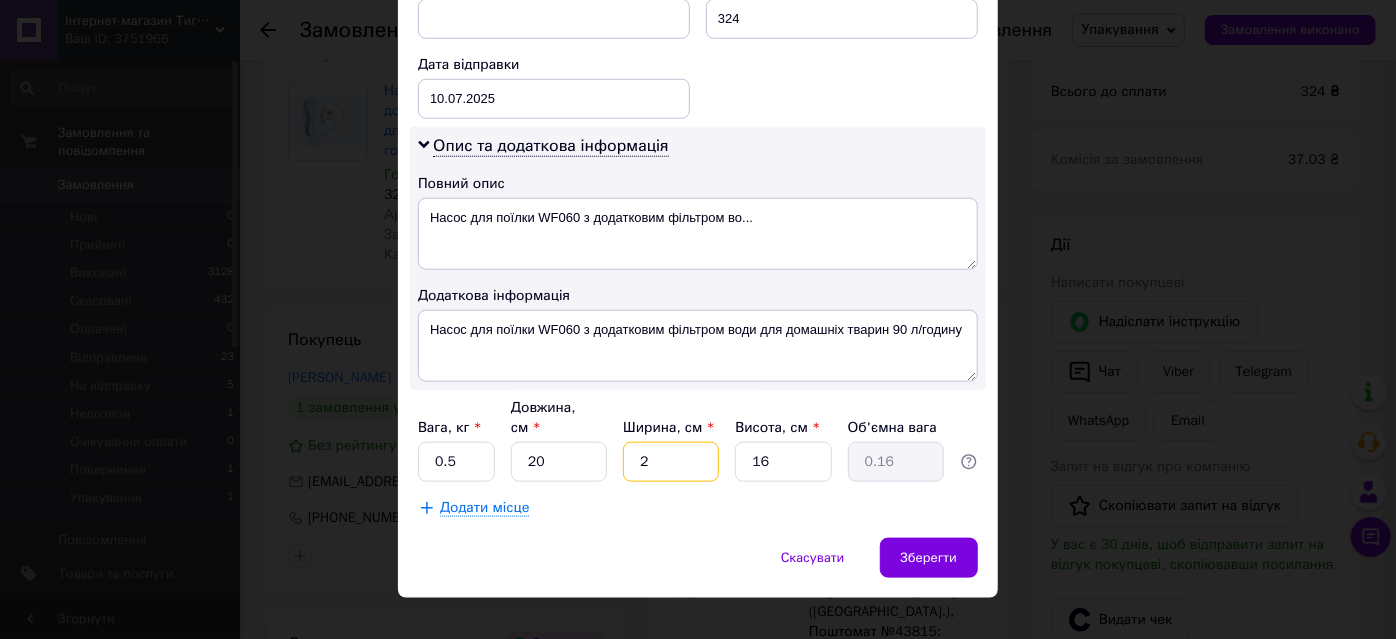 type on "20" 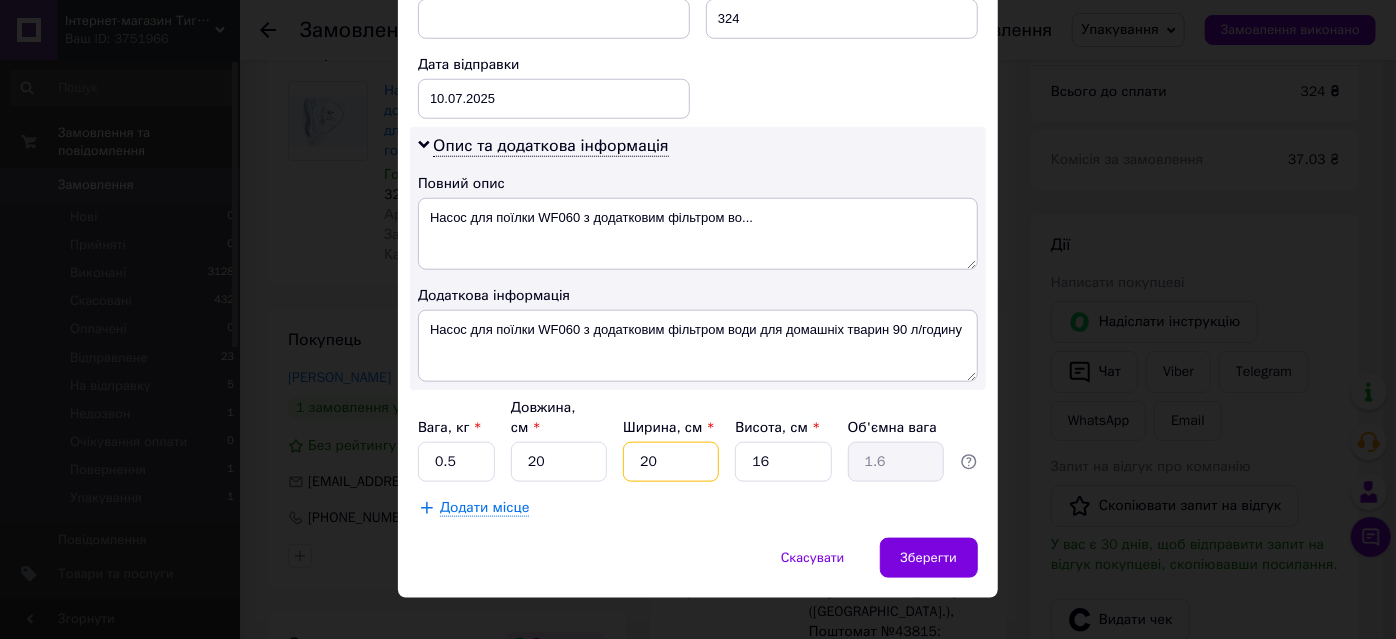 type on "20" 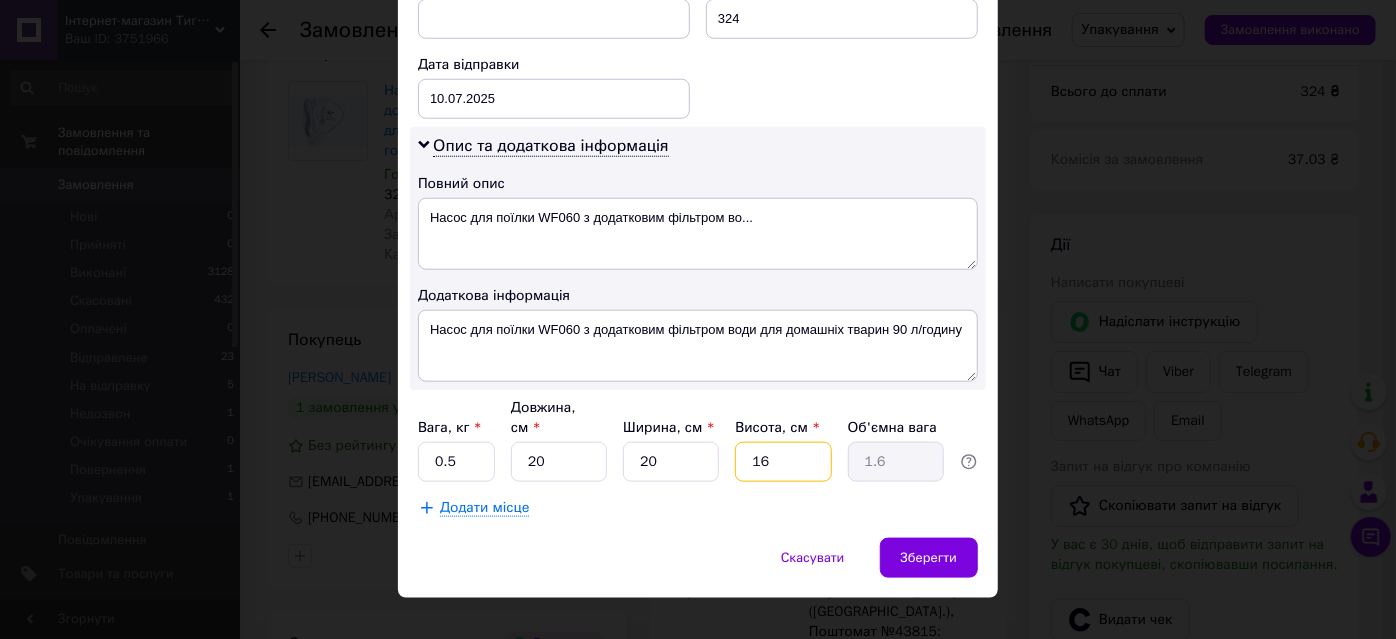 click on "16" at bounding box center (783, 462) 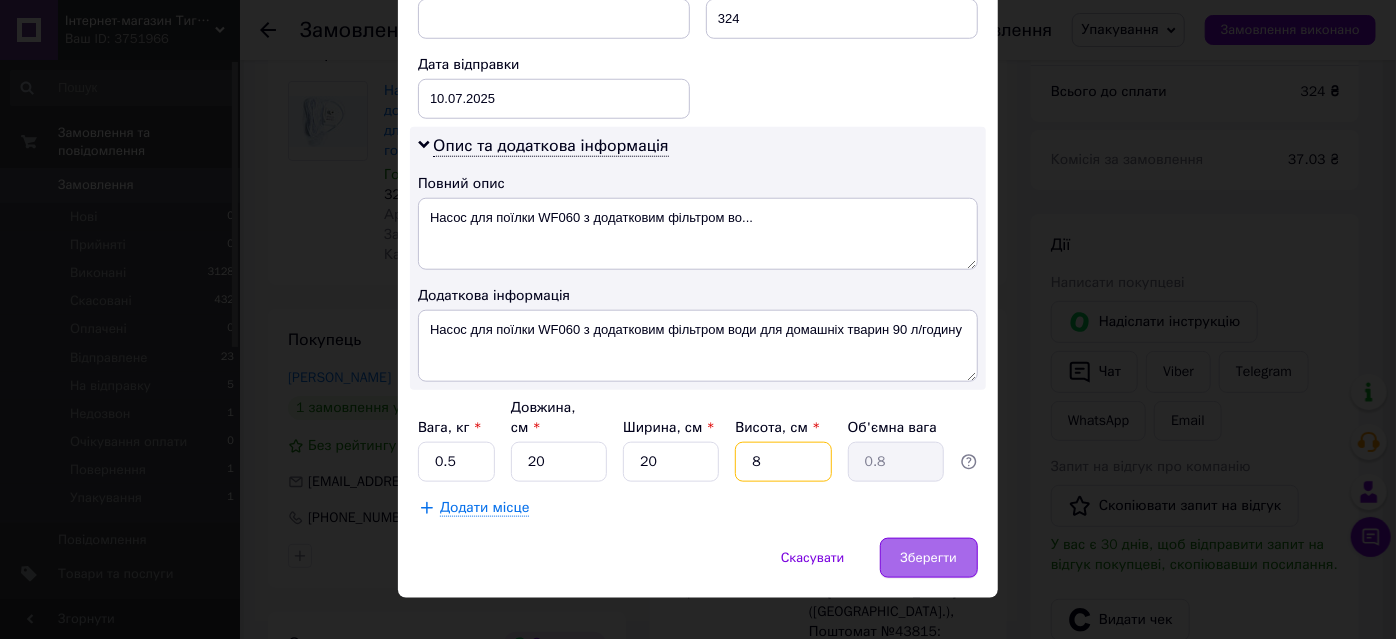 type on "8" 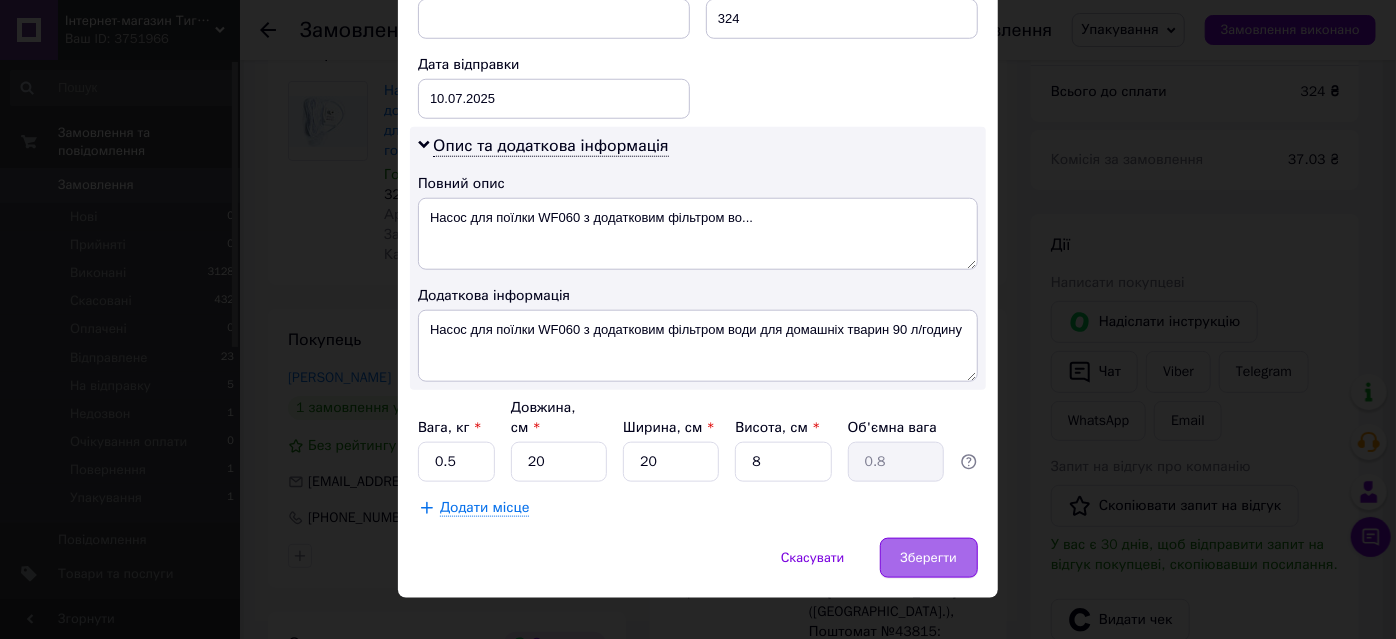 click on "Зберегти" at bounding box center [929, 558] 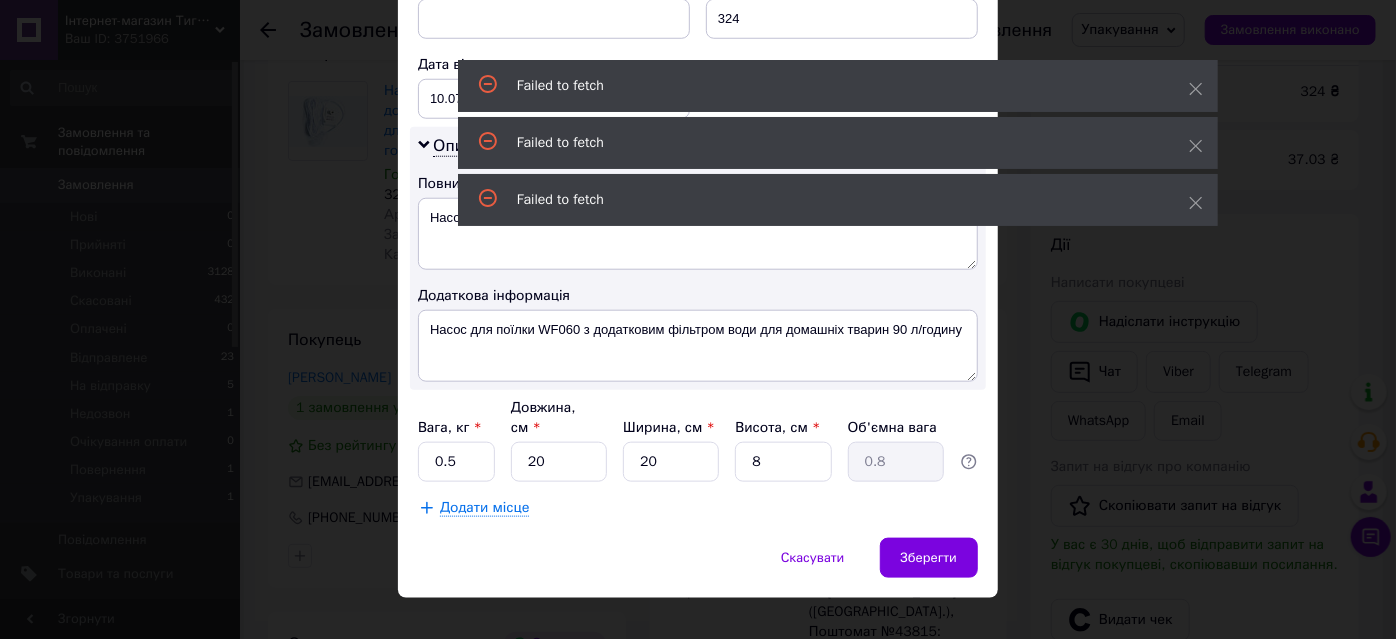 click on "× Редагування доставки Спосіб доставки Нова Пошта (платна) Платник Отримувач Відправник Прізвище отримувача Чернов Ім'я отримувача Юрий По батькові отримувача Телефон отримувача +380930021995 Тип доставки В поштоматі У відділенні Кур'єром Місто -- Не обрано -- Поштомат -- Не обрано -- Місце відправки Луцьк: №13 (до 30 кг): просп. Волі, 35 Немає збігів. Спробуйте змінити умови пошуку Додати ще місце відправки Тип посилки Вантаж Документи Номер упаковки (не обов'язково) Оціночна вартість 324 Дата відправки 10.07.2025 < 2025 > < Июль > Пн Вт Ср Чт Пт Сб Вс 30 1 2 3 4 5 6 7 8 9 10 11 12 13 14 15 16 17 18 19 1" at bounding box center [698, 319] 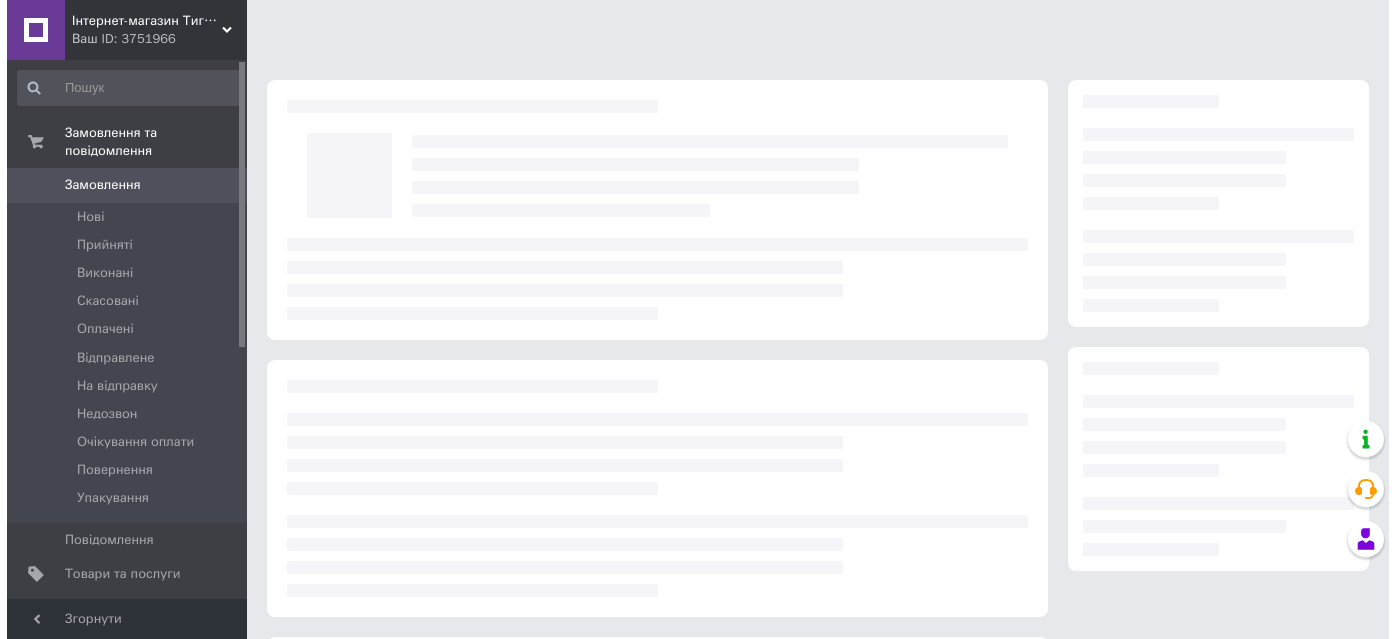 scroll, scrollTop: 0, scrollLeft: 0, axis: both 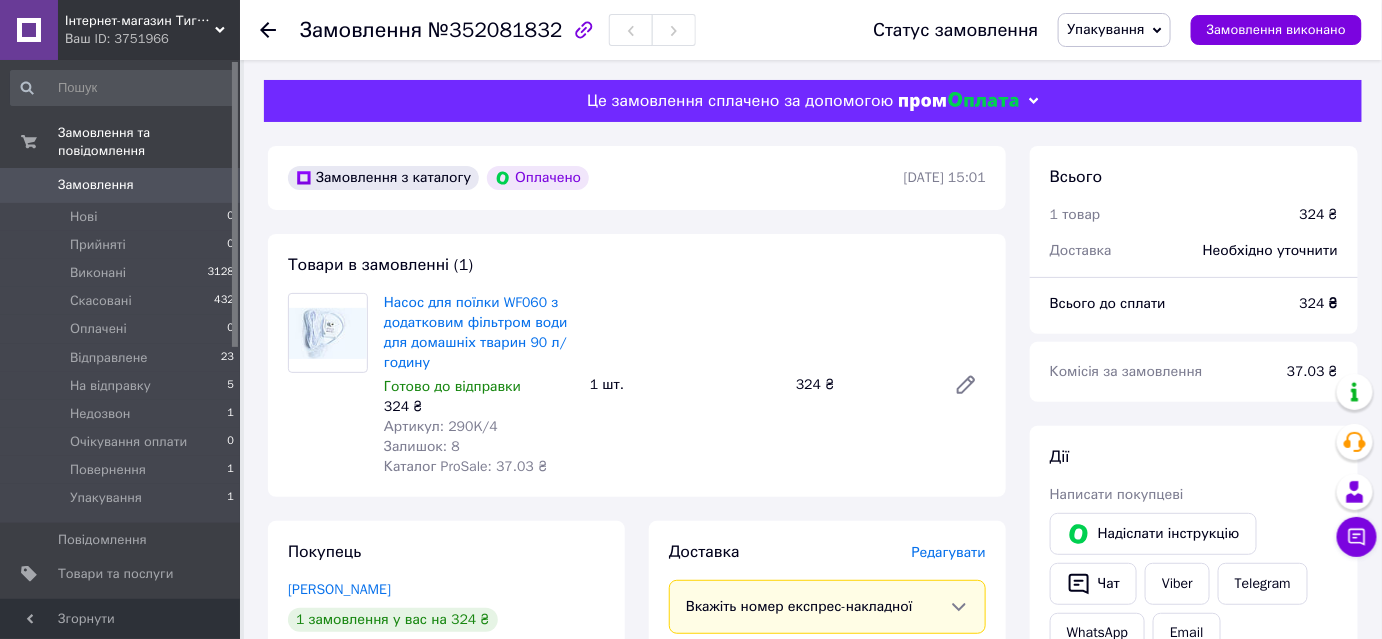 click on "Доставка Редагувати" at bounding box center (827, 552) 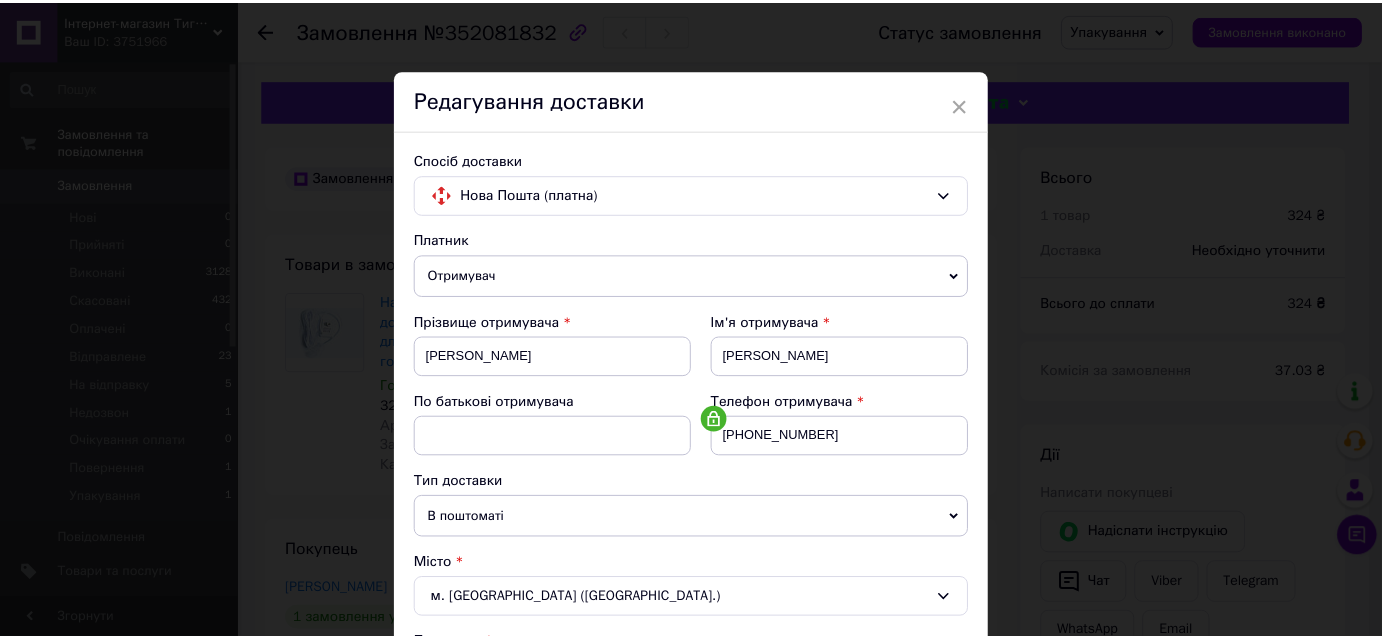 scroll, scrollTop: 904, scrollLeft: 0, axis: vertical 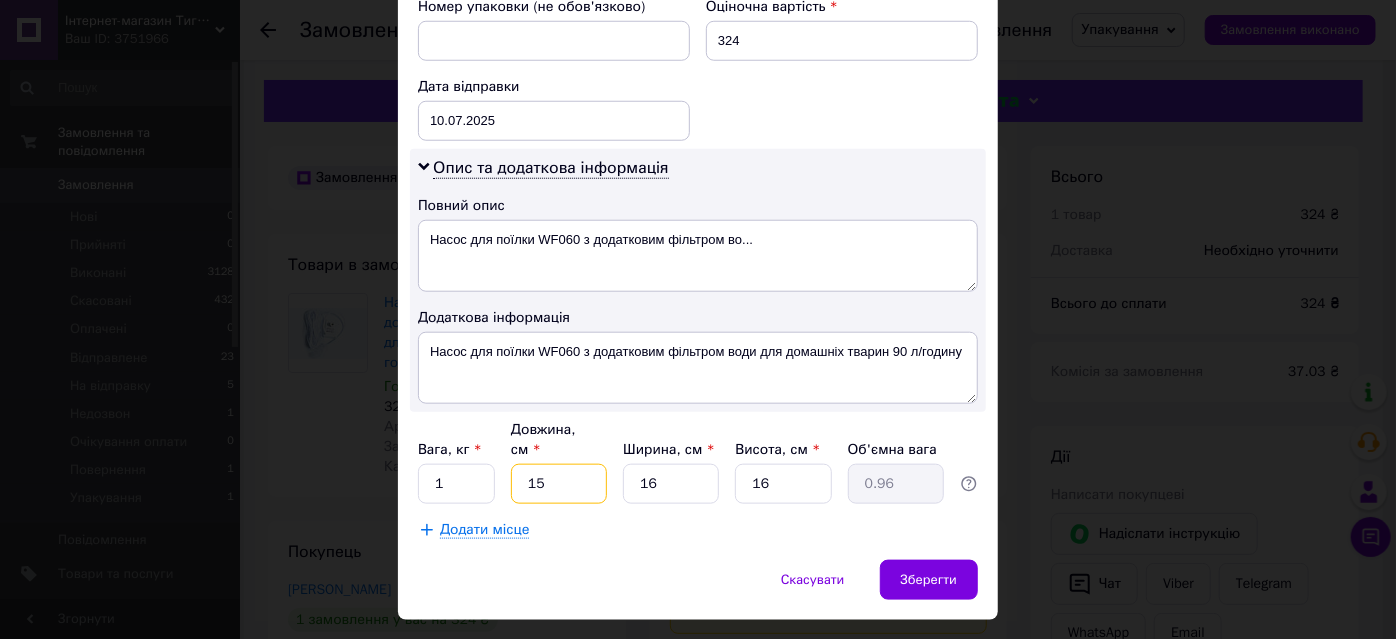 drag, startPoint x: 528, startPoint y: 436, endPoint x: 570, endPoint y: 431, distance: 42.296574 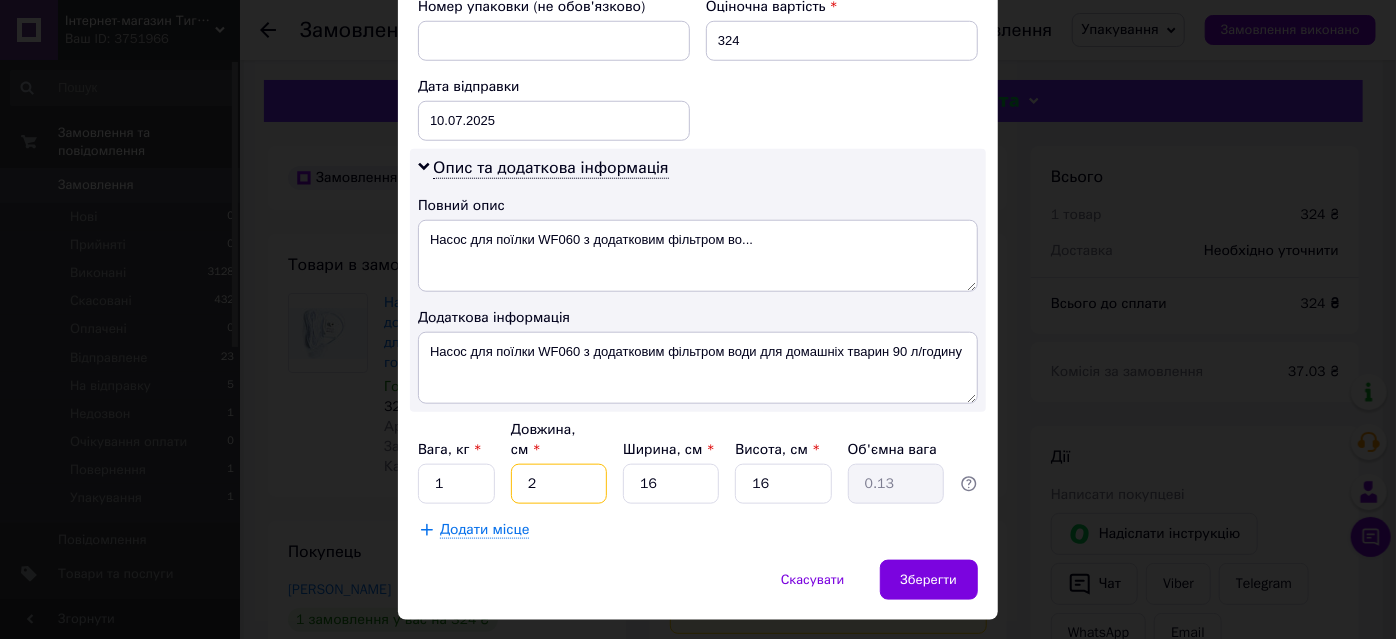 type on "20" 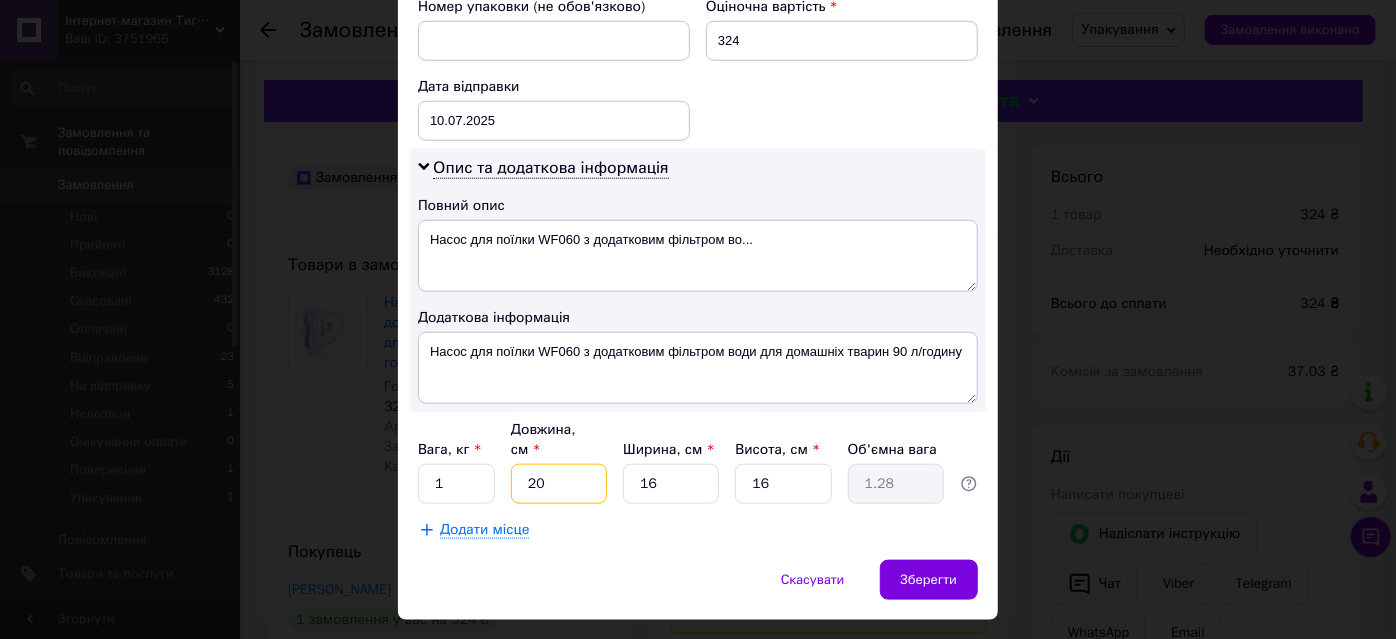 type on "20" 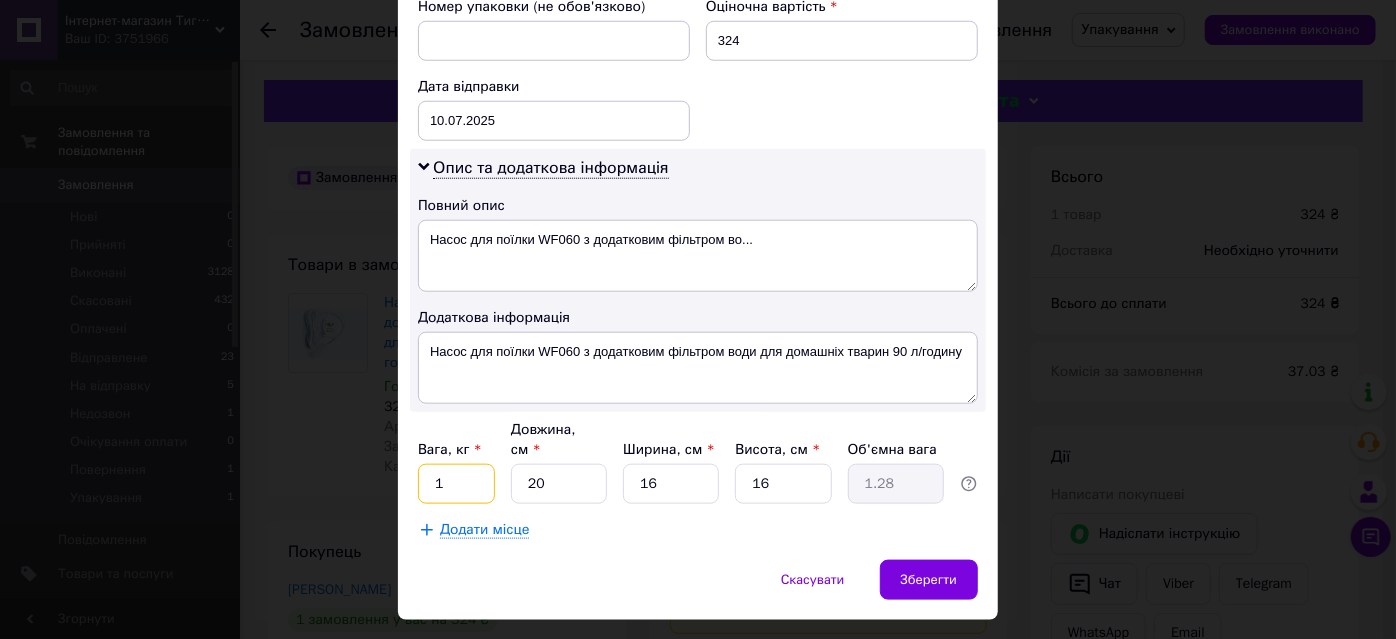 drag, startPoint x: 422, startPoint y: 436, endPoint x: 444, endPoint y: 431, distance: 22.561028 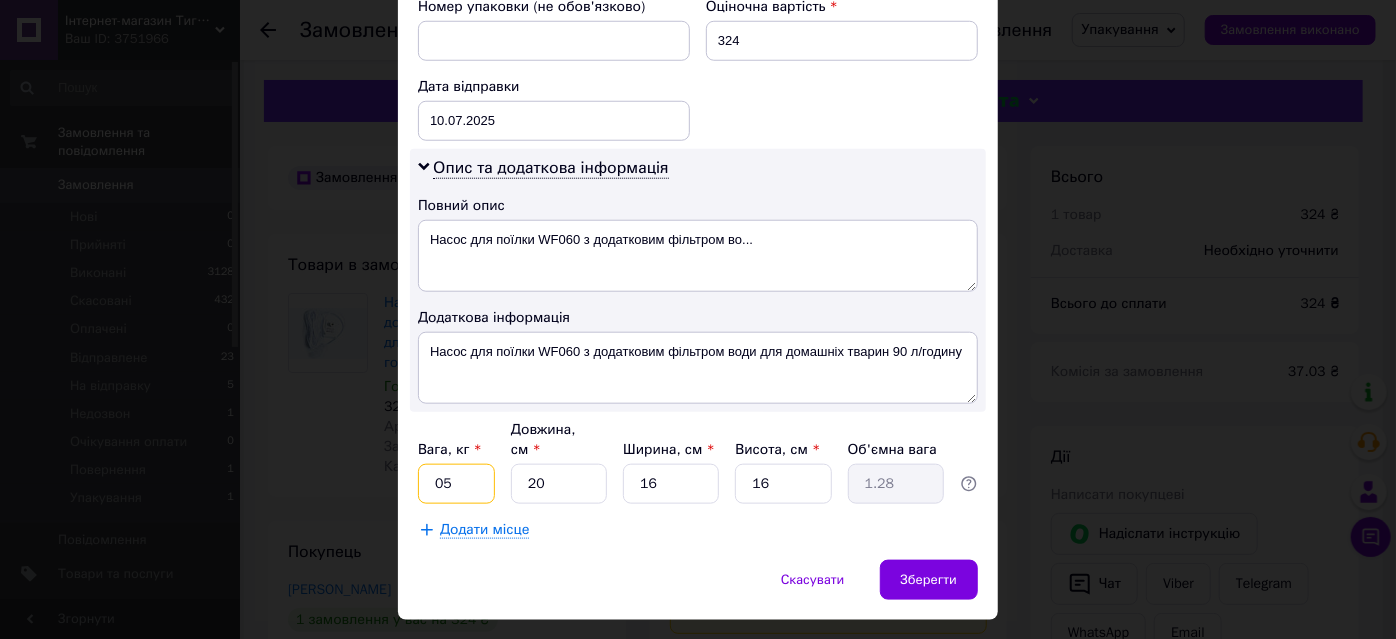 click on "05" at bounding box center [456, 484] 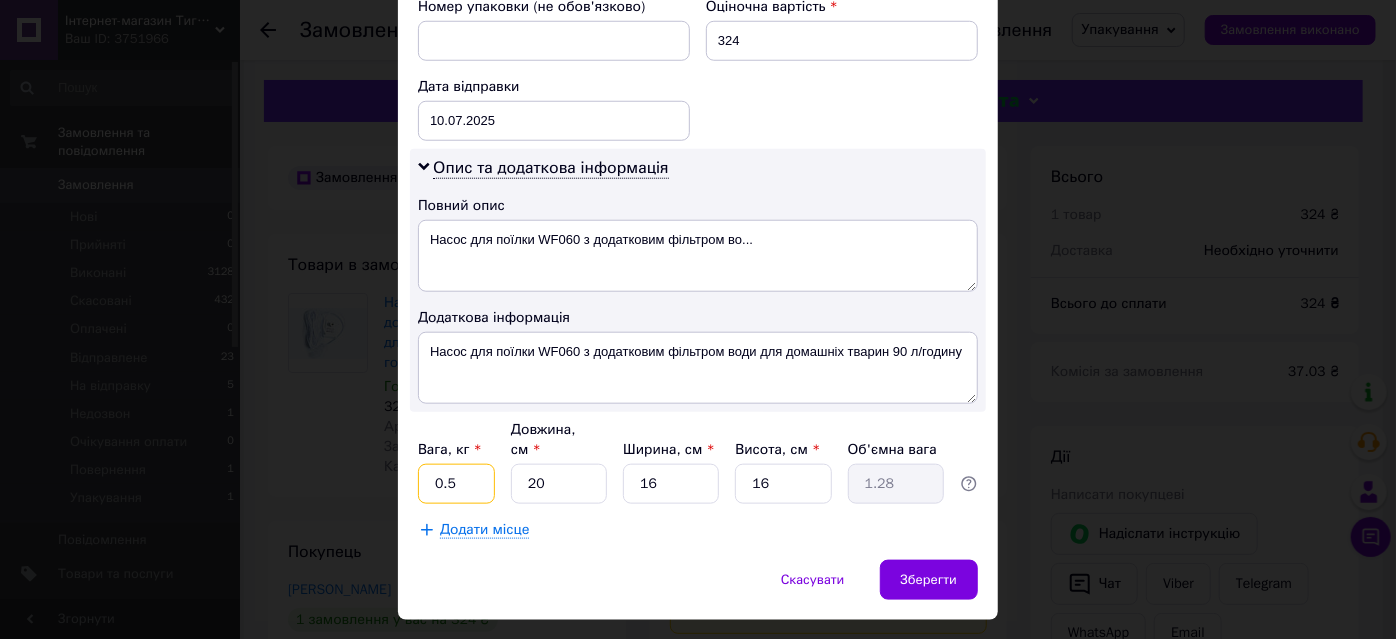 type on "0.5" 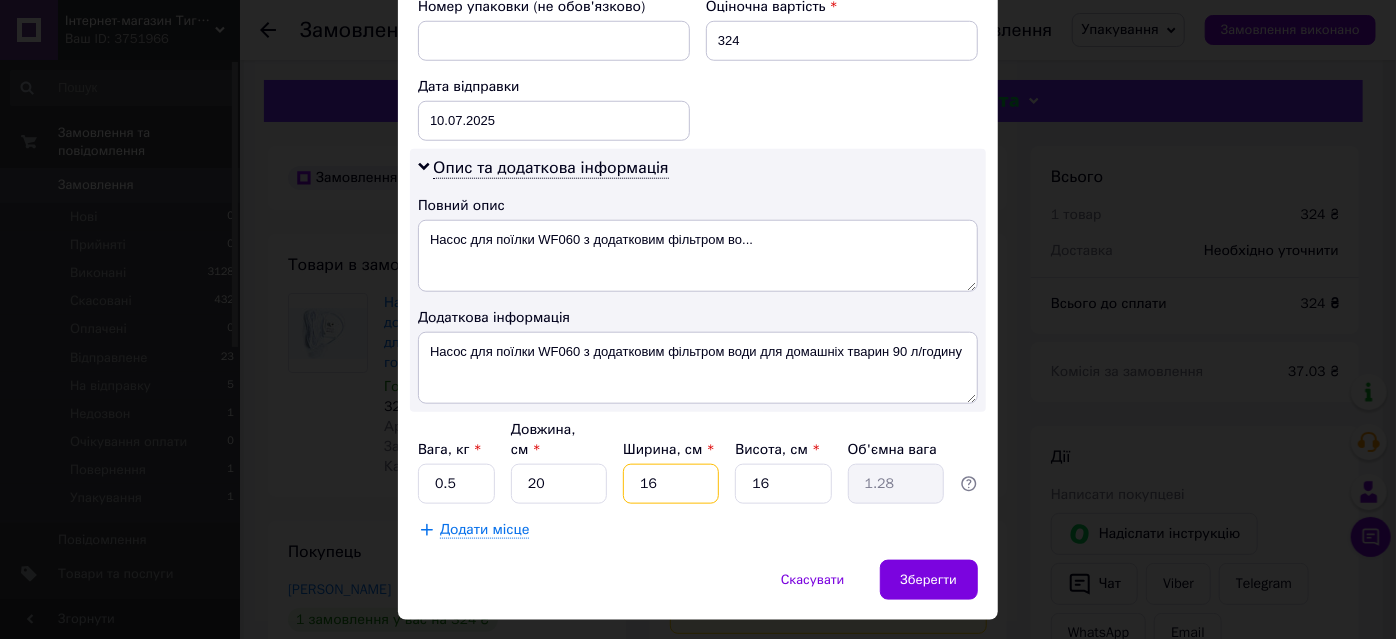 click on "16" at bounding box center [671, 484] 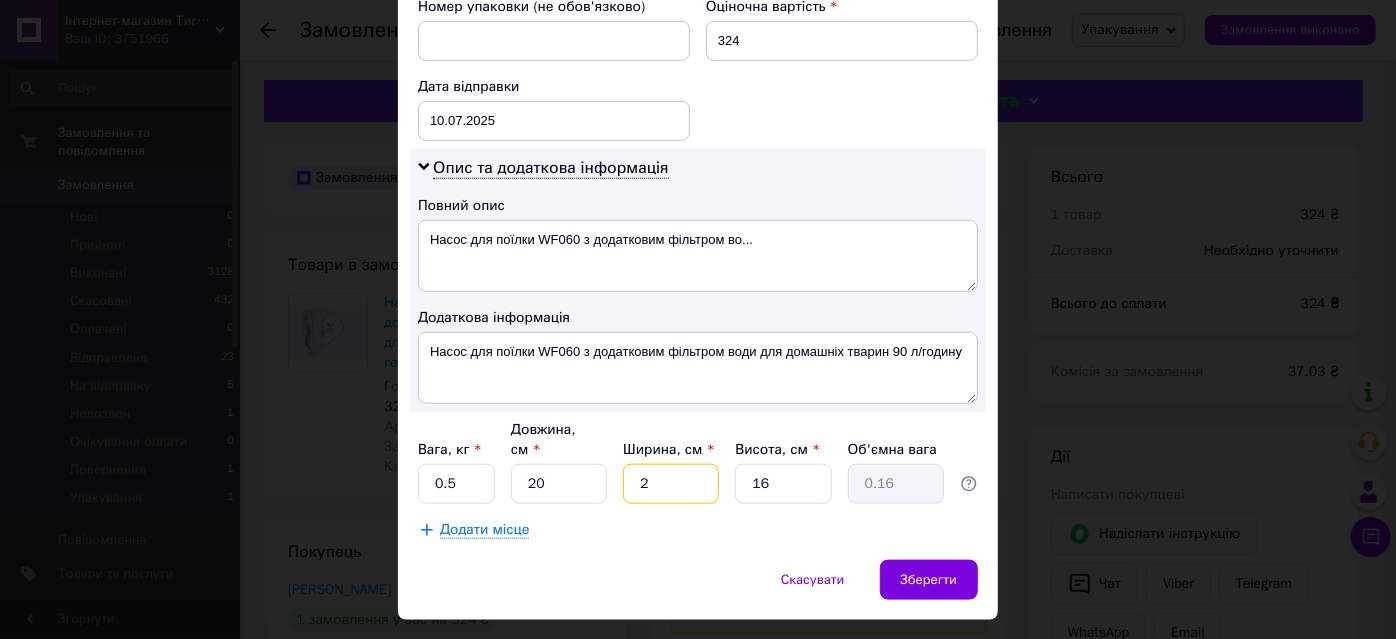 type on "20" 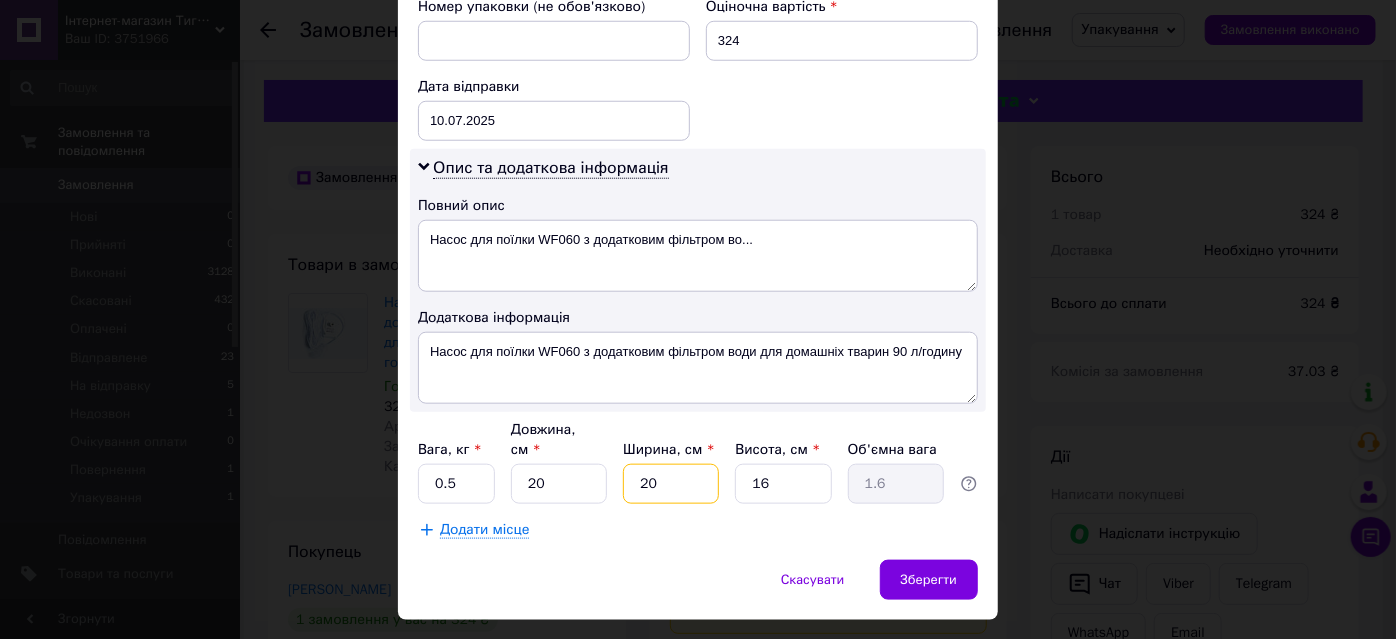 type on "20" 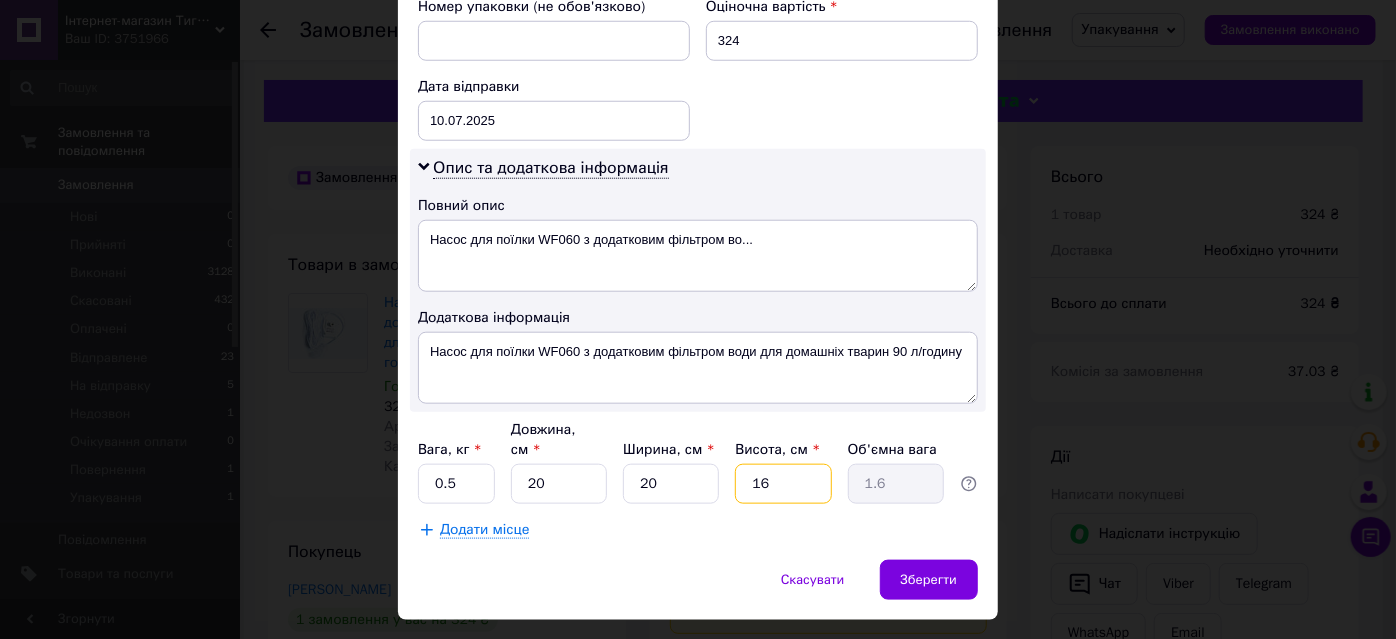 click on "16" at bounding box center (783, 484) 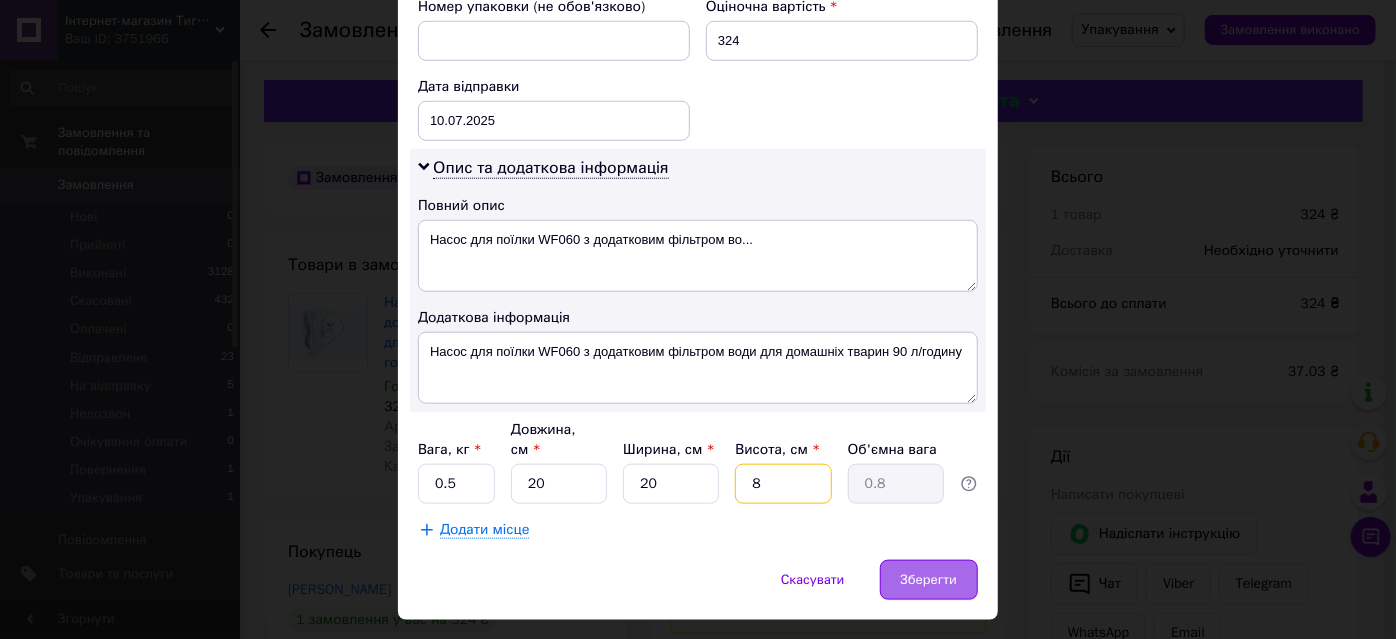 type on "8" 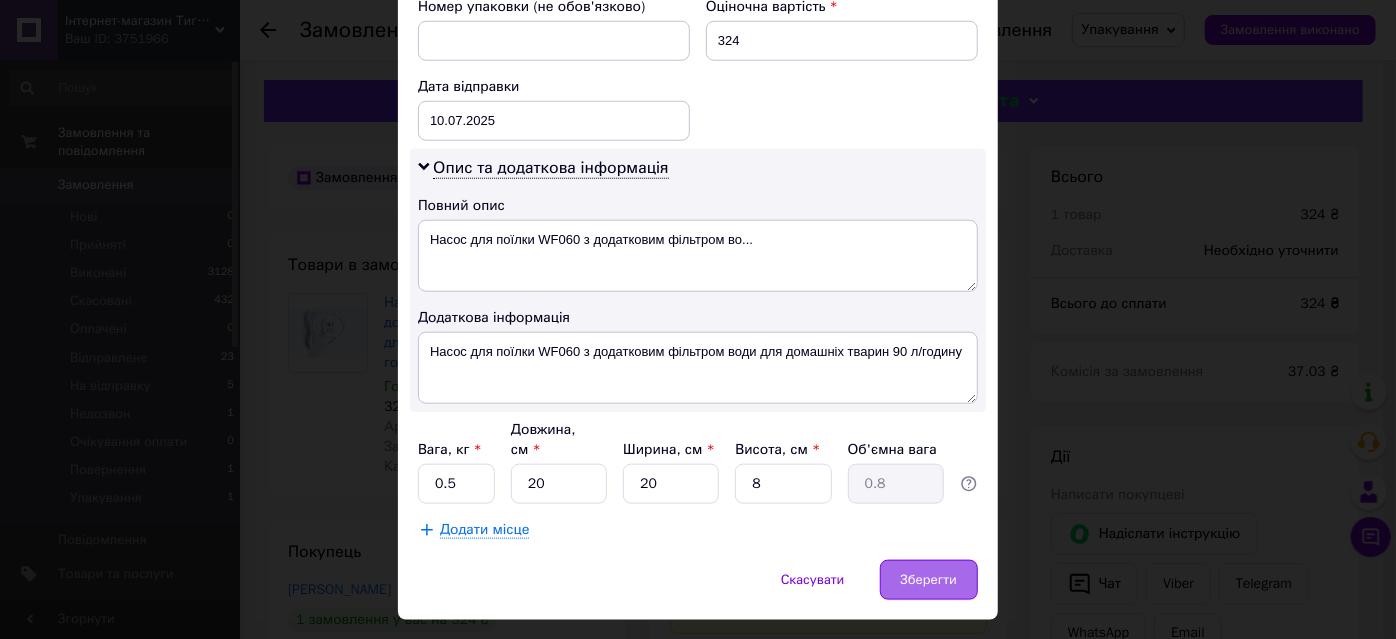 click on "Зберегти" at bounding box center (929, 580) 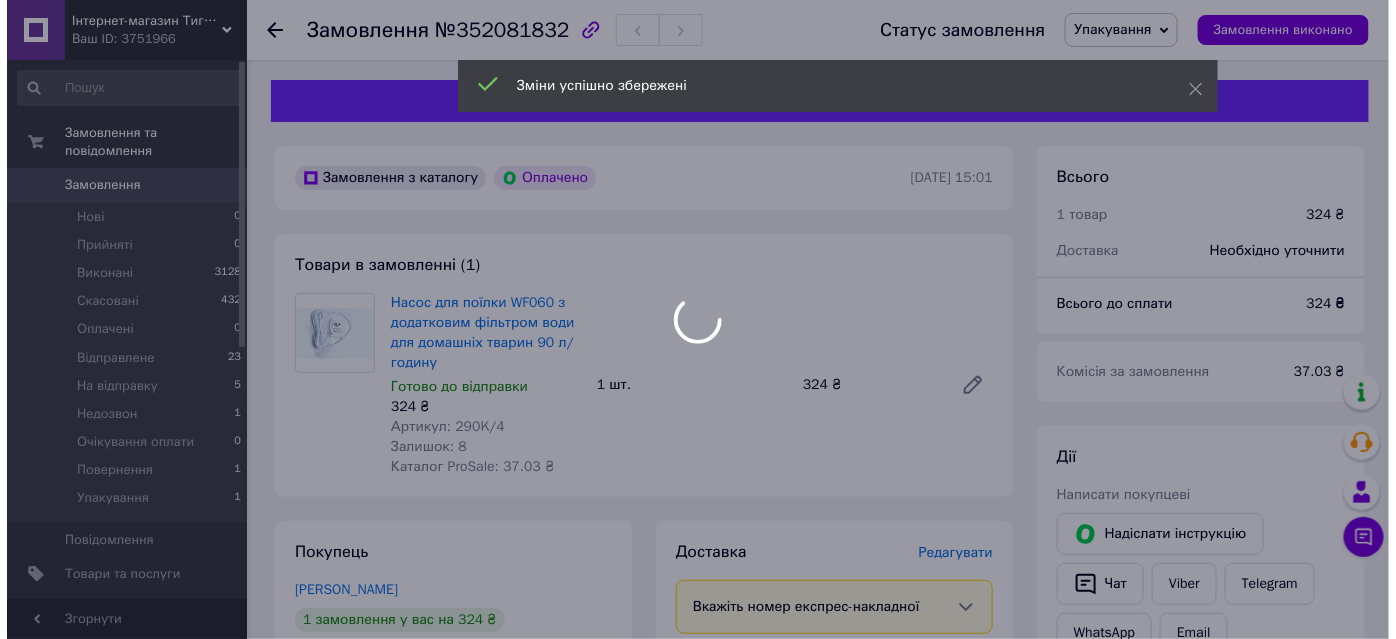 scroll, scrollTop: 636, scrollLeft: 0, axis: vertical 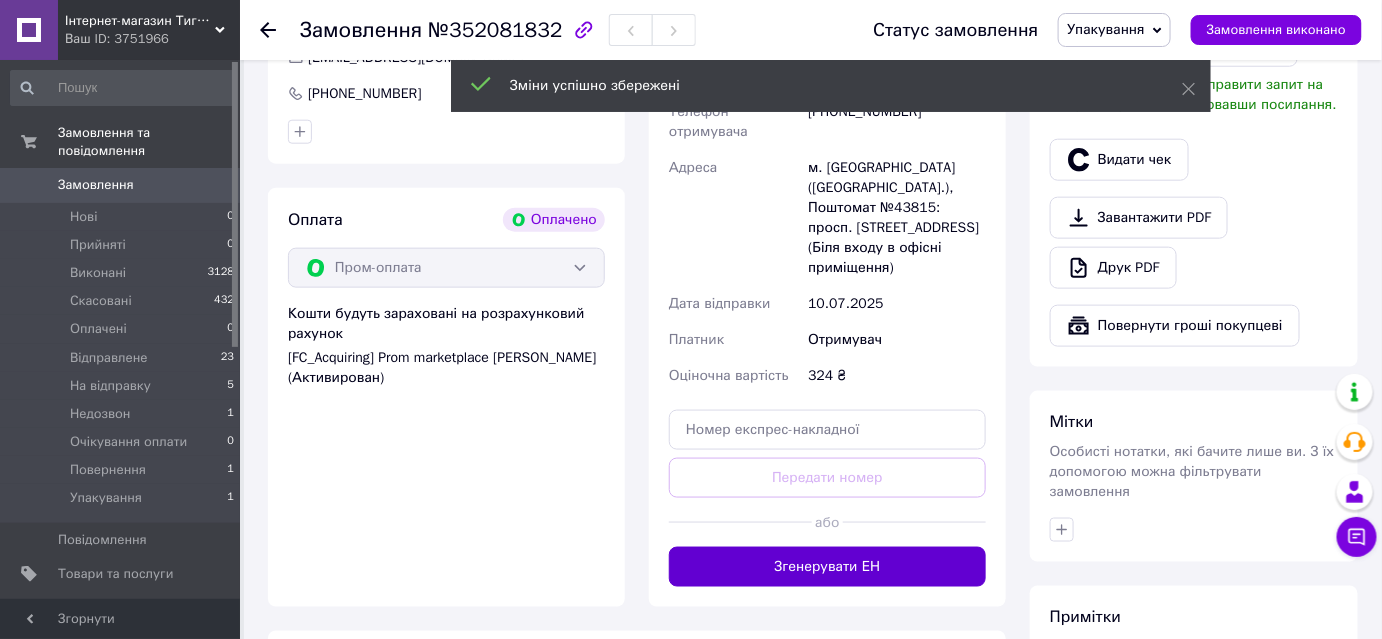 click on "Згенерувати ЕН" at bounding box center [827, 567] 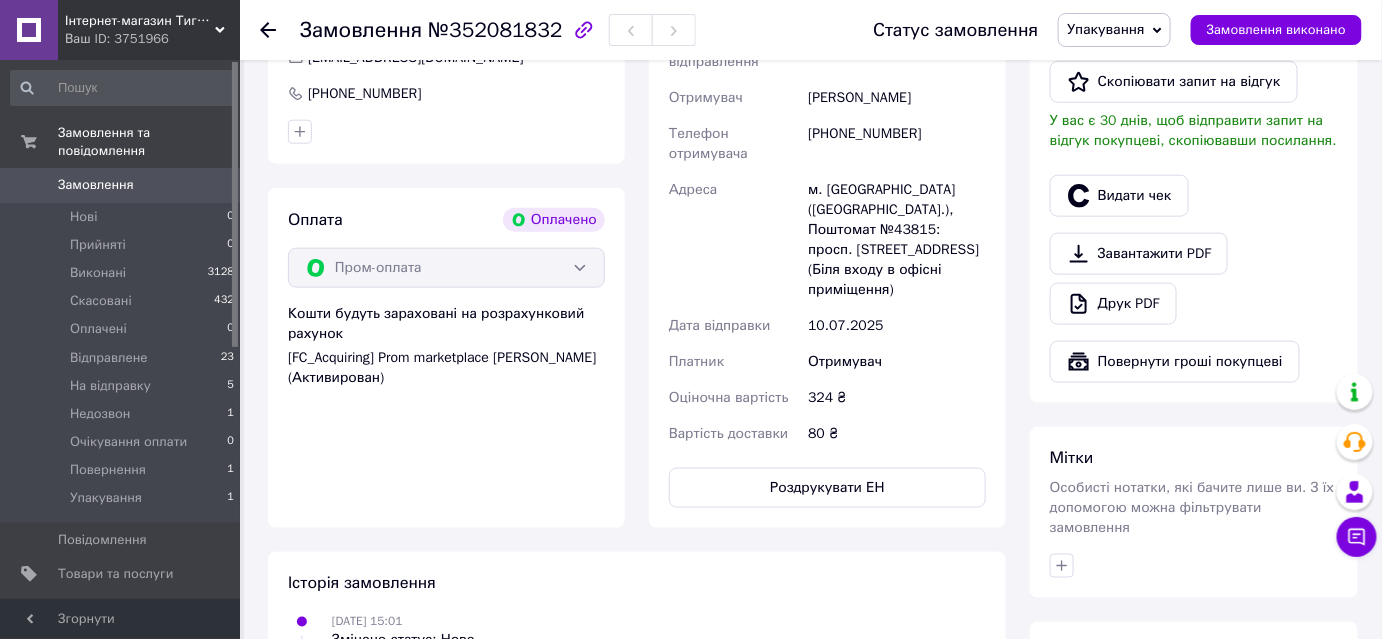 click on "Упакування" at bounding box center [1106, 29] 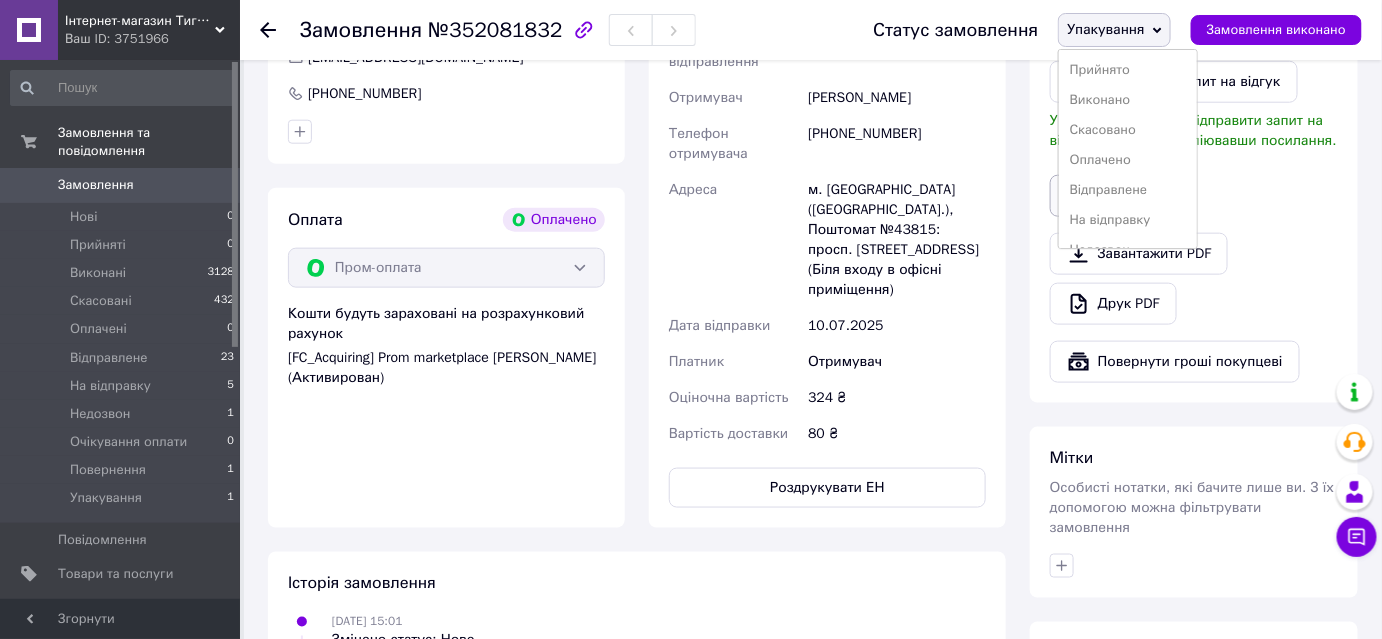 click on "На відправку" at bounding box center [1127, 220] 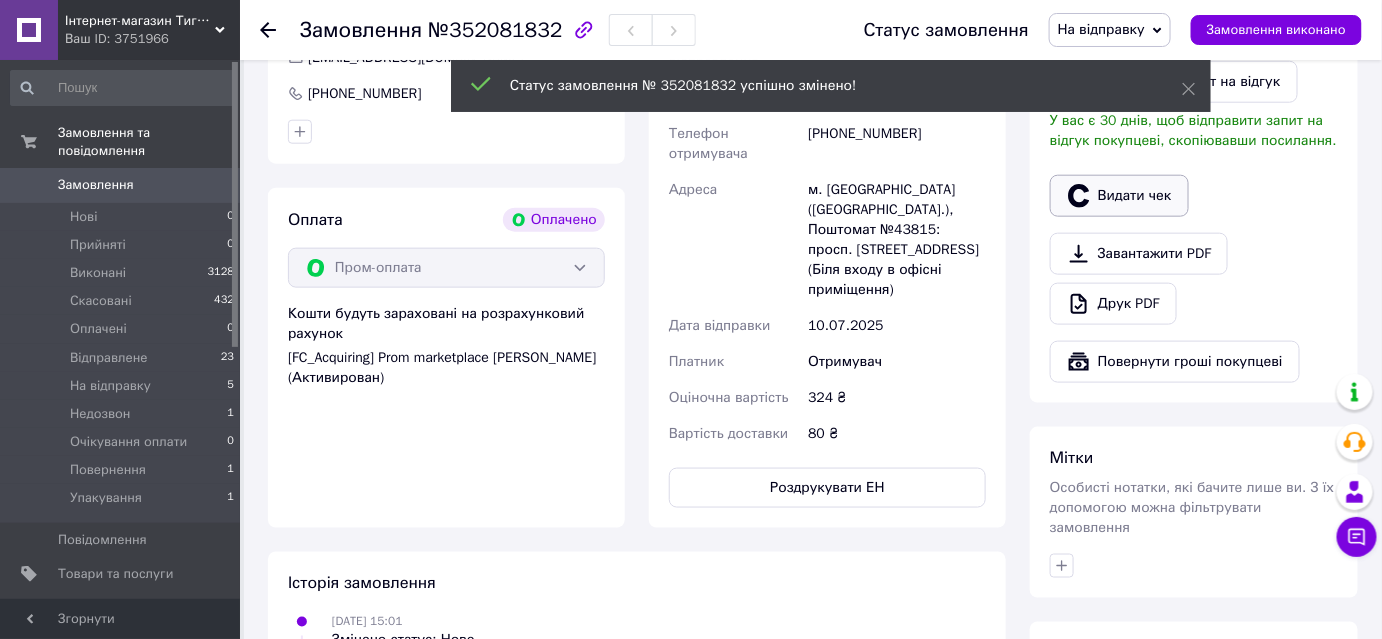 click on "Видати чек" at bounding box center (1119, 196) 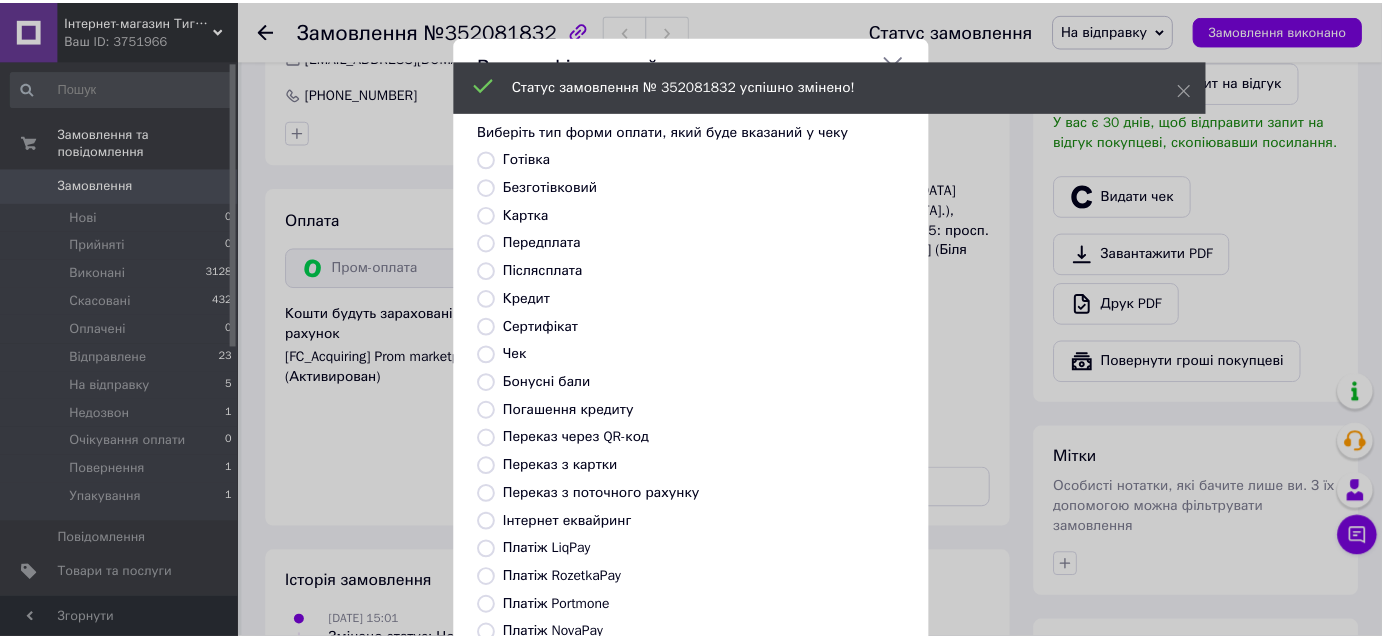 scroll, scrollTop: 212, scrollLeft: 0, axis: vertical 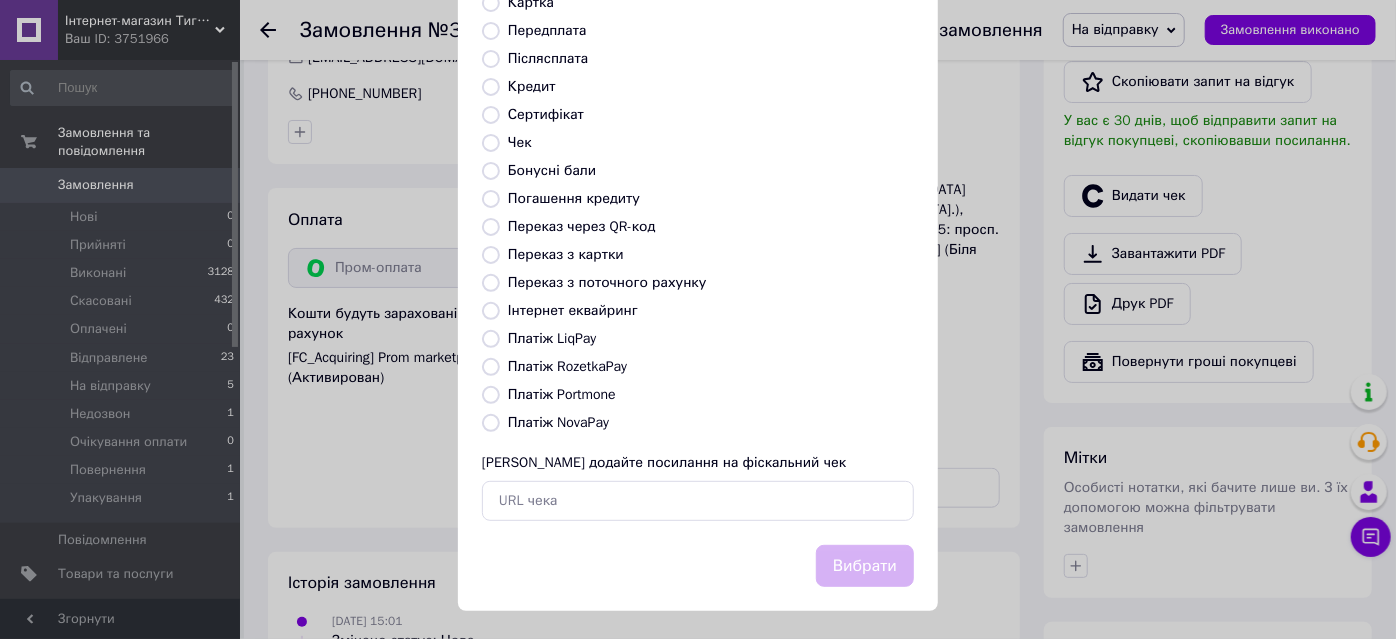 click on "Платіж RozetkaPay" at bounding box center (491, 367) 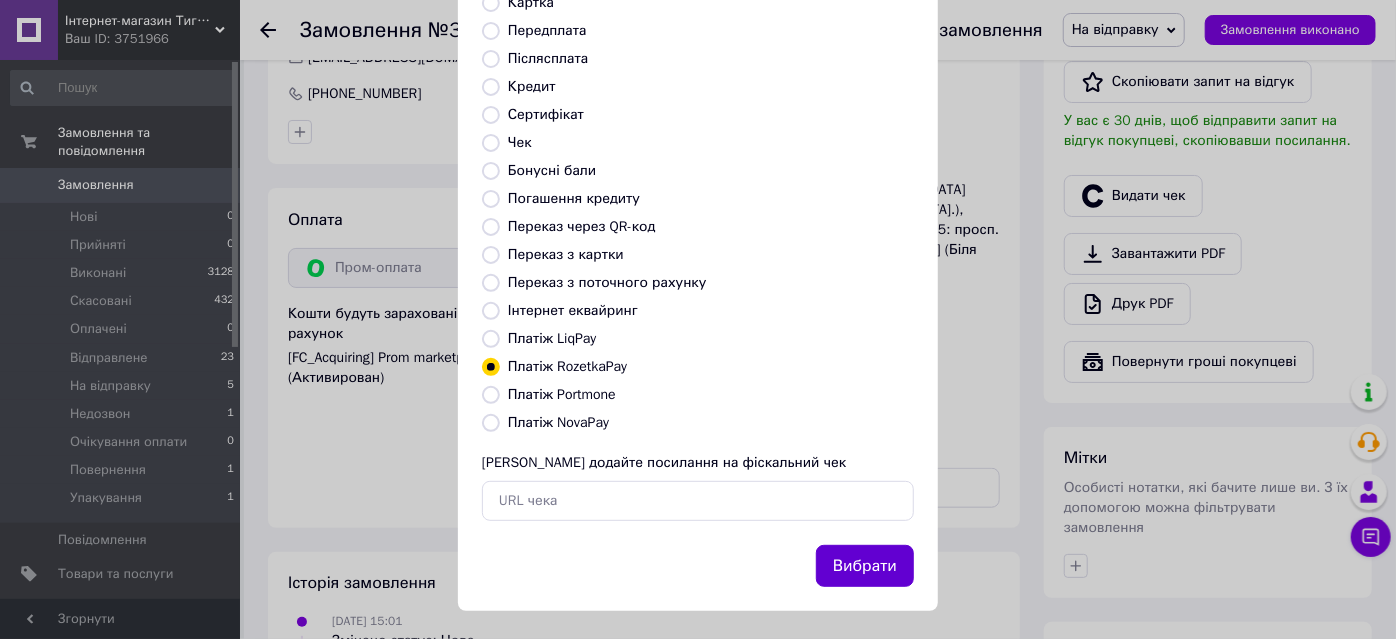 click on "Вибрати" at bounding box center [865, 566] 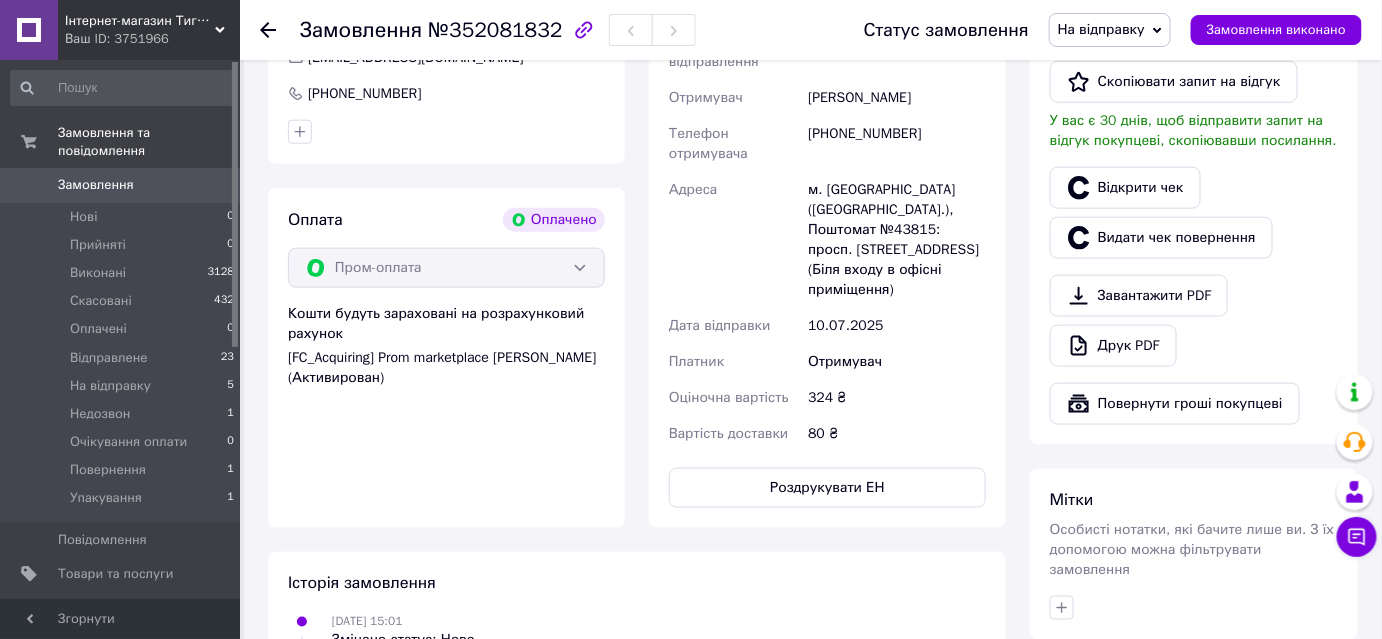 scroll, scrollTop: 424, scrollLeft: 0, axis: vertical 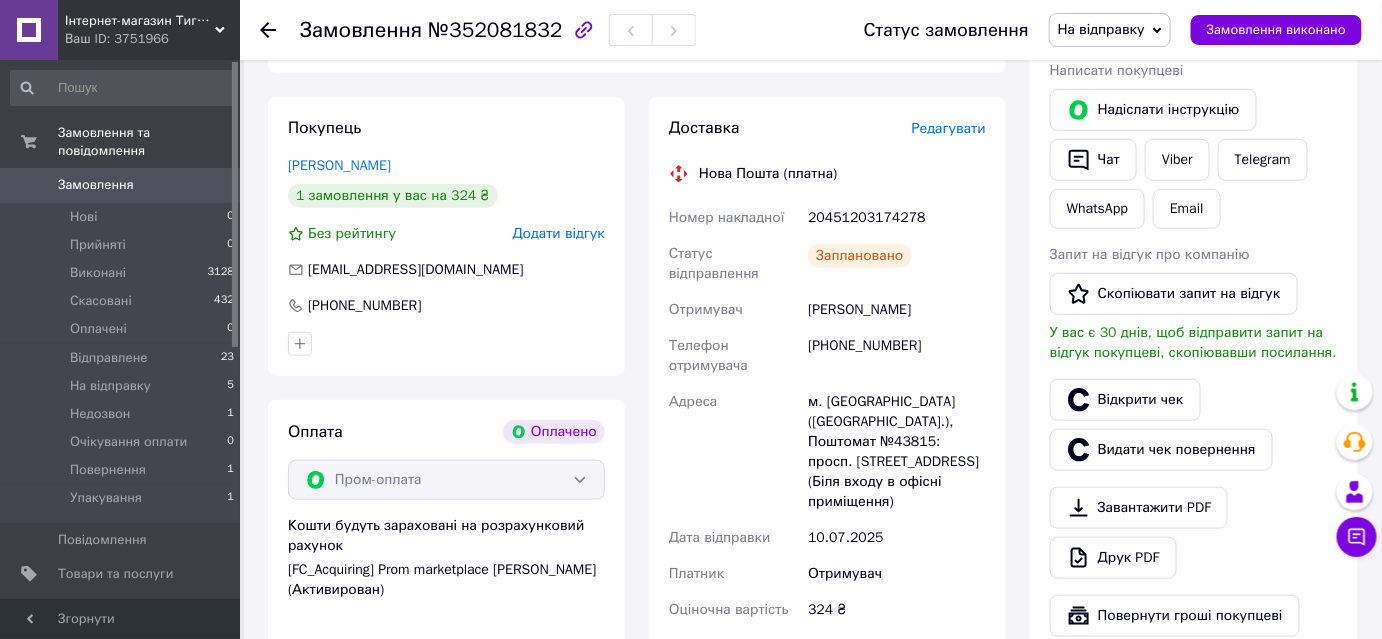 click on "20451203174278" at bounding box center (897, 218) 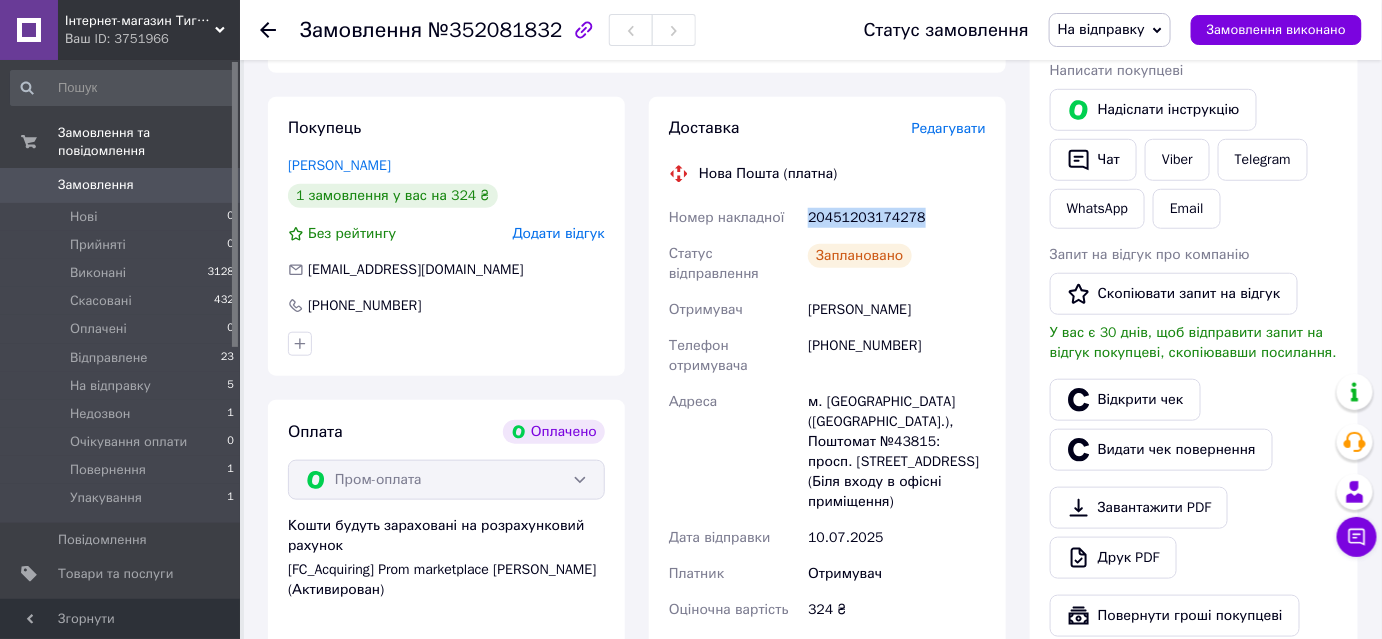 click on "20451203174278" at bounding box center (897, 218) 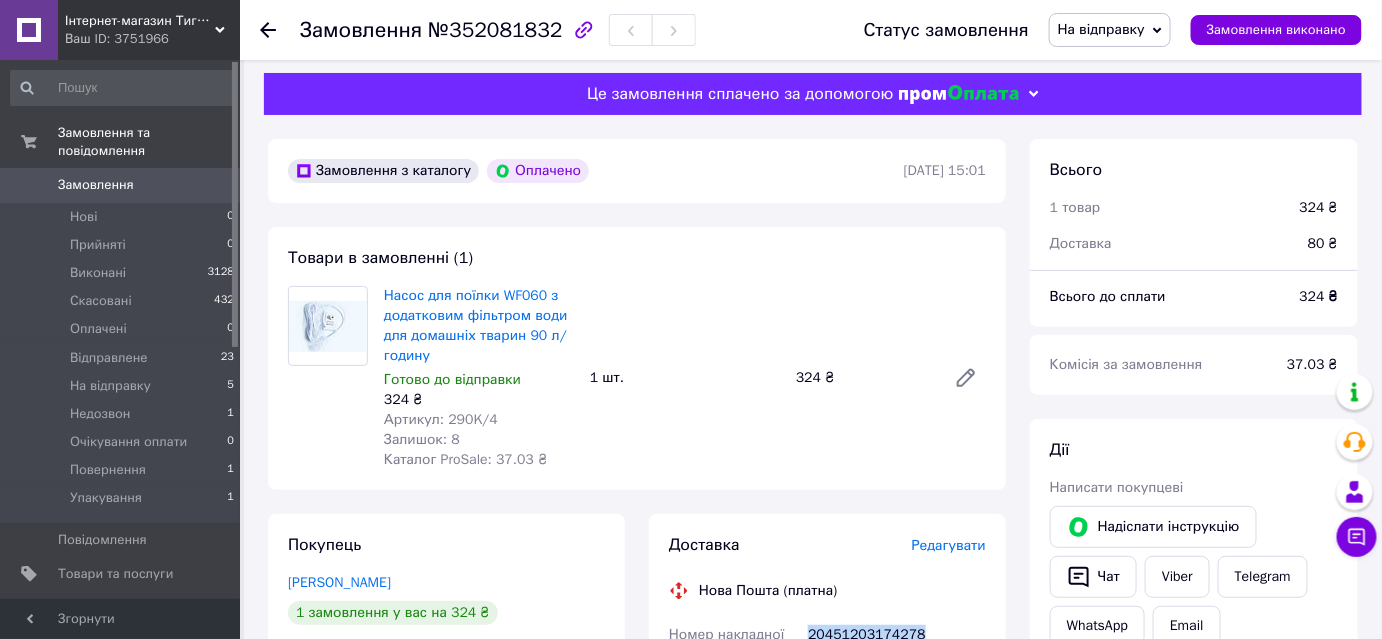 scroll, scrollTop: 0, scrollLeft: 0, axis: both 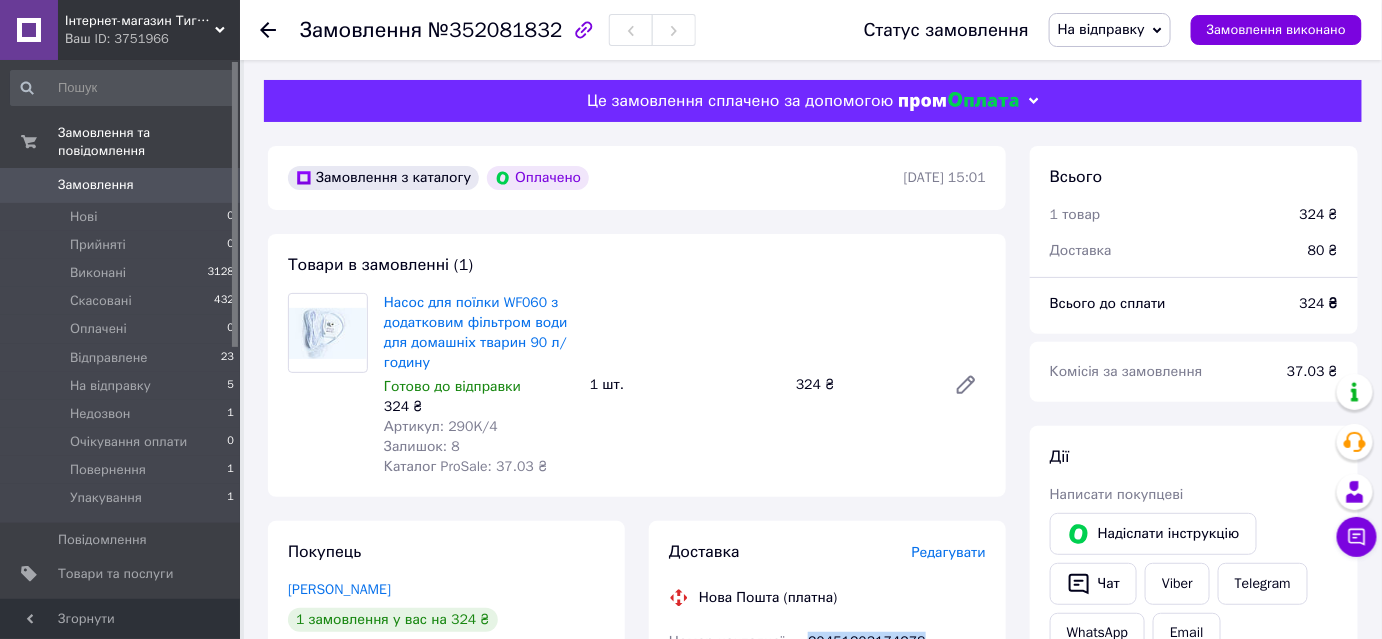 click on "Замовлення" at bounding box center (121, 185) 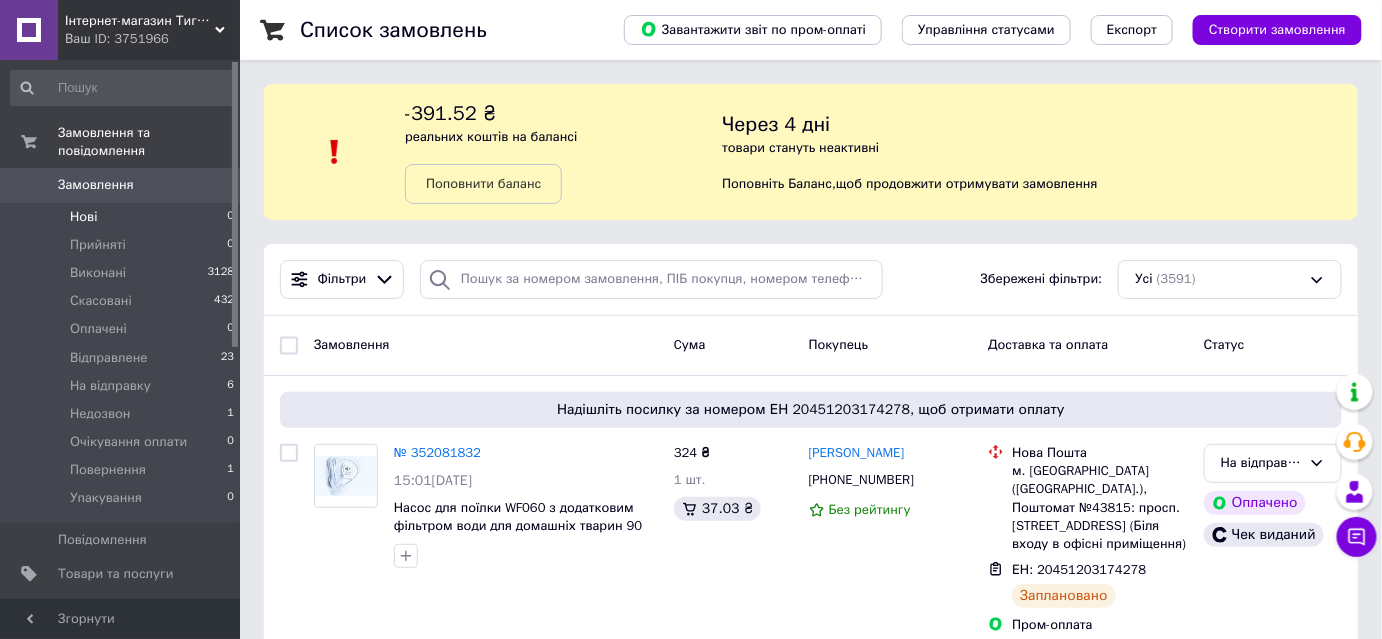 click on "Нові 0" at bounding box center [123, 217] 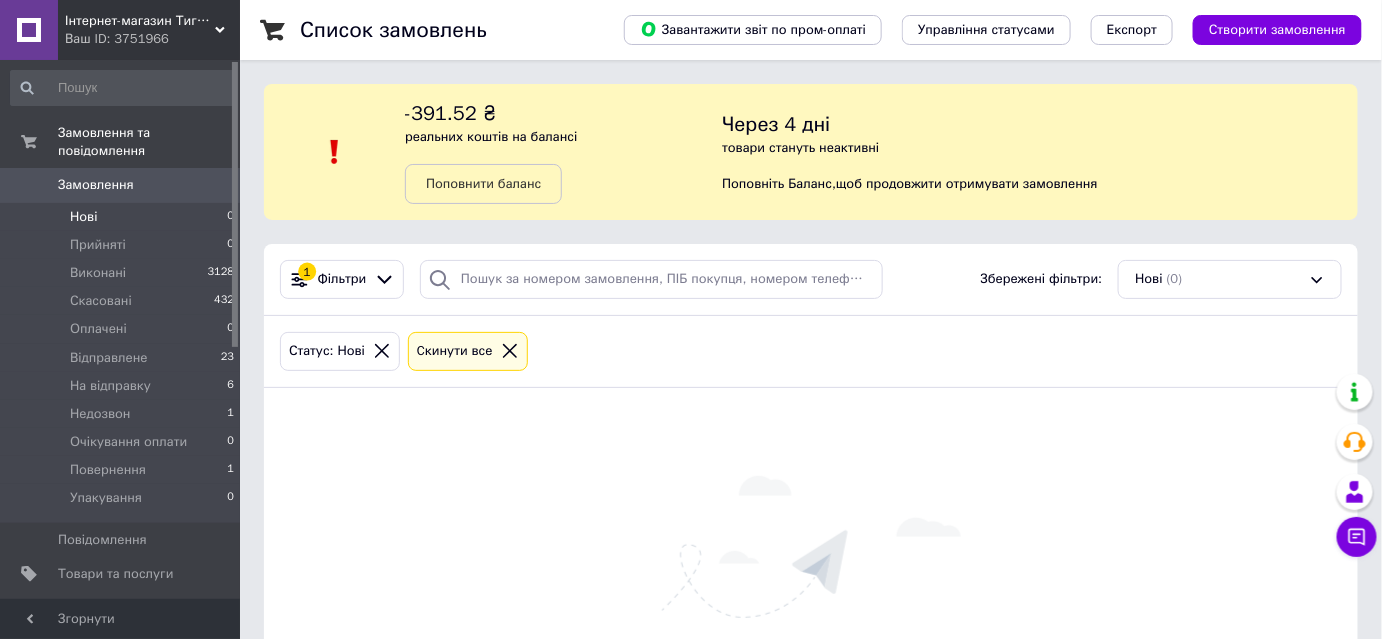 click on "Замовлення" at bounding box center (121, 185) 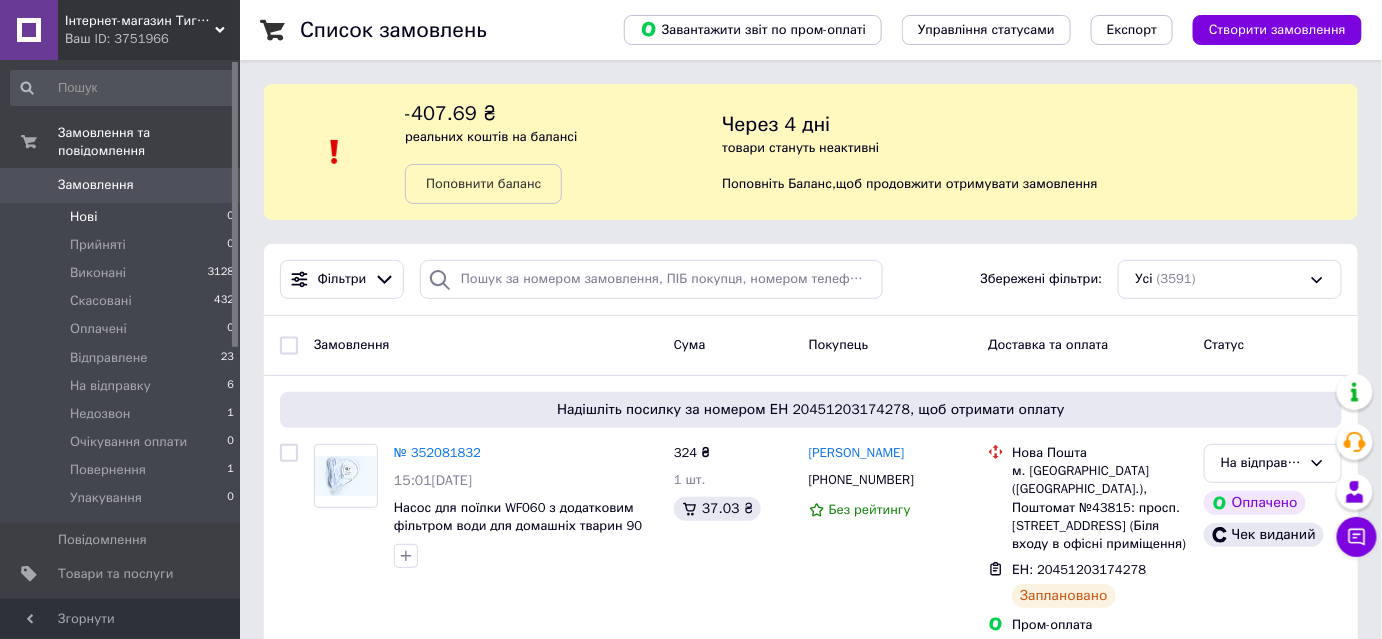 click on "Нові 0" at bounding box center (123, 217) 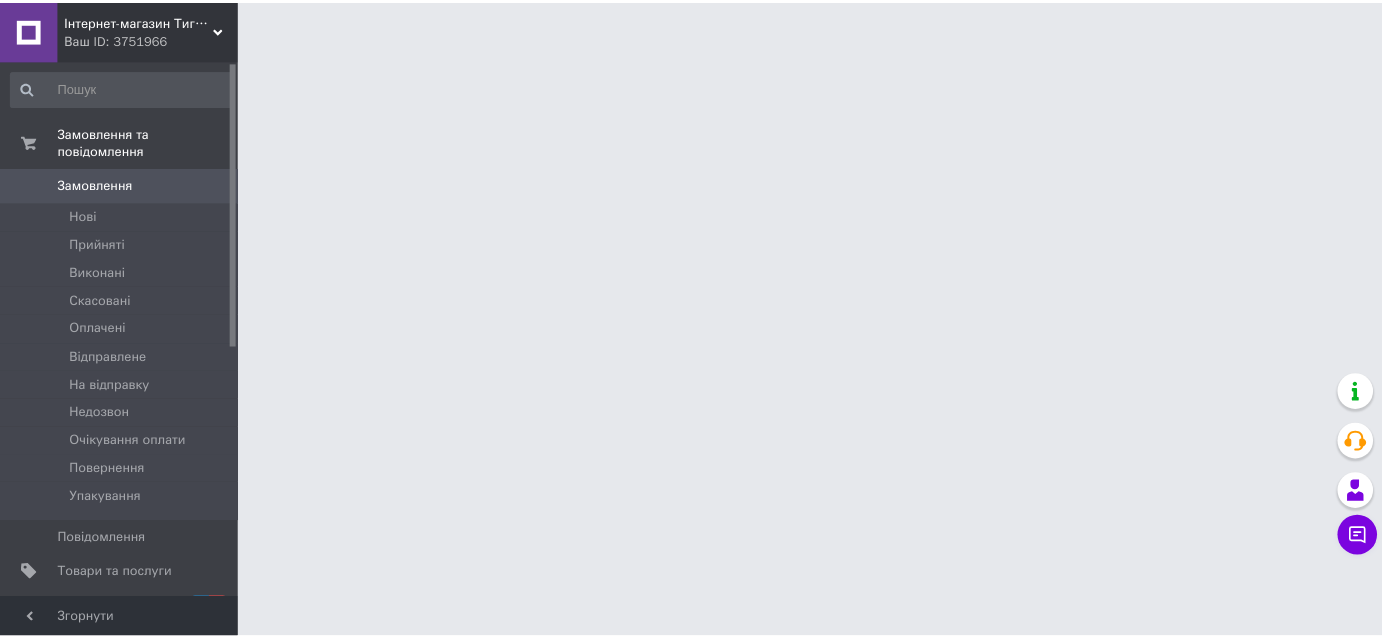 scroll, scrollTop: 0, scrollLeft: 0, axis: both 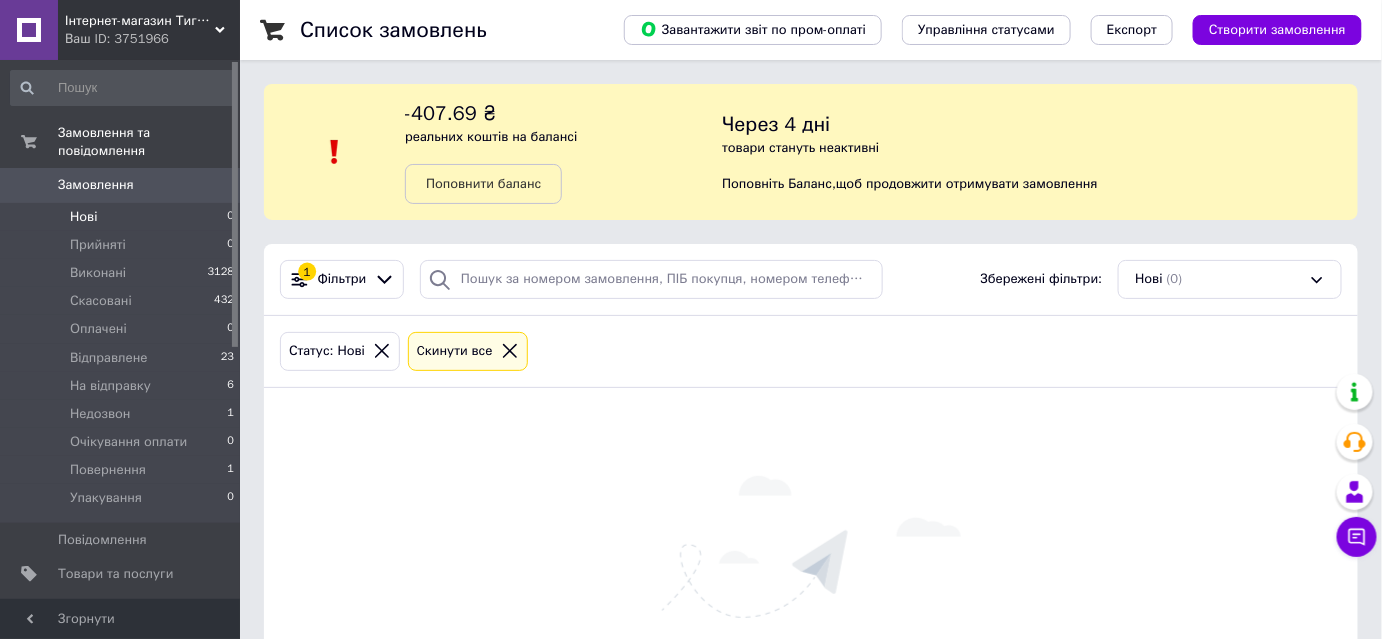 click on "Замовлення 0" at bounding box center [123, 185] 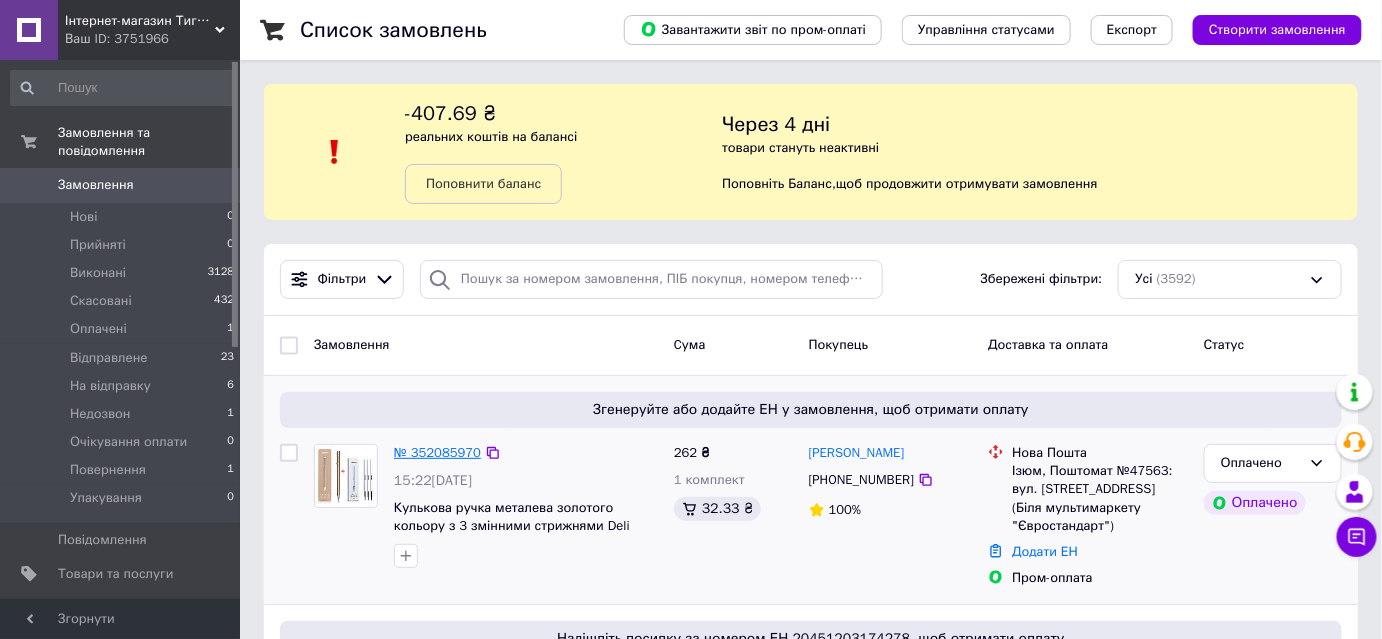 click on "№ 352085970" at bounding box center (437, 452) 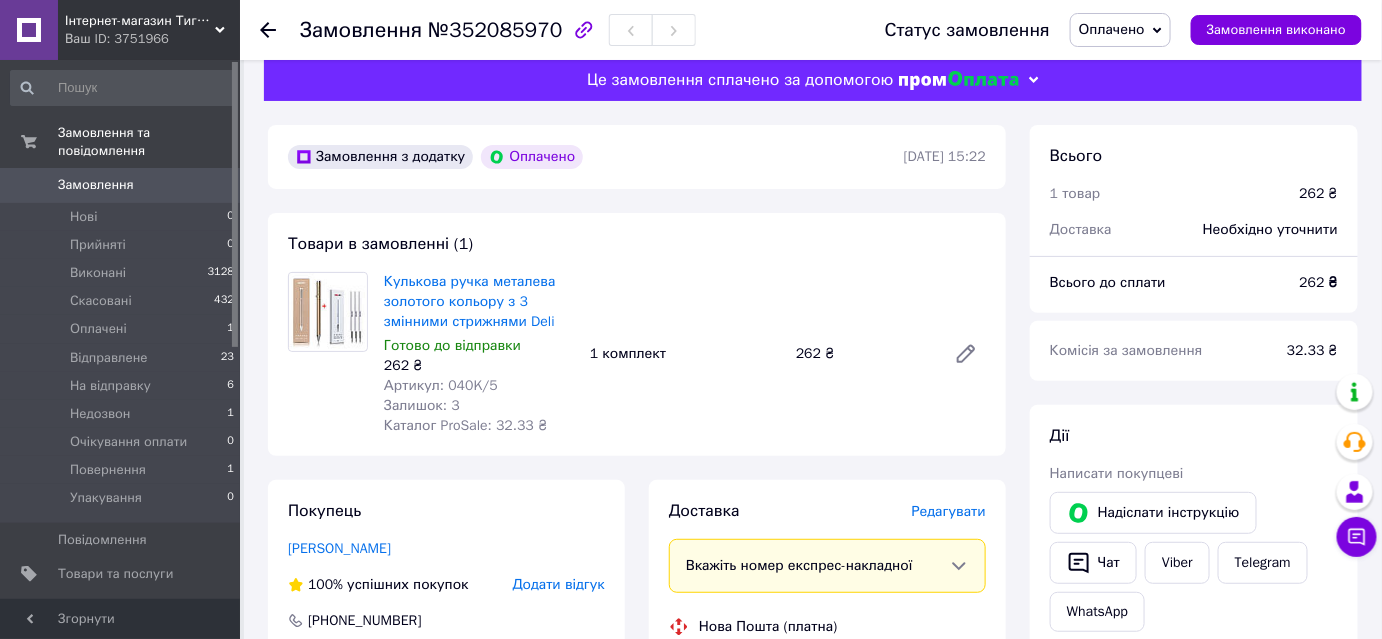 scroll, scrollTop: 0, scrollLeft: 0, axis: both 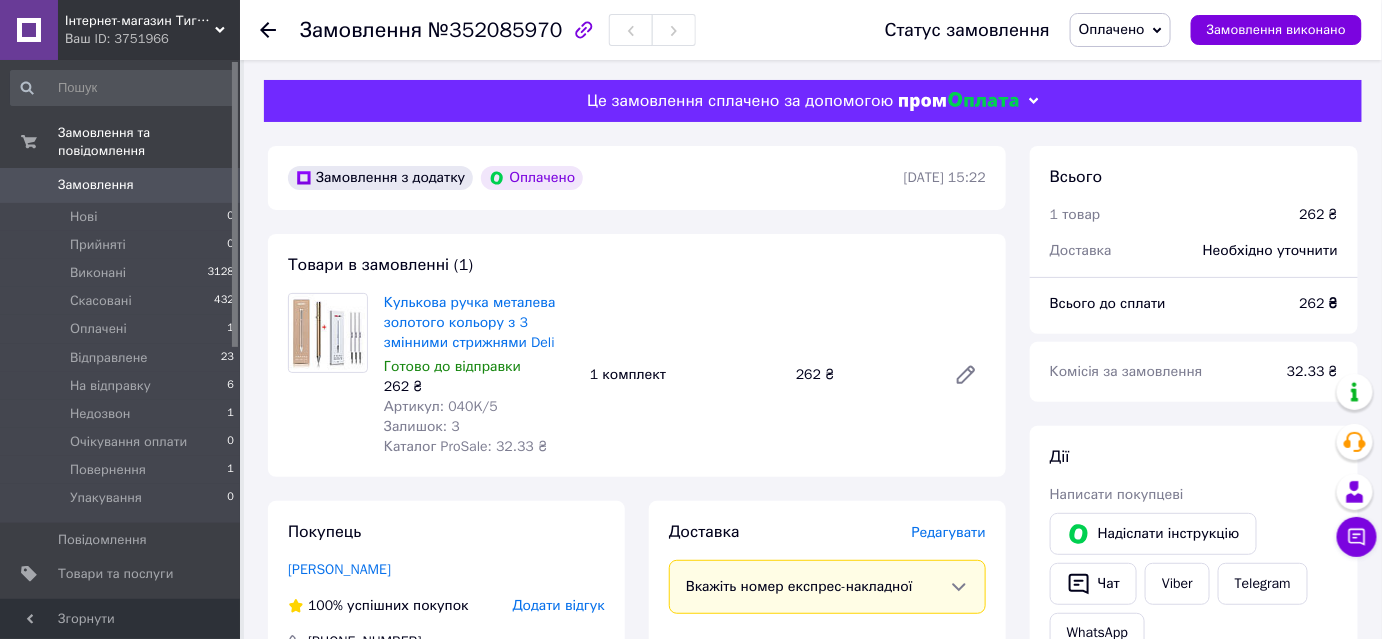 click on "Оплачено" at bounding box center [1120, 30] 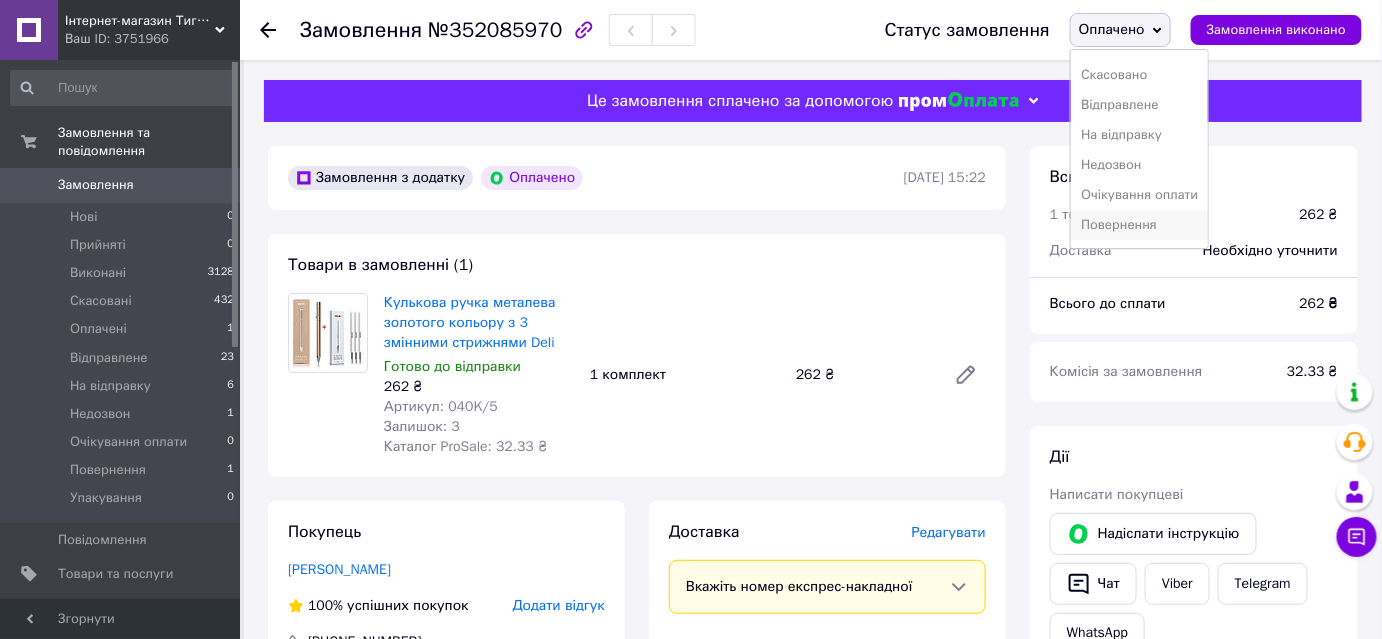 scroll, scrollTop: 81, scrollLeft: 0, axis: vertical 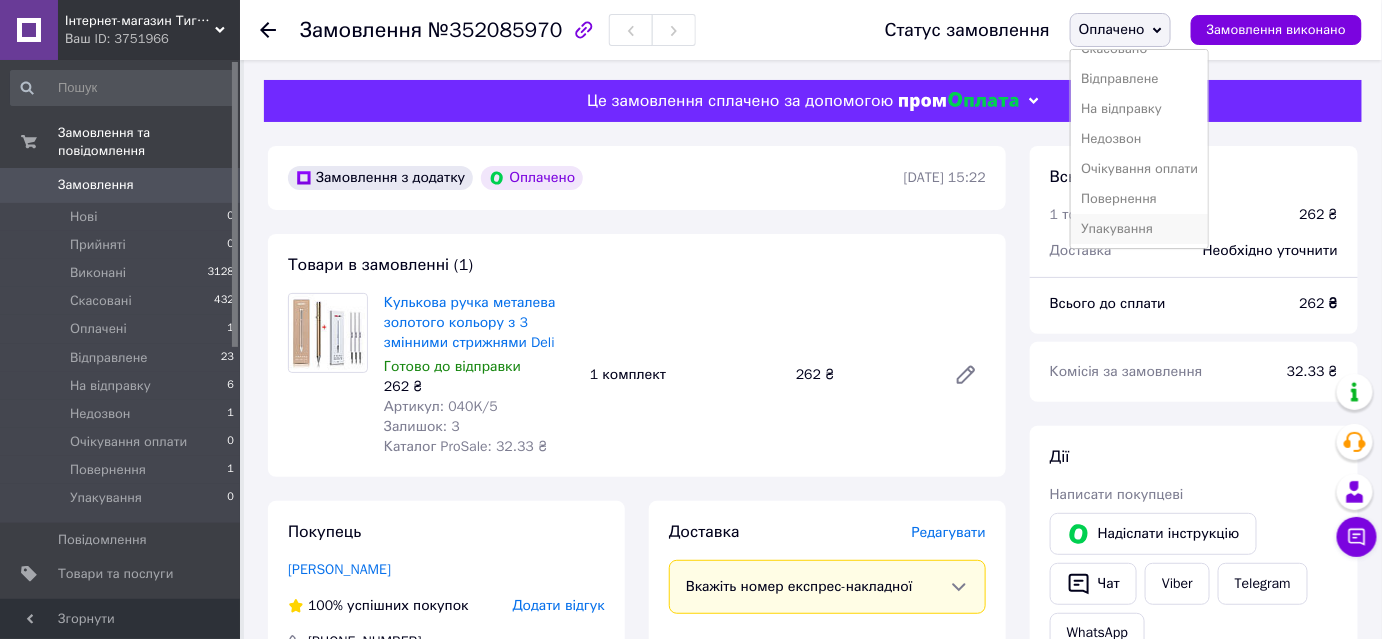 click on "Упакування" at bounding box center [1139, 229] 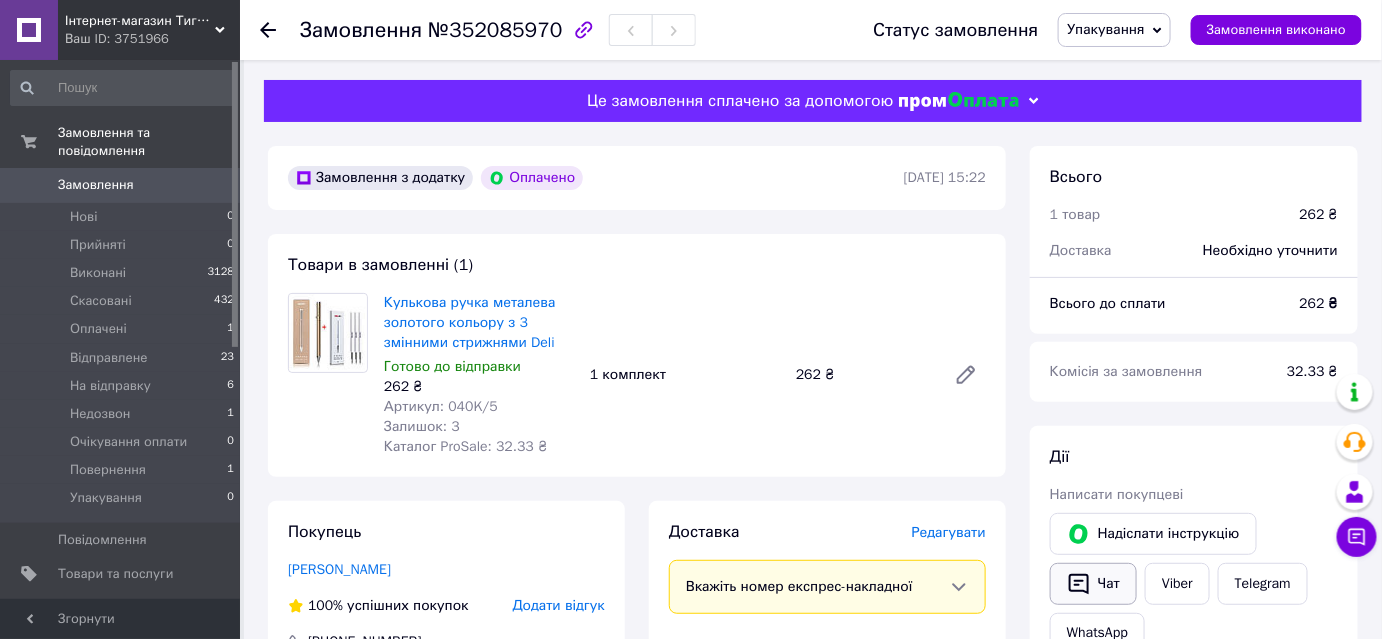 click on "Чат" at bounding box center (1093, 584) 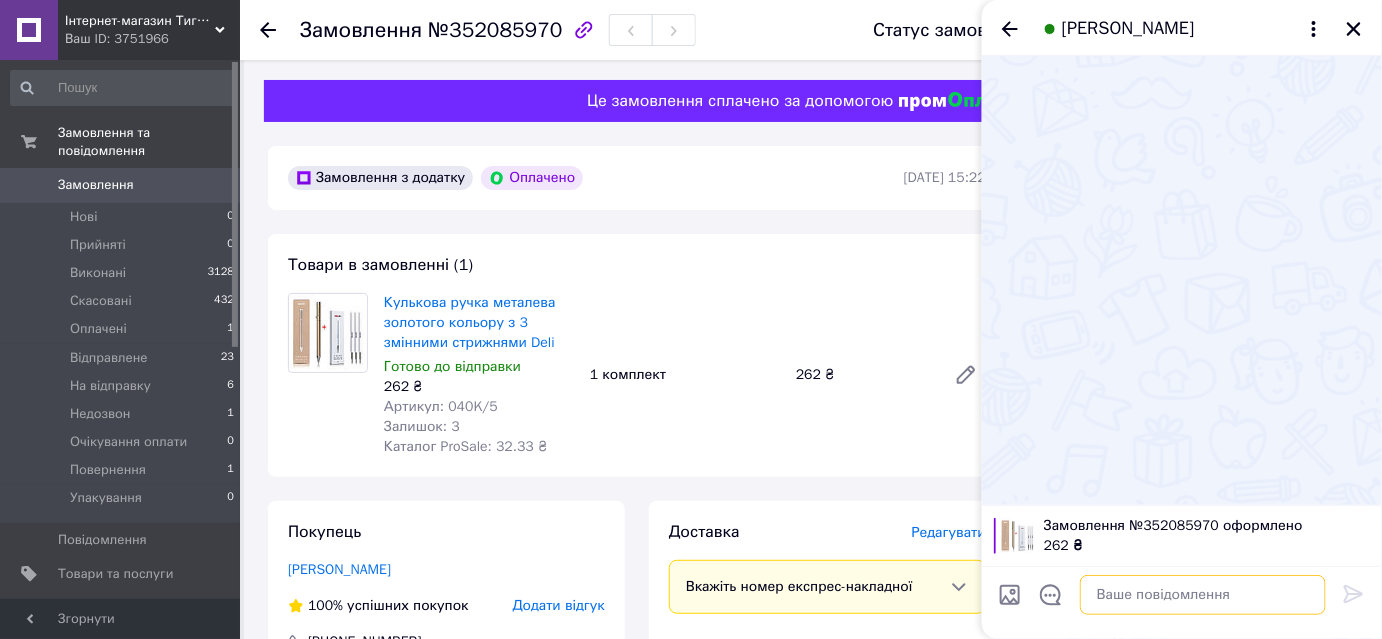 click at bounding box center (1203, 595) 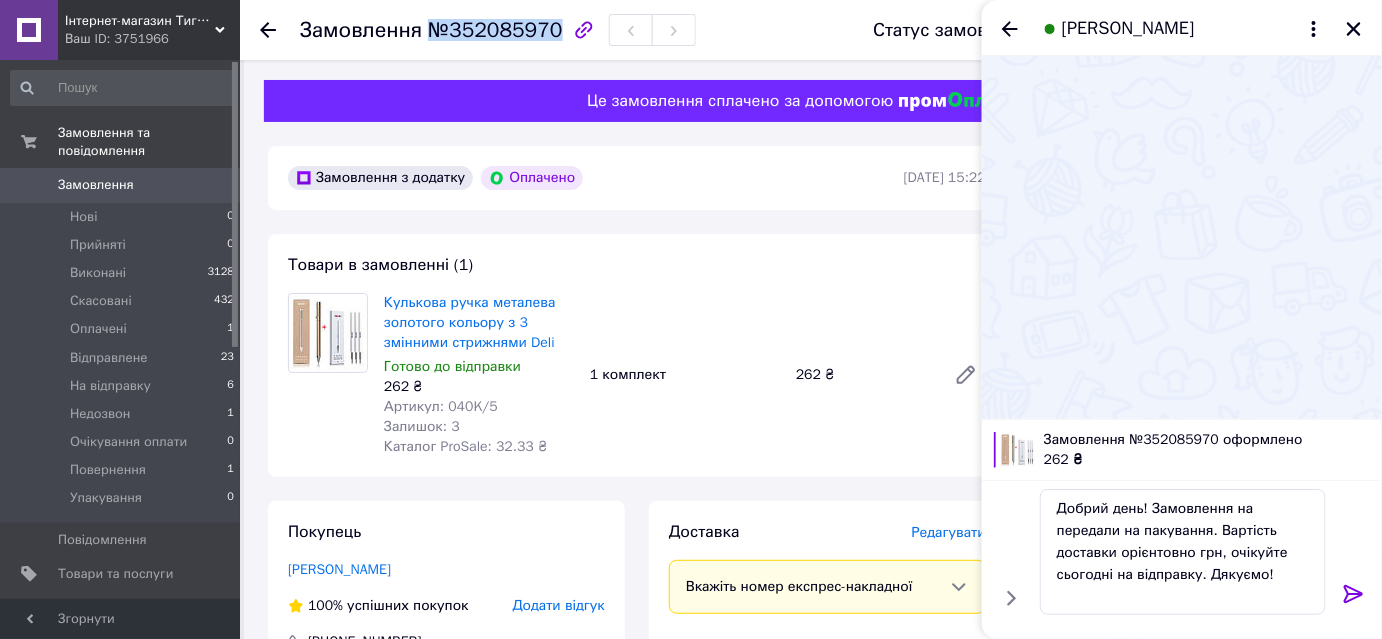 drag, startPoint x: 426, startPoint y: 27, endPoint x: 543, endPoint y: 31, distance: 117.06836 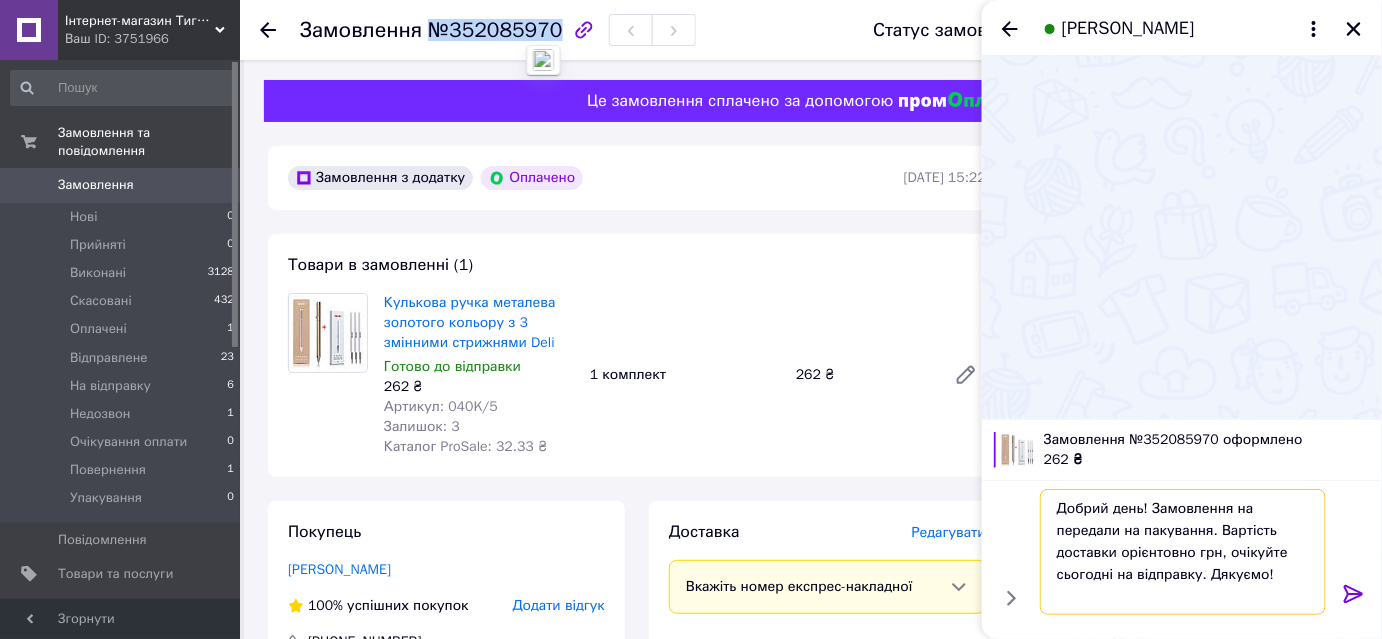 click on "Добрий день! Замовлення на передали на пакування. Вартість доставки орієнтовно грн, очікуйте сьогодні на відправку. Дякуємо!" at bounding box center [1183, 552] 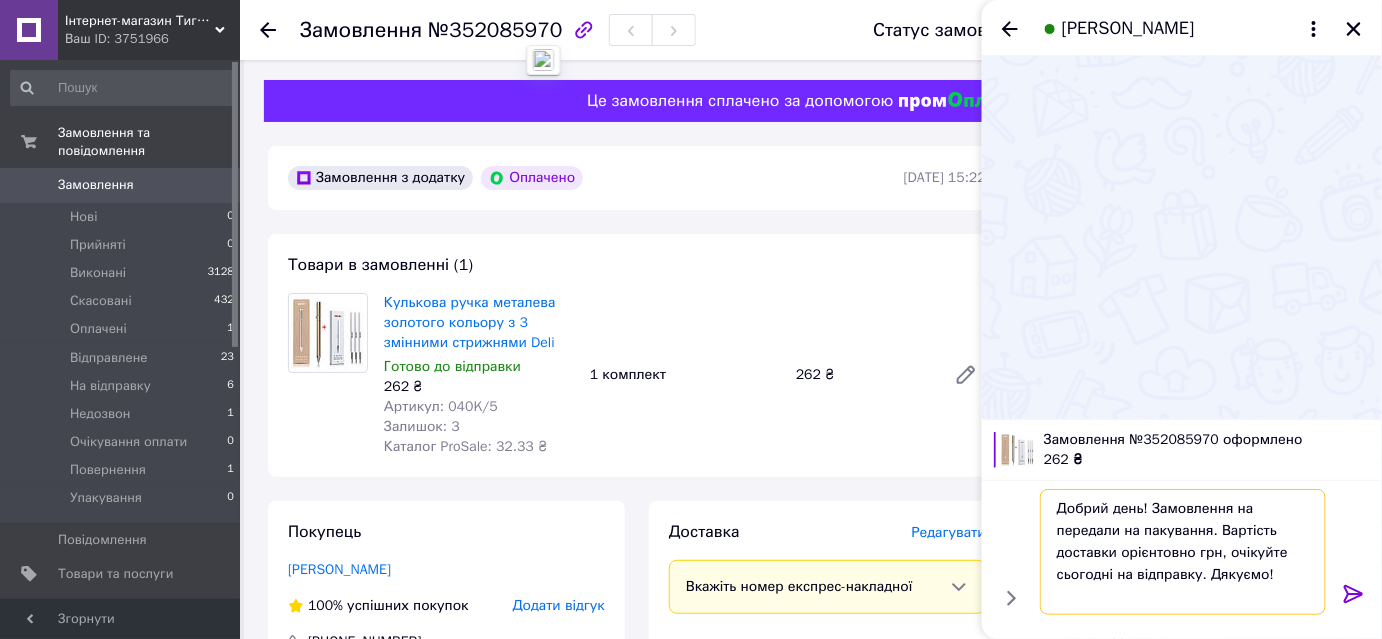 click on "Добрий день! Замовлення на передали на пакування. Вартість доставки орієнтовно грн, очікуйте сьогодні на відправку. Дякуємо!" at bounding box center (1183, 552) 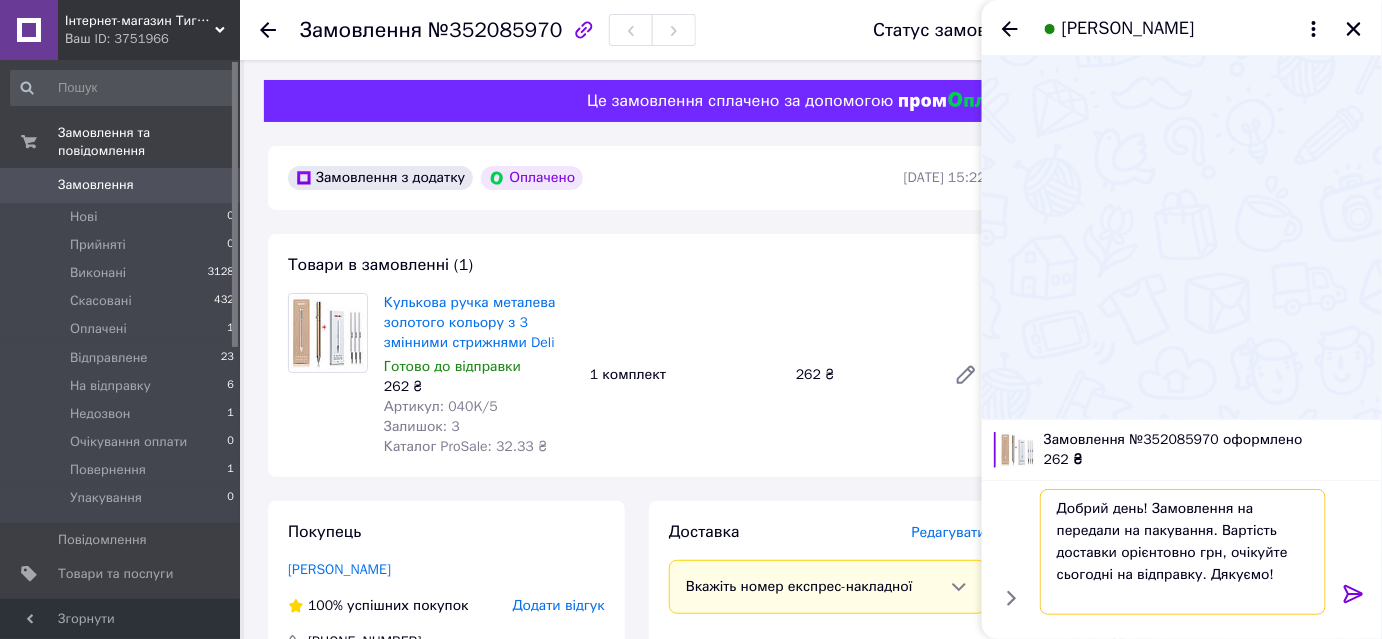 paste on "№352085970" 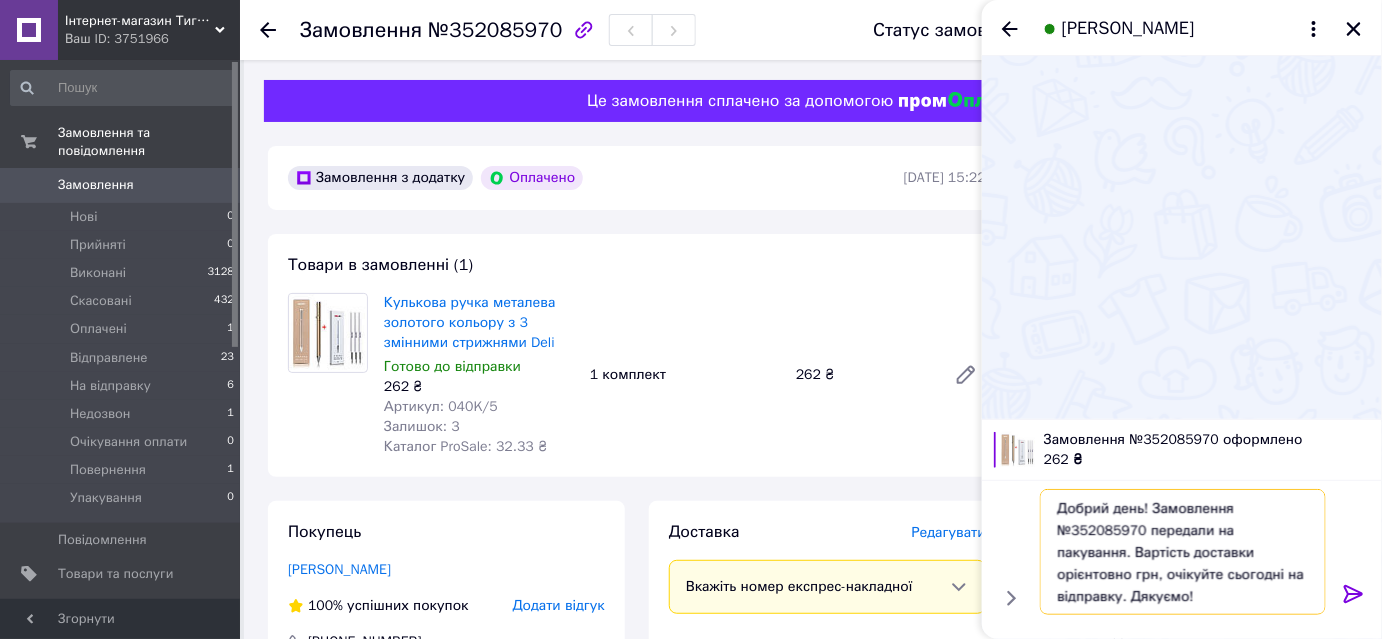 click on "Добрий день! Замовлення №352085970 передали на пакування. Вартість доставки орієнтовно грн, очікуйте сьогодні на відправку. Дякуємо!" at bounding box center [1183, 552] 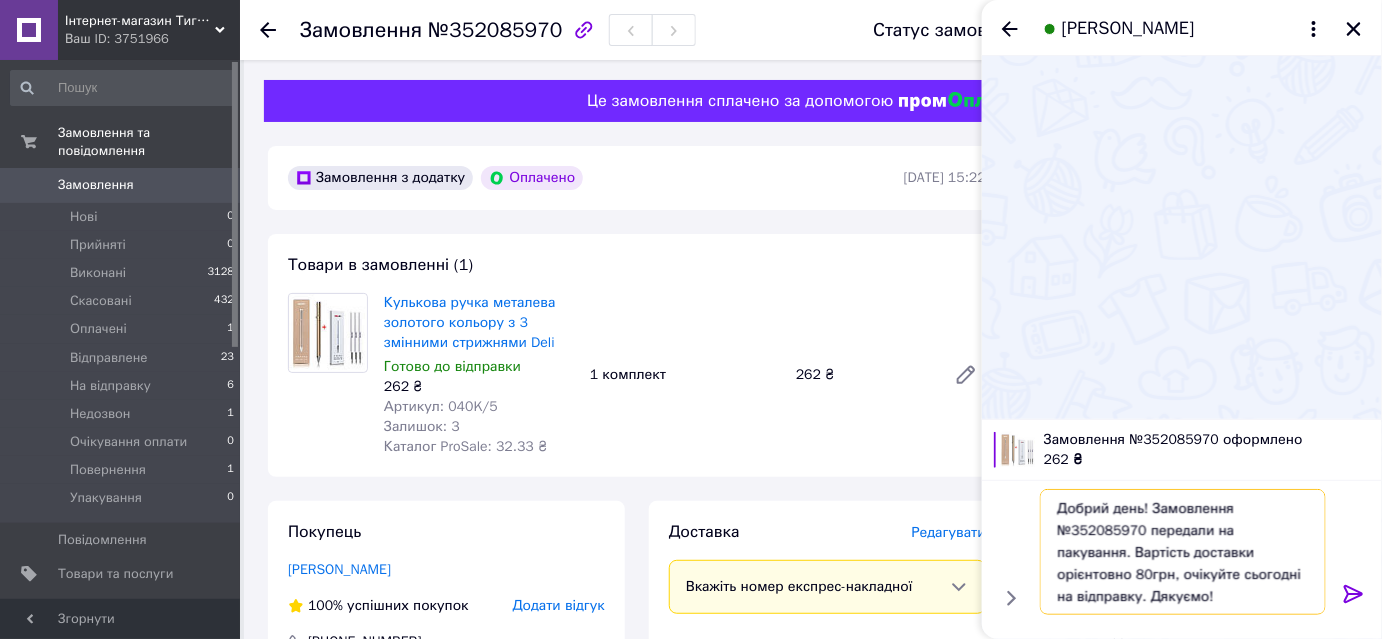 type on "Добрий день! Замовлення №352085970 передали на пакування. Вартість доставки орієнтовно 80грн, очікуйте сьогодні на відправку. Дякуємо!" 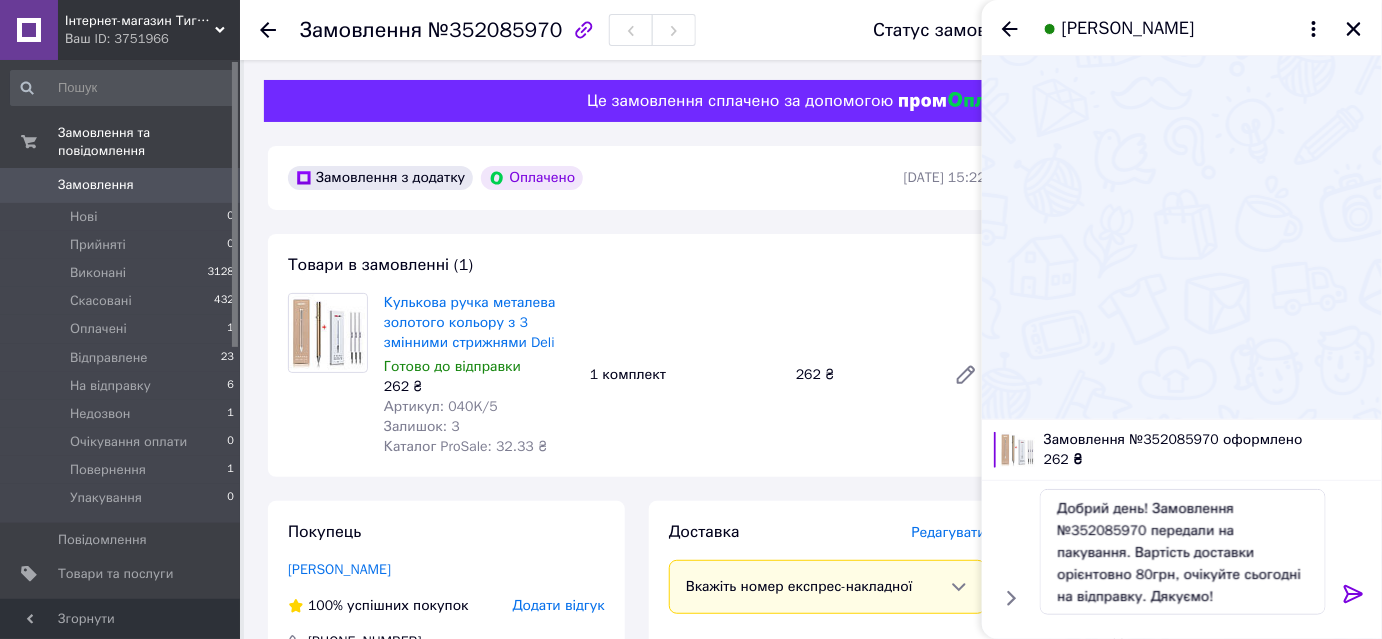 click 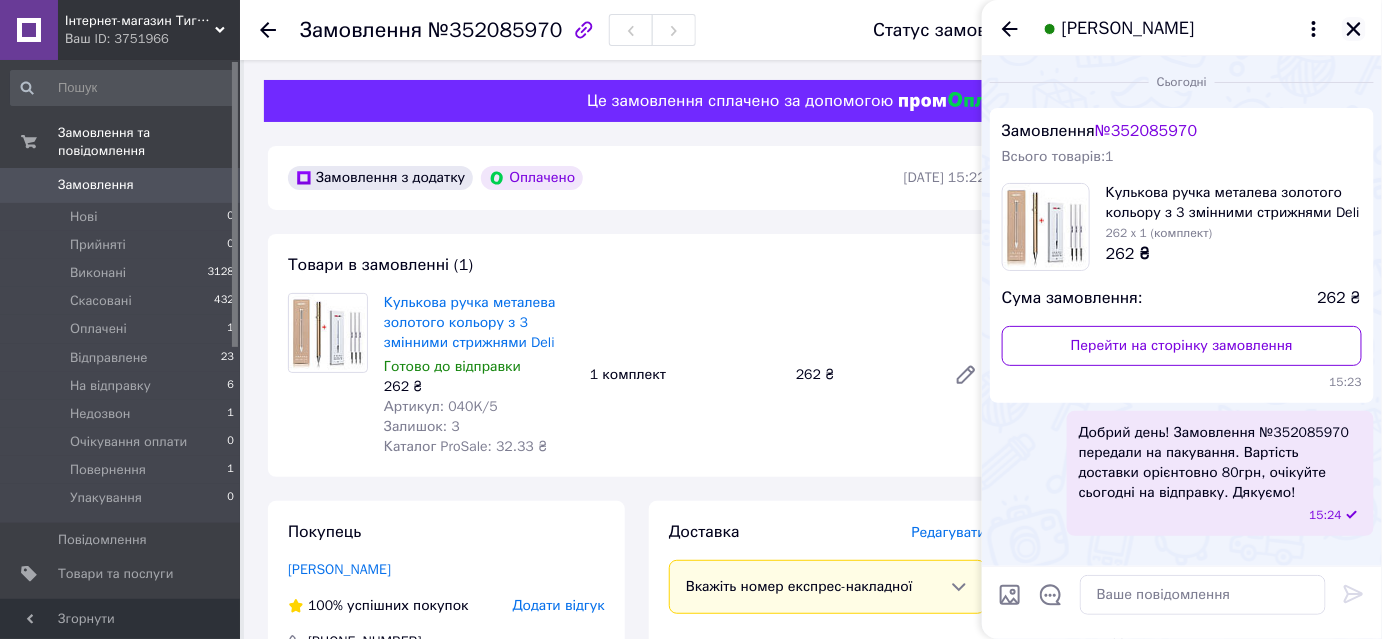 click 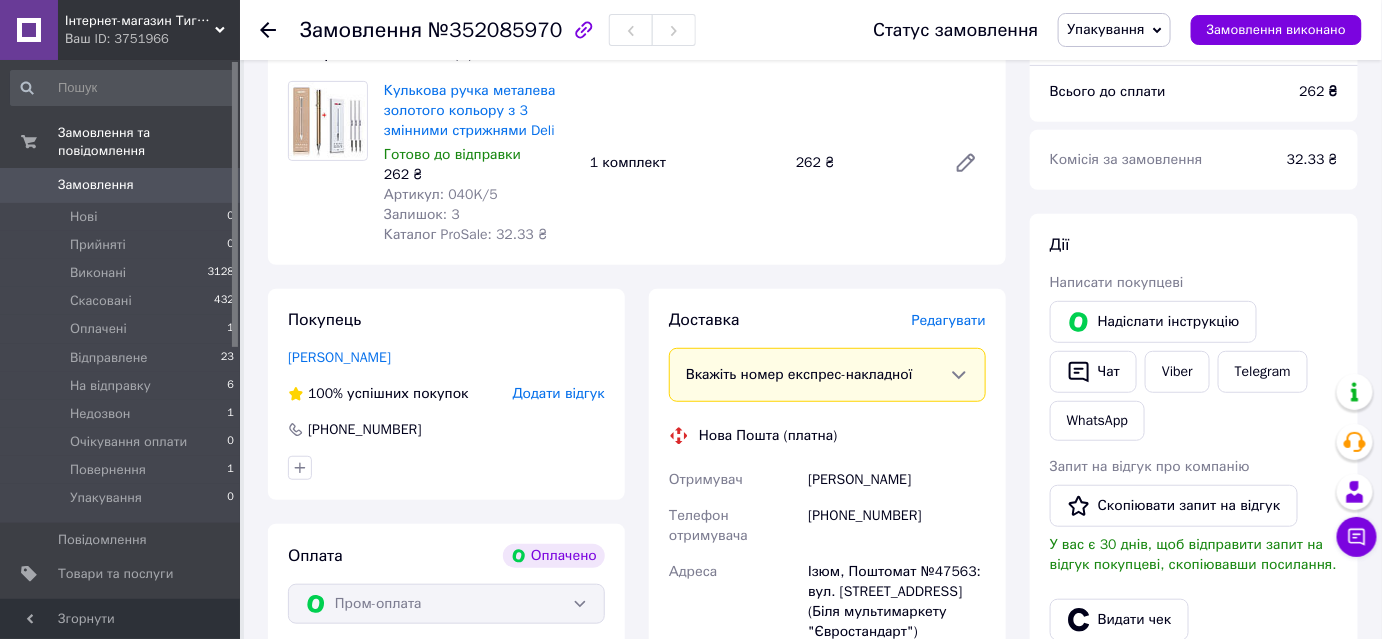 scroll, scrollTop: 0, scrollLeft: 0, axis: both 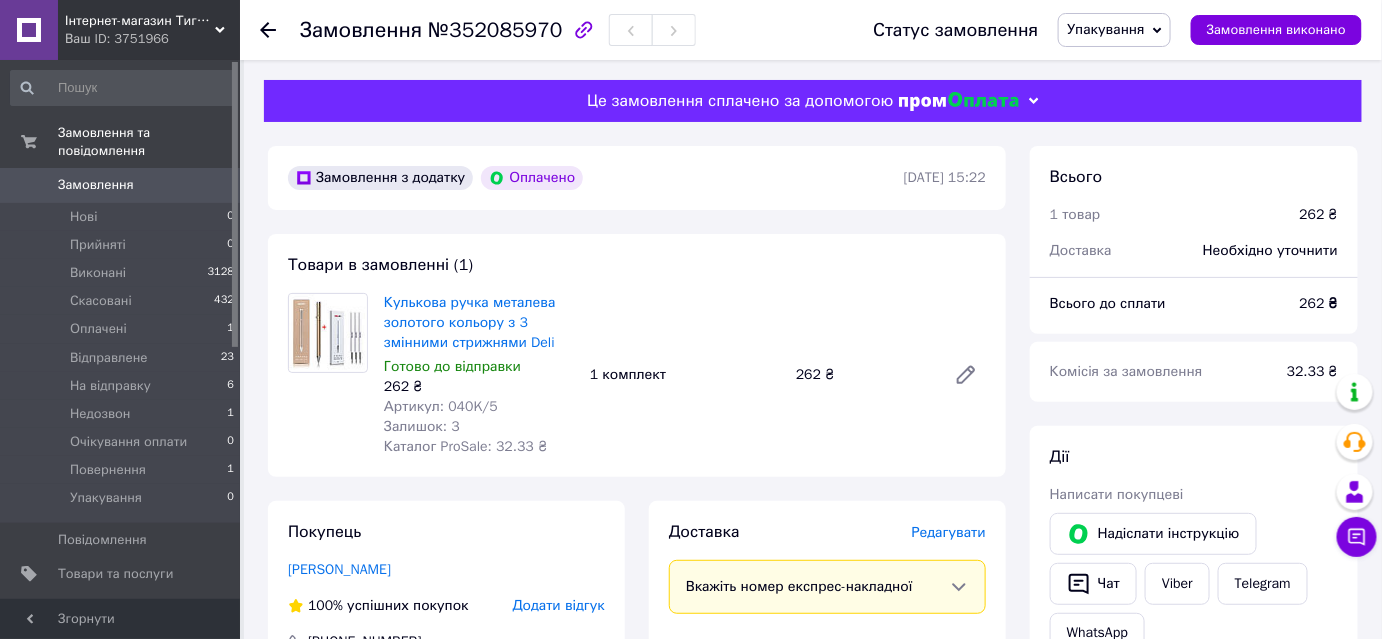 click on "№352085970" at bounding box center [495, 30] 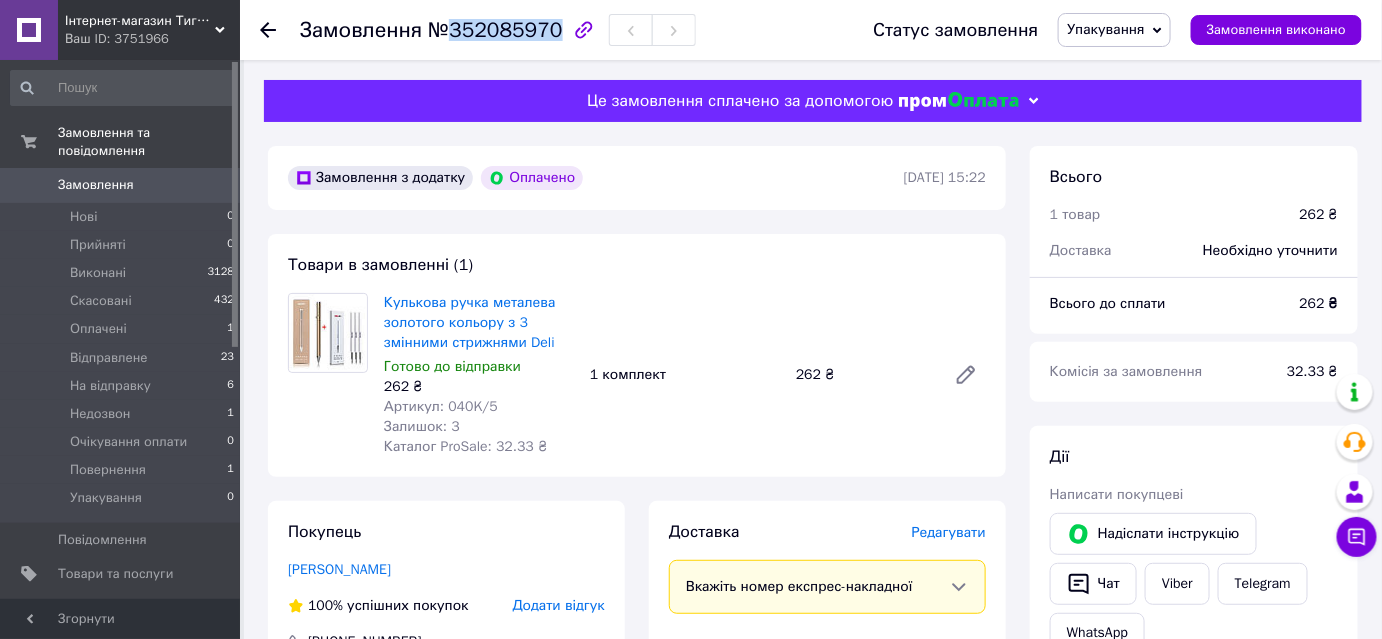 click on "№352085970" at bounding box center (495, 30) 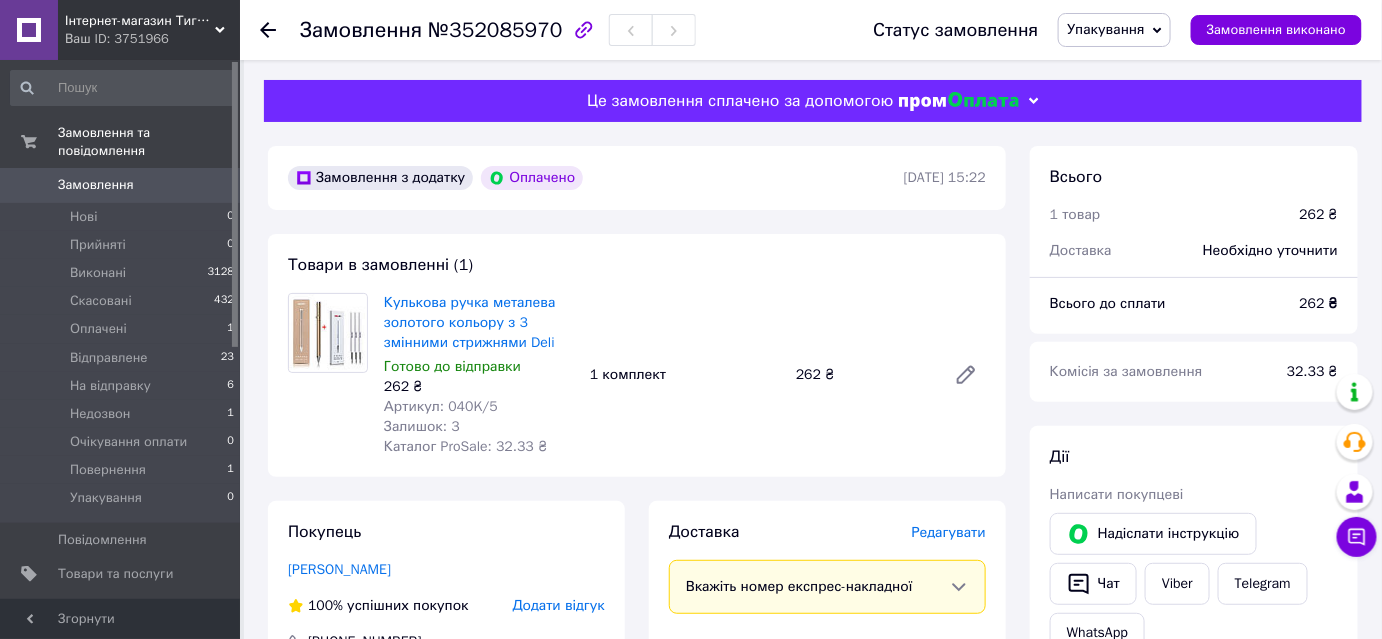 click on "Артикул: 040K/5" at bounding box center (441, 406) 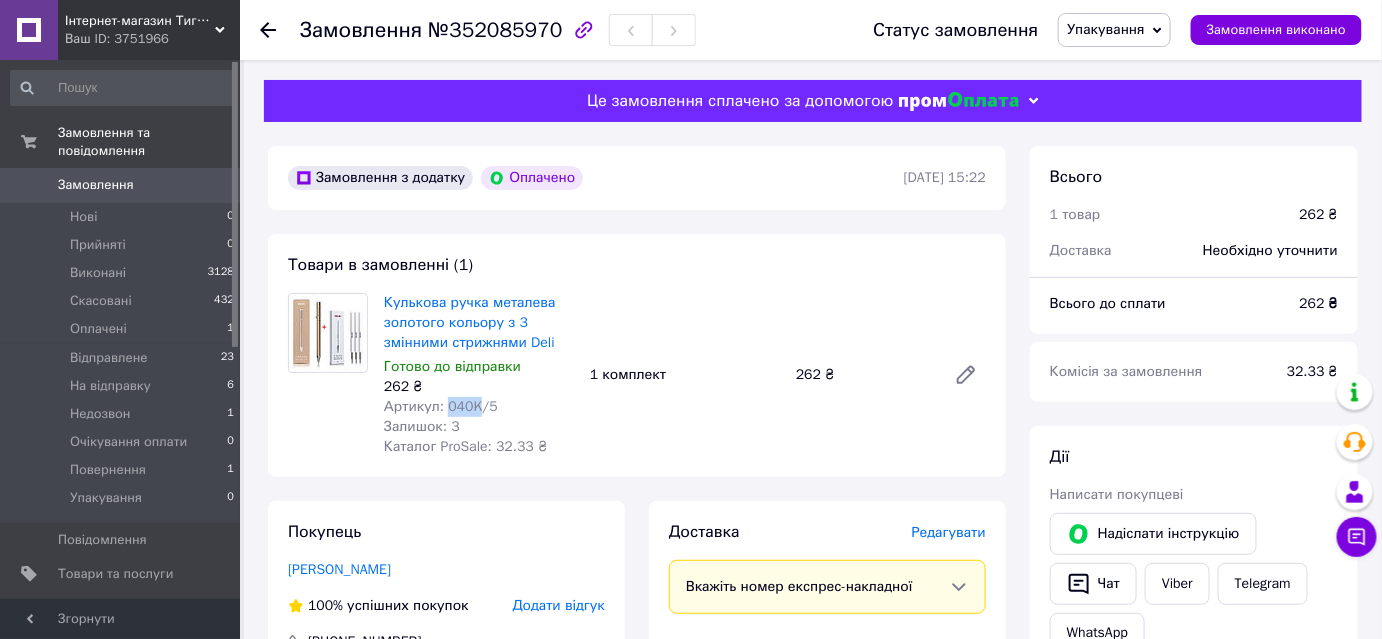 click on "Артикул: 040K/5" at bounding box center (441, 406) 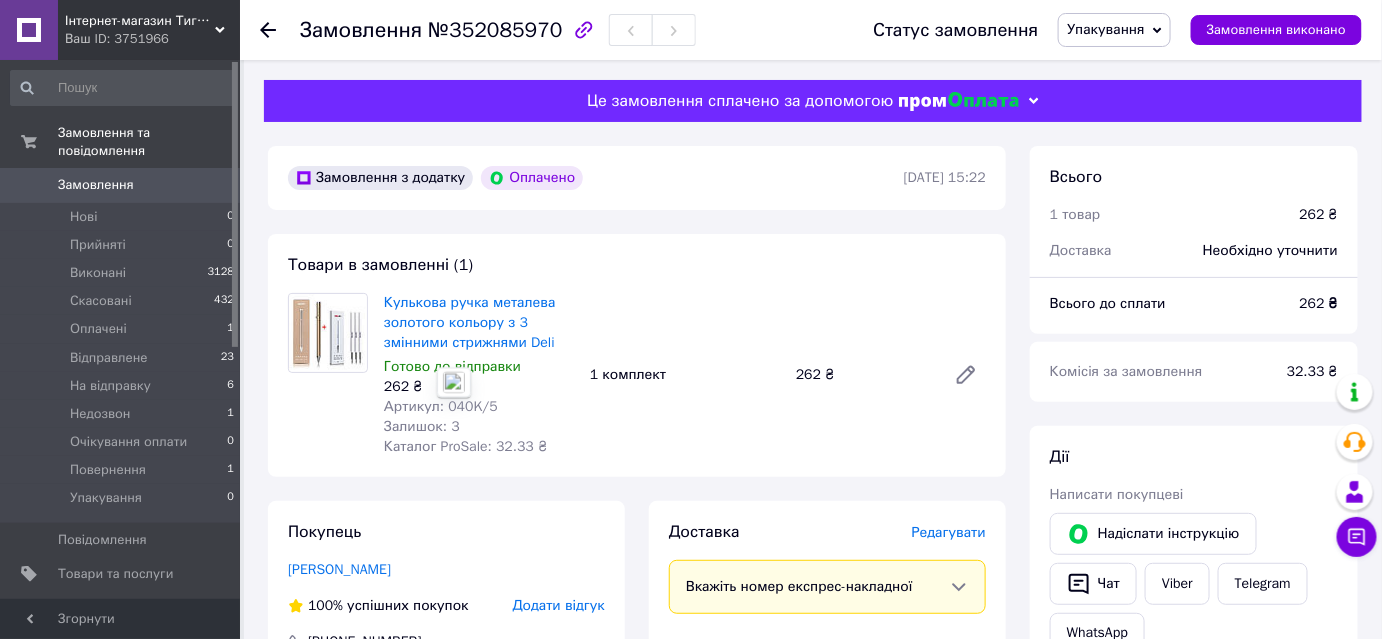 click on "Замовлення з додатку Оплачено [DATE] 15:22" at bounding box center (637, 178) 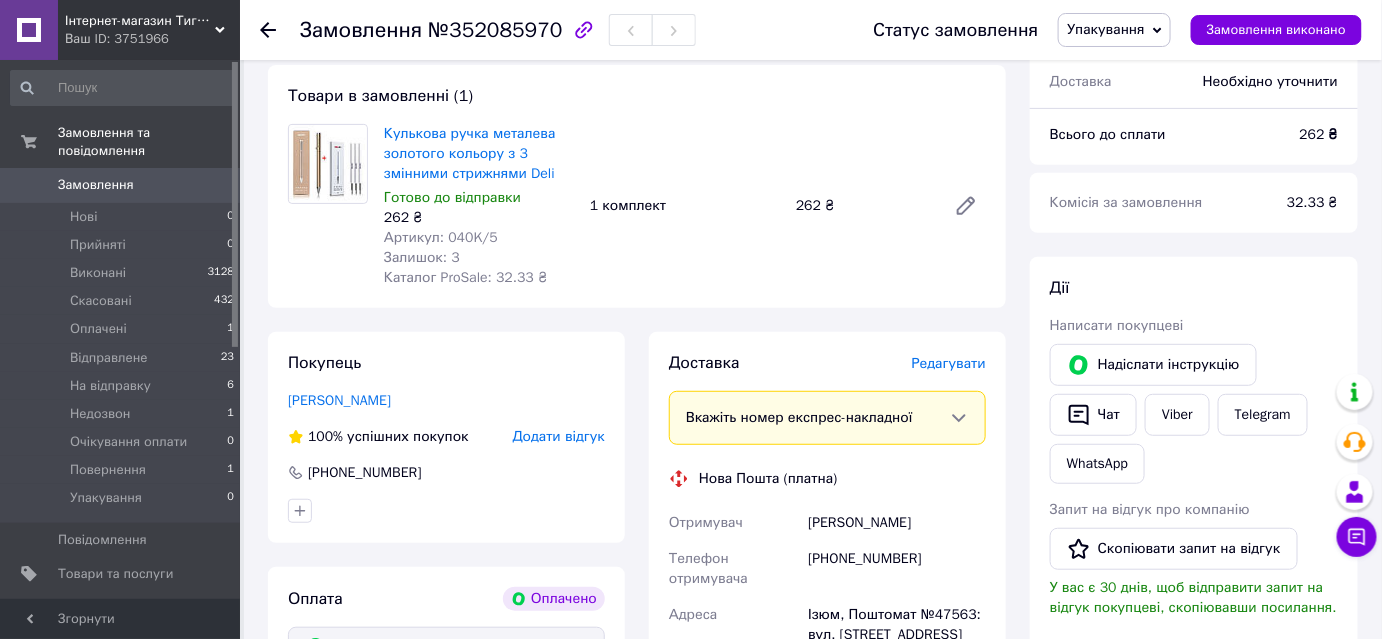 scroll, scrollTop: 212, scrollLeft: 0, axis: vertical 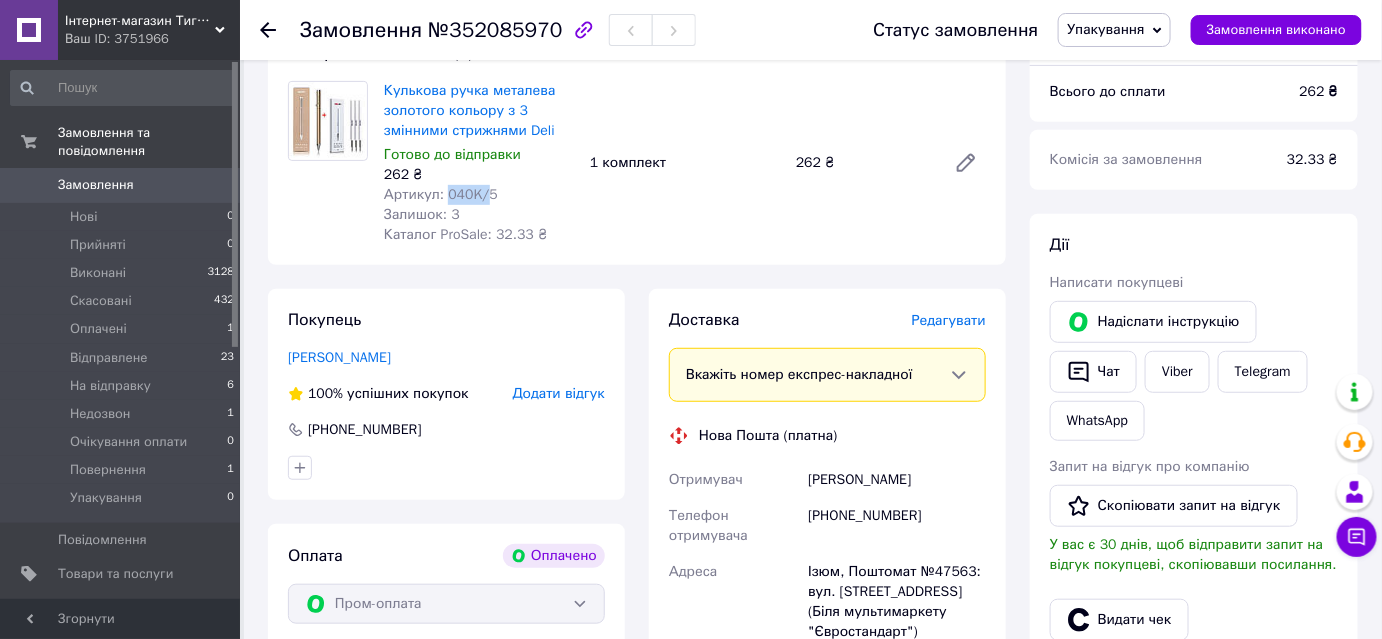 drag, startPoint x: 444, startPoint y: 191, endPoint x: 482, endPoint y: 195, distance: 38.209946 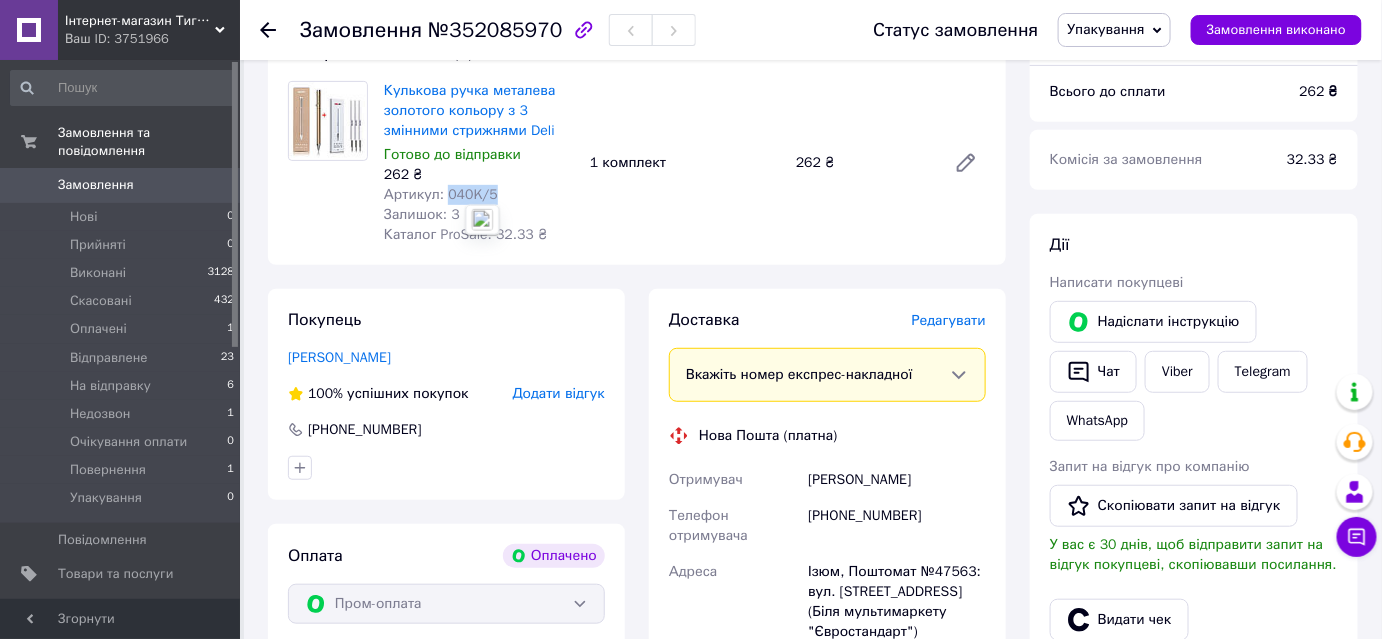 drag, startPoint x: 487, startPoint y: 194, endPoint x: 442, endPoint y: 192, distance: 45.044422 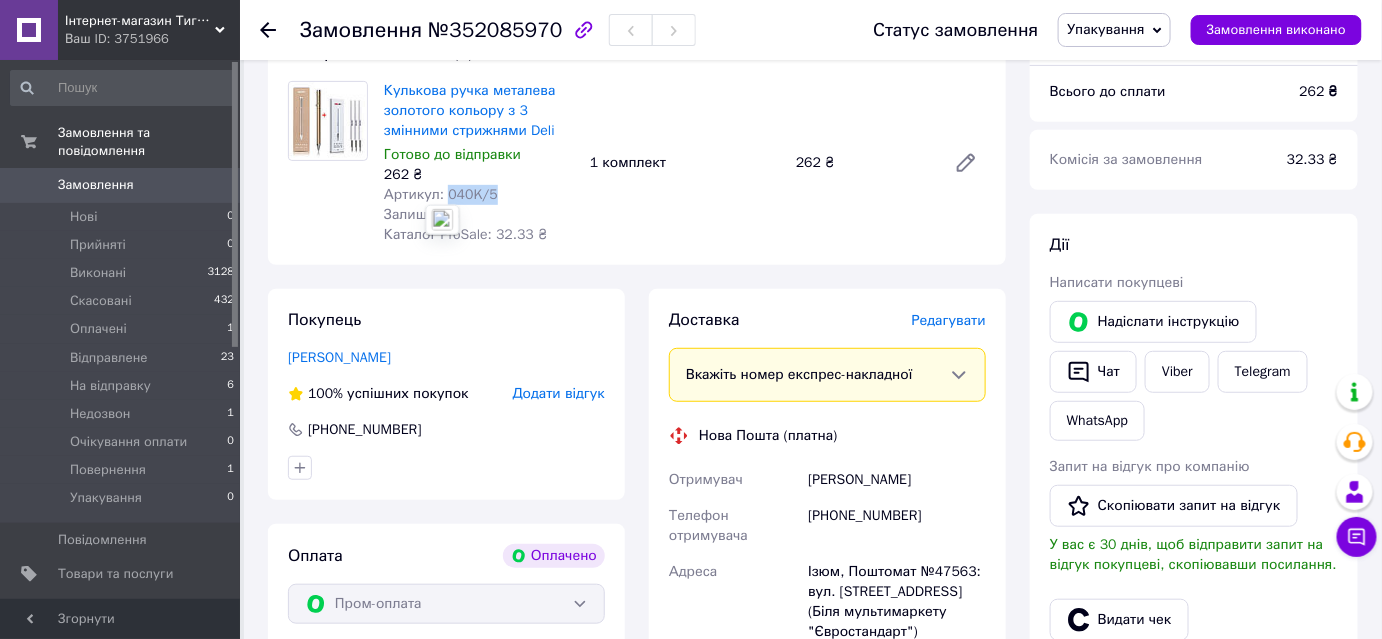 copy on "040K/5" 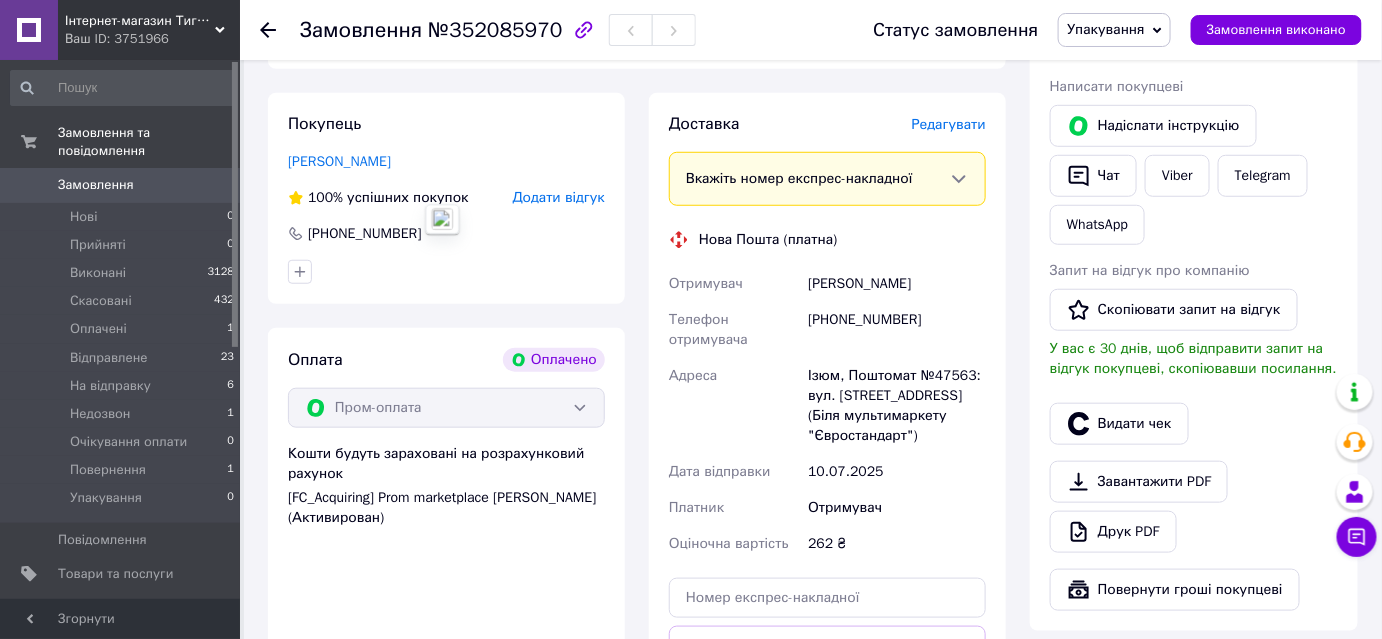 scroll, scrollTop: 424, scrollLeft: 0, axis: vertical 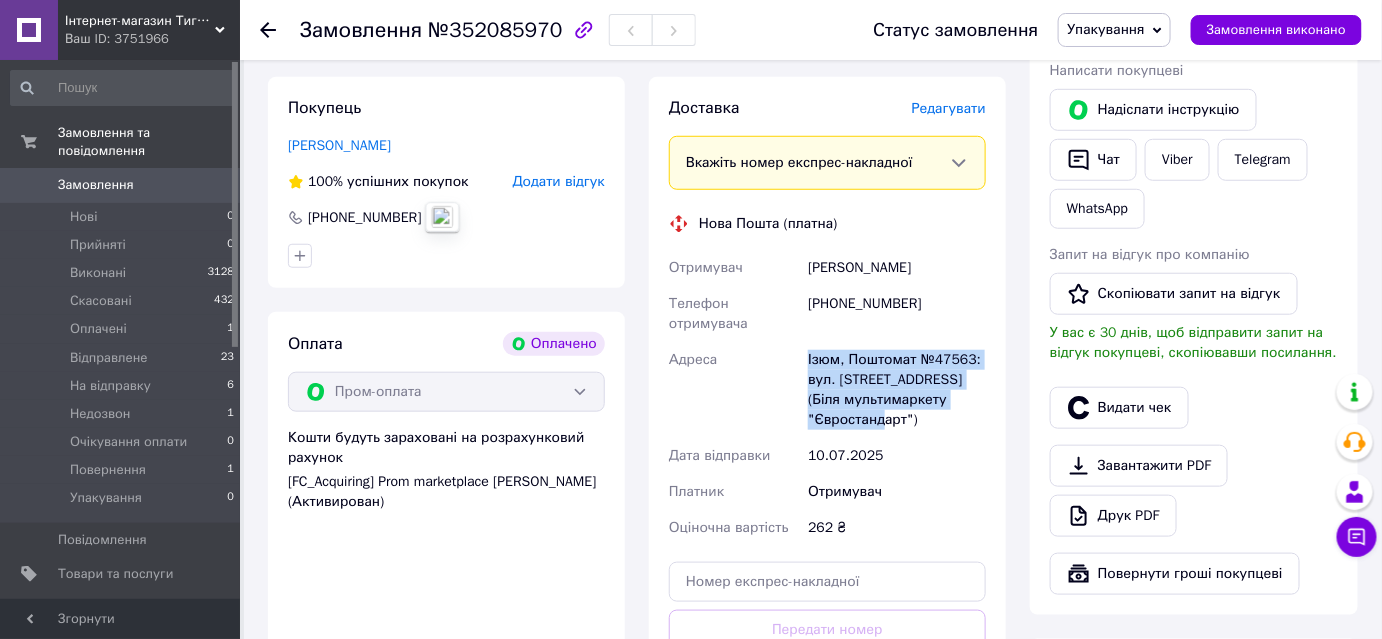 drag, startPoint x: 805, startPoint y: 366, endPoint x: 929, endPoint y: 423, distance: 136.47343 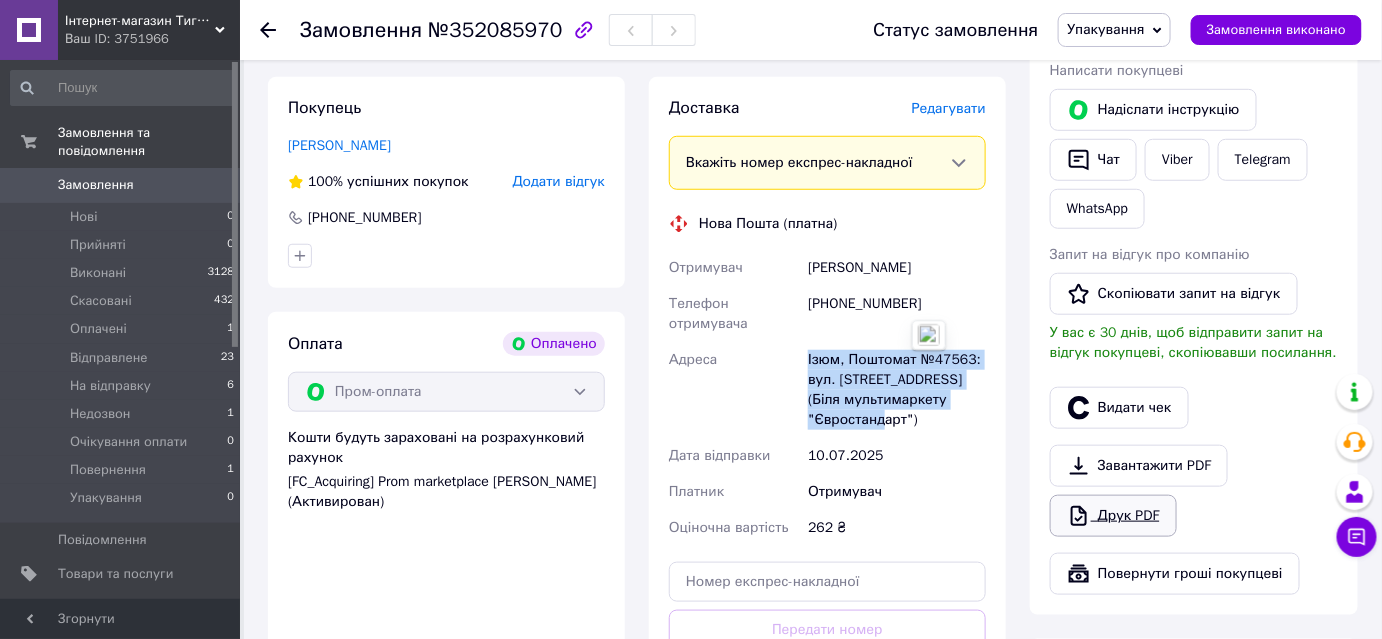 copy on "Ізюм, Поштомат №47563: вул. [STREET_ADDRESS] (Біля мультимаркету "Євростандарт")" 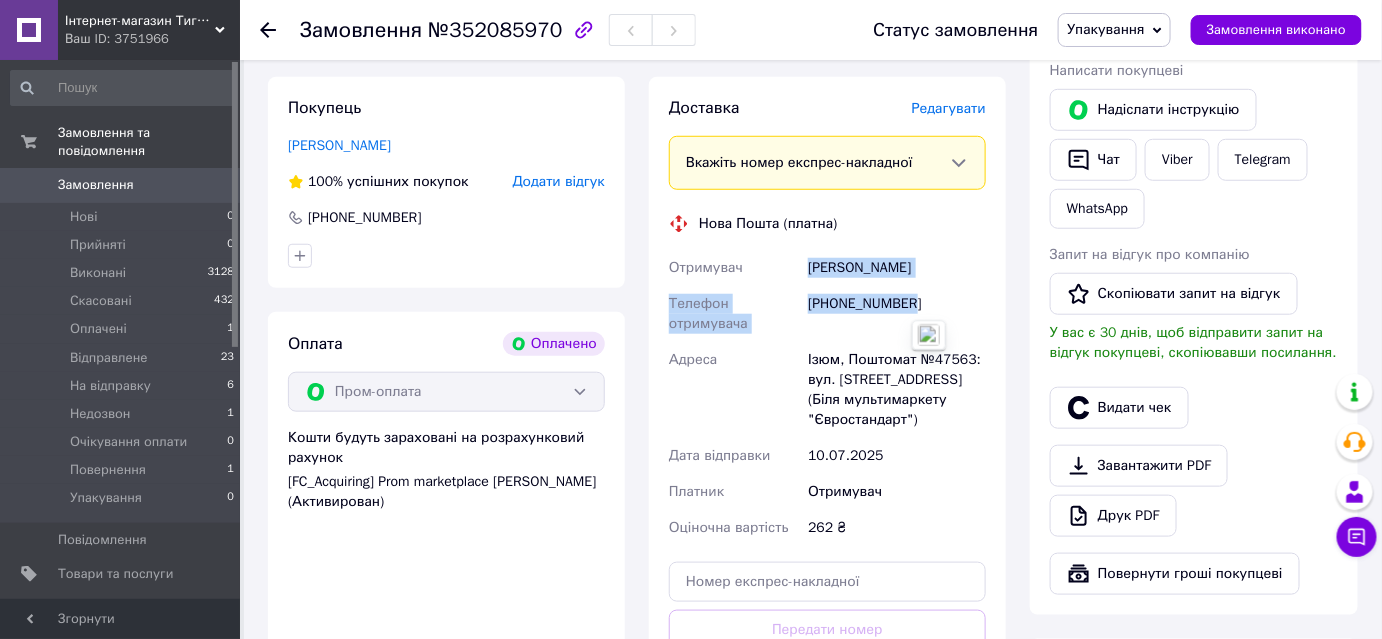 drag, startPoint x: 805, startPoint y: 266, endPoint x: 906, endPoint y: 294, distance: 104.80935 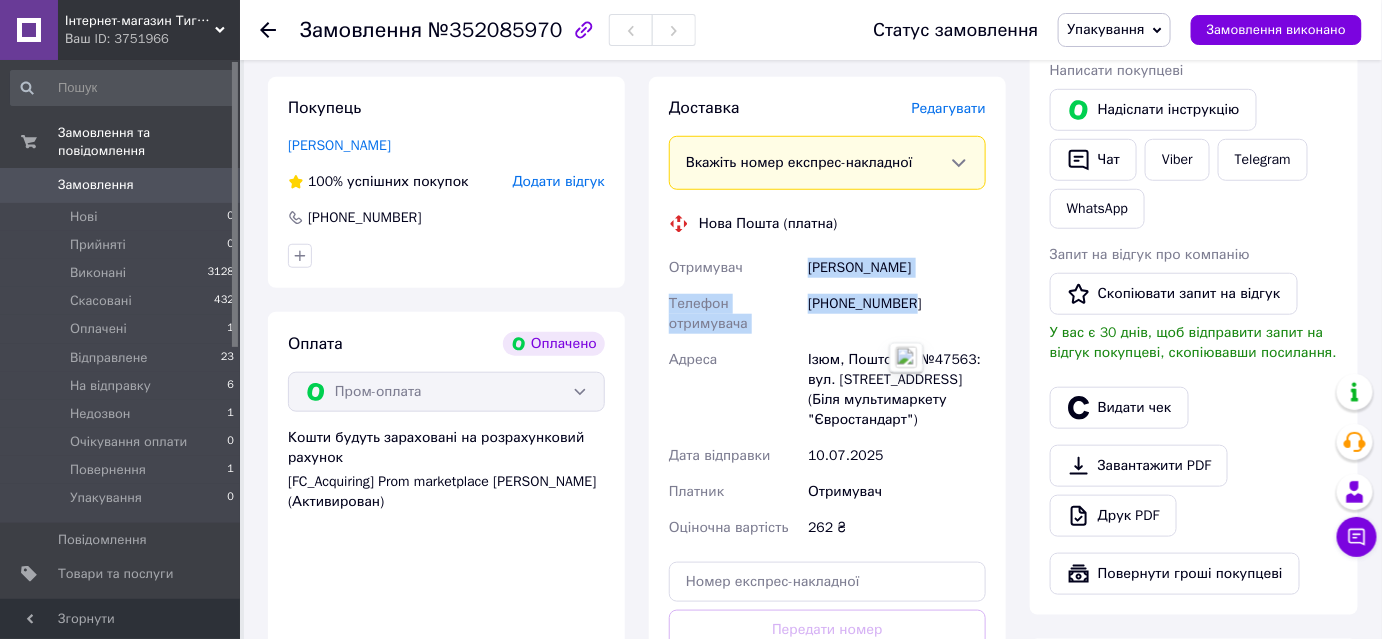 copy on "Черненко Сергій Телефон отримувача +380753241283" 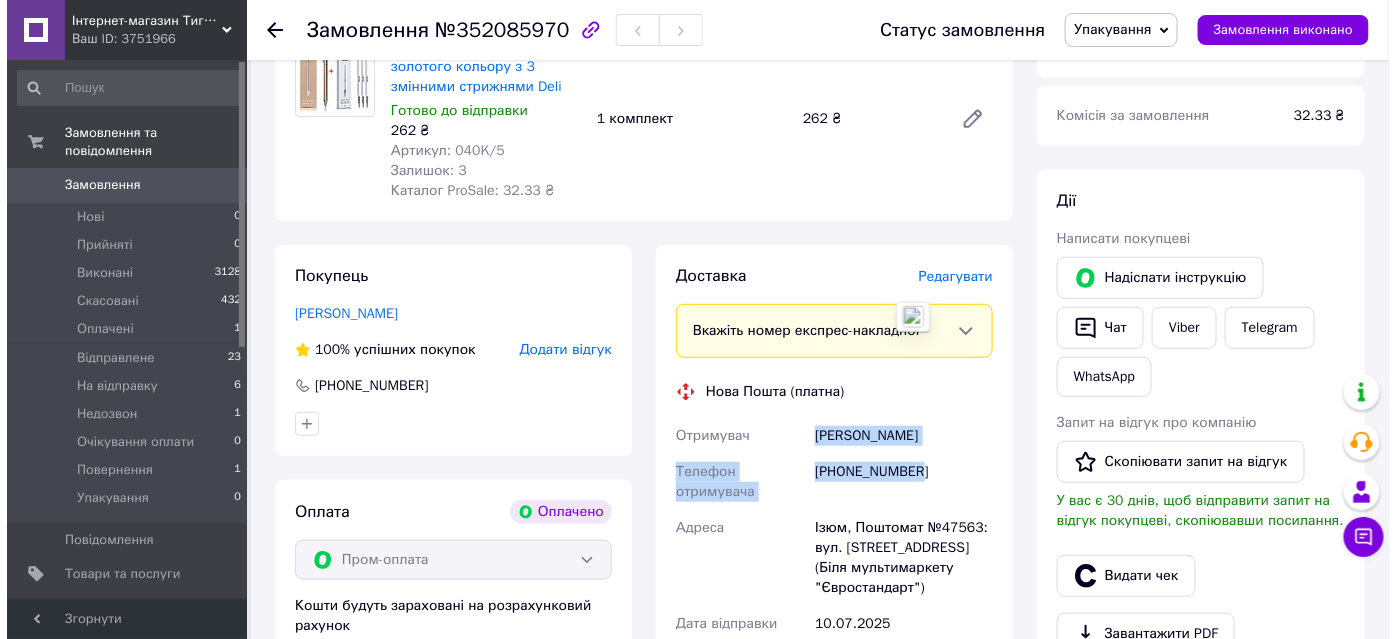 scroll, scrollTop: 212, scrollLeft: 0, axis: vertical 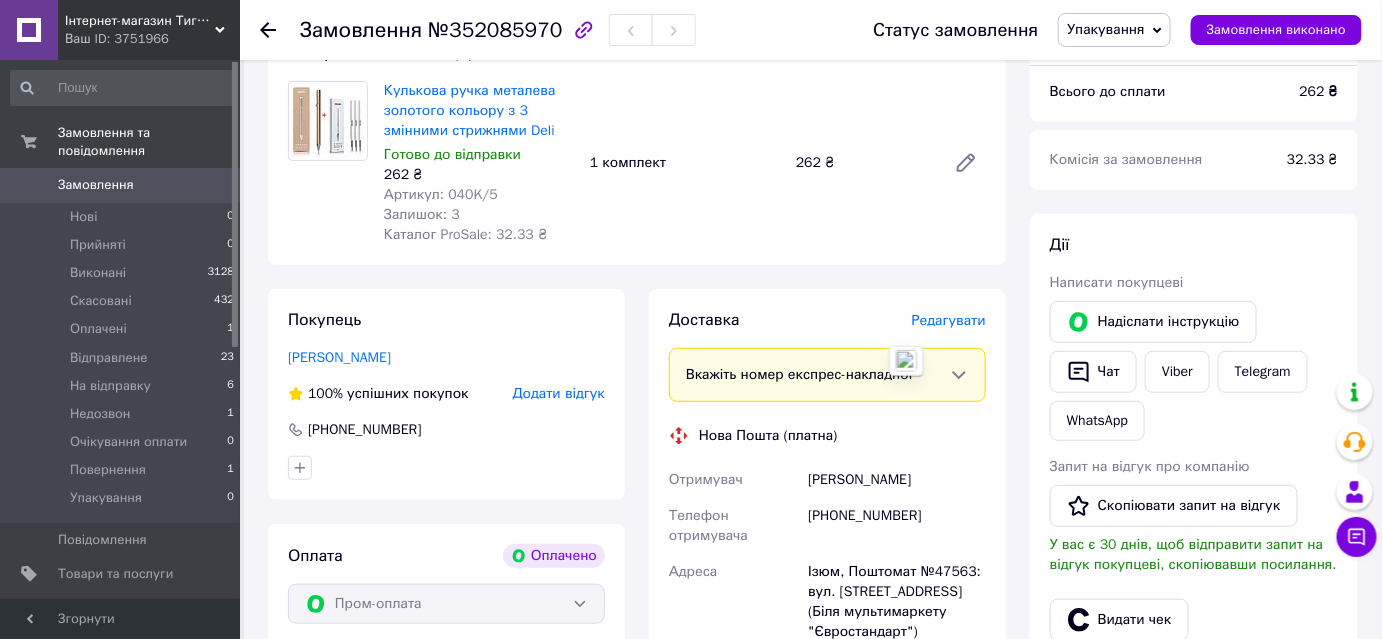 click on "Товари в замовленні (1) Кулькова ручка металева золотого кольору з 3 змінними стрижнями Deli Готово до відправки 262 ₴ Артикул: 040K/5 Залишок: 3 Каталог ProSale: 32.33 ₴  1 комплект 262 ₴" at bounding box center [637, 143] 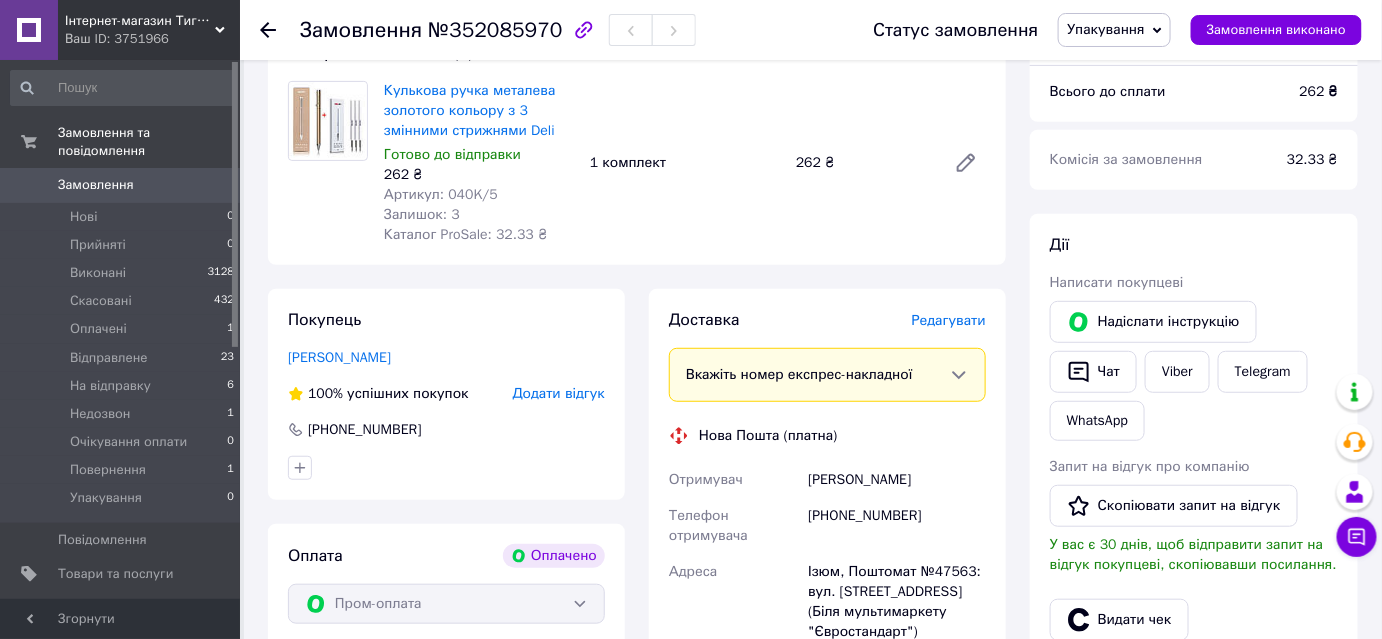 click on "Редагувати" at bounding box center (949, 320) 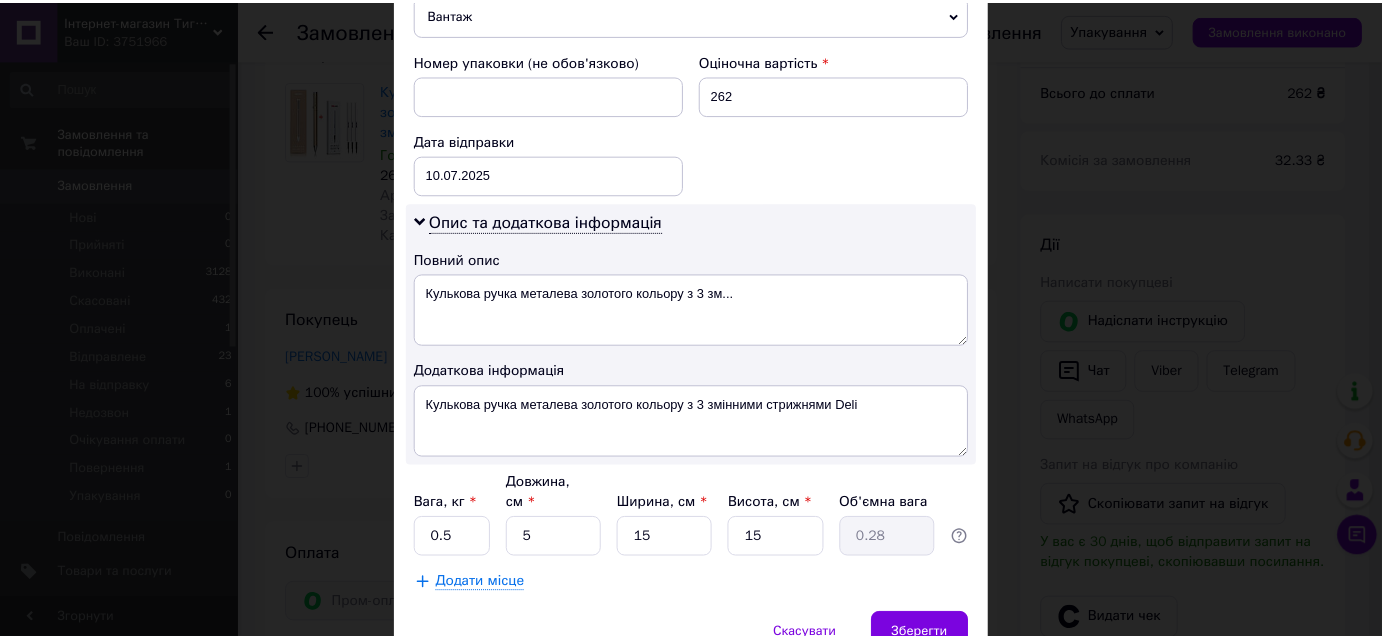 scroll, scrollTop: 904, scrollLeft: 0, axis: vertical 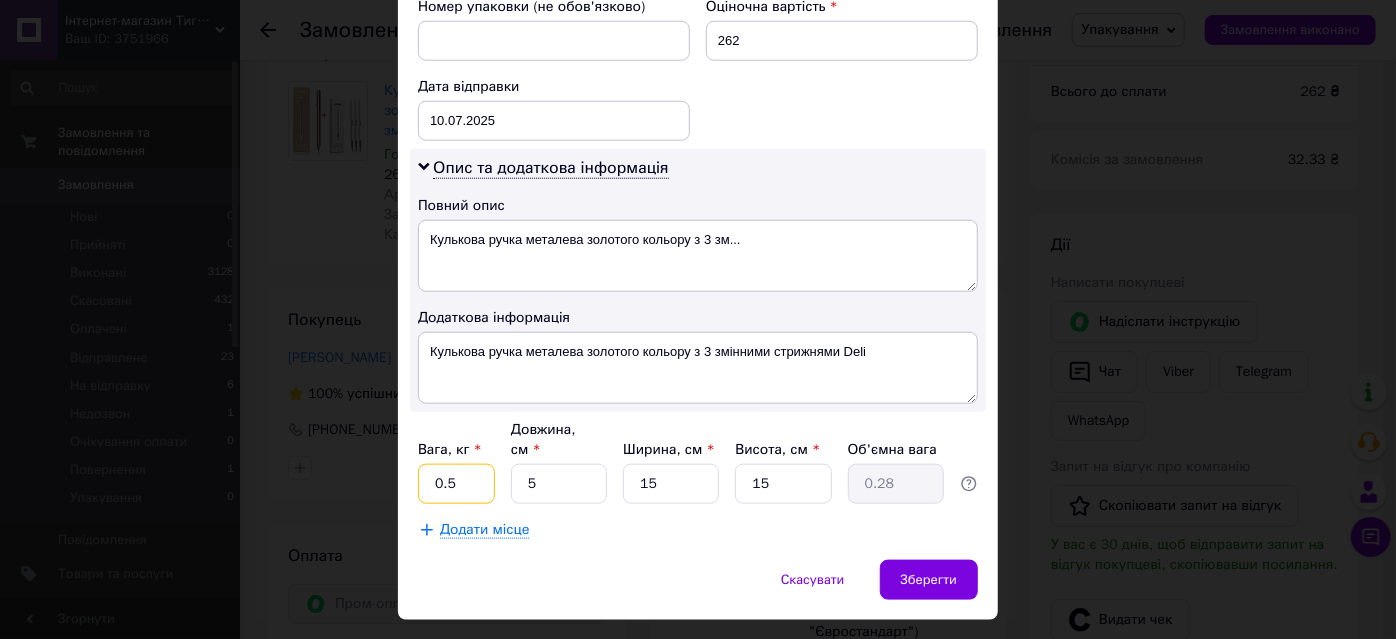 click on "0.5" at bounding box center (456, 484) 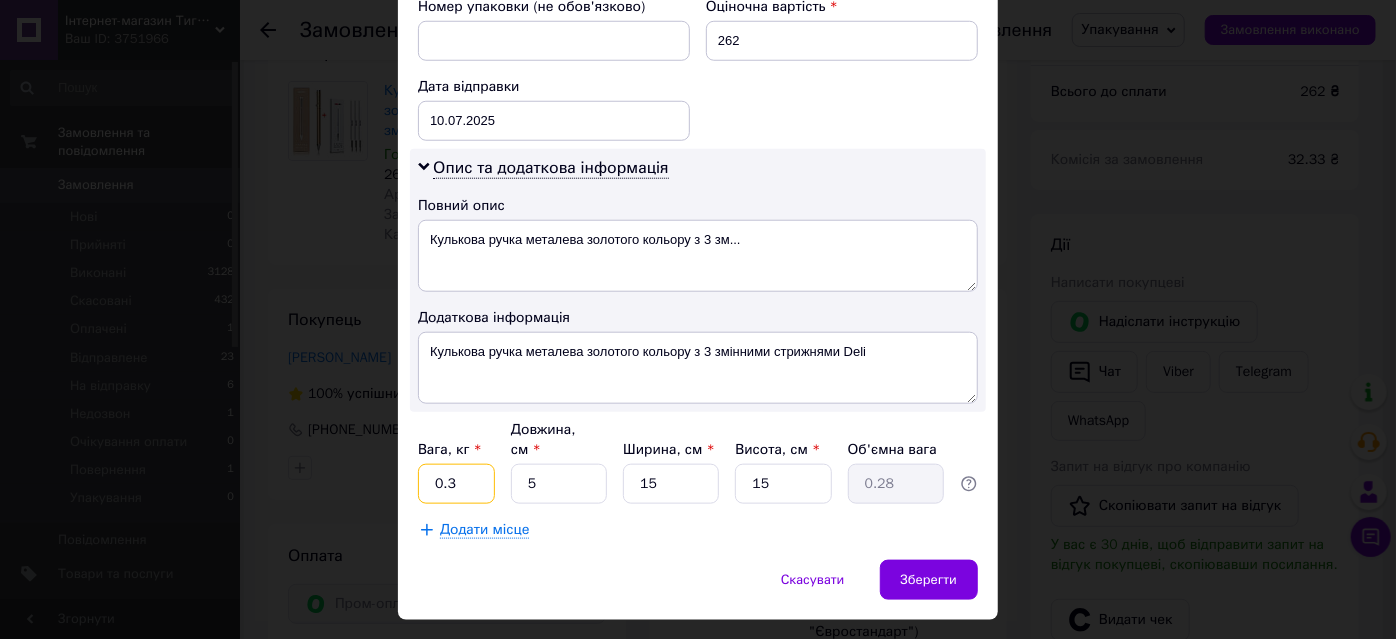 type on "0.3" 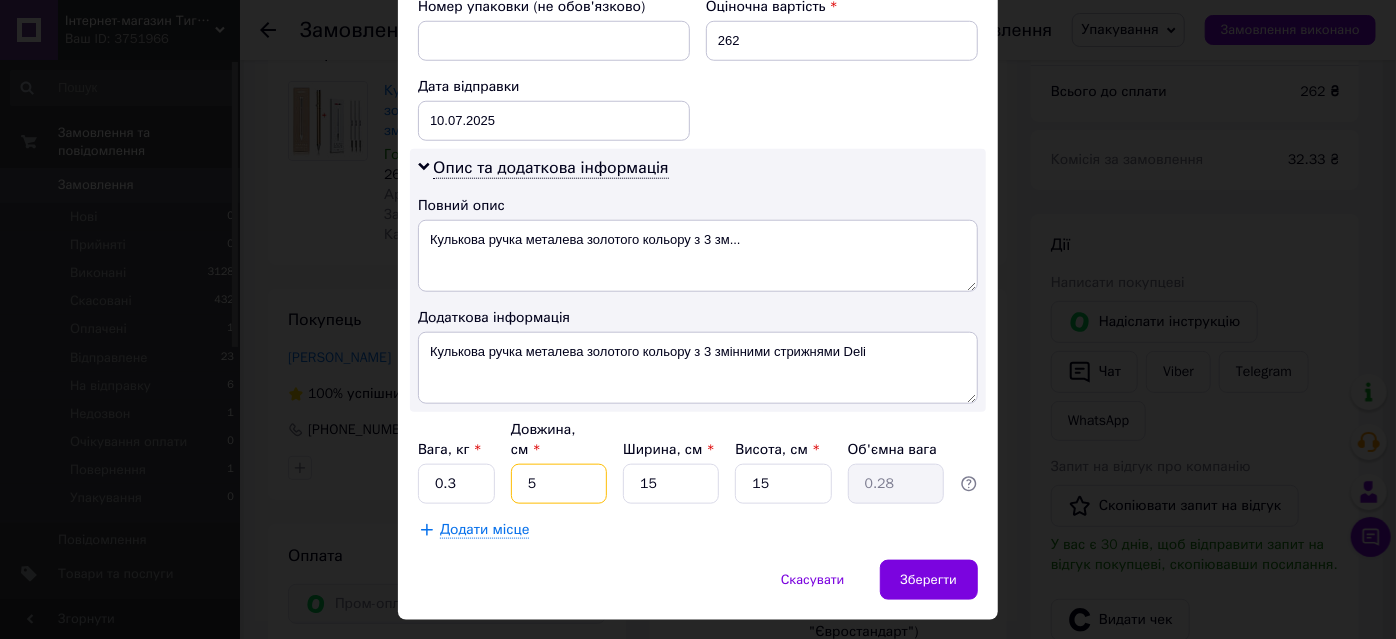 click on "5" at bounding box center (559, 484) 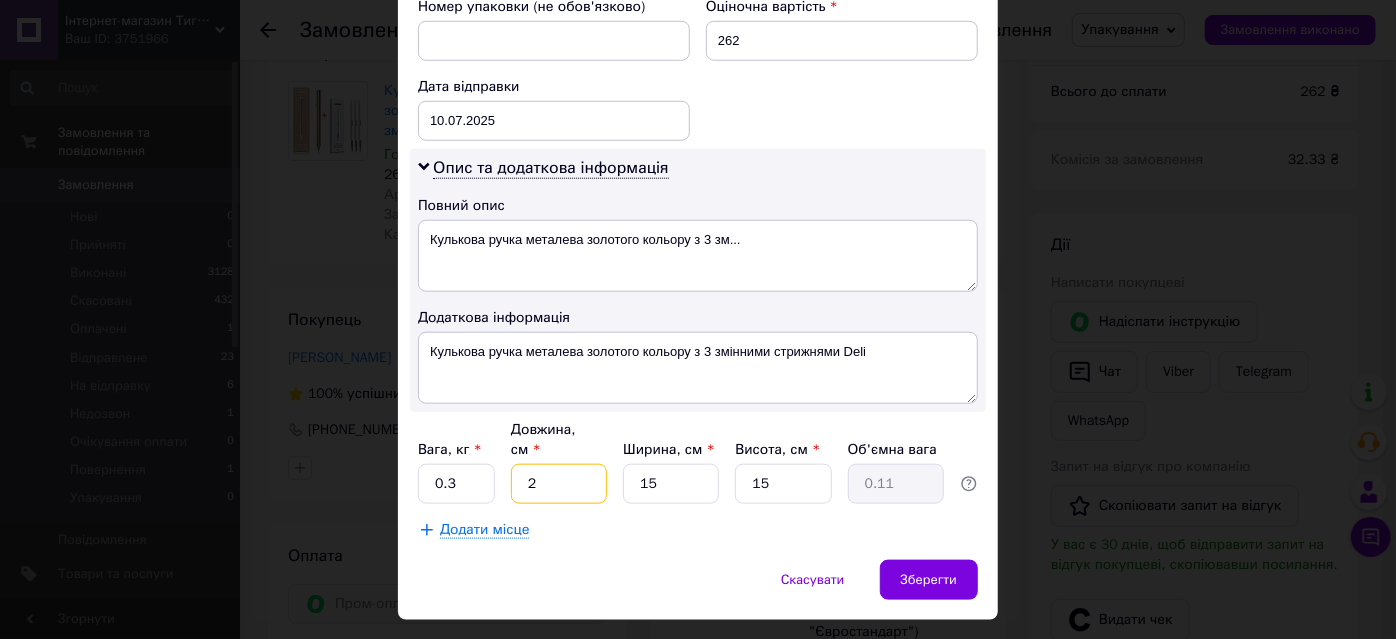 type on "20" 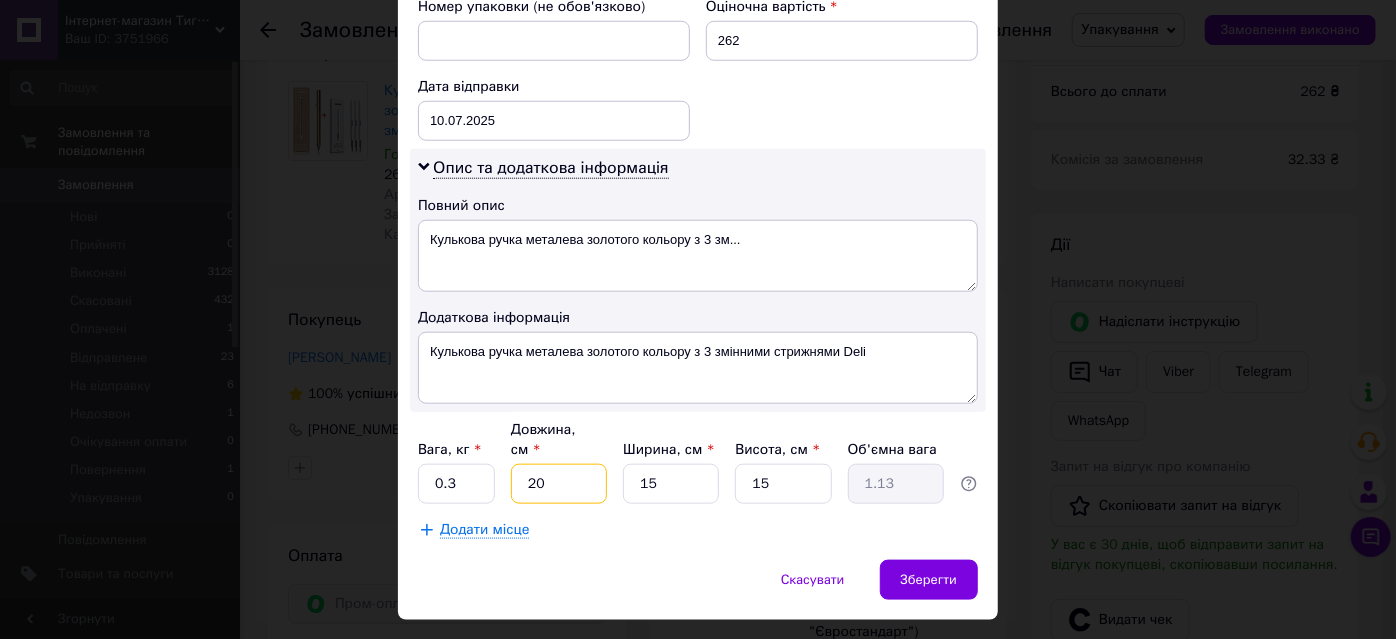 type on "20" 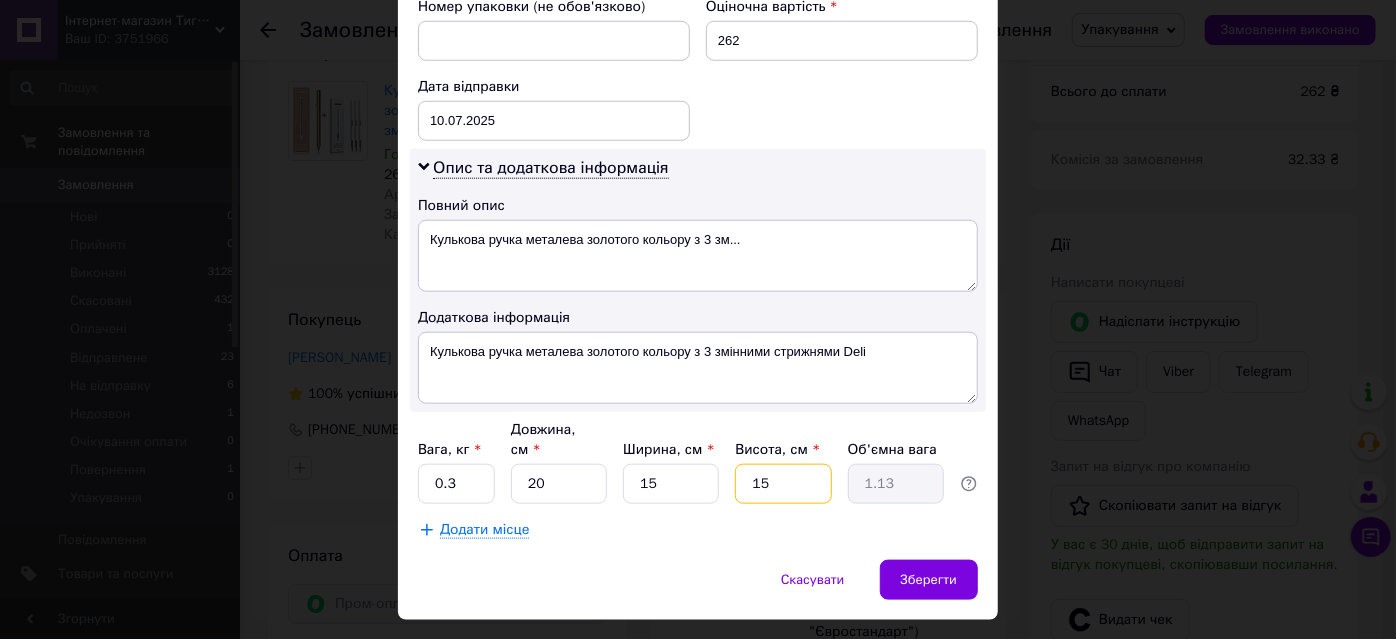 click on "15" at bounding box center [783, 484] 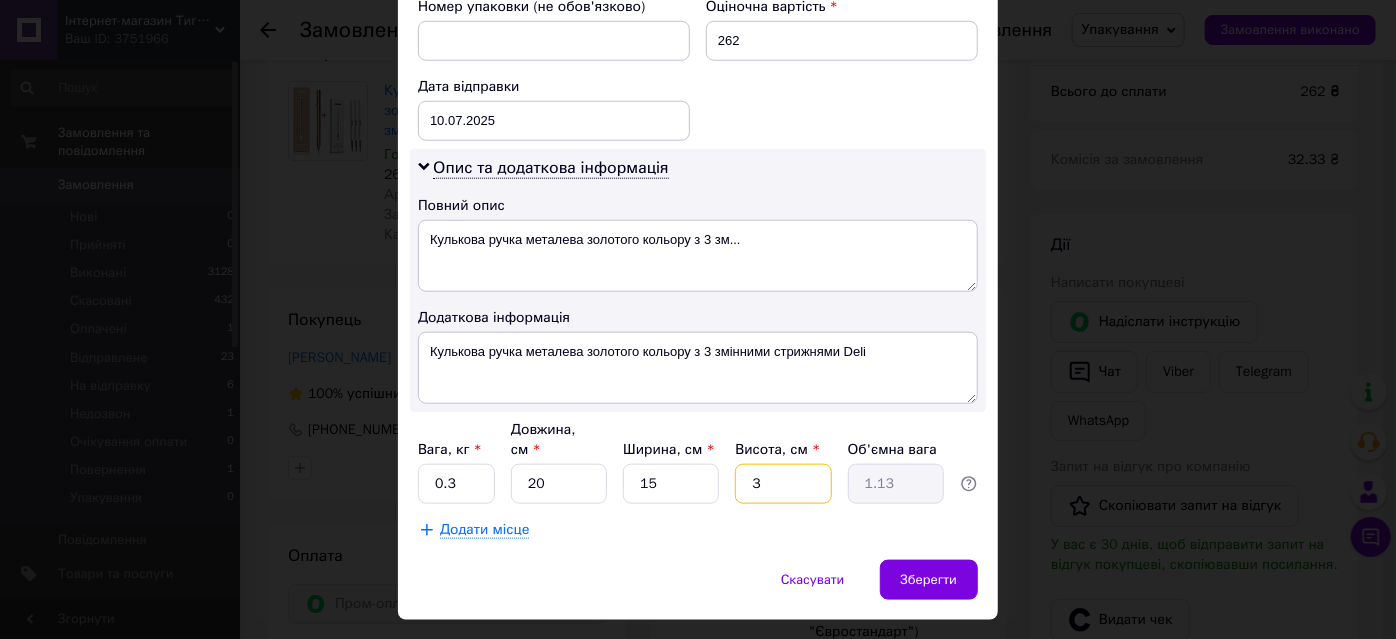 type on "0.23" 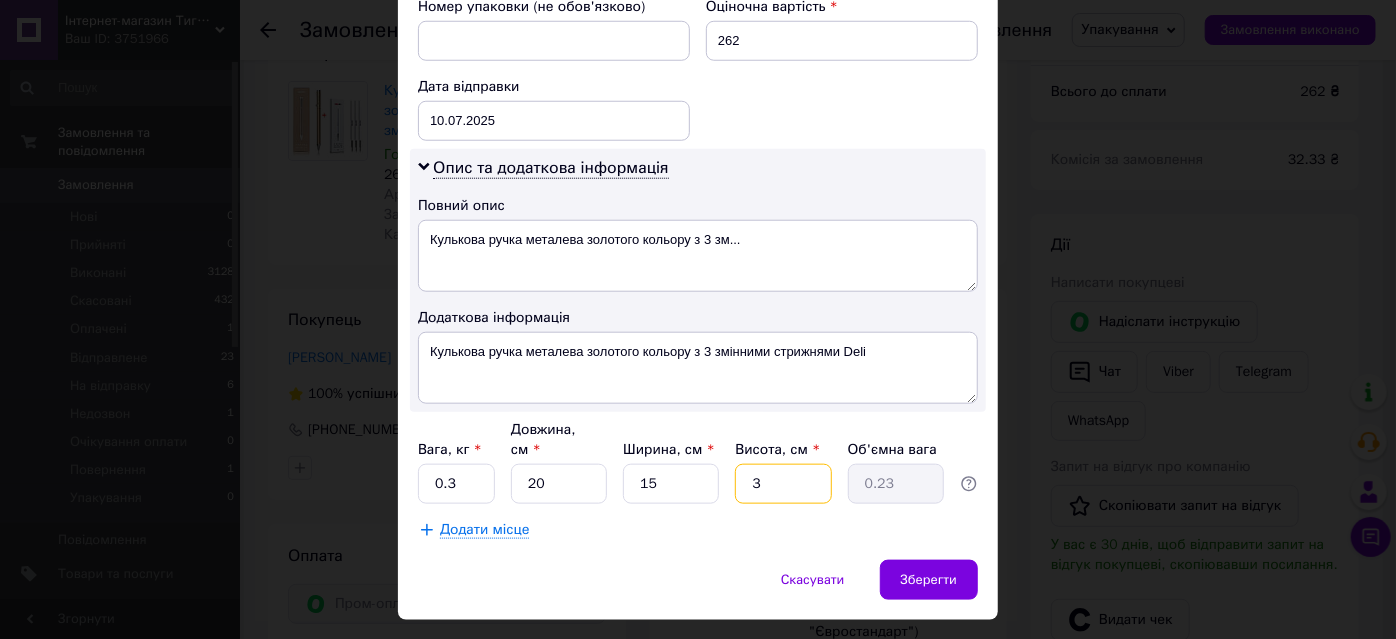 type on "3" 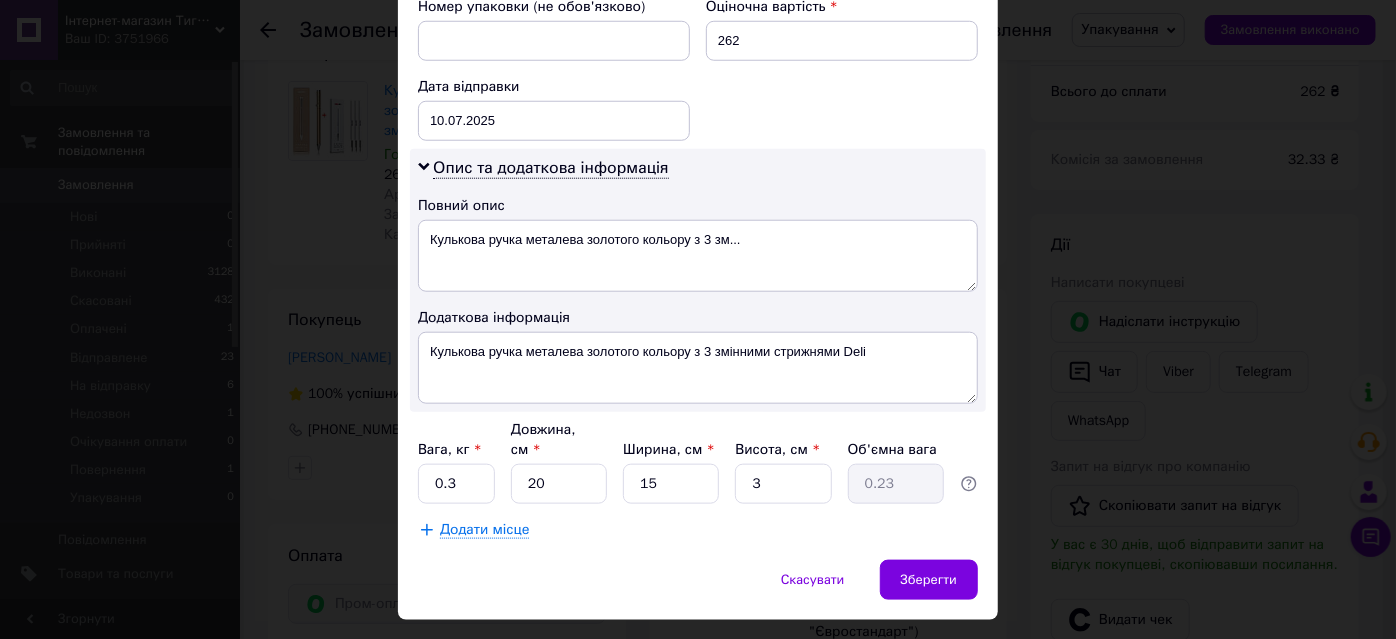 click on "Додати місце" at bounding box center [698, 530] 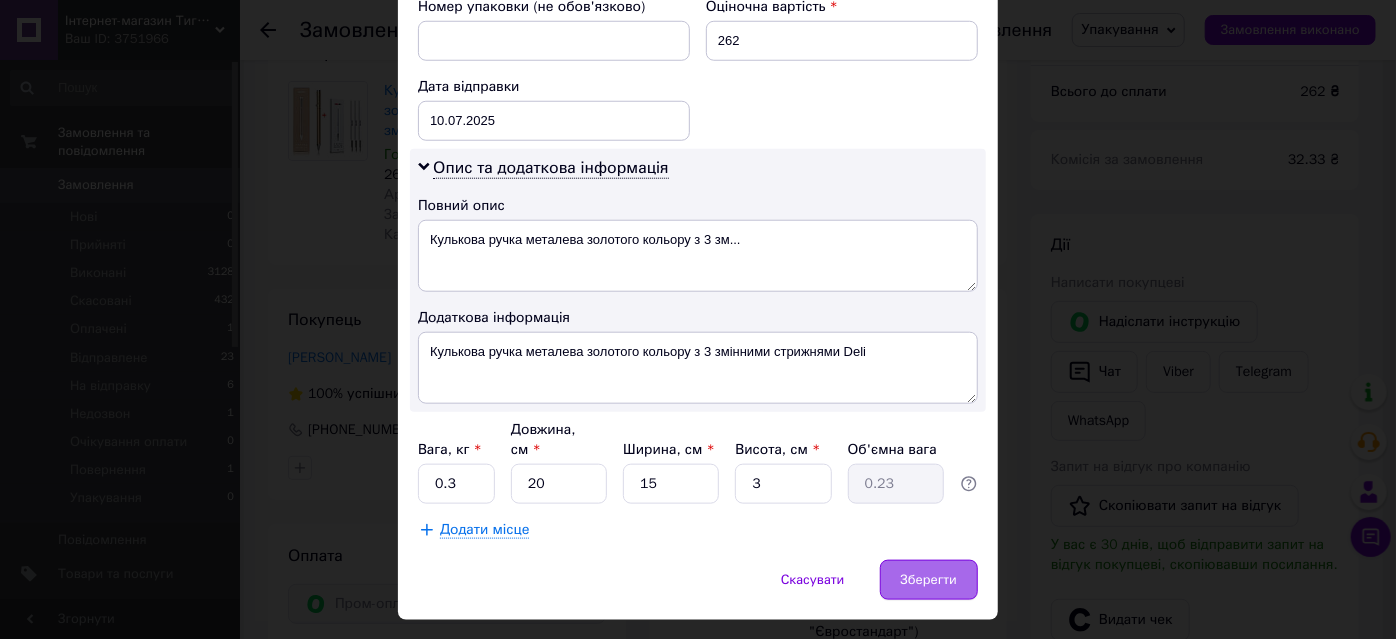 click on "Зберегти" at bounding box center [929, 580] 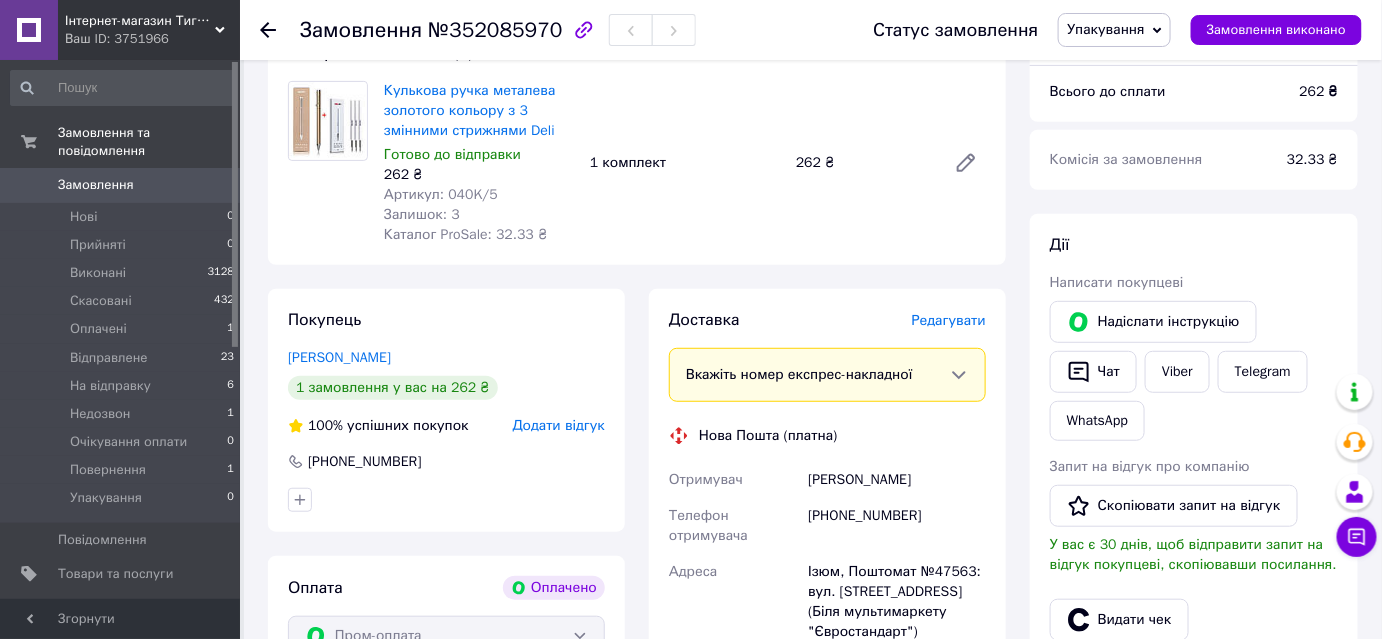 click on "Доставка Редагувати Вкажіть номер експрес-накладної Обов'язково введіть номер експрес-накладної,
якщо створювали її не на цій сторінці. У разі,
якщо номер ЕН не буде доданий, ми не зможемо
виплатити гроші за замовлення Мобільний номер покупця (із замовлення) повинен відповідати номеру отримувача за накладною Нова Пошта (платна) Отримувач Черненко Сергій Телефон отримувача +380753241283 Адреса Ізюм, Поштомат №47563: вул. Соборна, 32 (Біля мультимаркету "Євростандарт") Дата відправки 10.07.2025 Платник Отримувач Оціночна вартість 262 ₴ Передати номер або Згенерувати ЕН" at bounding box center (827, 630) 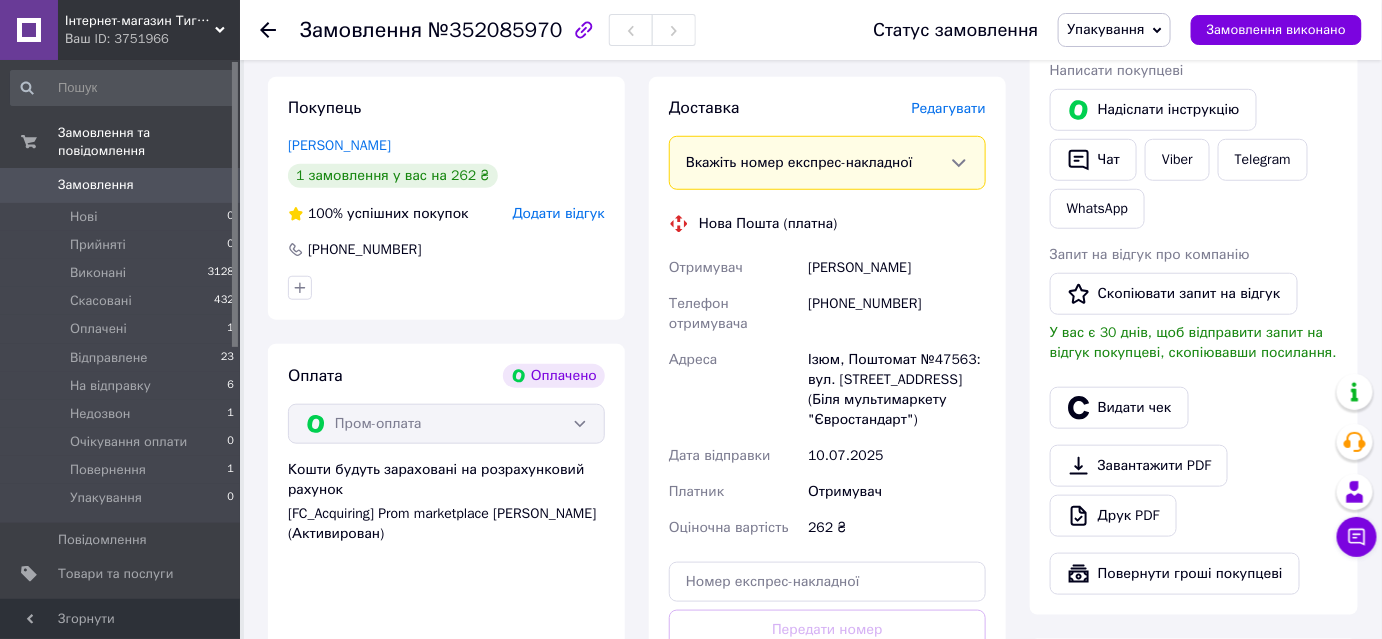scroll, scrollTop: 848, scrollLeft: 0, axis: vertical 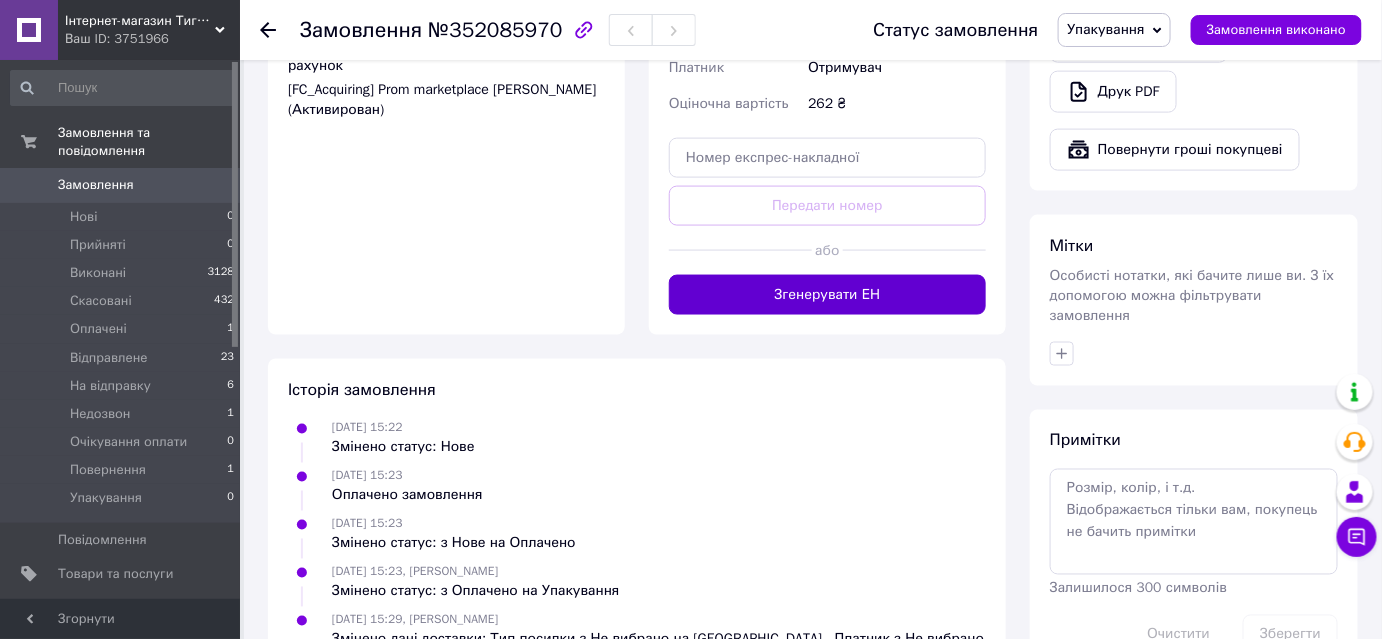 click on "Згенерувати ЕН" at bounding box center (827, 295) 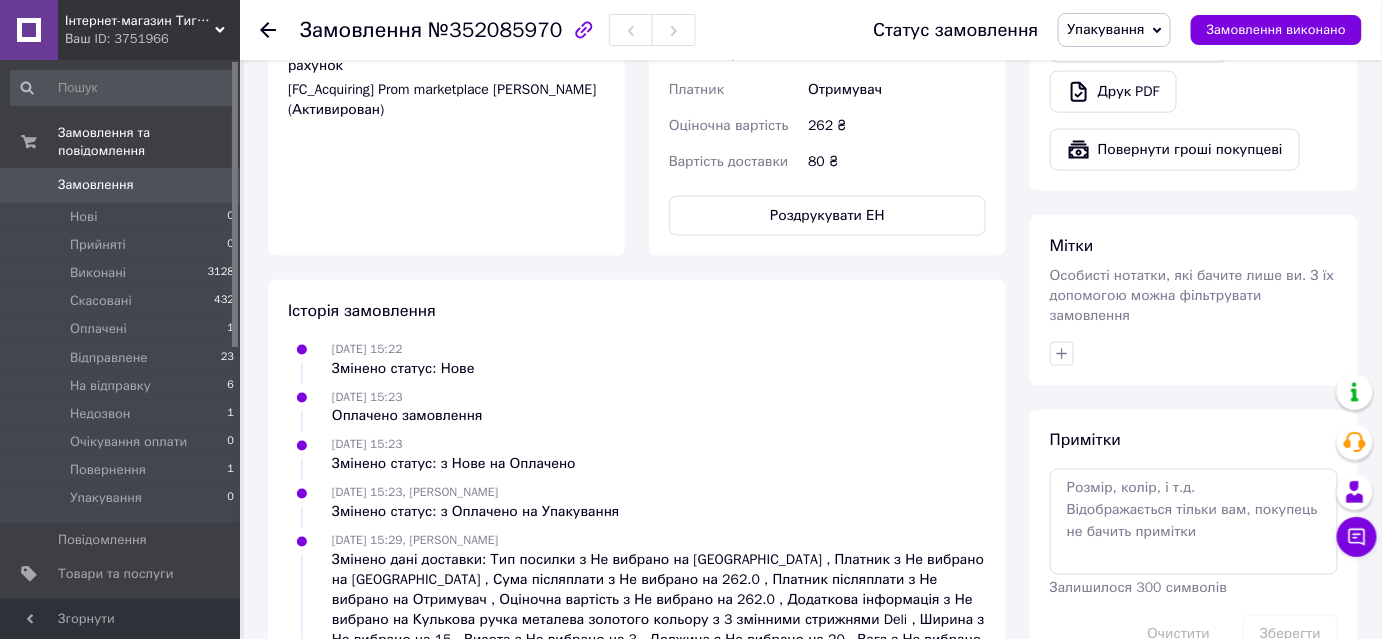 click on "Упакування" at bounding box center [1106, 29] 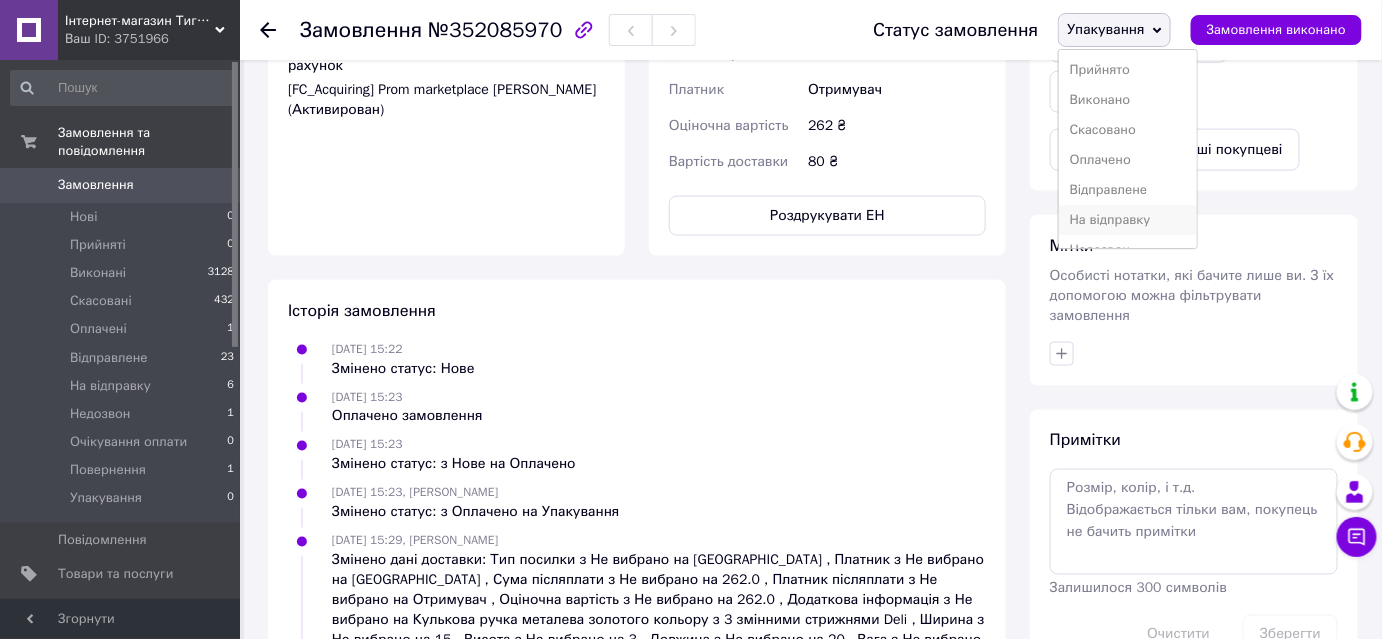 click on "На відправку" at bounding box center [1127, 220] 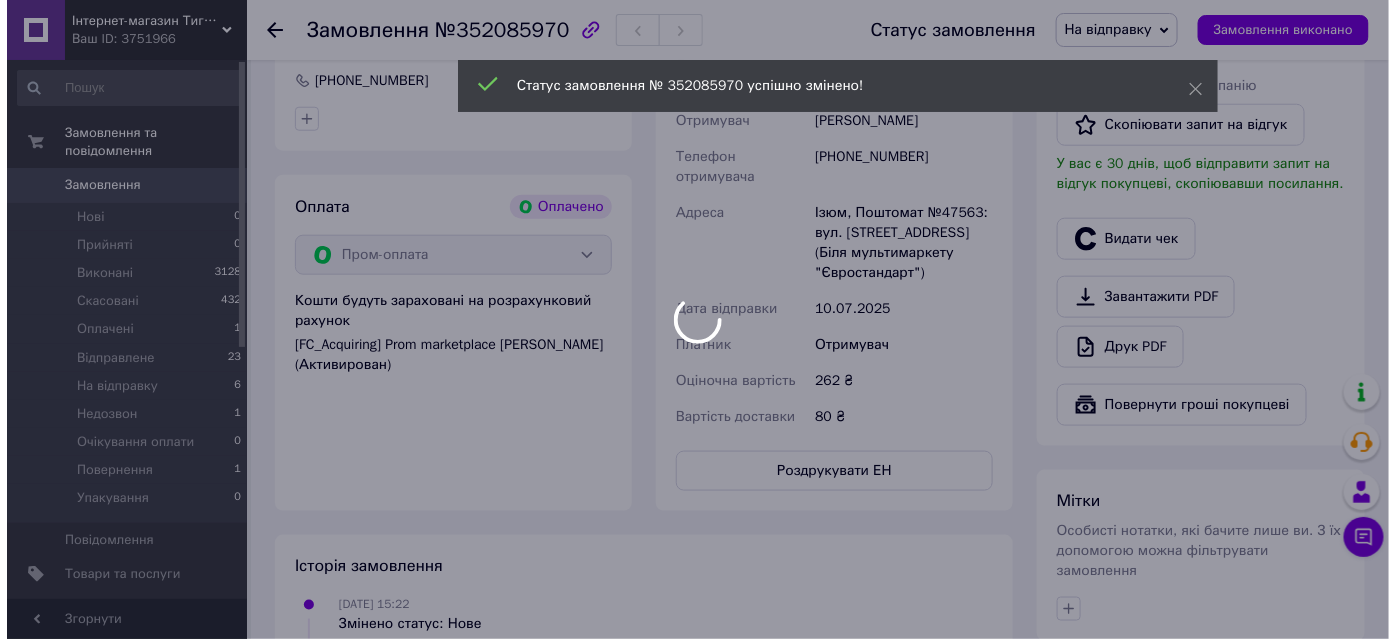 scroll, scrollTop: 424, scrollLeft: 0, axis: vertical 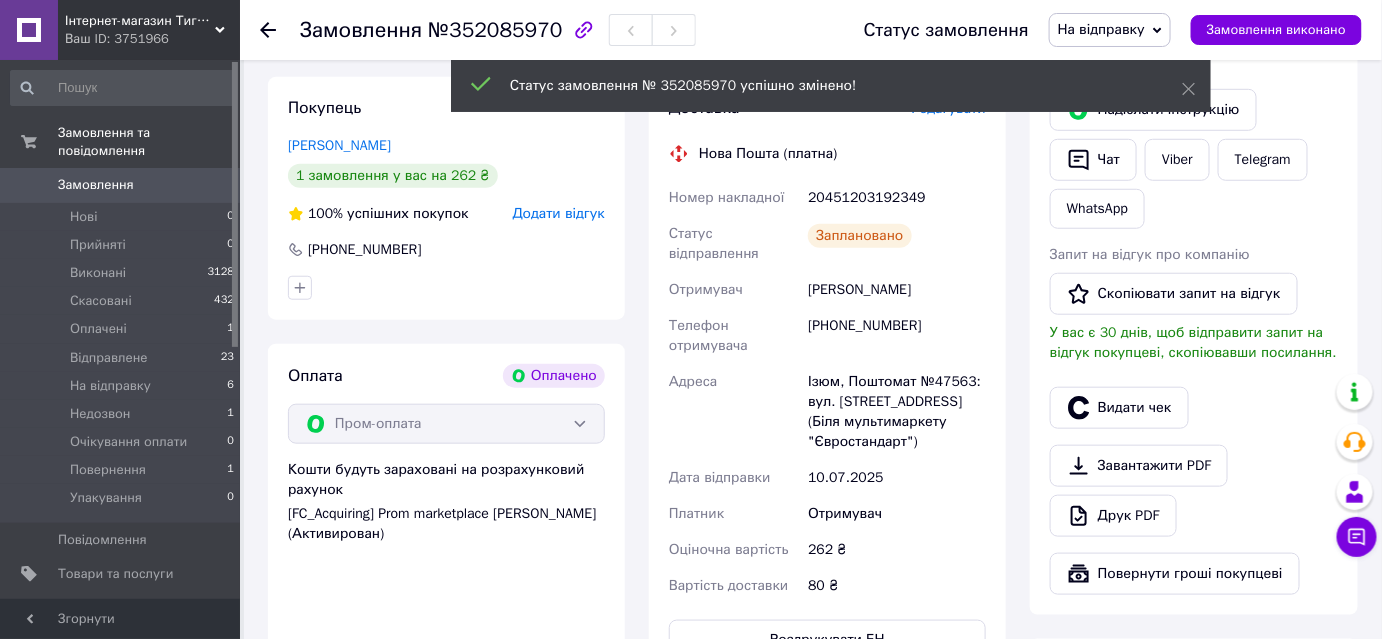 click on "Видати чек" at bounding box center (1119, 408) 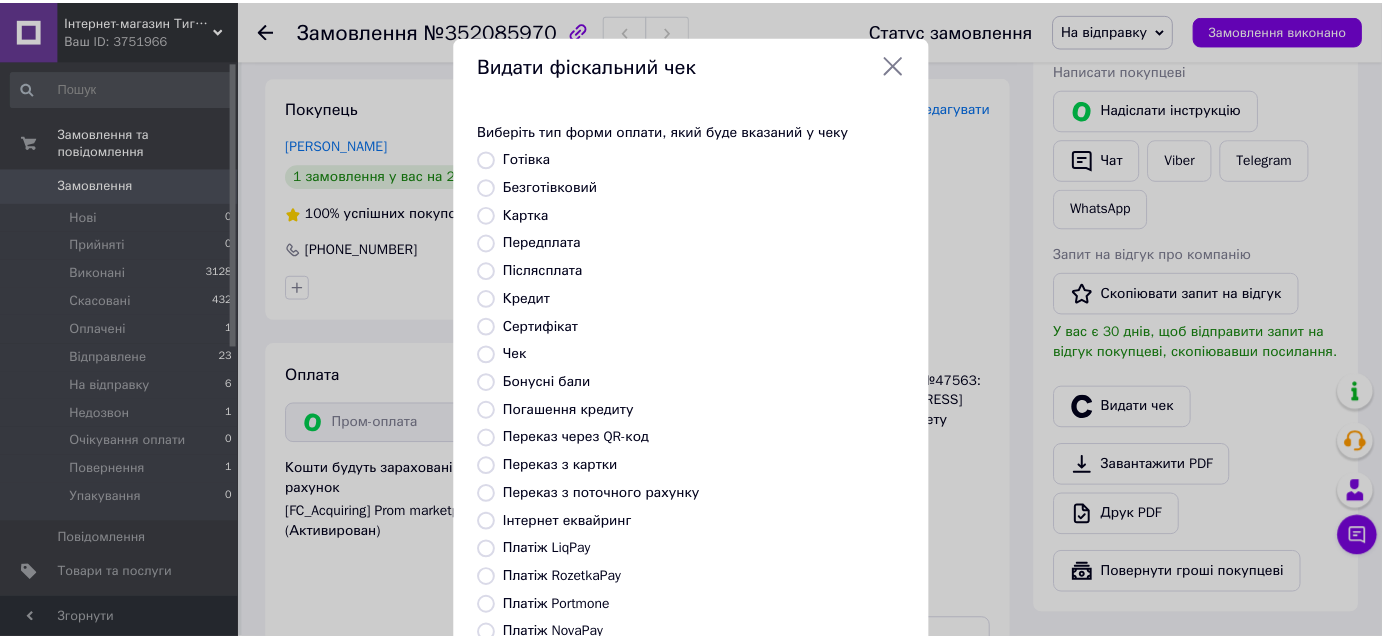 scroll, scrollTop: 219, scrollLeft: 0, axis: vertical 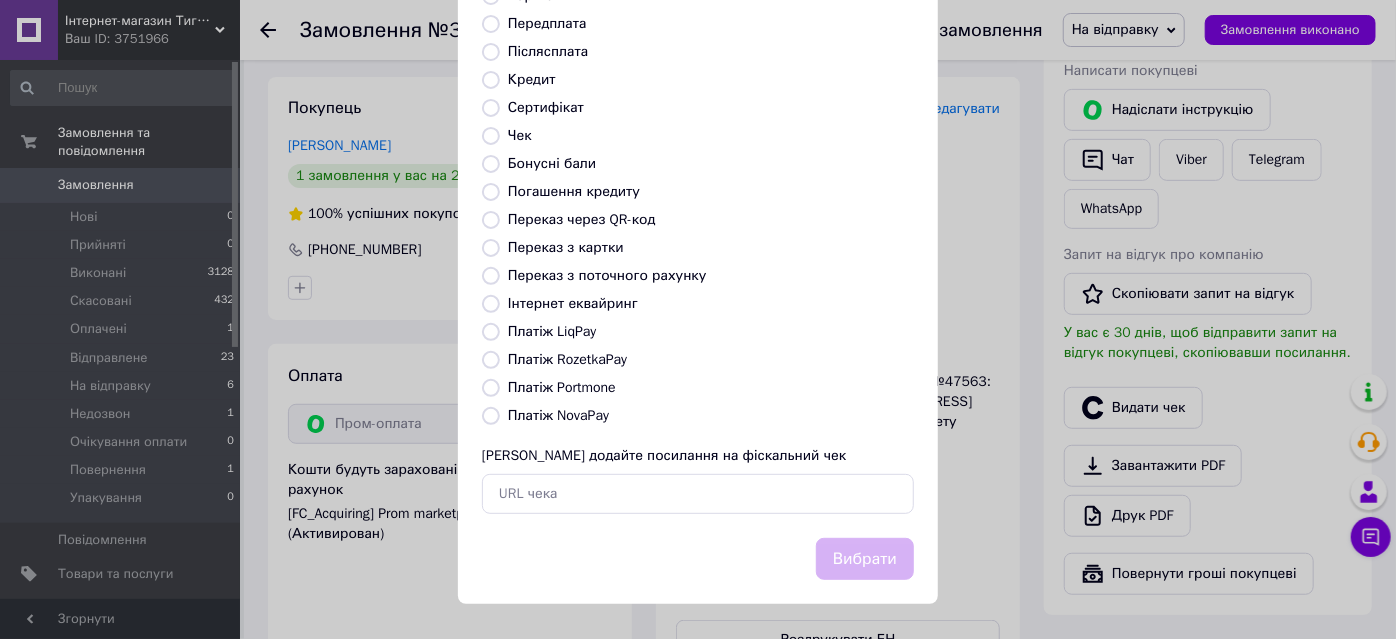 click on "Платіж RozetkaPay" at bounding box center [491, 360] 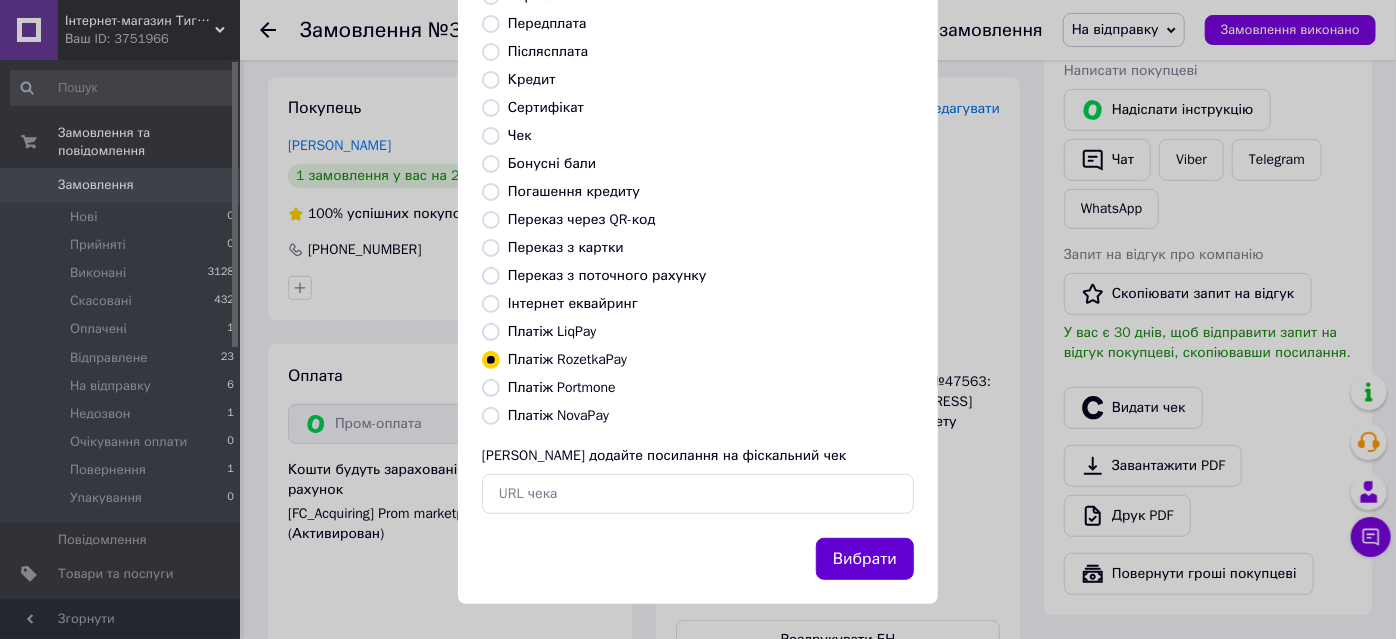 click on "Вибрати" at bounding box center [865, 559] 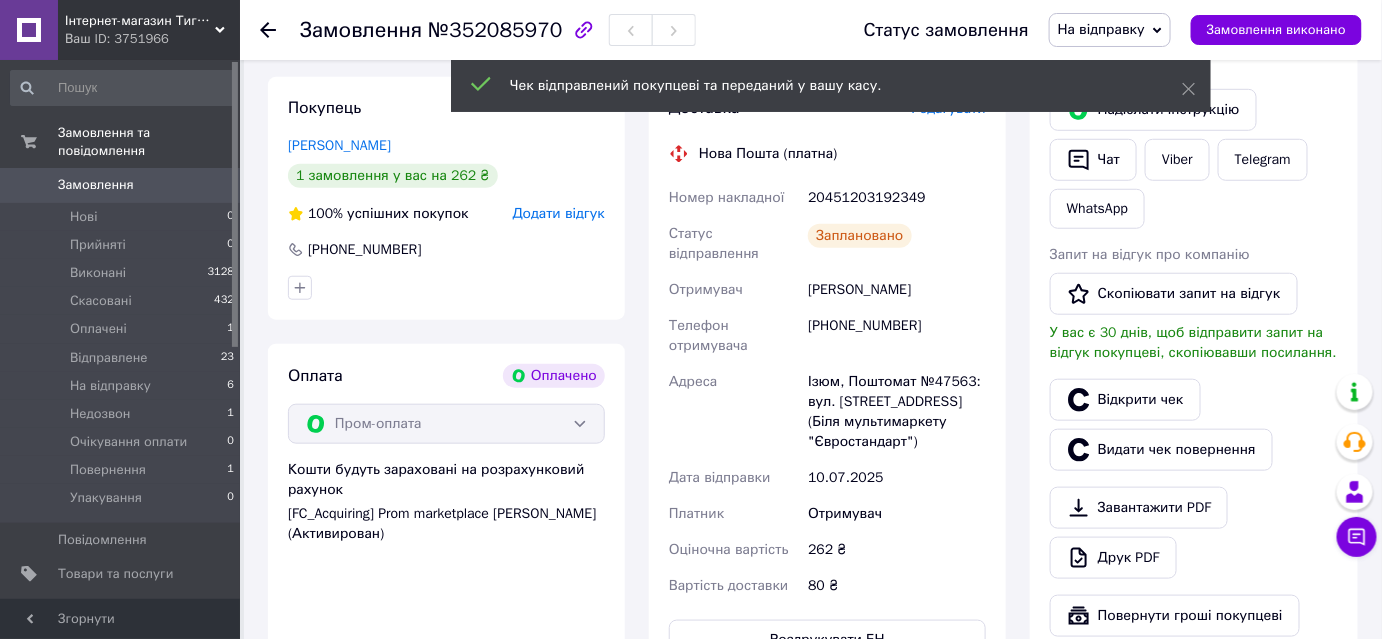 click on "20451203192349" at bounding box center [897, 198] 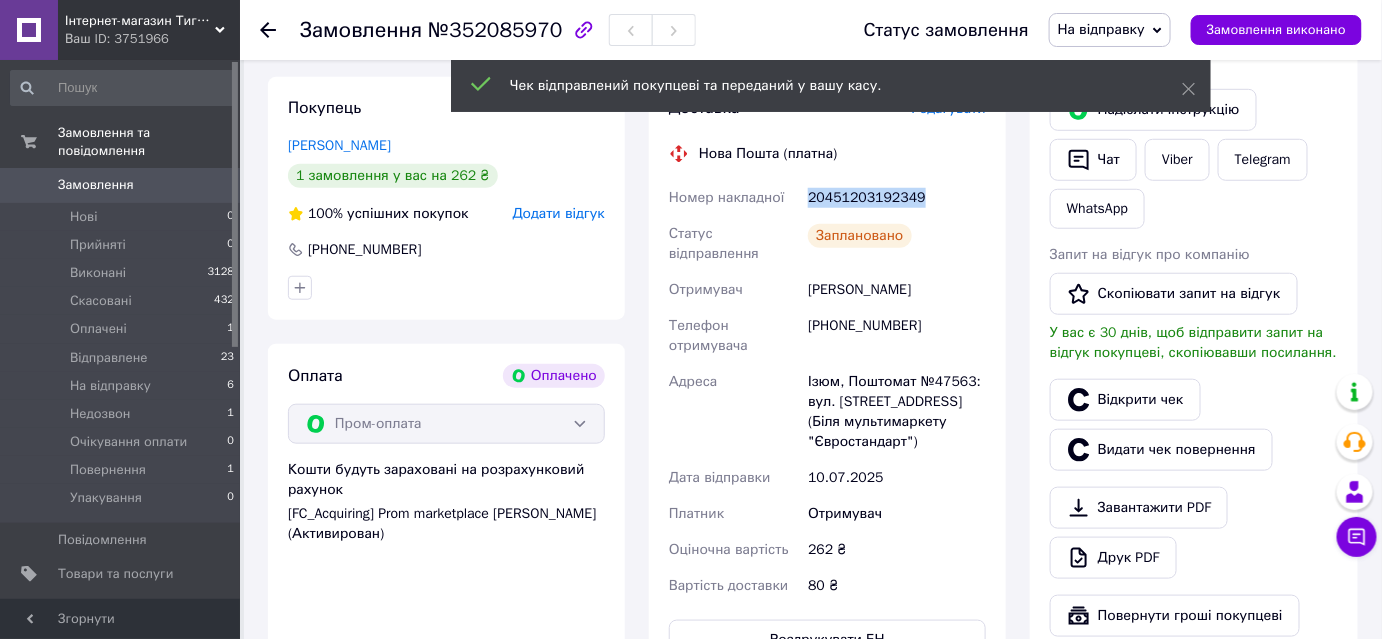 click on "20451203192349" at bounding box center (897, 198) 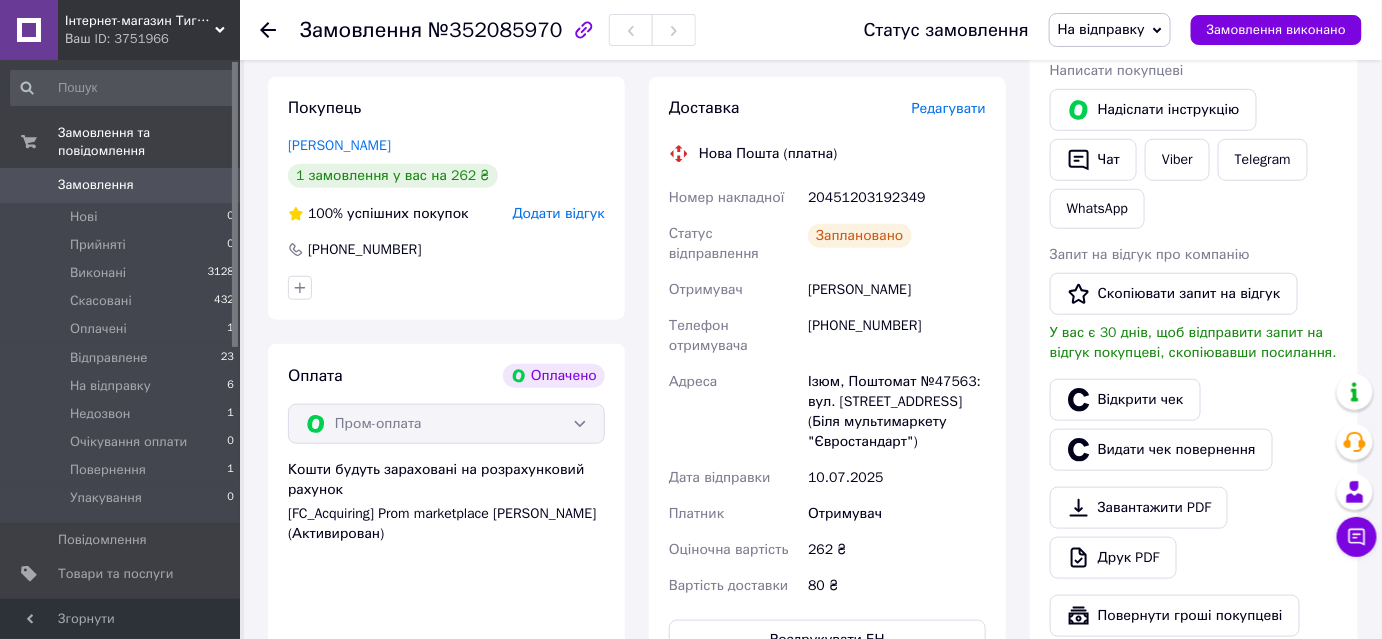 click on "Доставка Редагувати Нова Пошта (платна) Номер накладної 20451203192349 Статус відправлення Заплановано Отримувач Черненко Сергій Телефон отримувача +380753241283 Адреса Ізюм, Поштомат №47563: вул. Соборна, 32 (Біля мультимаркету "Євростандарт") Дата відправки 10.07.2025 Платник Отримувач Оціночна вартість 262 ₴ Вартість доставки 80 ₴ Роздрукувати ЕН Платник Отримувач Відправник Прізвище отримувача Черненко Ім'я отримувача Сергій По батькові отримувача Телефон отримувача +380753241283 Тип доставки В поштоматі У відділенні Кур'єром Місто -- Не обрано -- Поштомат Місце відправки 262" at bounding box center [827, 378] 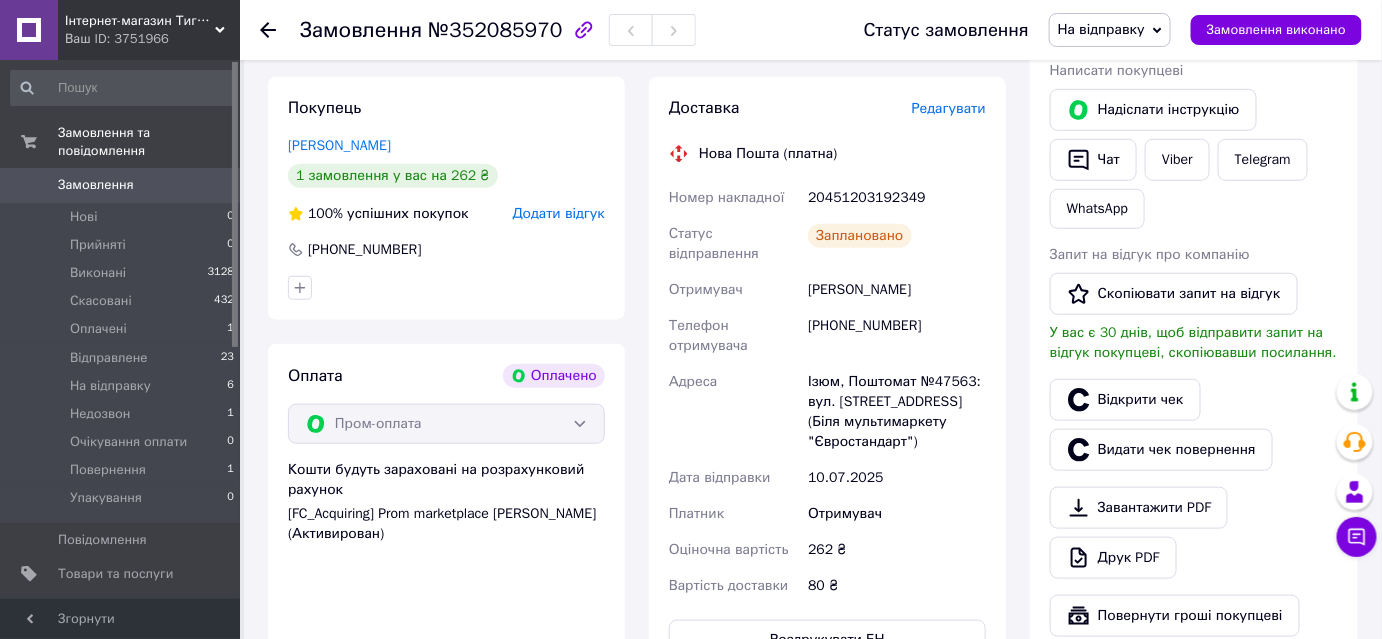 scroll, scrollTop: 0, scrollLeft: 0, axis: both 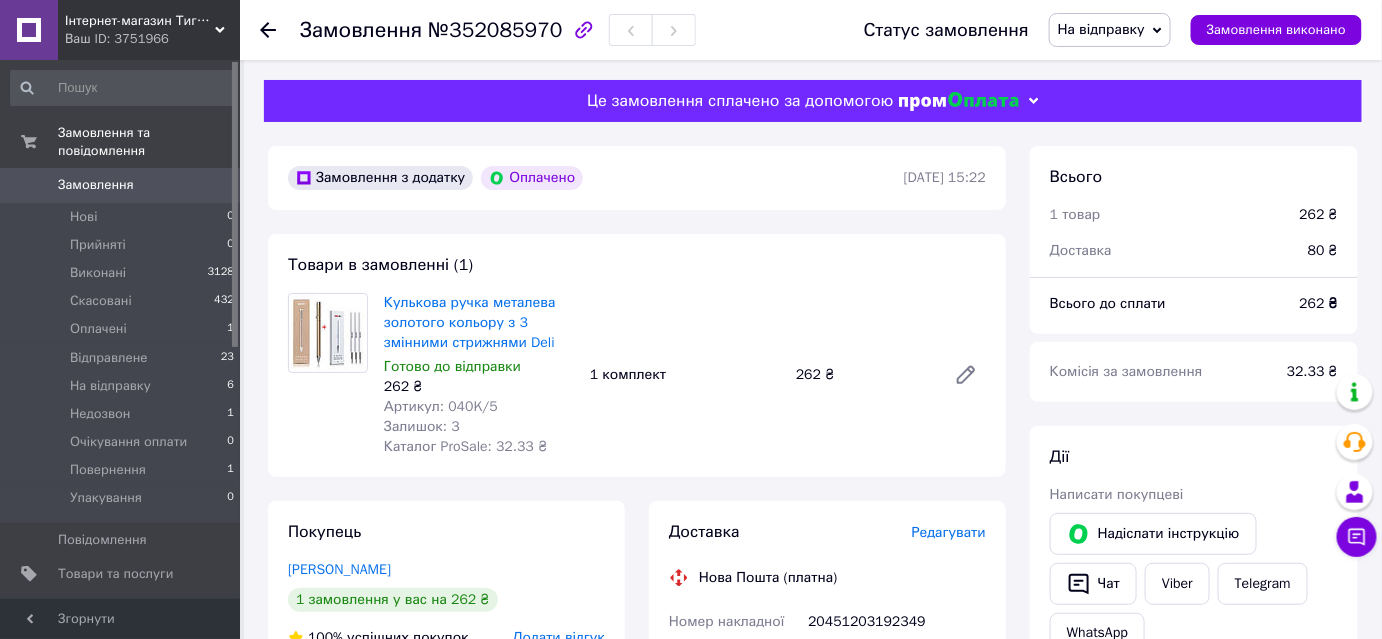 click on "Замовлення" at bounding box center [121, 185] 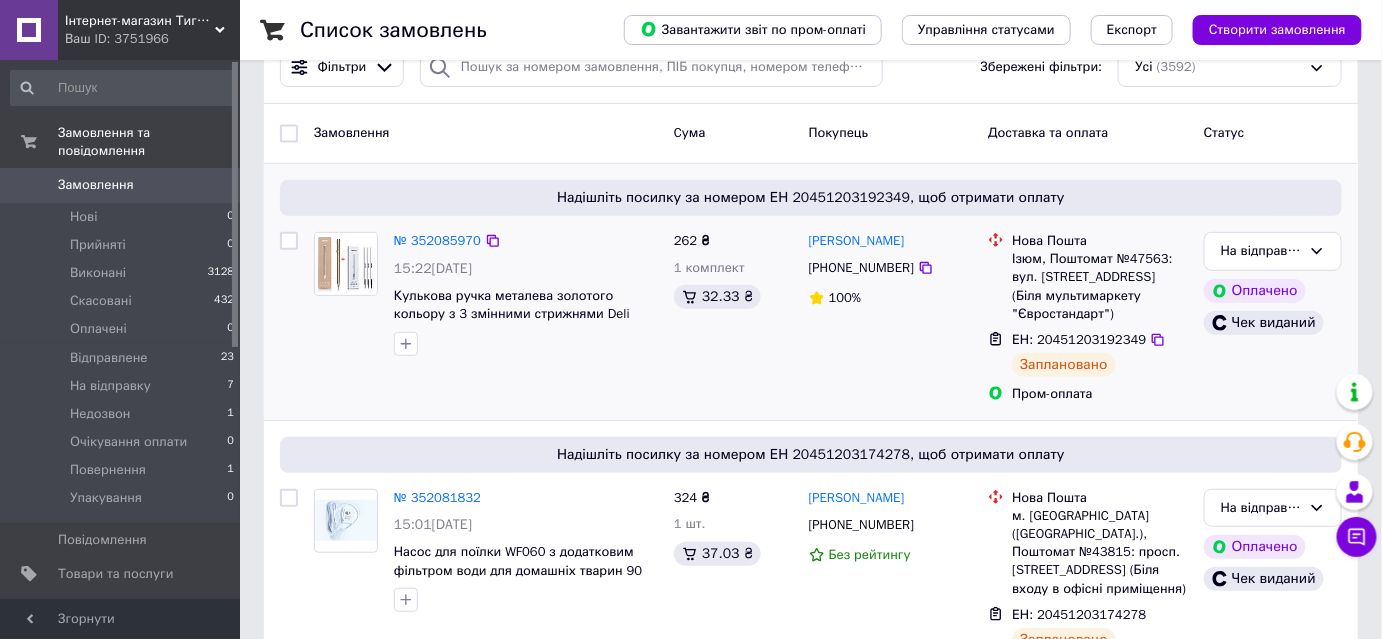 scroll, scrollTop: 0, scrollLeft: 0, axis: both 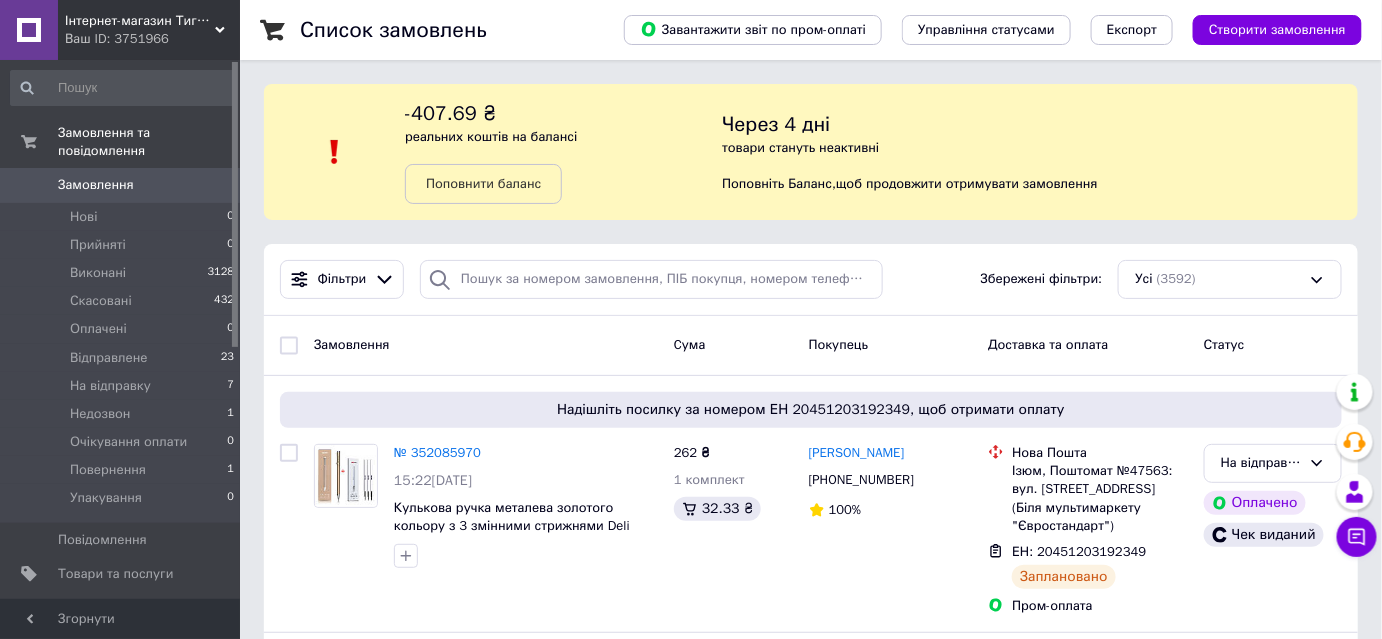 click on "Інтернет-магазин Тигидика" at bounding box center (140, 21) 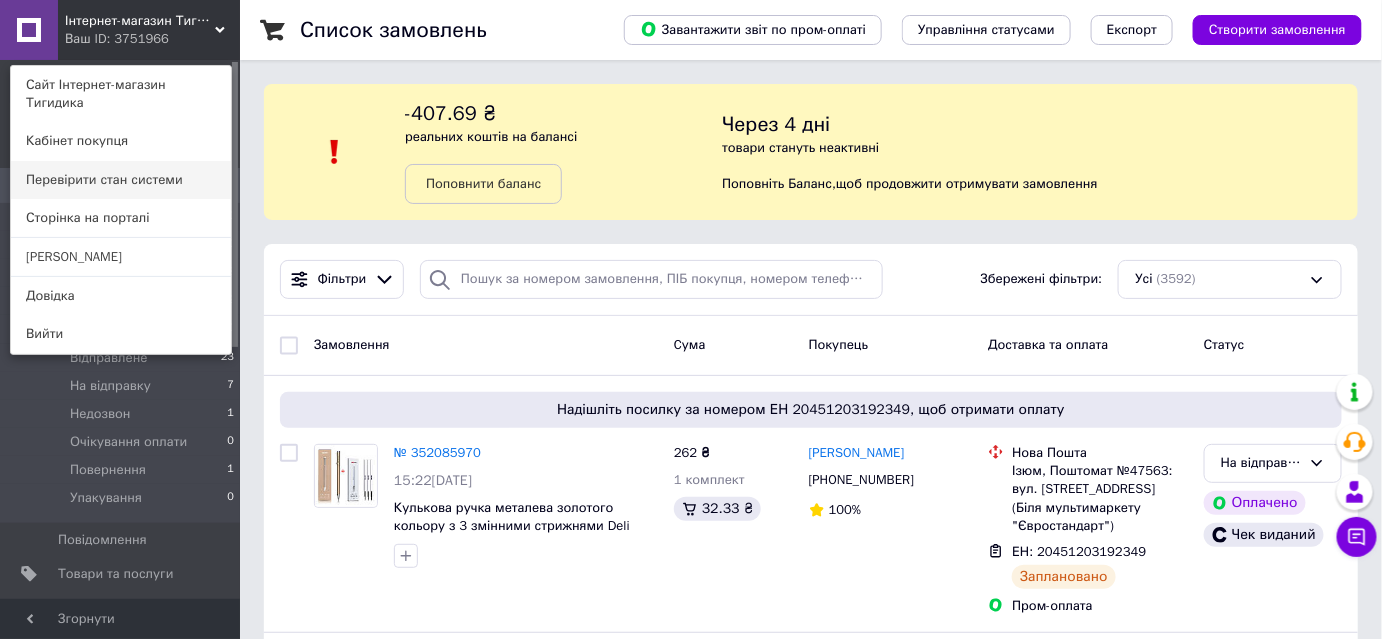 click on "Перевірити стан системи" at bounding box center (121, 180) 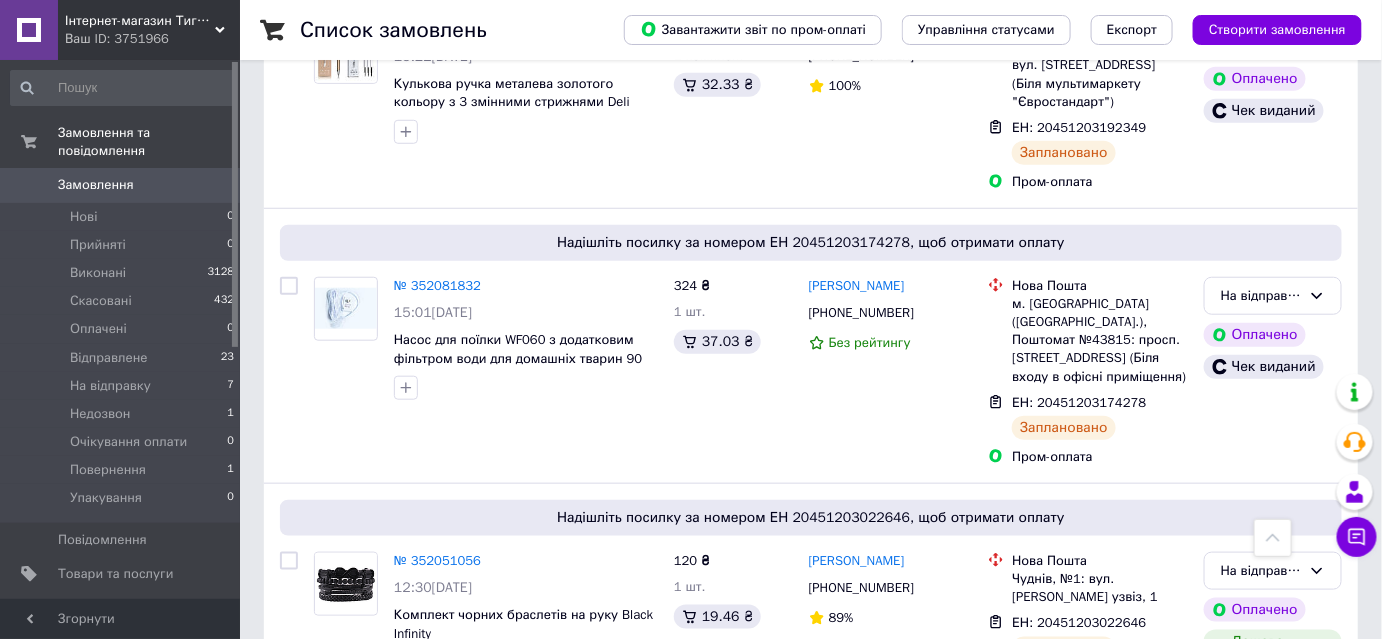 scroll, scrollTop: 0, scrollLeft: 0, axis: both 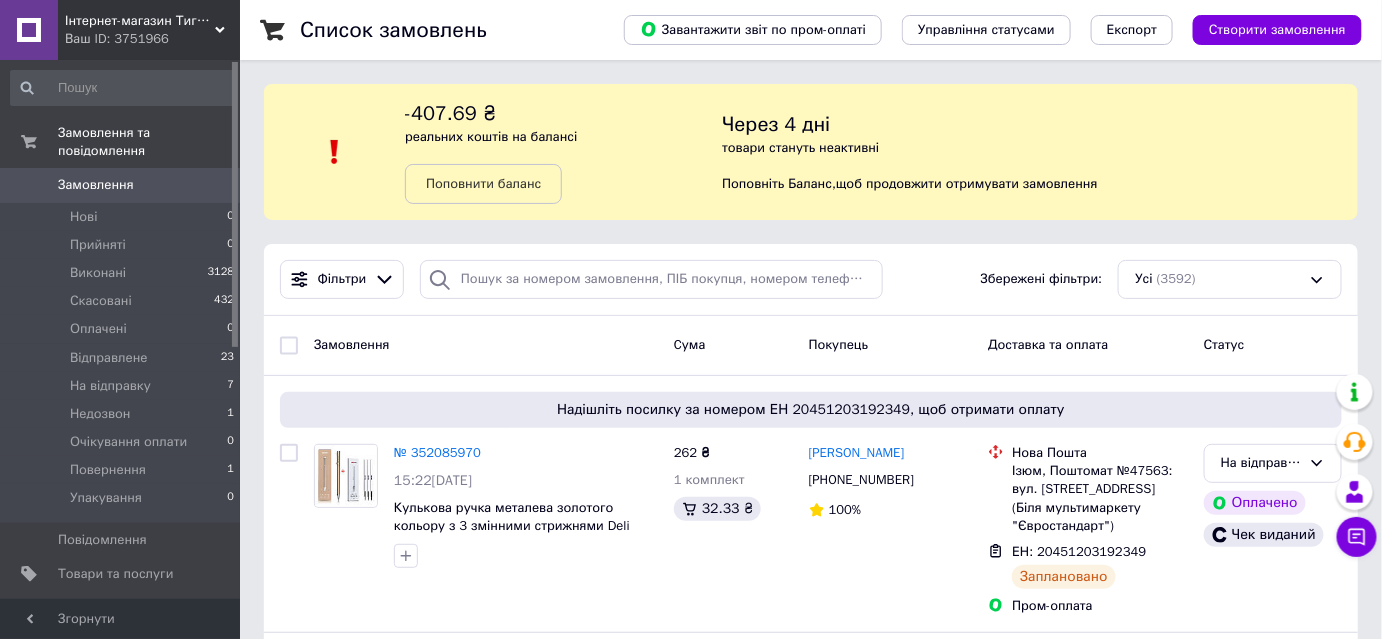 click on "Список замовлень" at bounding box center (442, 30) 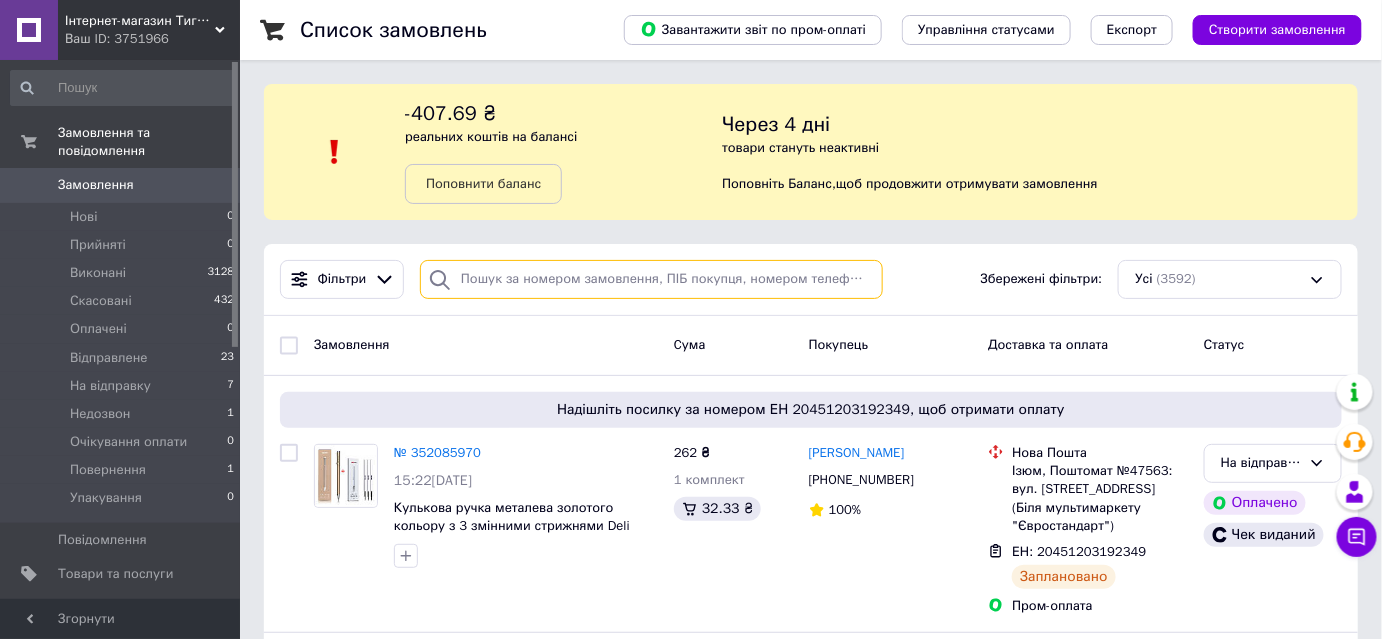 click at bounding box center (651, 279) 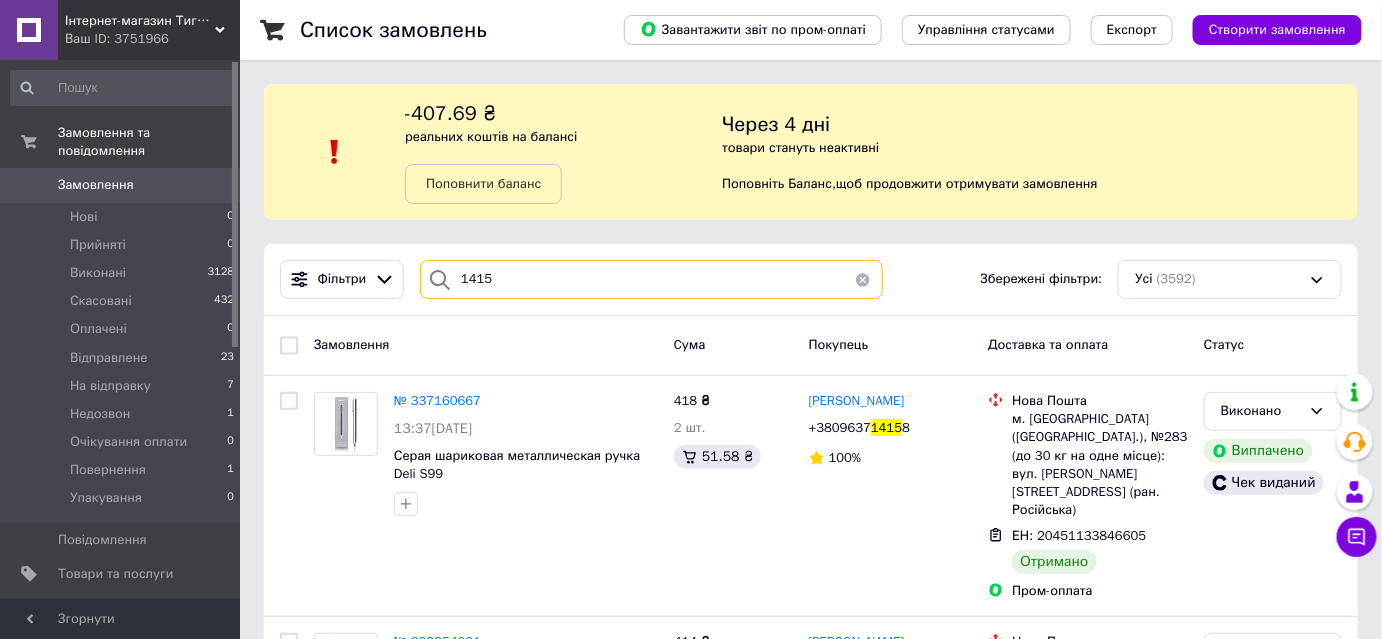 type on "1415" 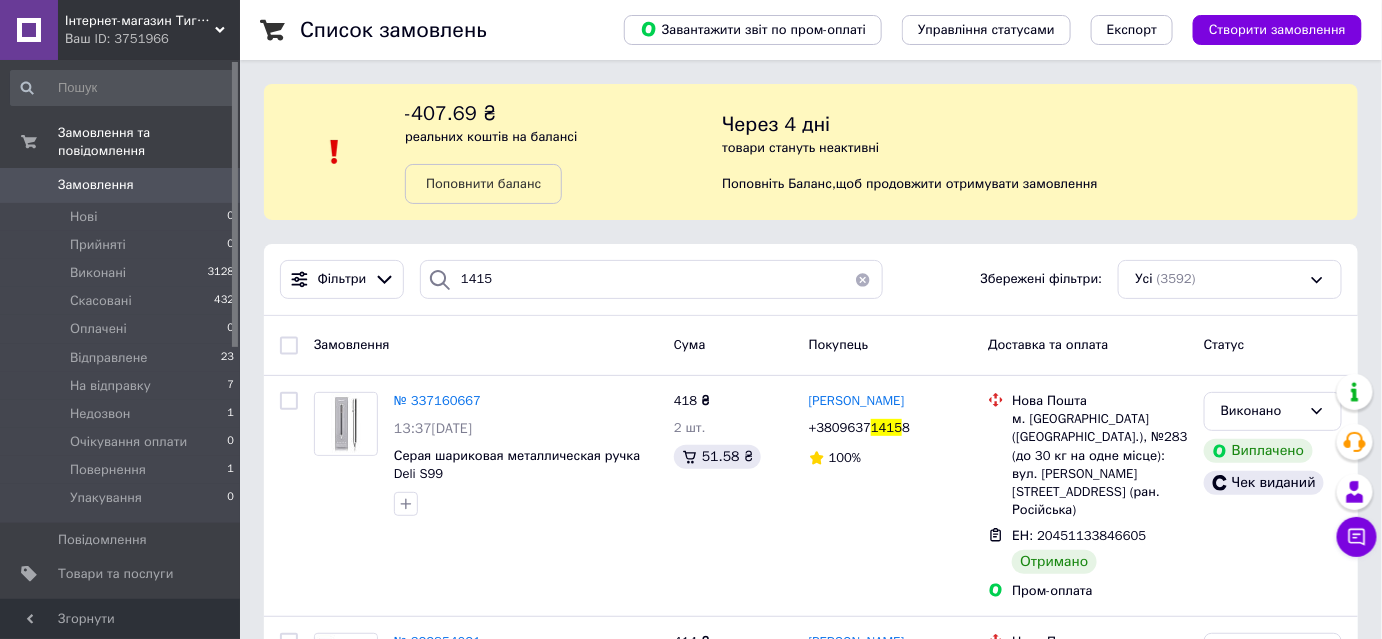click at bounding box center (863, 279) 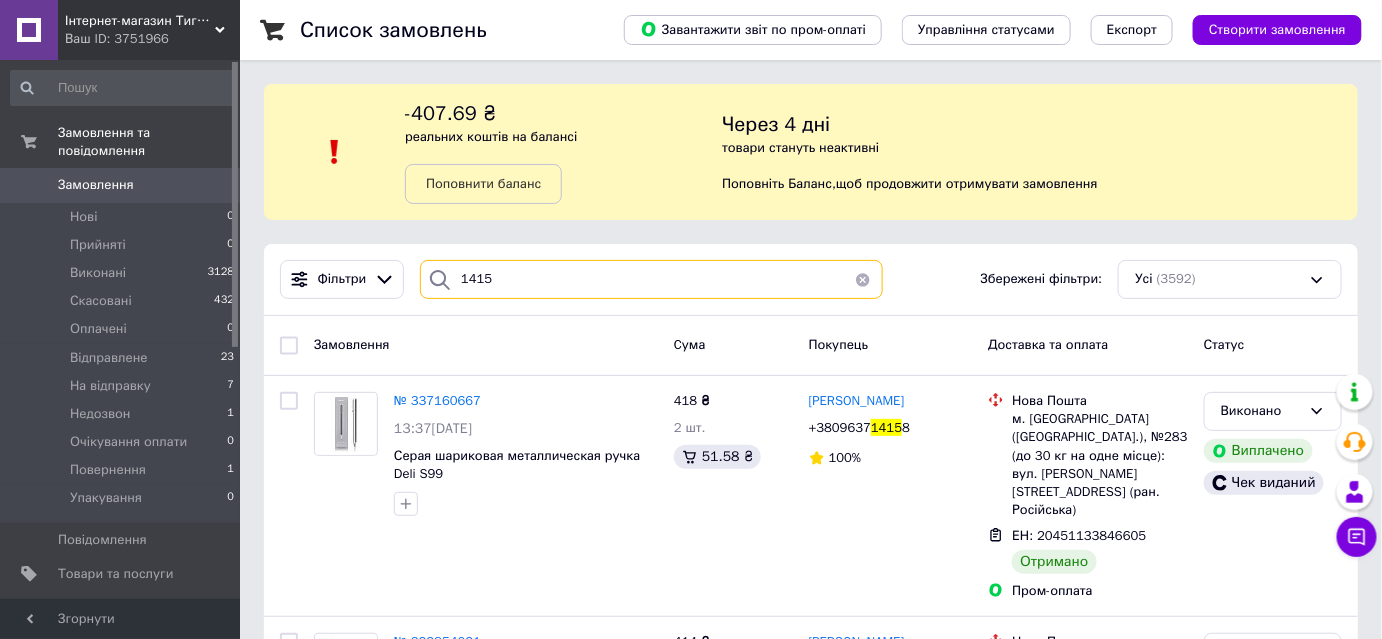 type 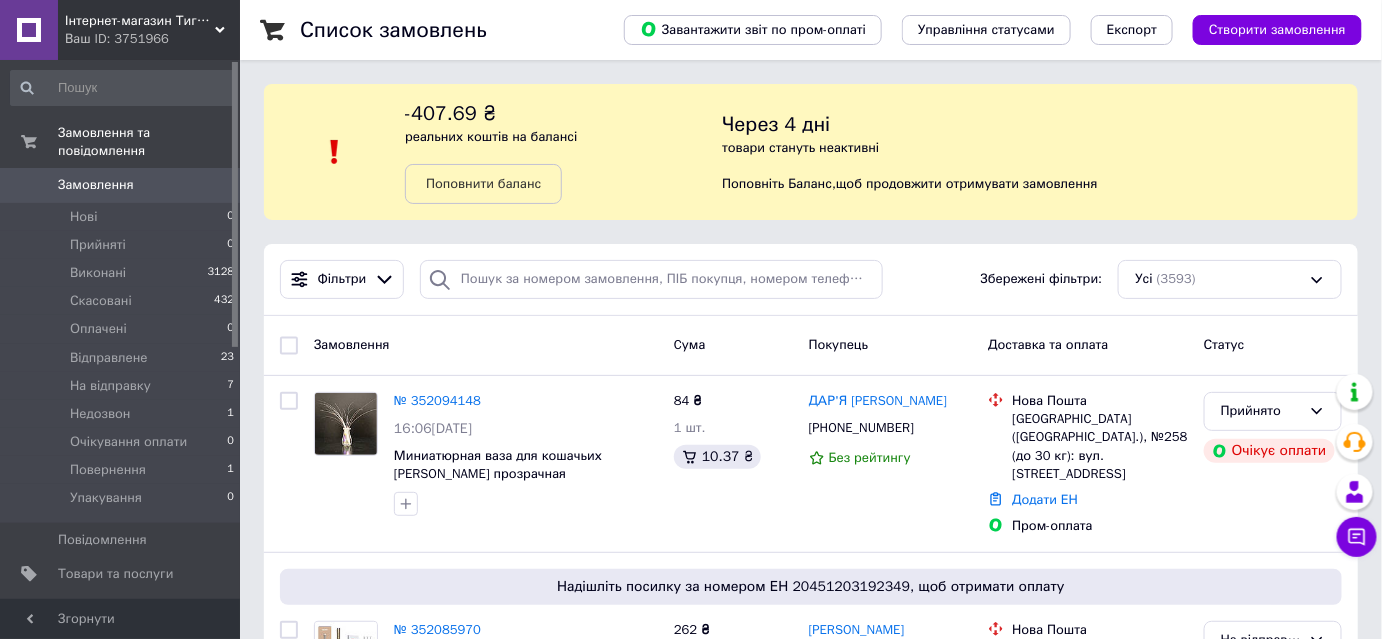 click on "Список замовлень" at bounding box center [442, 30] 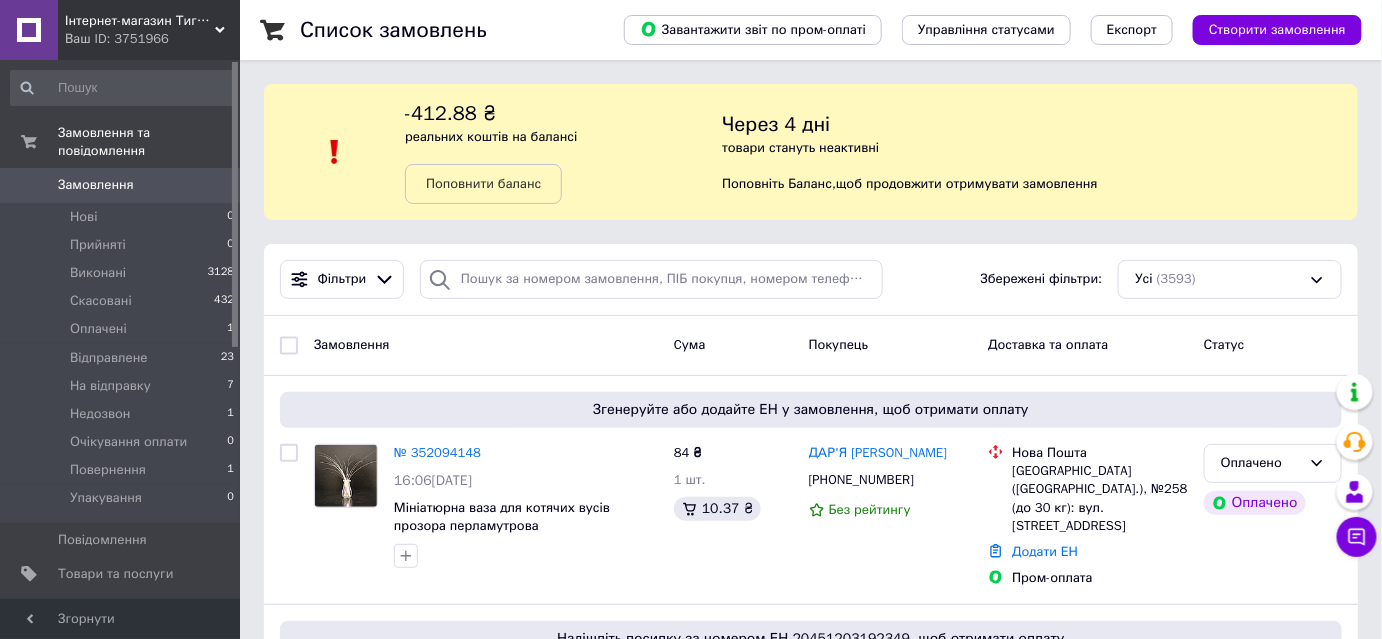scroll, scrollTop: 212, scrollLeft: 0, axis: vertical 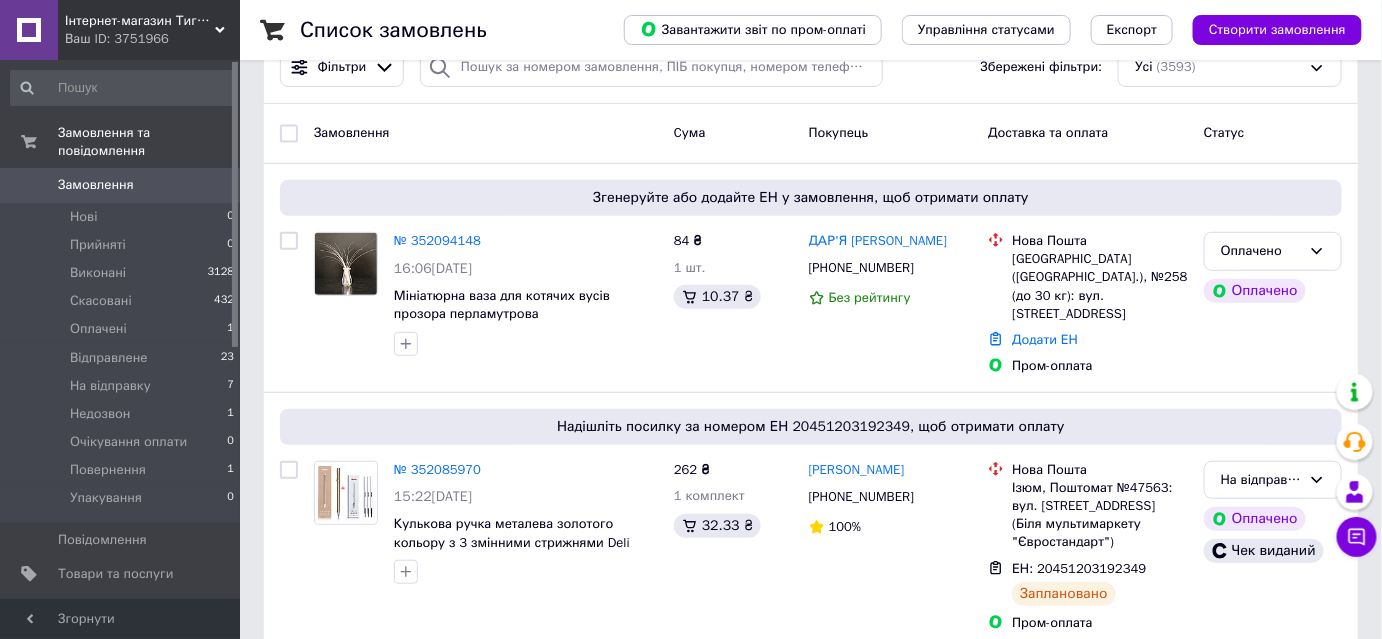 click on "Замовлення" at bounding box center [486, 133] 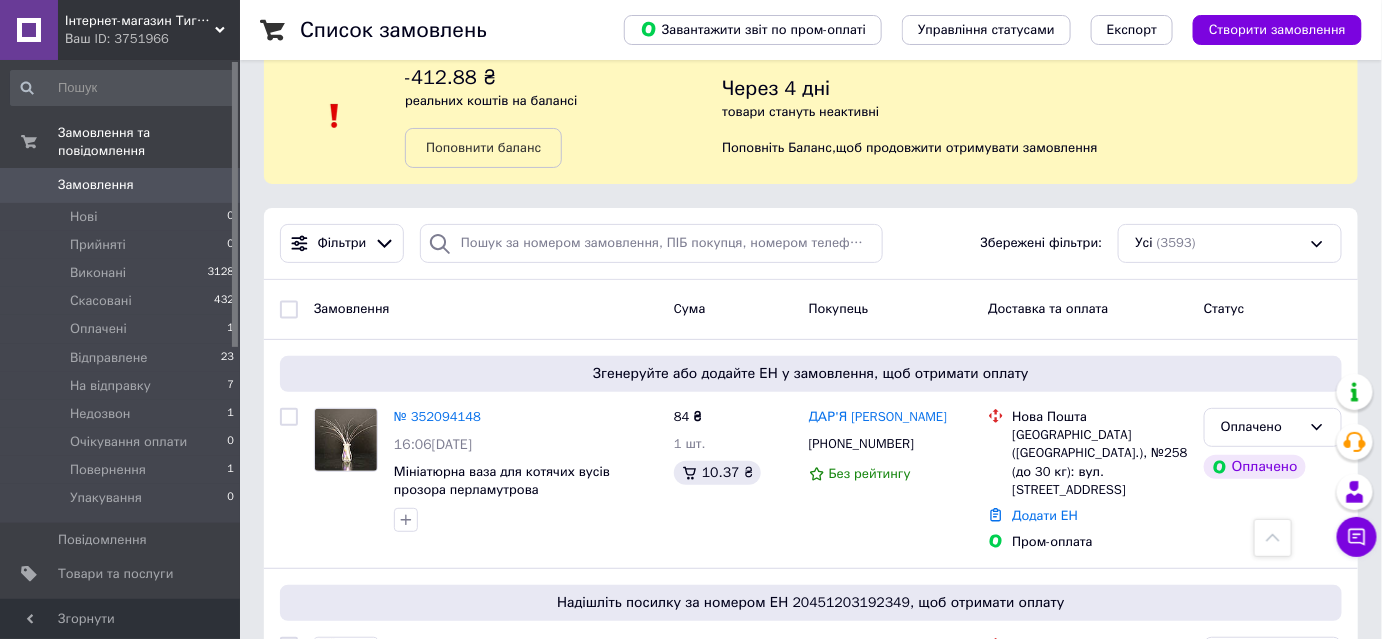 scroll, scrollTop: 0, scrollLeft: 0, axis: both 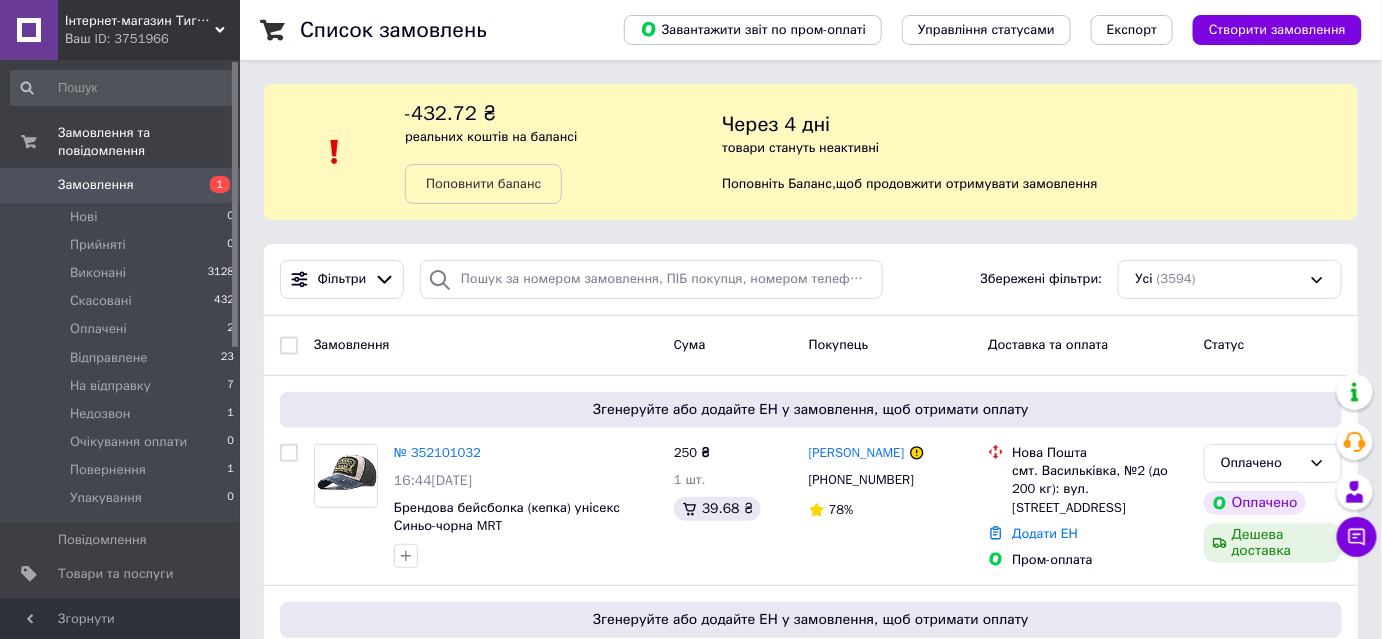 click on "Список замовлень" at bounding box center [442, 30] 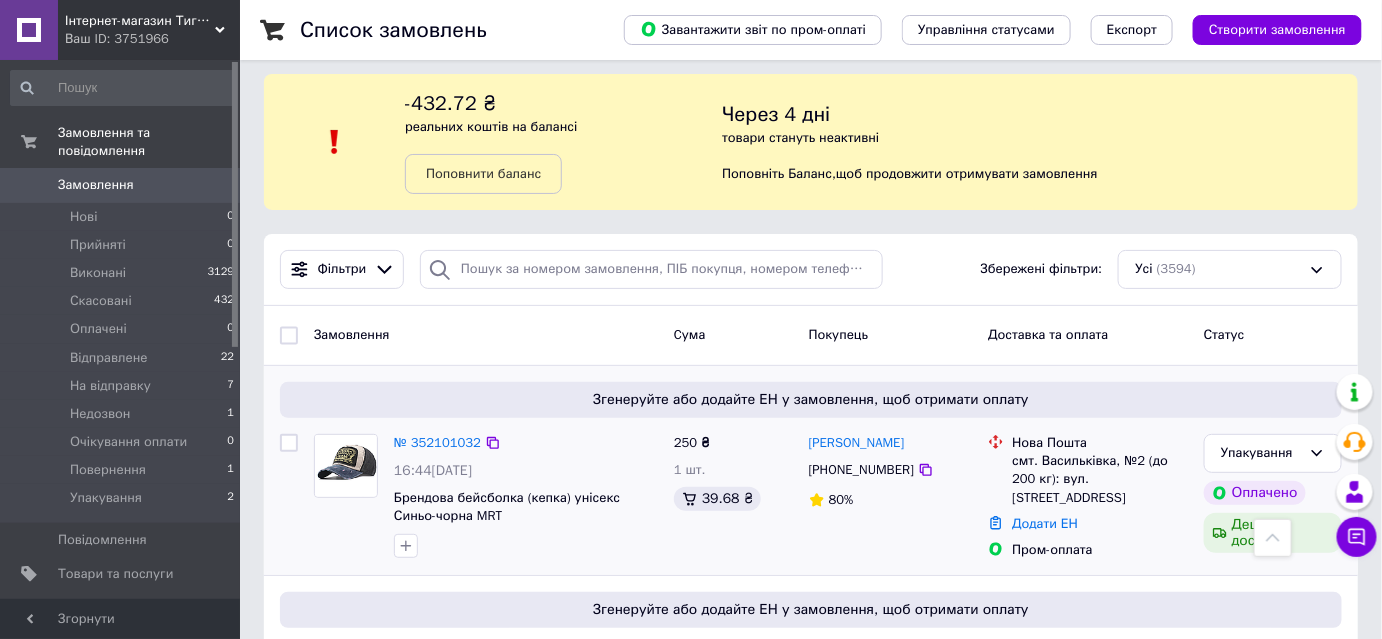 scroll, scrollTop: 0, scrollLeft: 0, axis: both 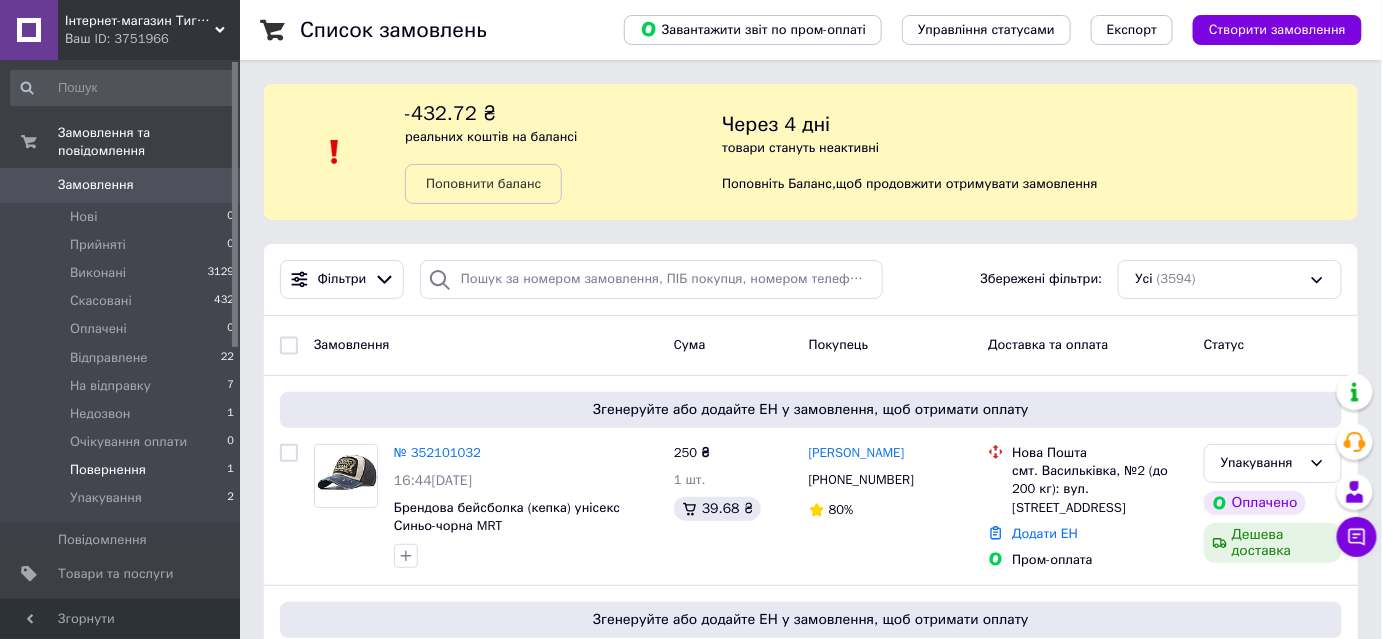 click on "Повернення" at bounding box center (108, 470) 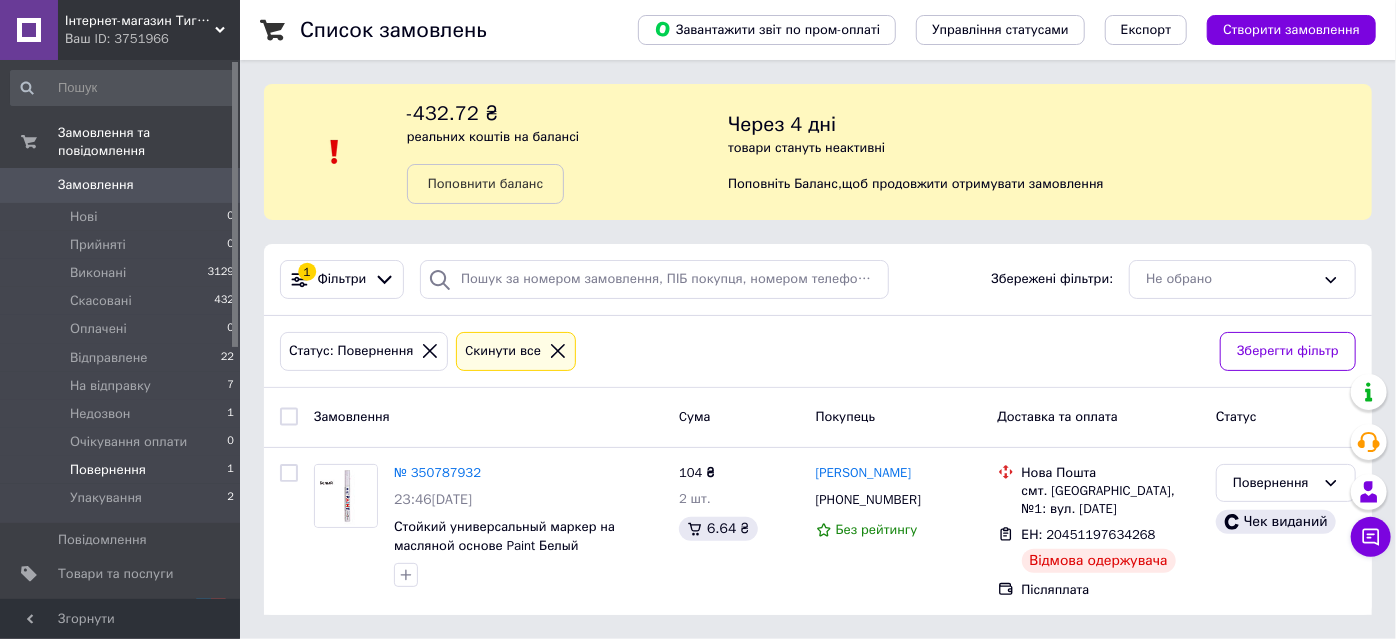 click on "Замовлення" at bounding box center (121, 185) 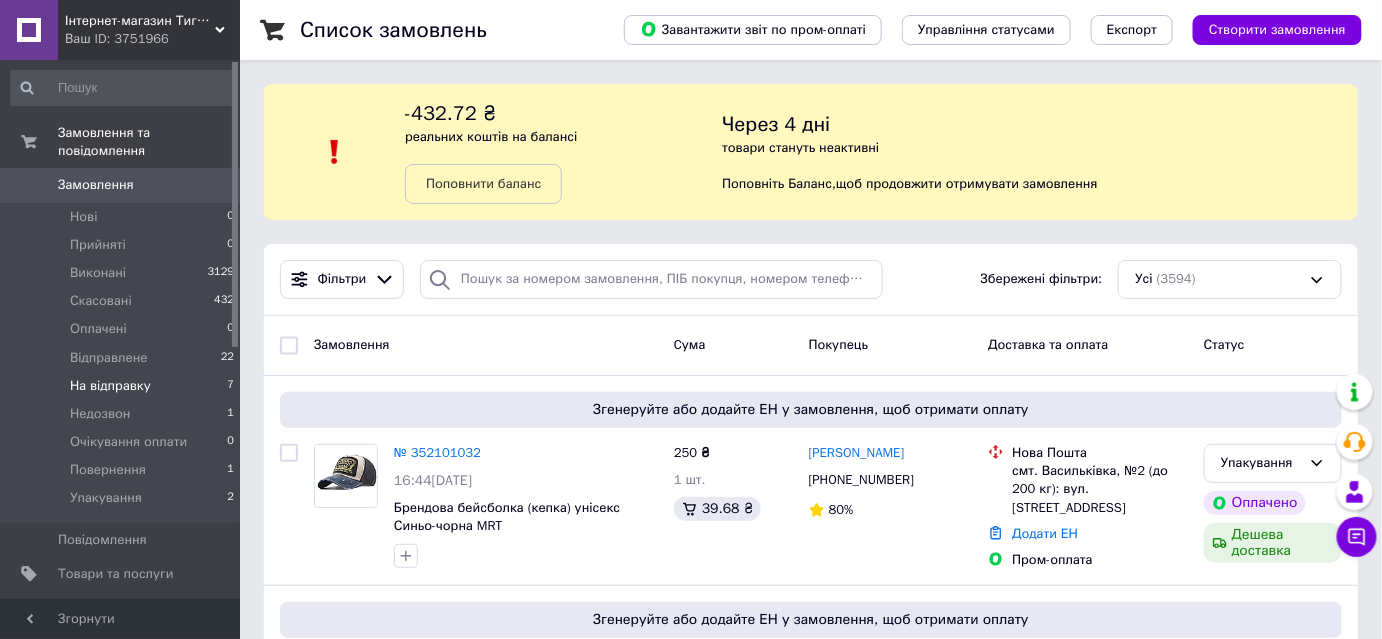 click on "На відправку 7" at bounding box center (123, 386) 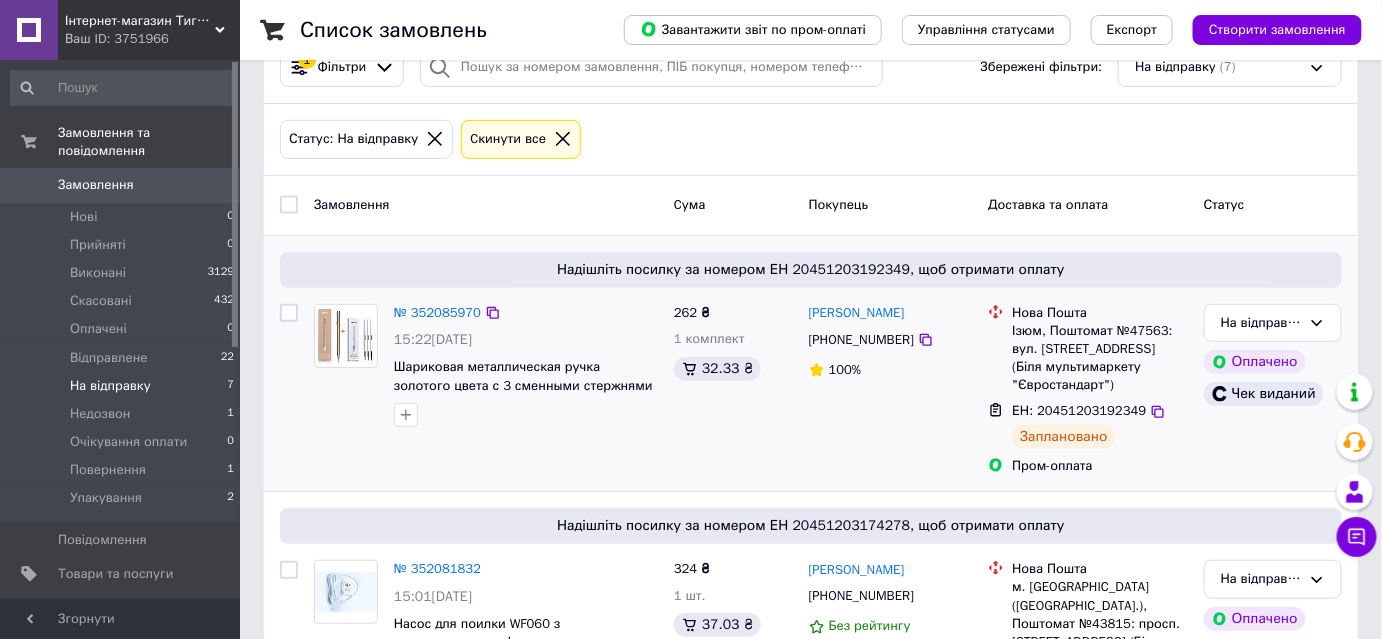 scroll, scrollTop: 0, scrollLeft: 0, axis: both 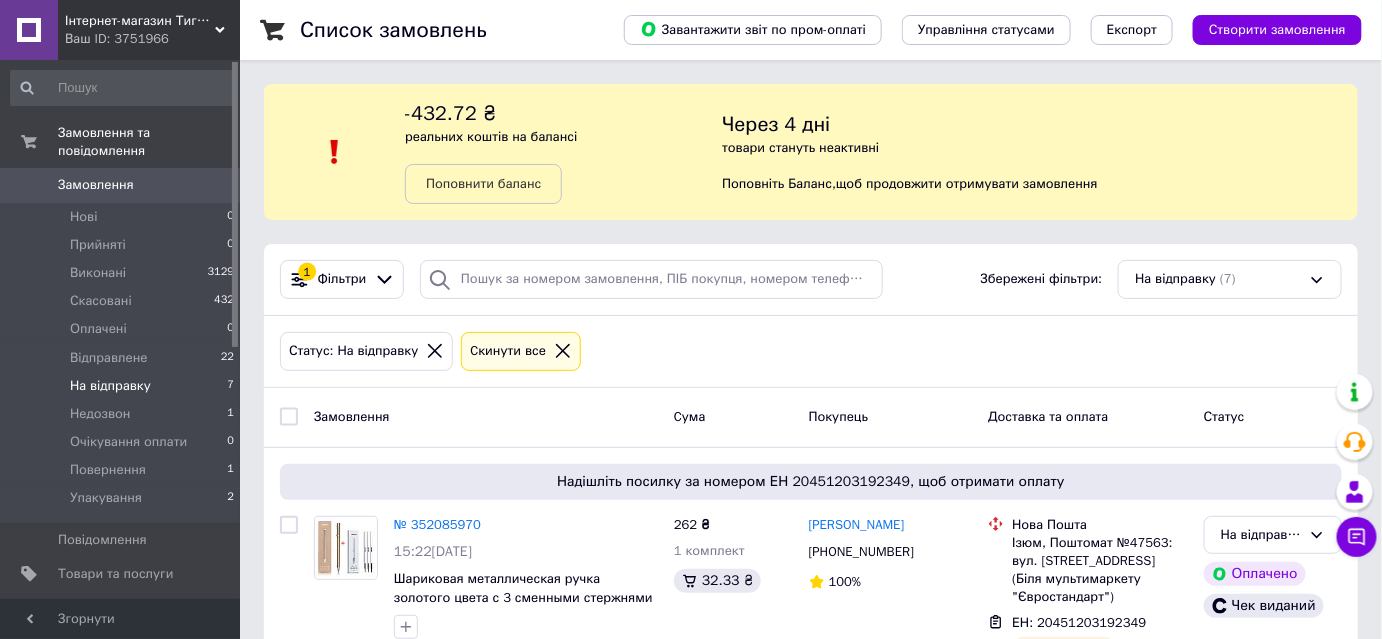 click on "Замовлення" at bounding box center (121, 185) 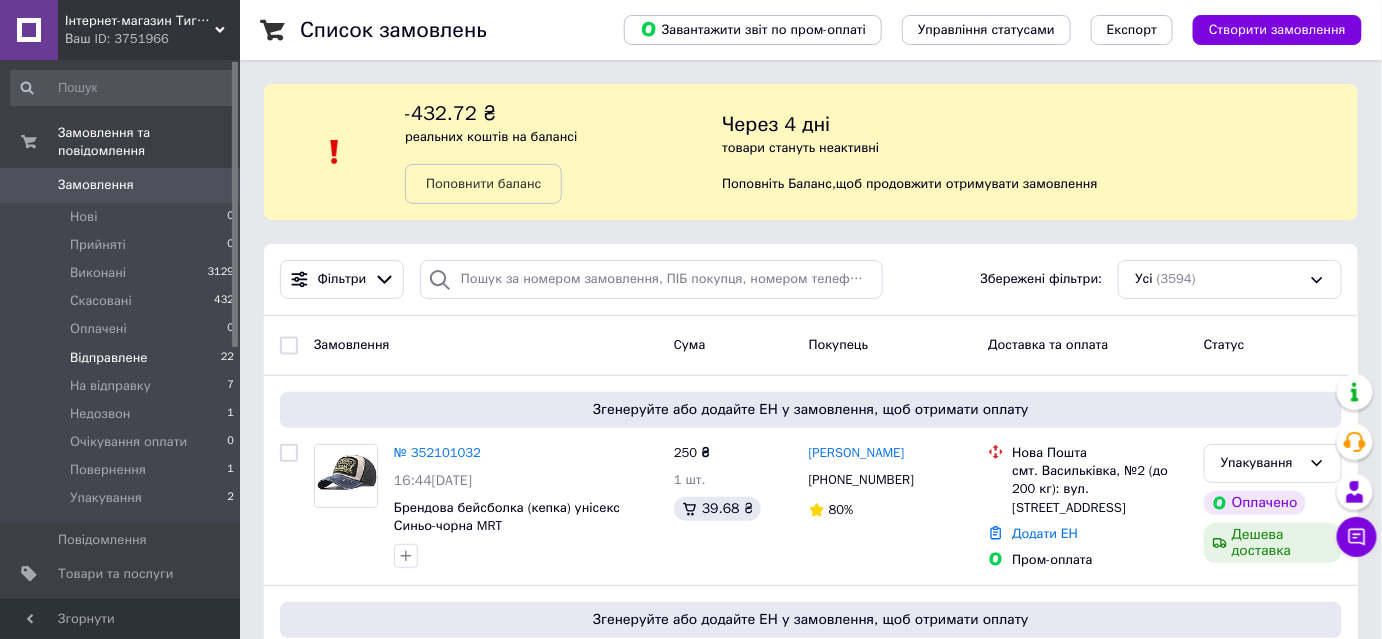 click on "Відправлене" at bounding box center (109, 358) 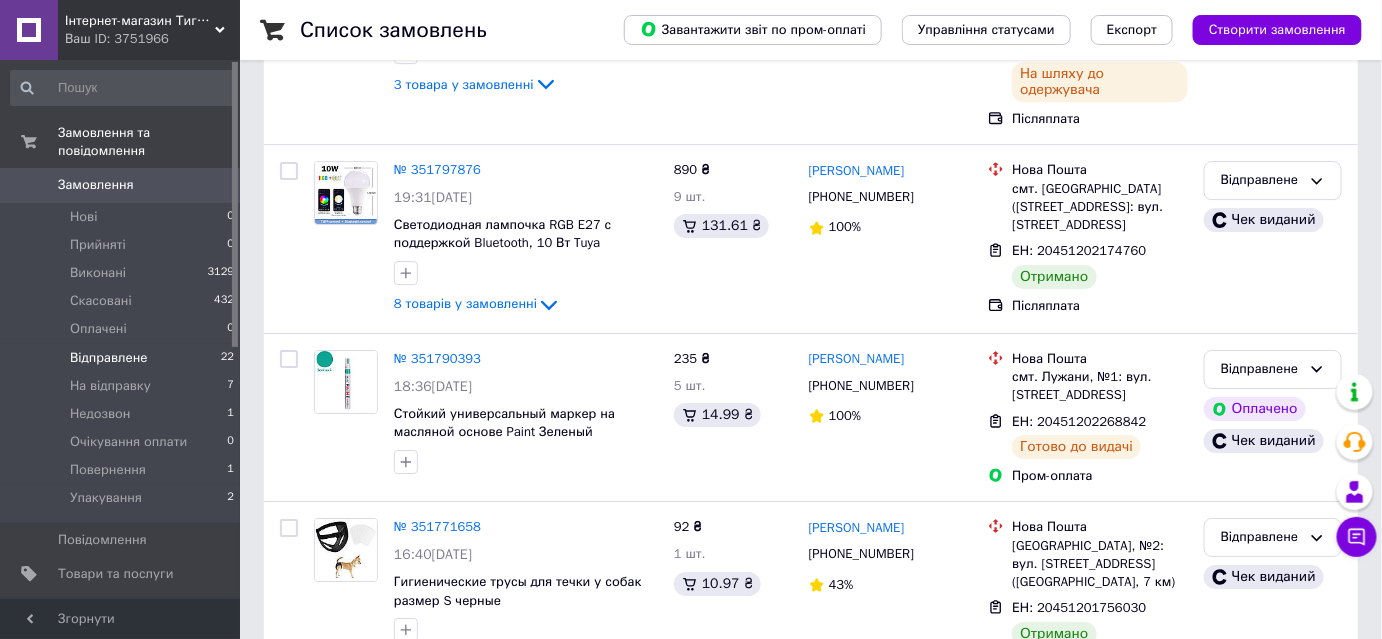 scroll, scrollTop: 3942, scrollLeft: 0, axis: vertical 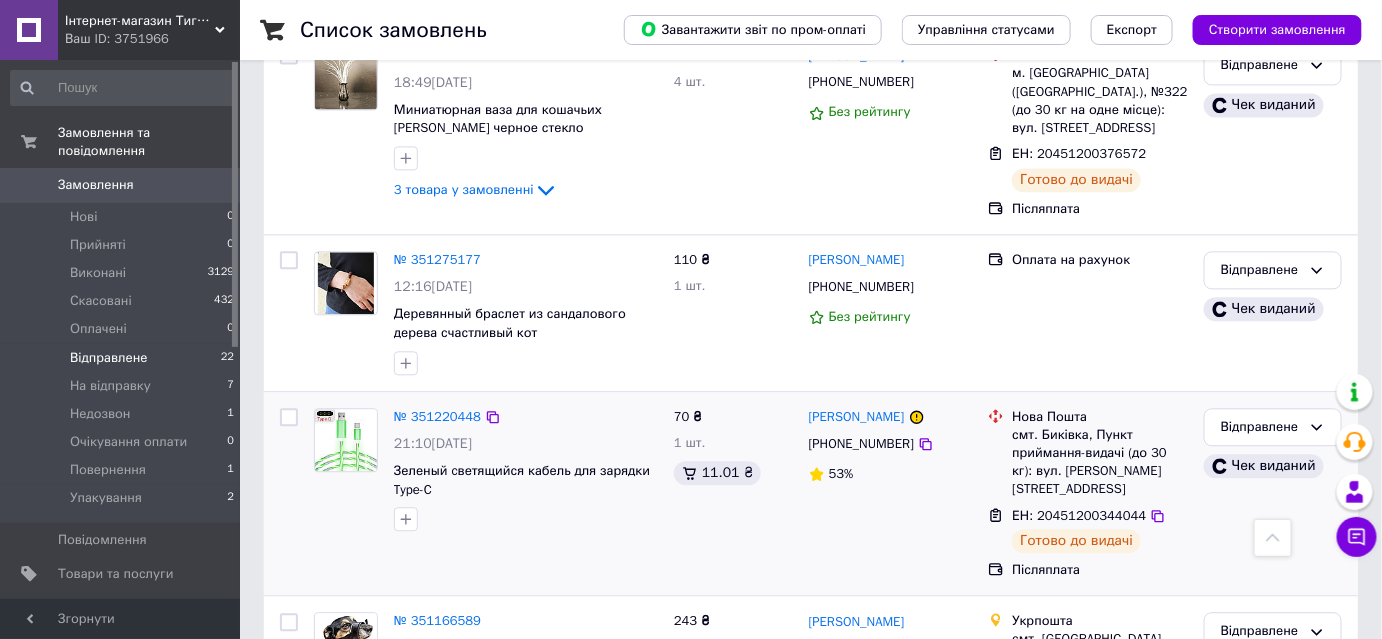 click on "70 ₴ 1 шт. 11.01 ₴" at bounding box center (733, 494) 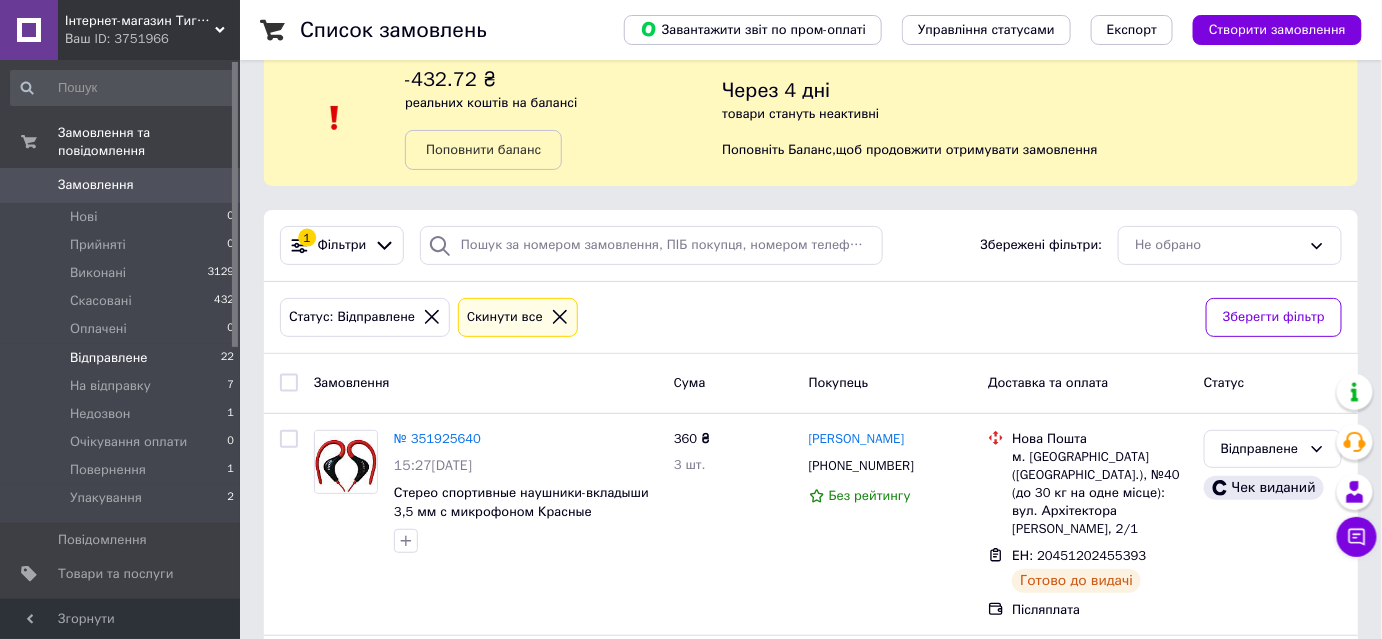 scroll, scrollTop: 0, scrollLeft: 0, axis: both 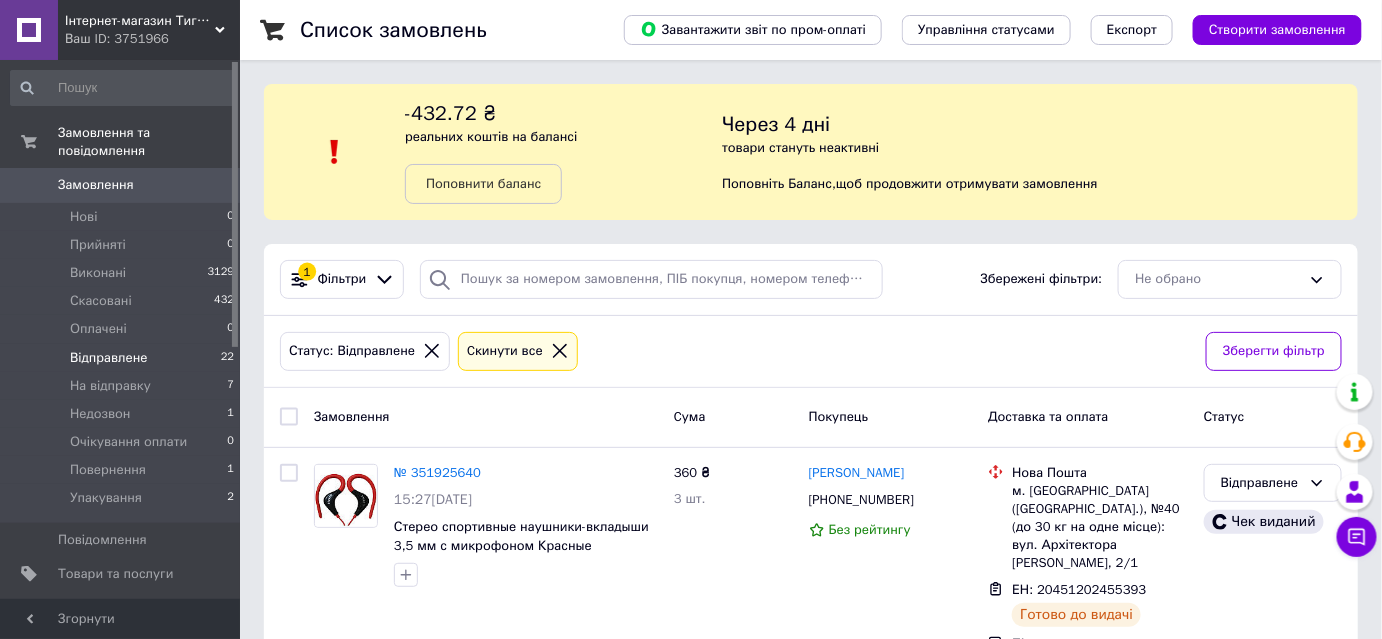 click on "Замовлення" at bounding box center (96, 185) 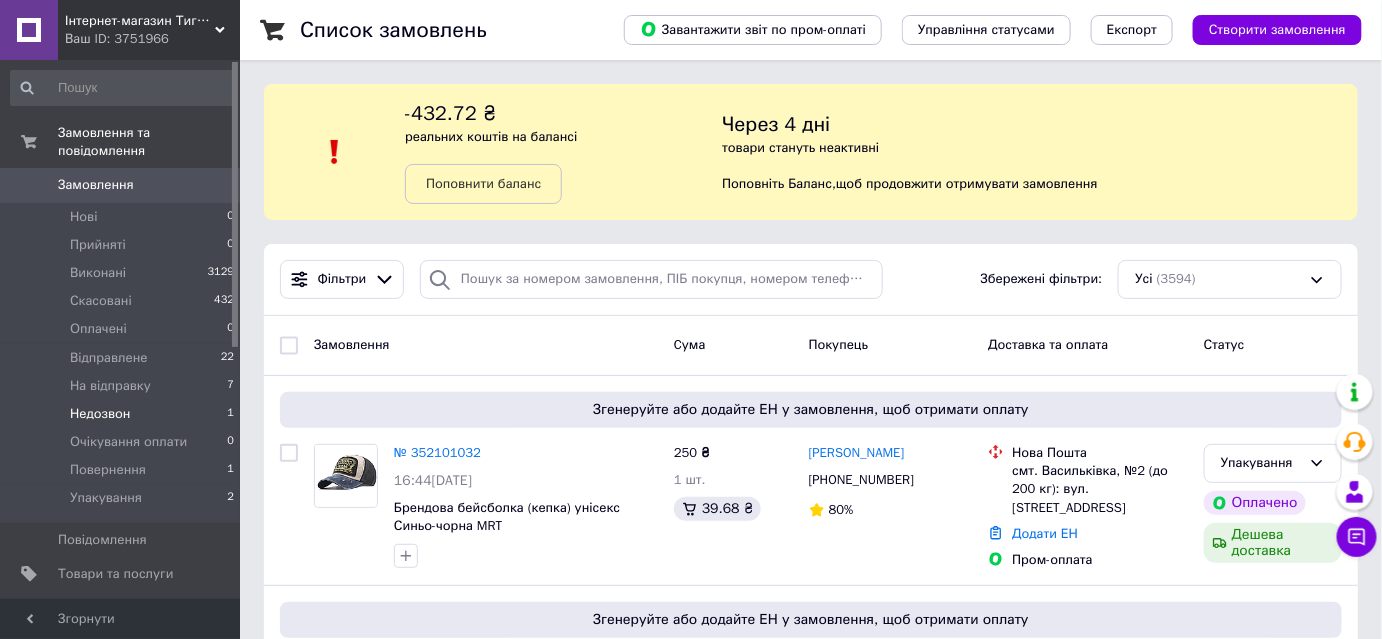 click on "Недозвон" at bounding box center (100, 414) 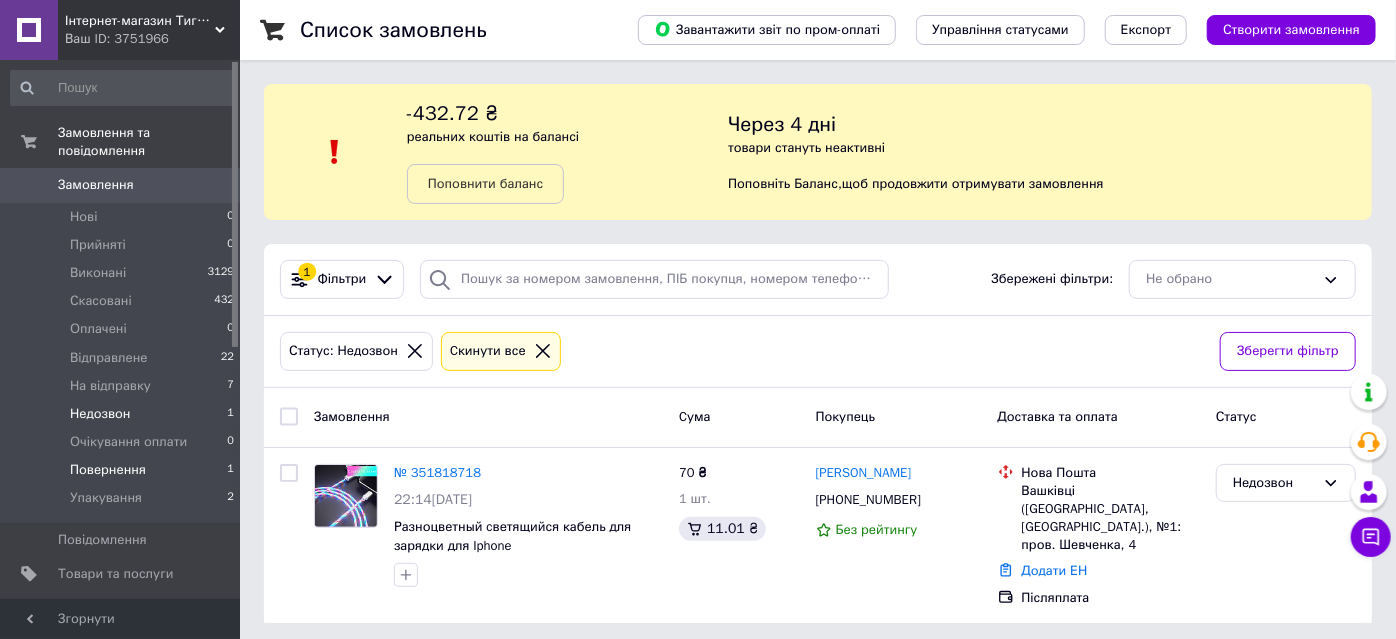 click on "Повернення 1" at bounding box center [123, 470] 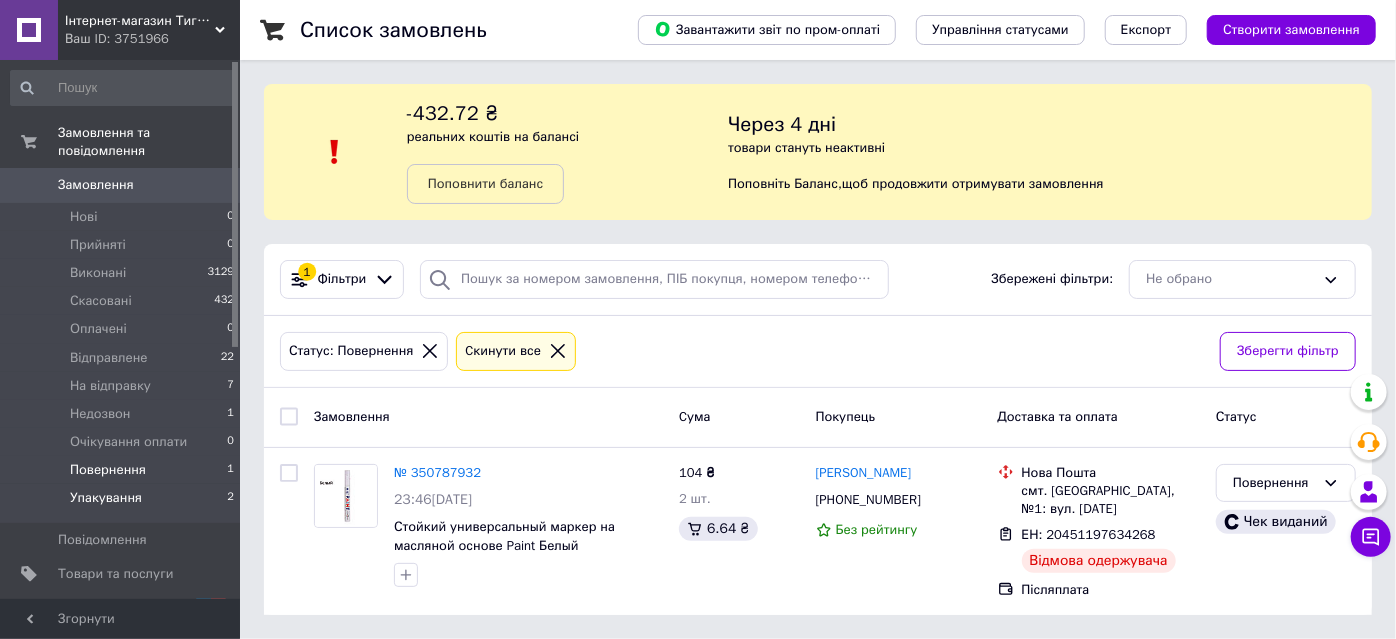 click on "Упакування" at bounding box center (106, 498) 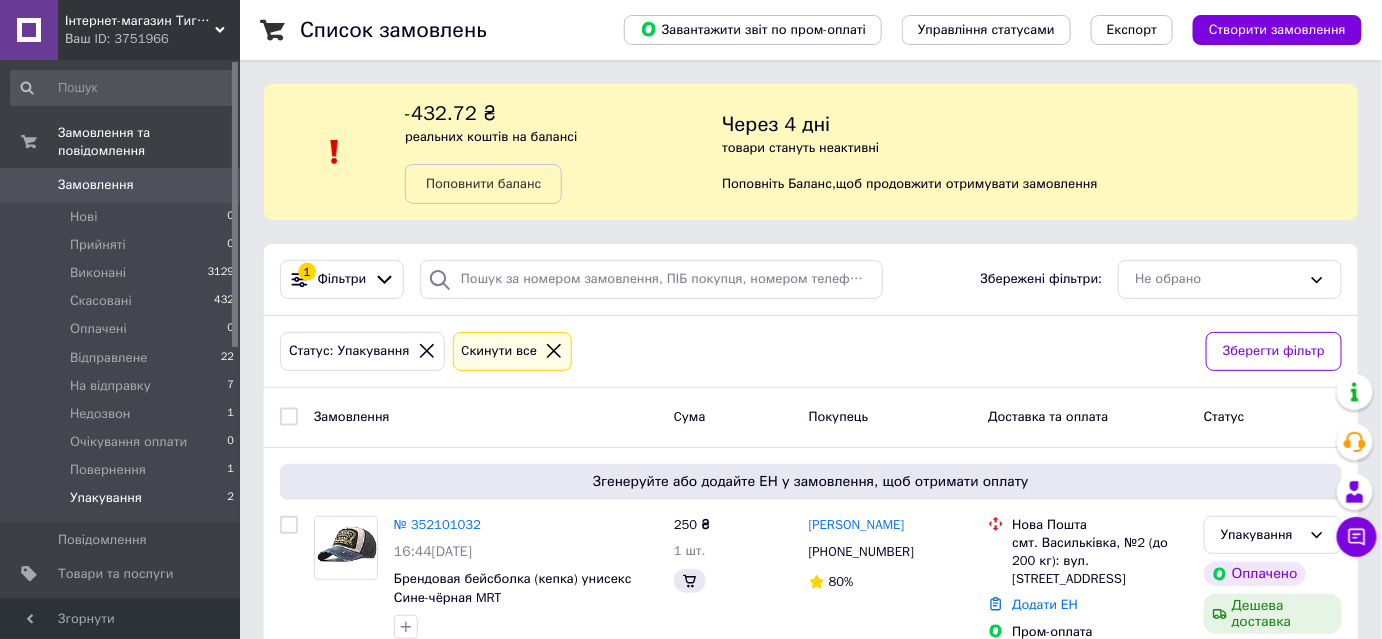 scroll, scrollTop: 248, scrollLeft: 0, axis: vertical 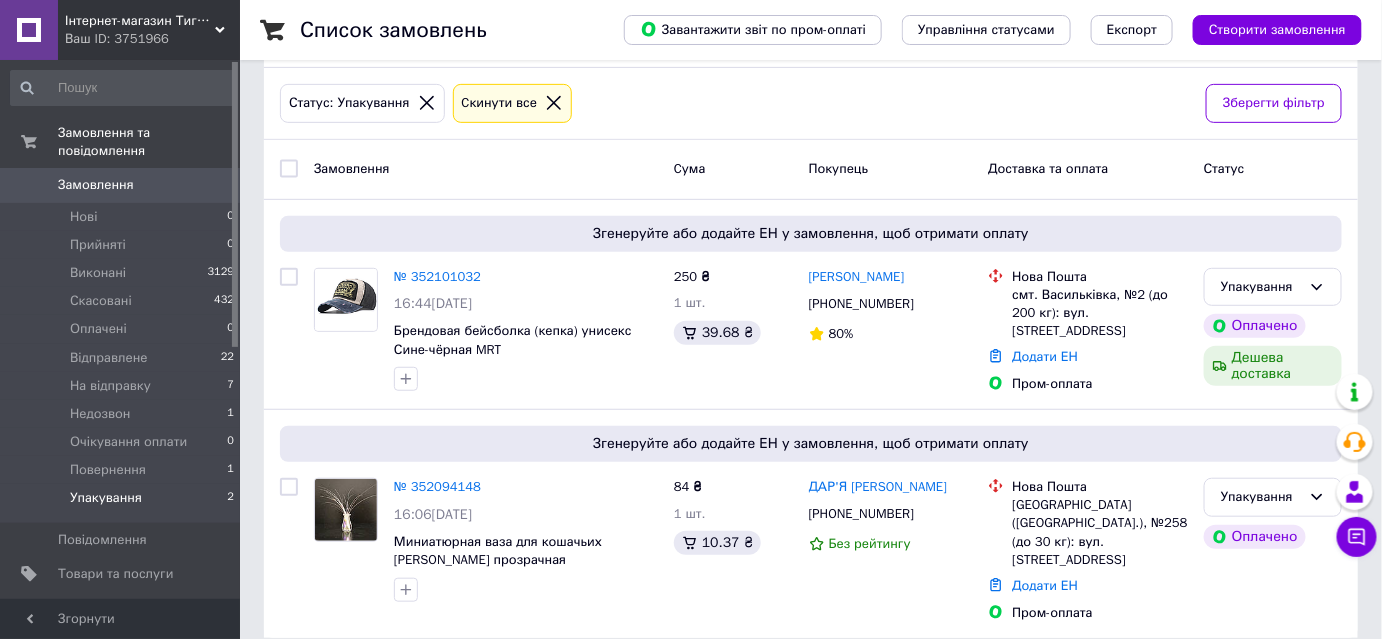 click on "Замовлення" at bounding box center [96, 185] 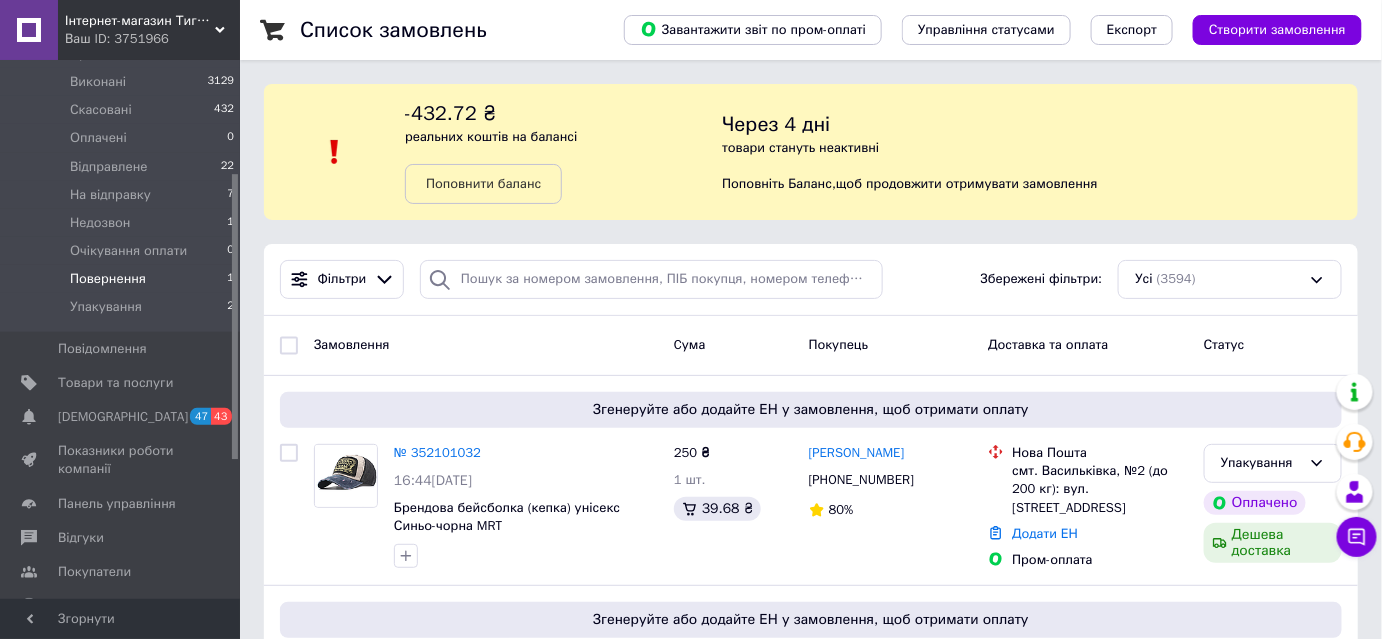 scroll, scrollTop: 212, scrollLeft: 0, axis: vertical 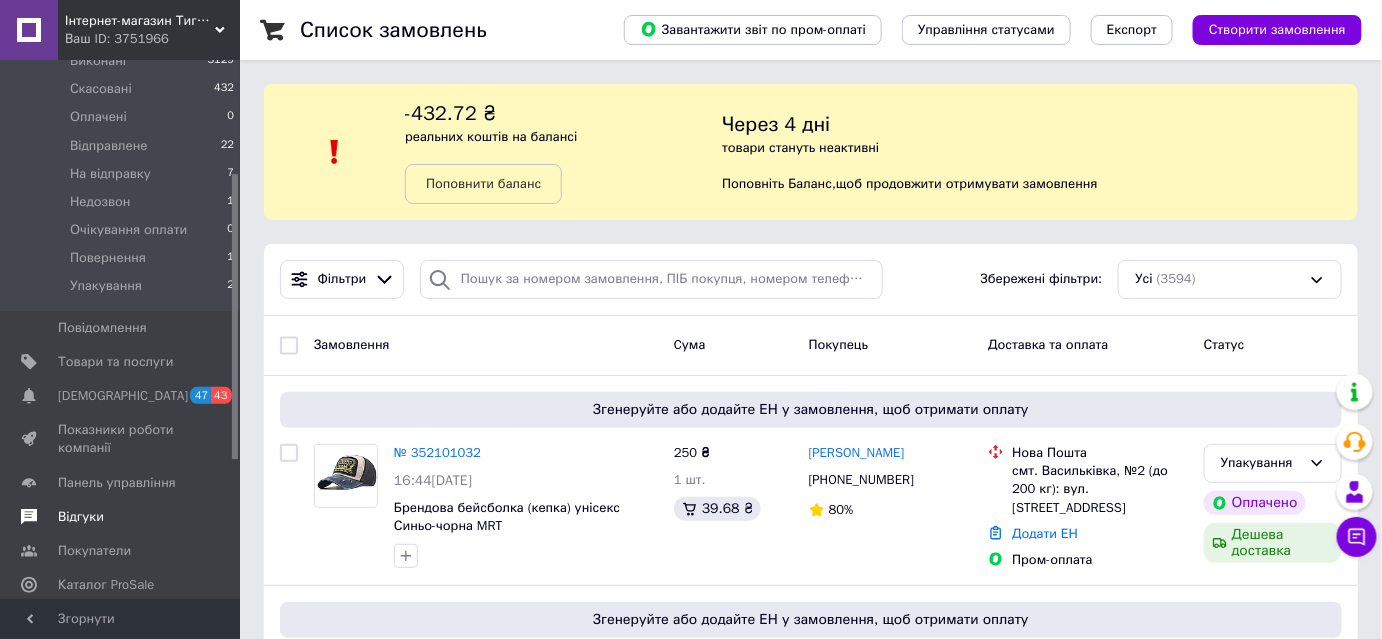 click on "Відгуки" at bounding box center [121, 517] 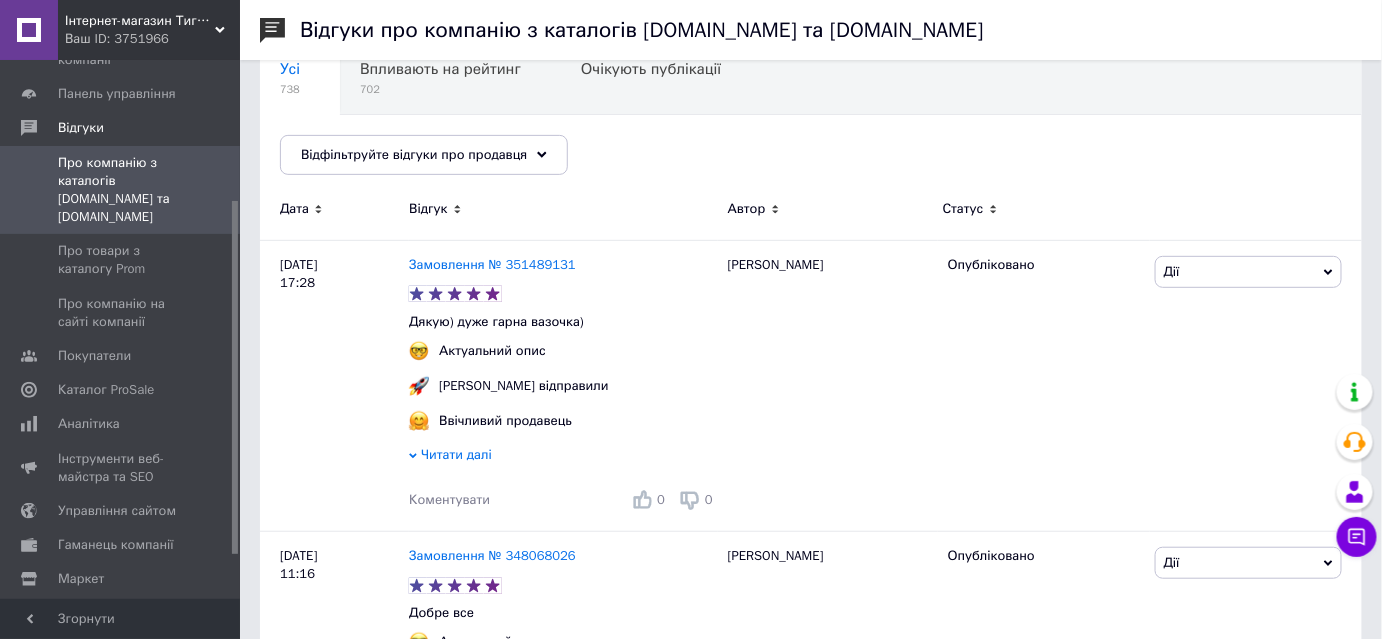 scroll, scrollTop: 212, scrollLeft: 0, axis: vertical 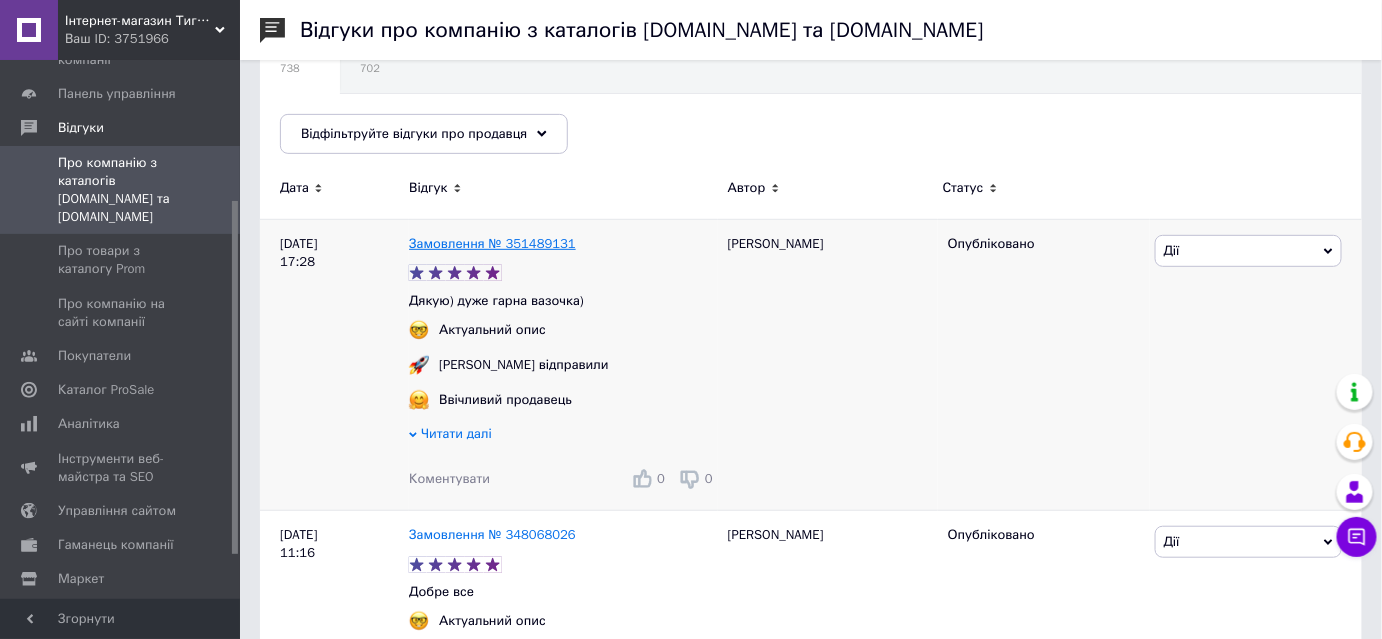 click on "Замовлення № 351489131" at bounding box center (492, 243) 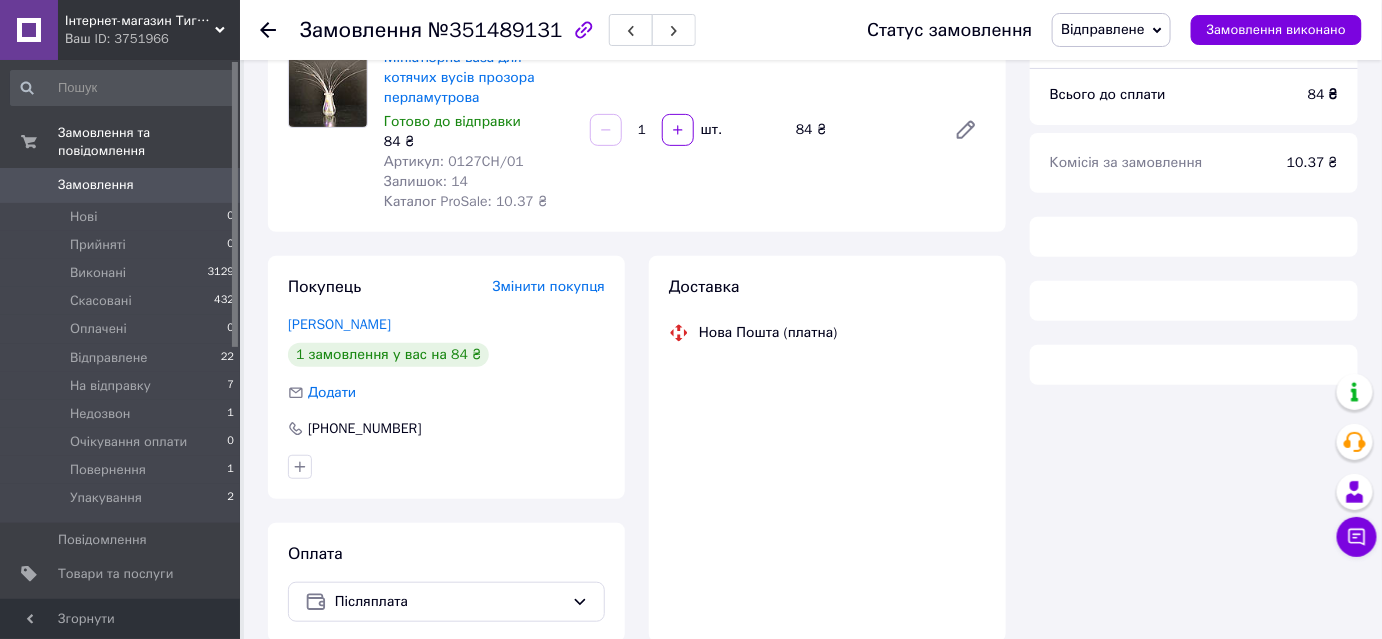scroll, scrollTop: 253, scrollLeft: 0, axis: vertical 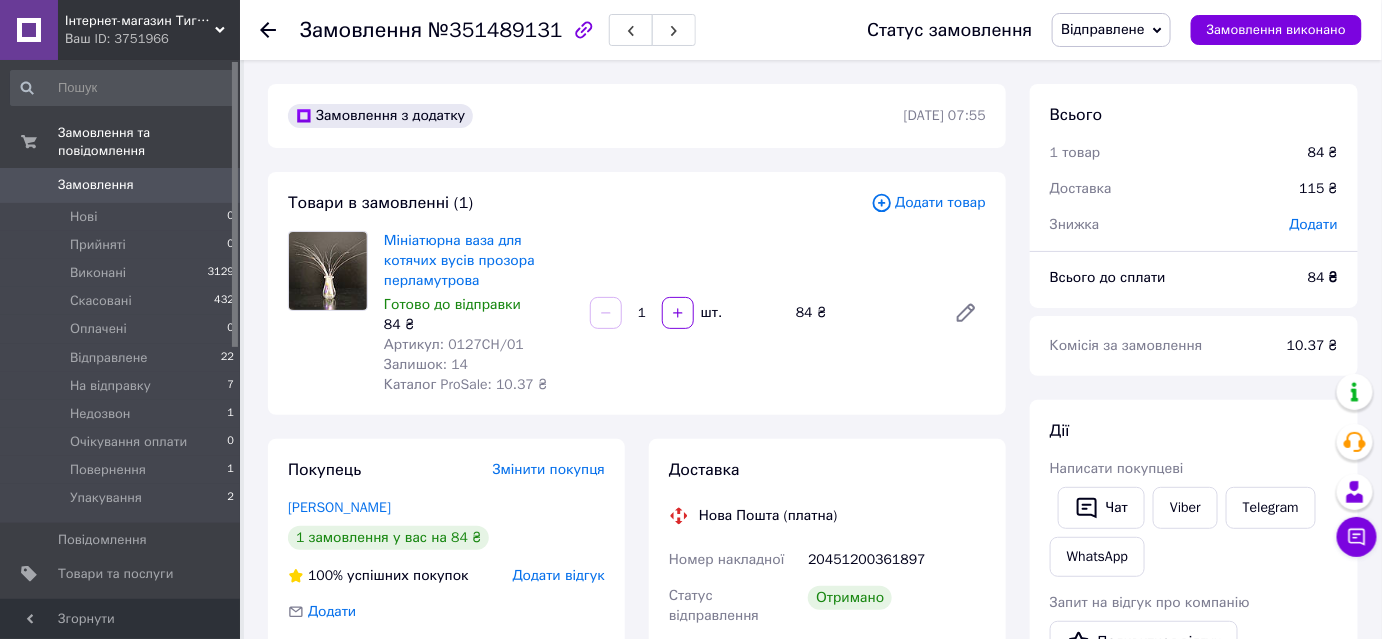 click on "Замовлення" at bounding box center [121, 185] 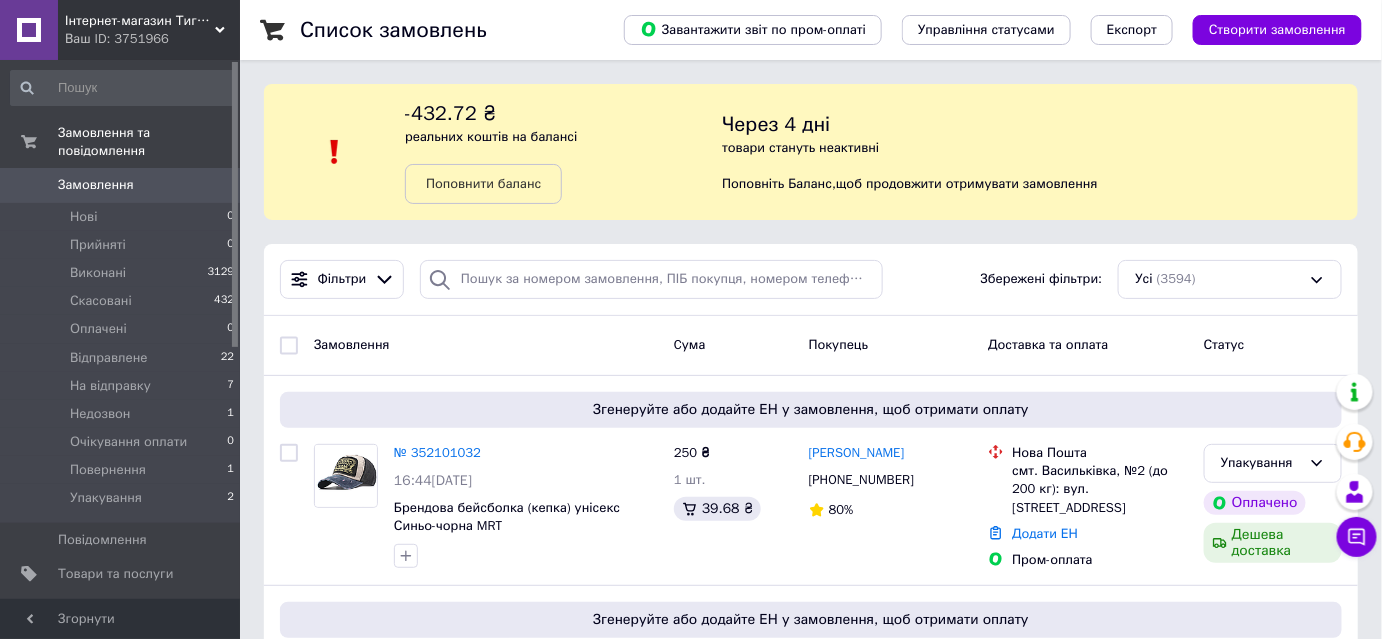 click on "Замовлення" at bounding box center (121, 185) 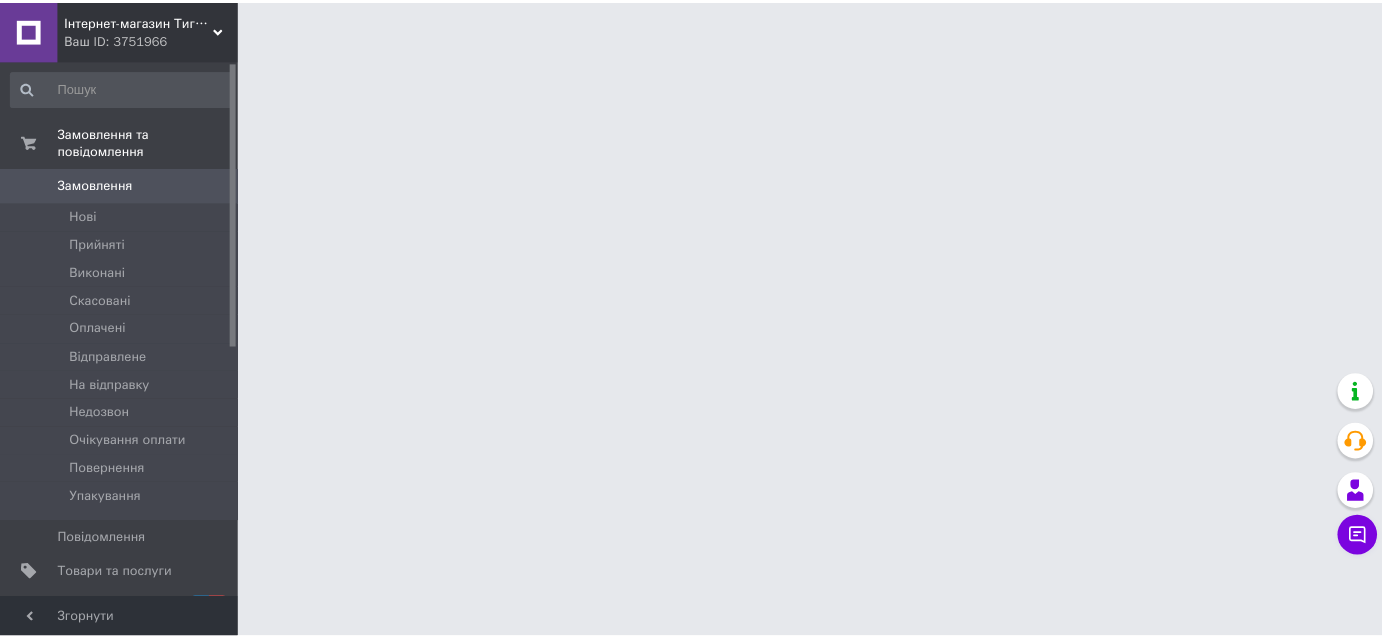 scroll, scrollTop: 0, scrollLeft: 0, axis: both 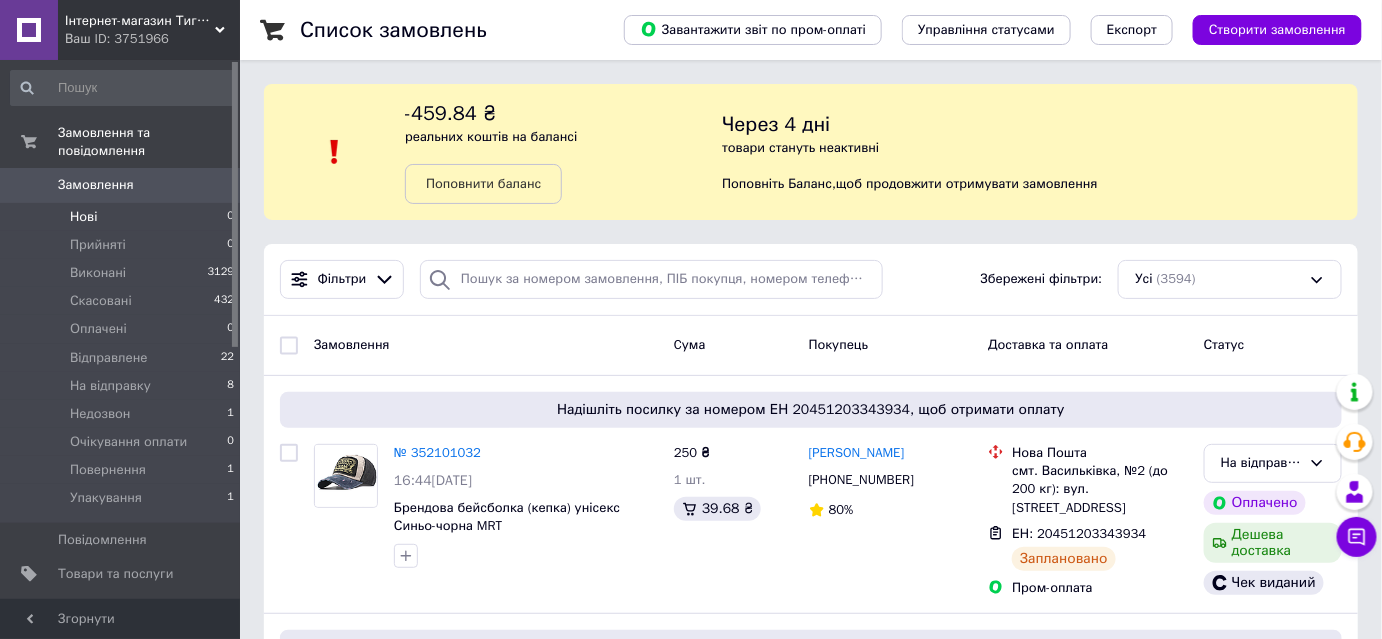 click on "Нові" at bounding box center (83, 217) 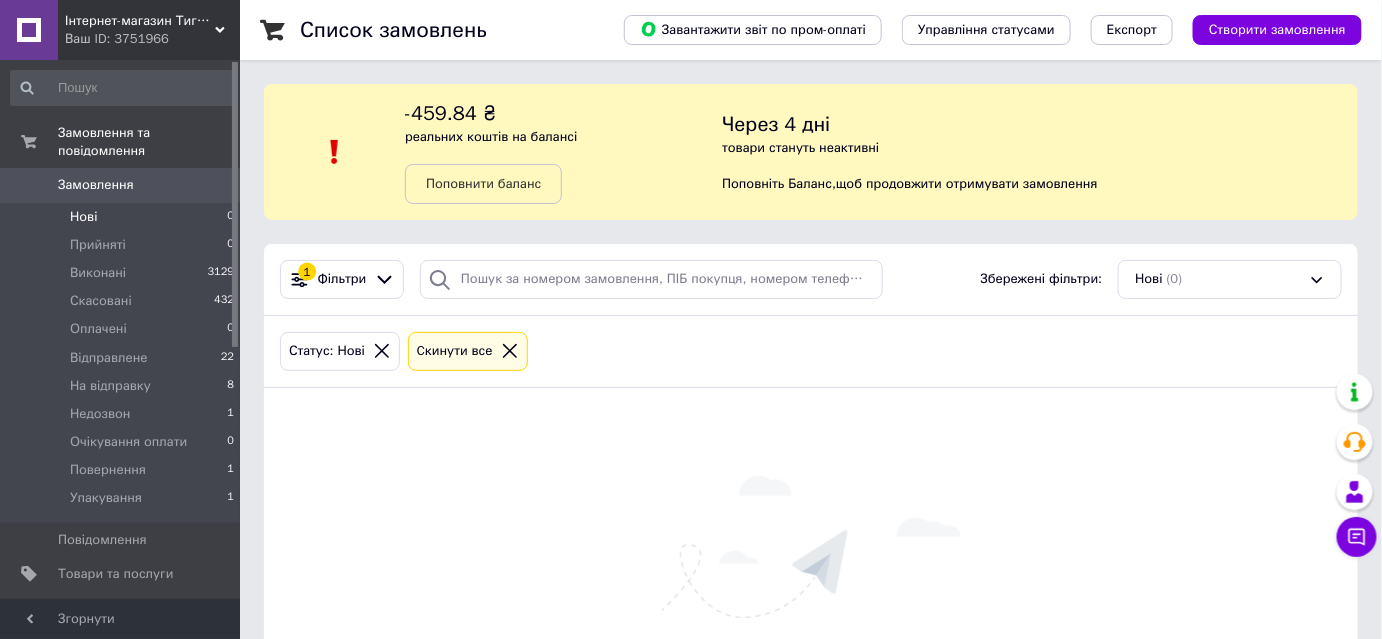 click on "Замовлення" at bounding box center (96, 185) 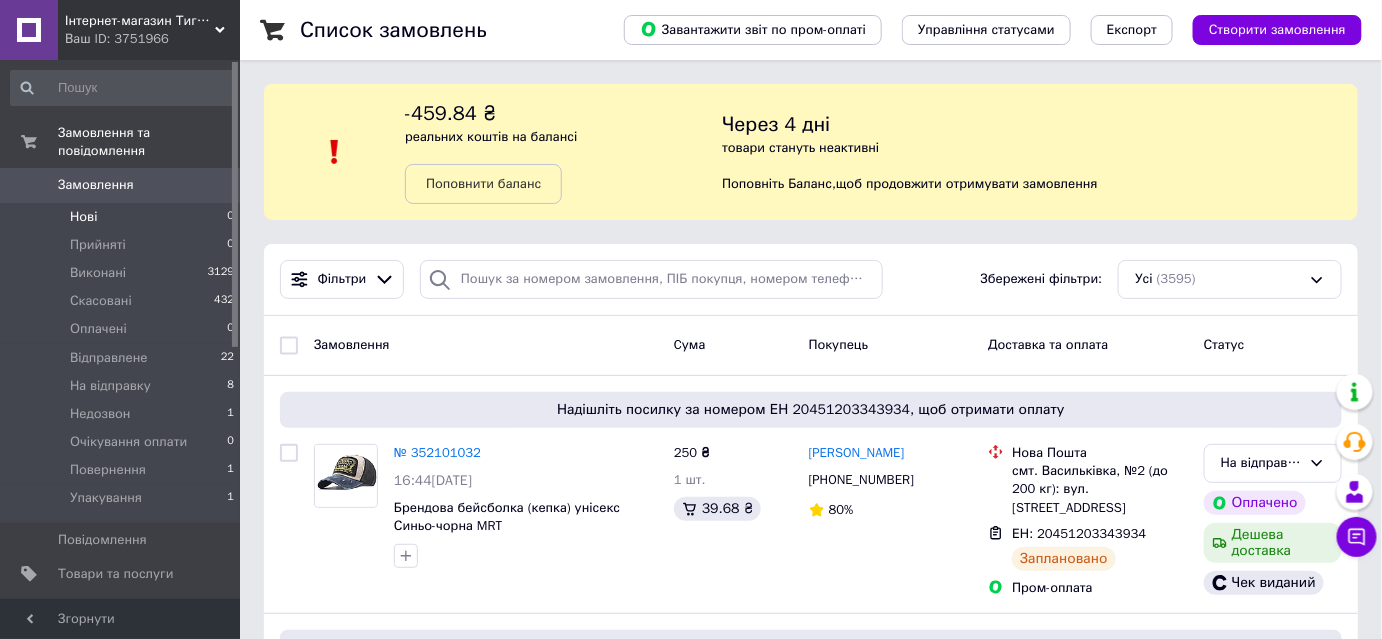 click on "Нові 0" at bounding box center [123, 217] 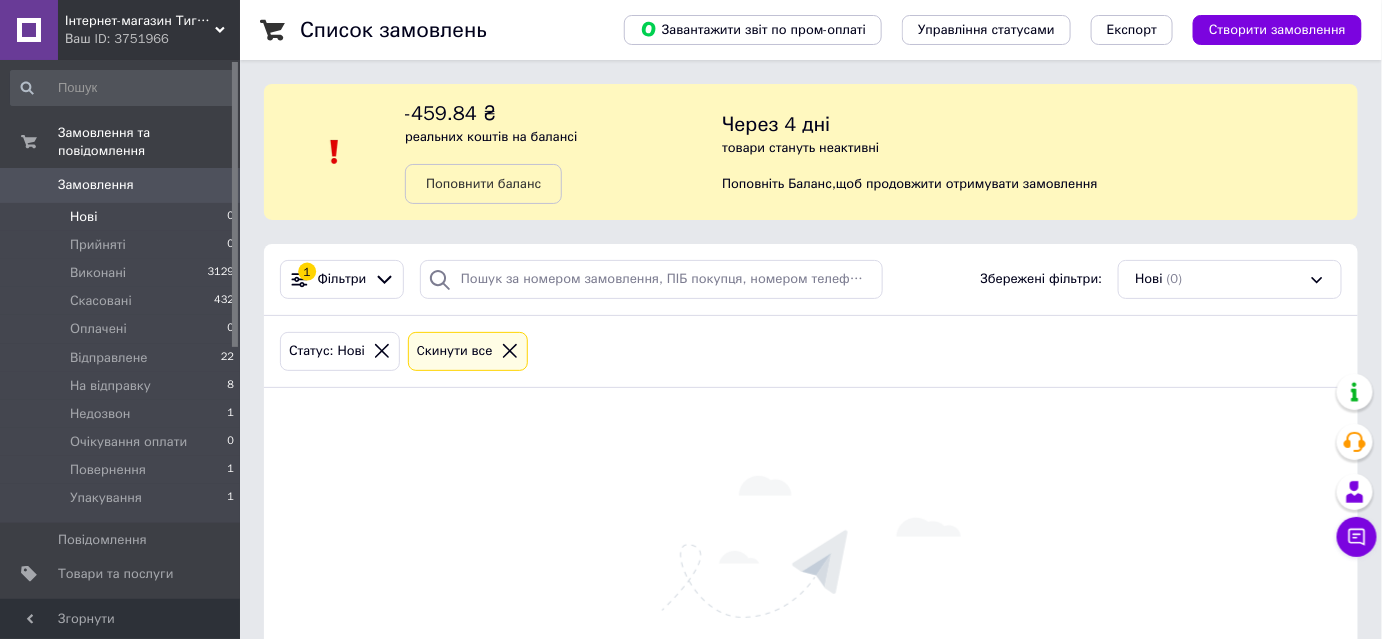 click on "Замовлення" at bounding box center [121, 185] 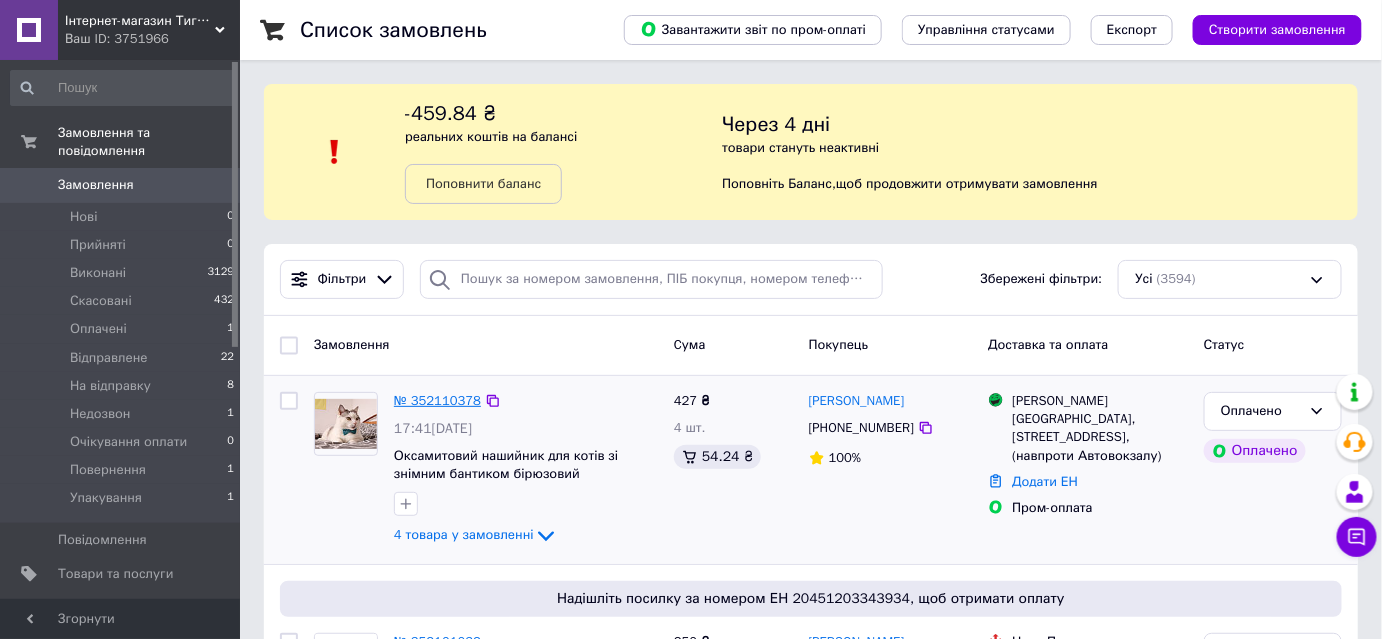 click on "№ 352110378" at bounding box center (437, 400) 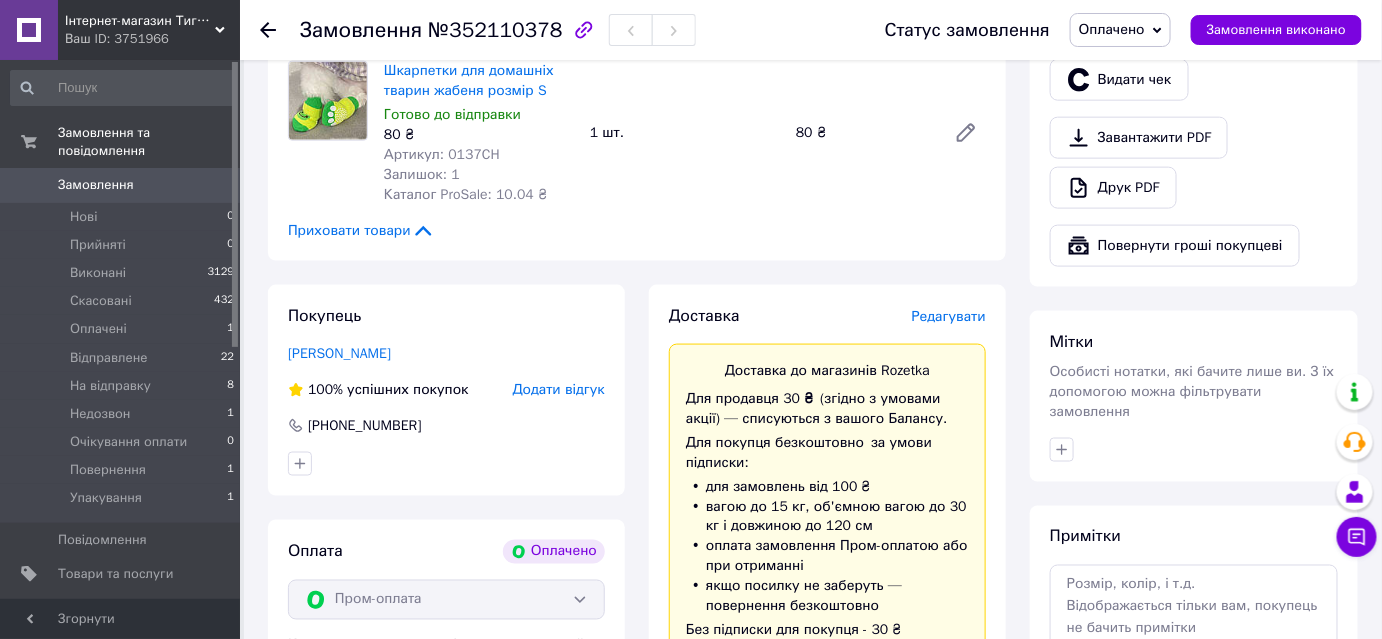 scroll, scrollTop: 848, scrollLeft: 0, axis: vertical 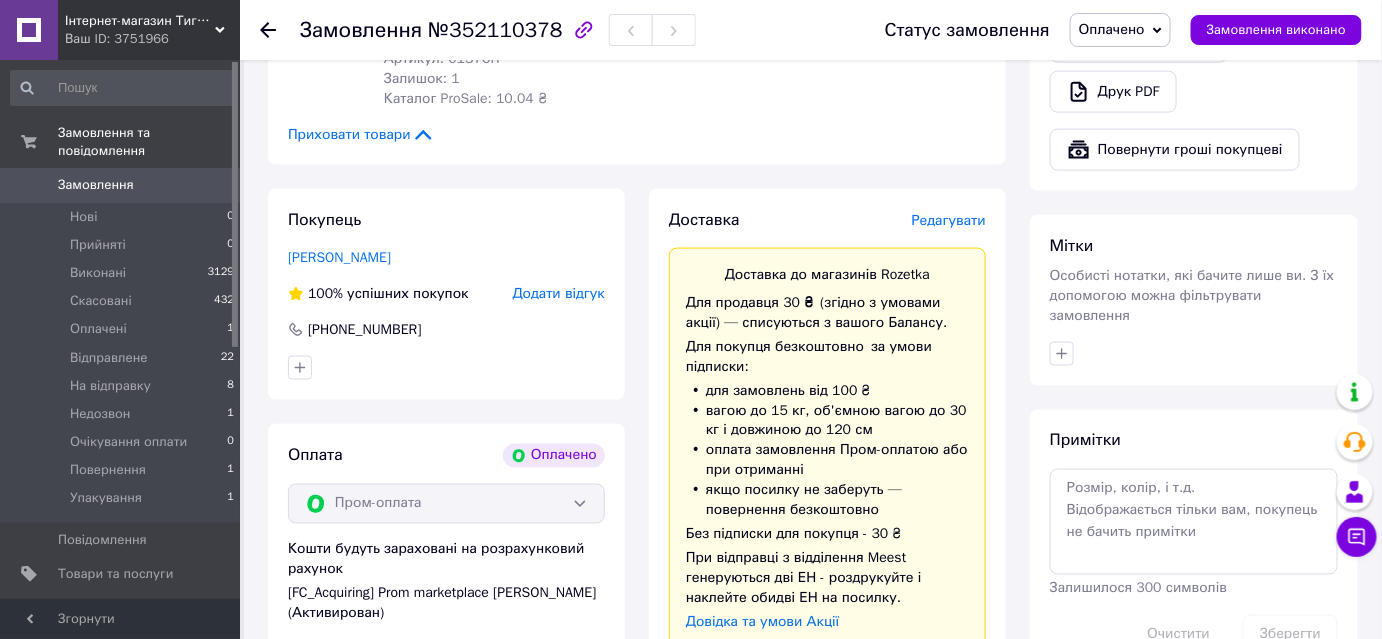 click on "Оплачено" at bounding box center (1120, 30) 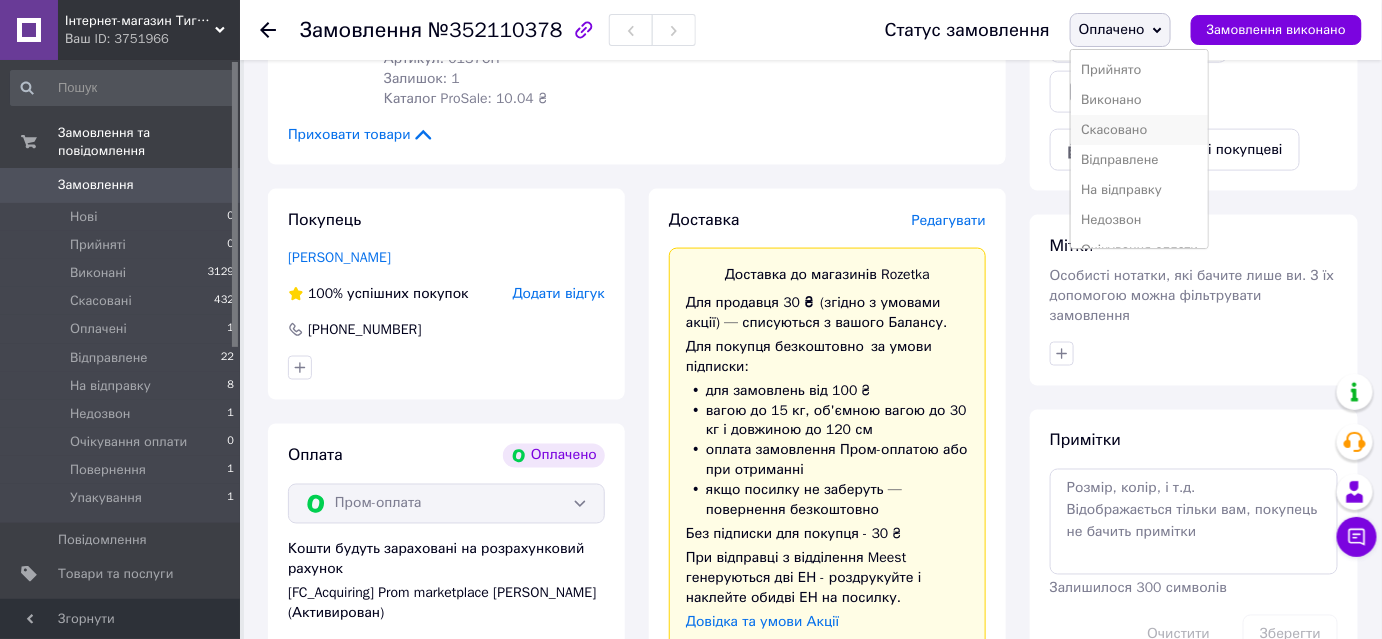 scroll, scrollTop: 81, scrollLeft: 0, axis: vertical 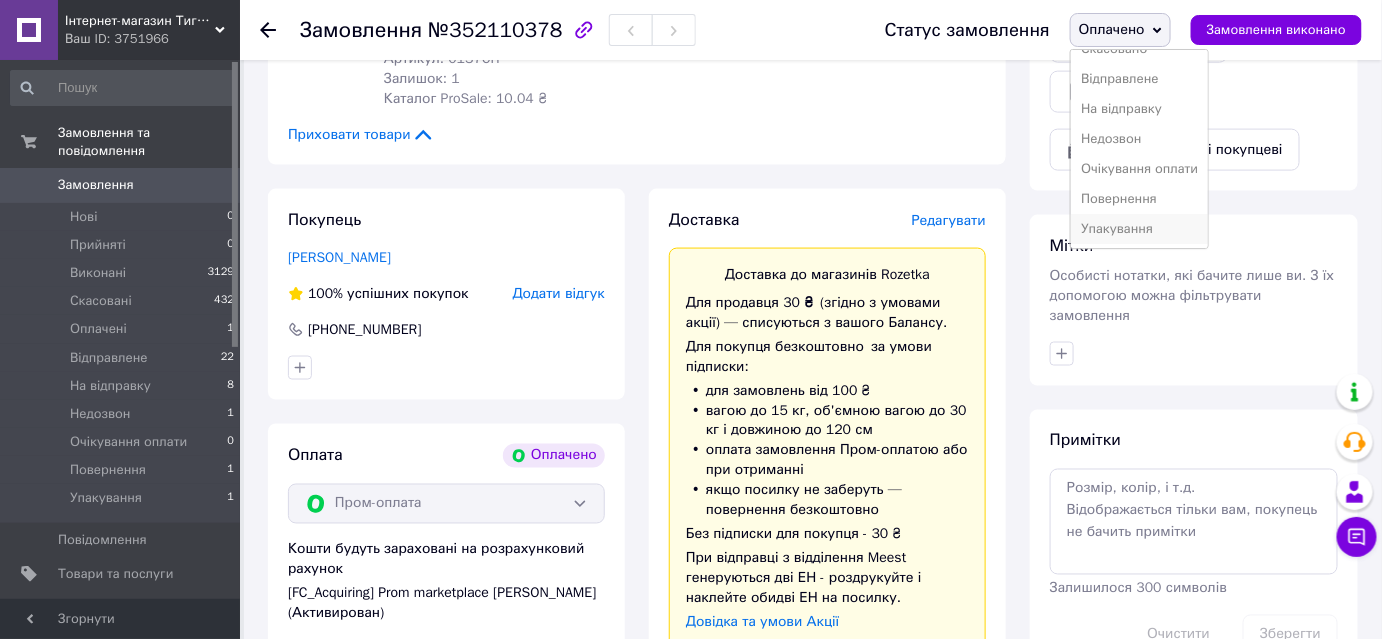 click on "Упакування" at bounding box center [1139, 229] 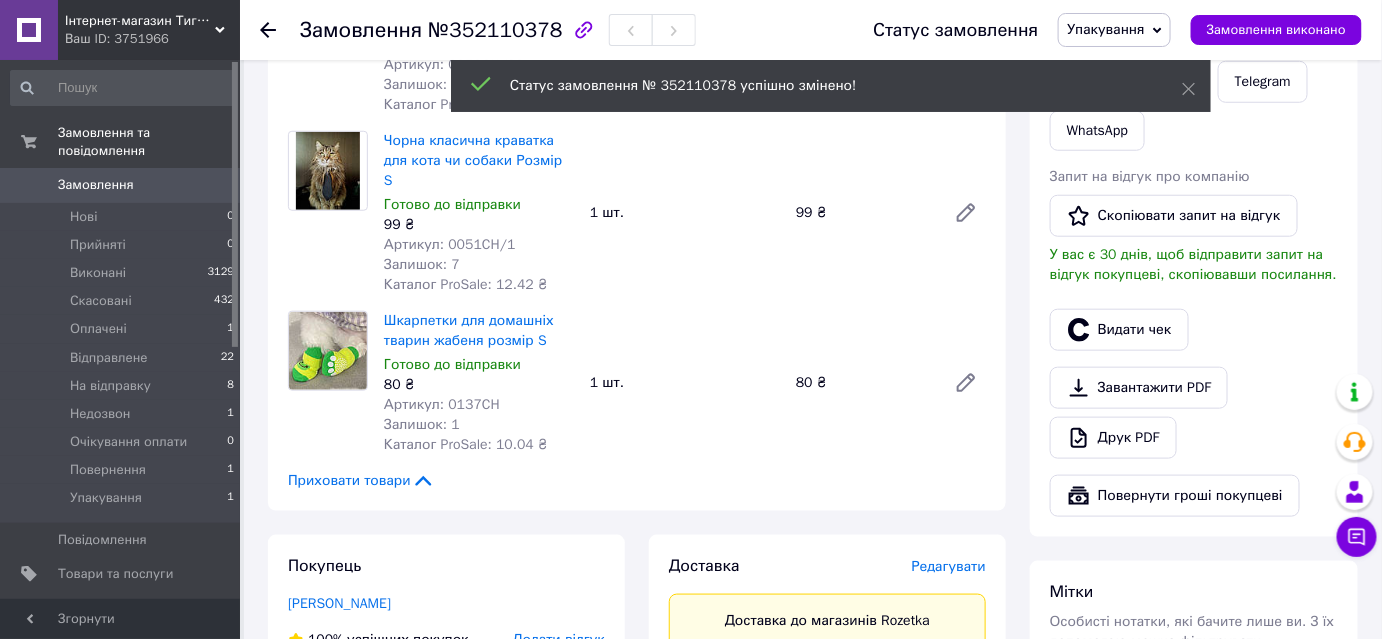 scroll, scrollTop: 424, scrollLeft: 0, axis: vertical 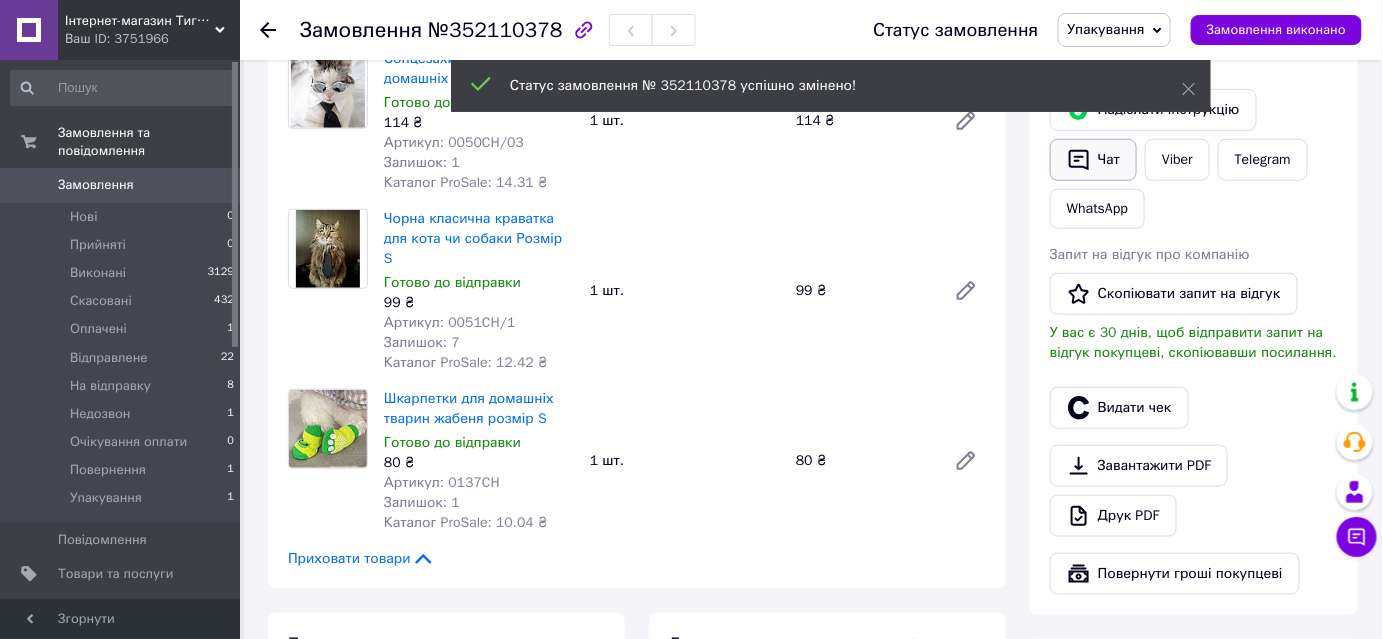 click on "Чат" at bounding box center [1093, 160] 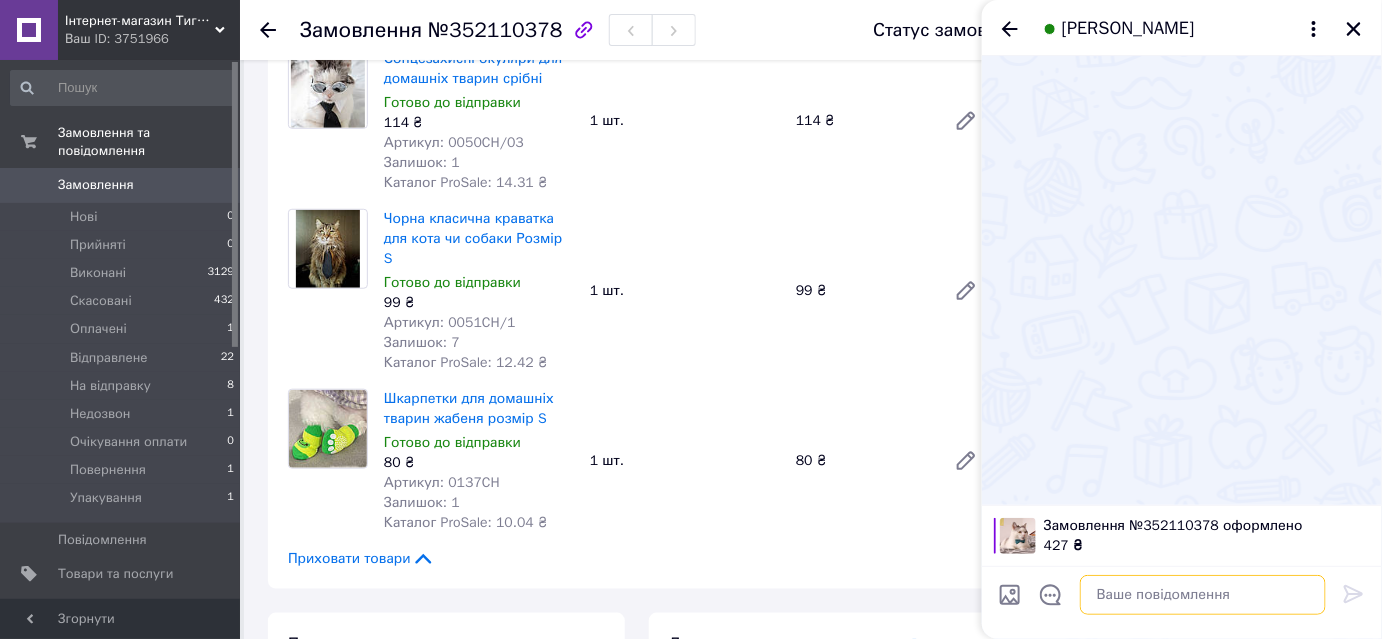 click at bounding box center [1203, 595] 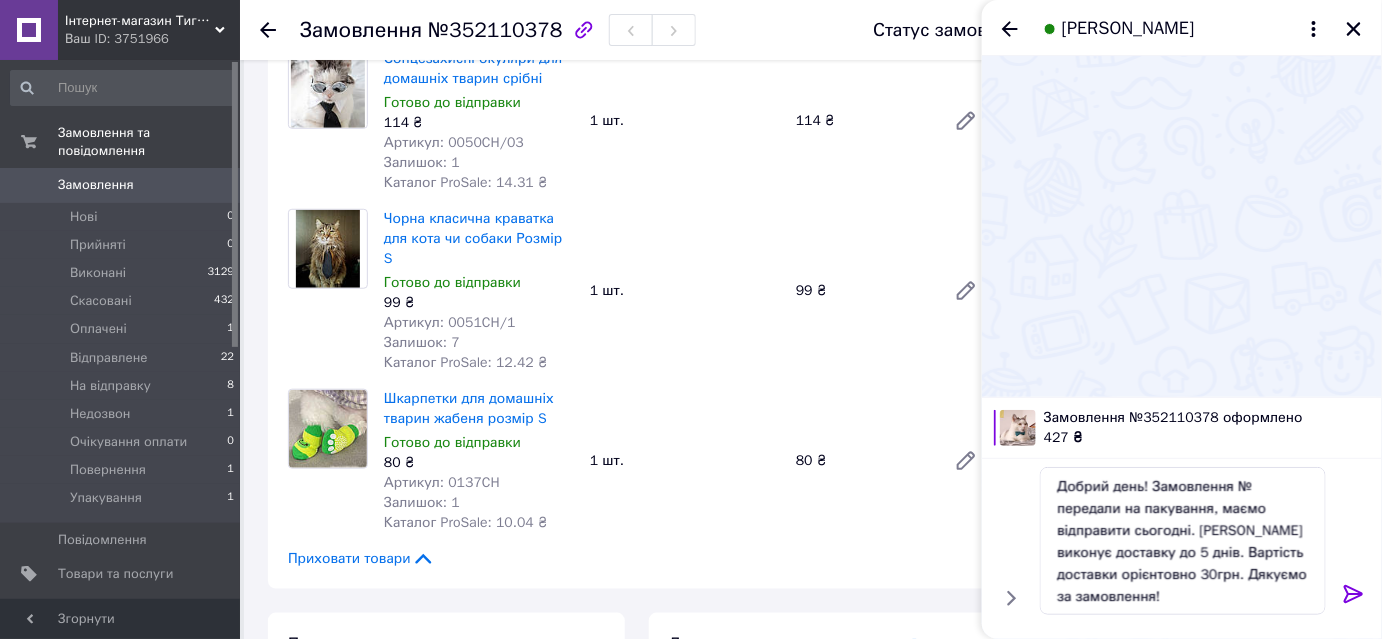 click on "№352110378" at bounding box center (495, 30) 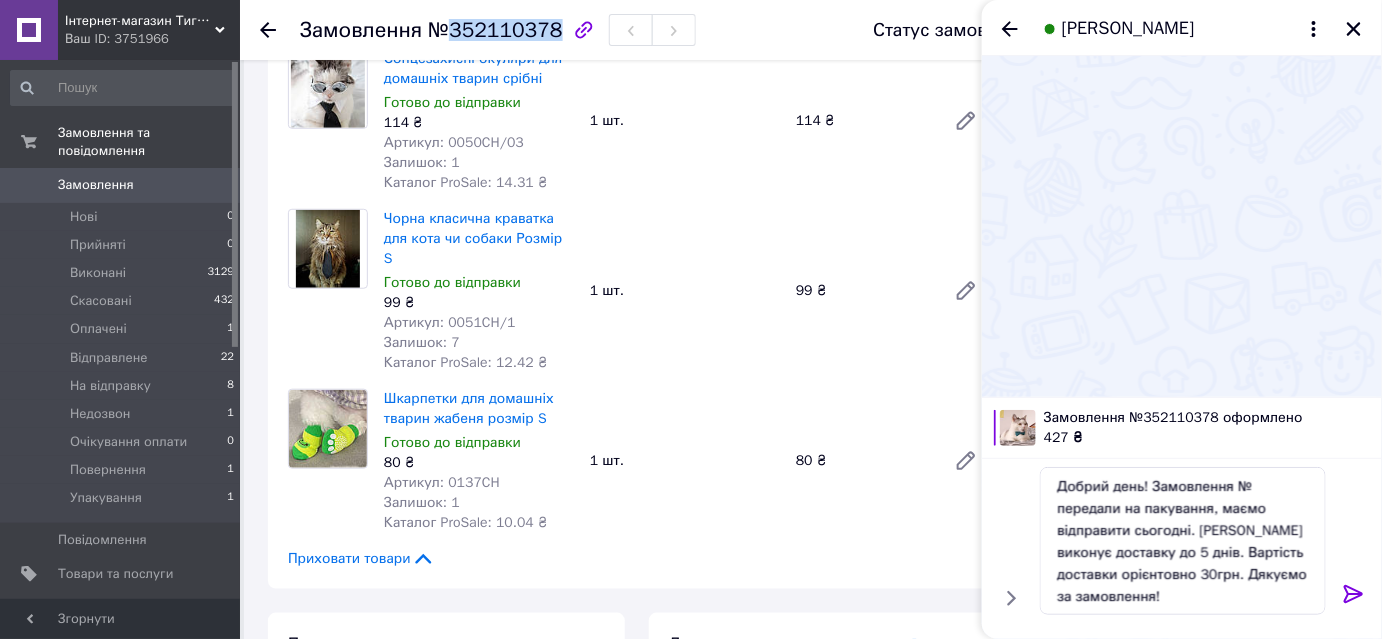 click on "№352110378" at bounding box center [495, 30] 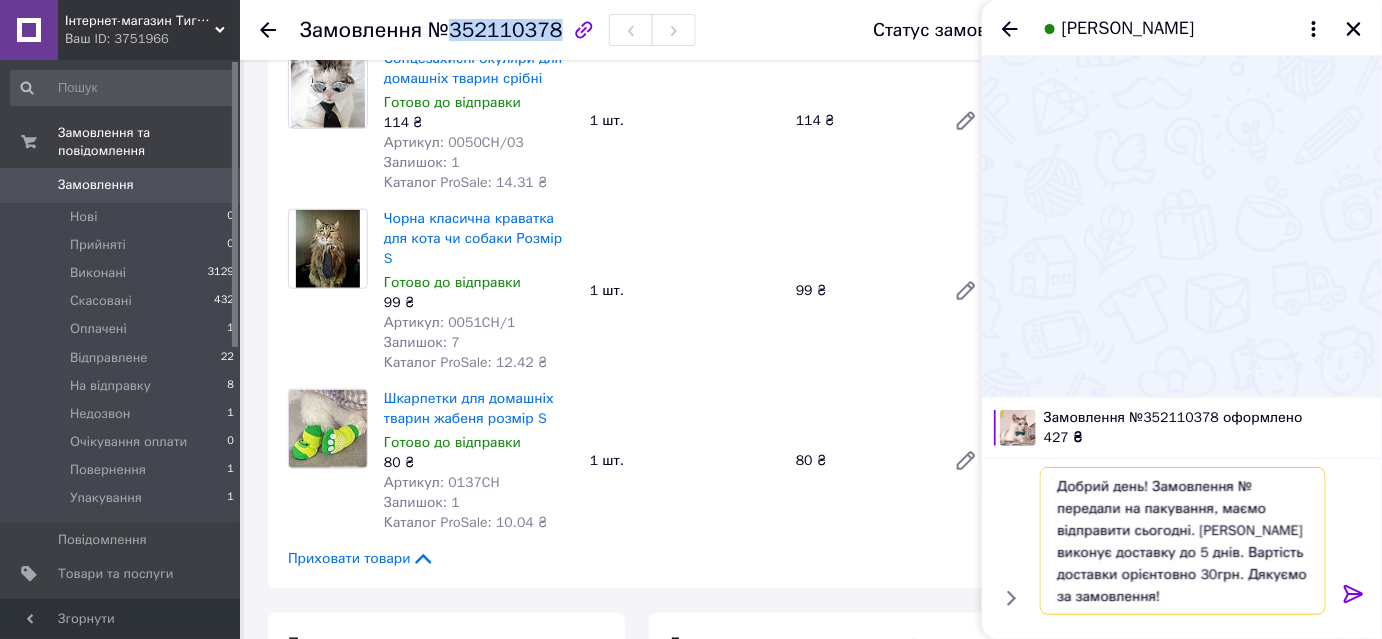 click on "Добрий день! Замовлення № передали на пакування, маємо відправити сьогодні. [PERSON_NAME] виконує доставку до 5 днів. Вартість доставки орієнтовно 30грн. Дякуємо за замовлення!" at bounding box center (1183, 541) 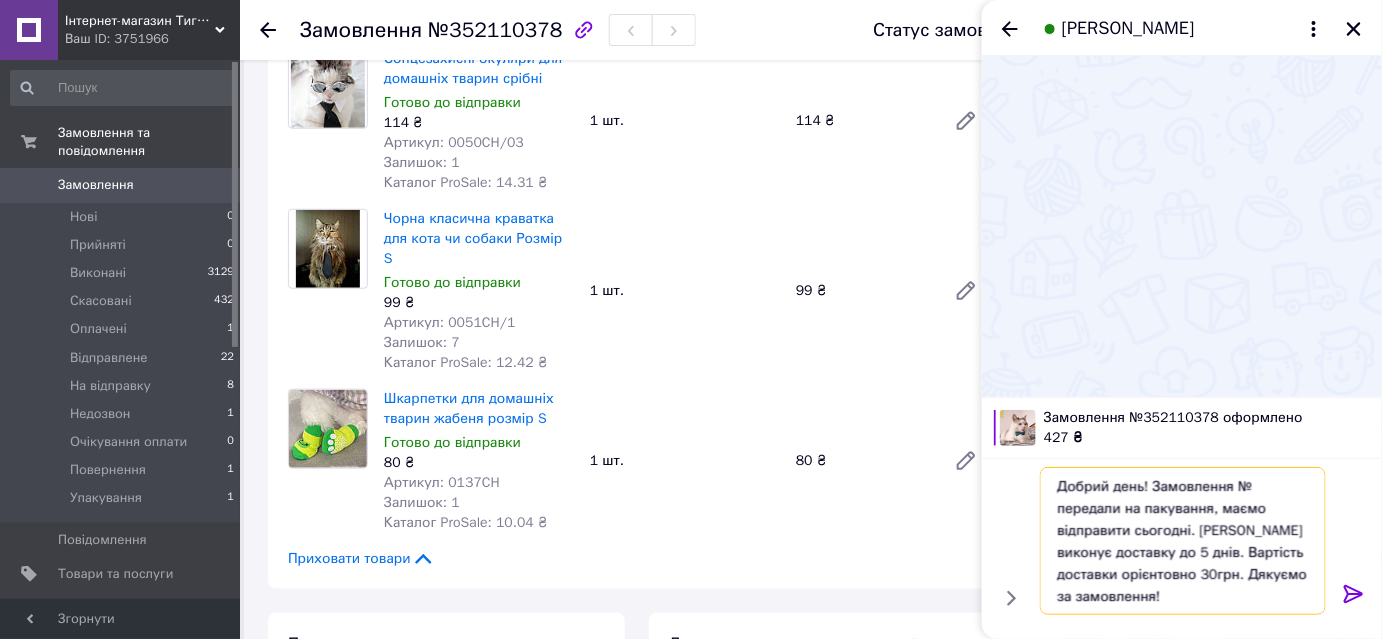 paste on "352110378" 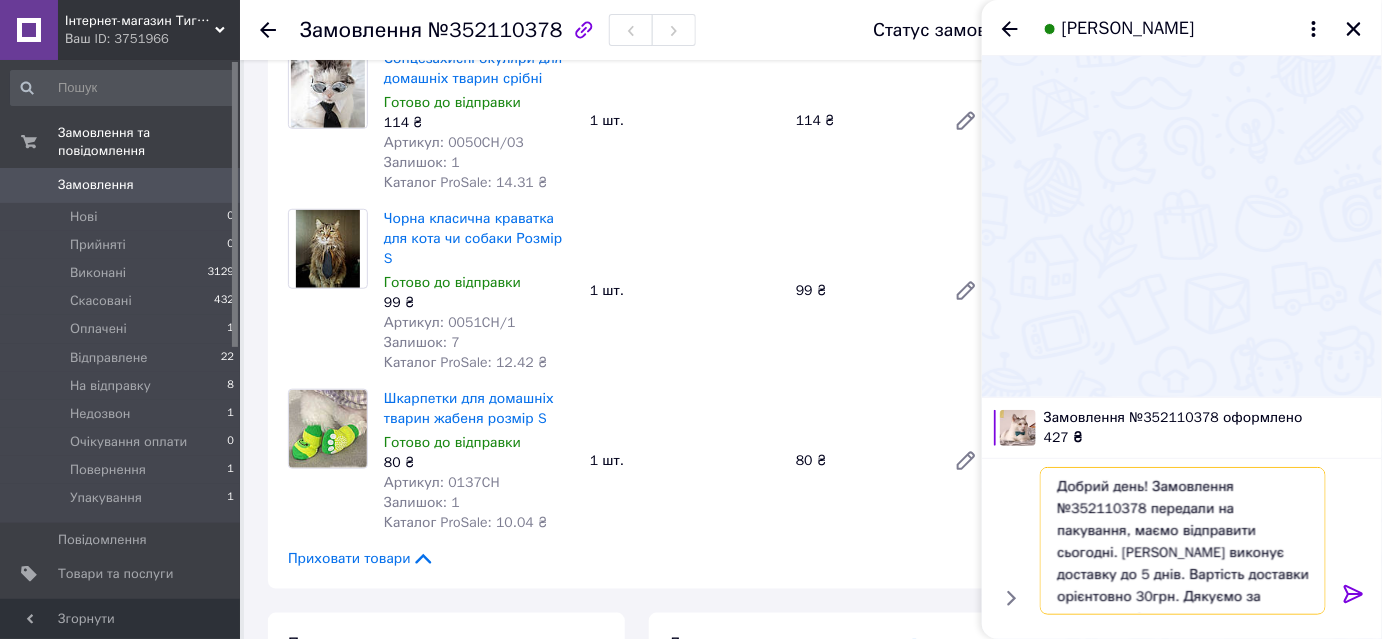 drag, startPoint x: 1231, startPoint y: 532, endPoint x: 1176, endPoint y: 535, distance: 55.081757 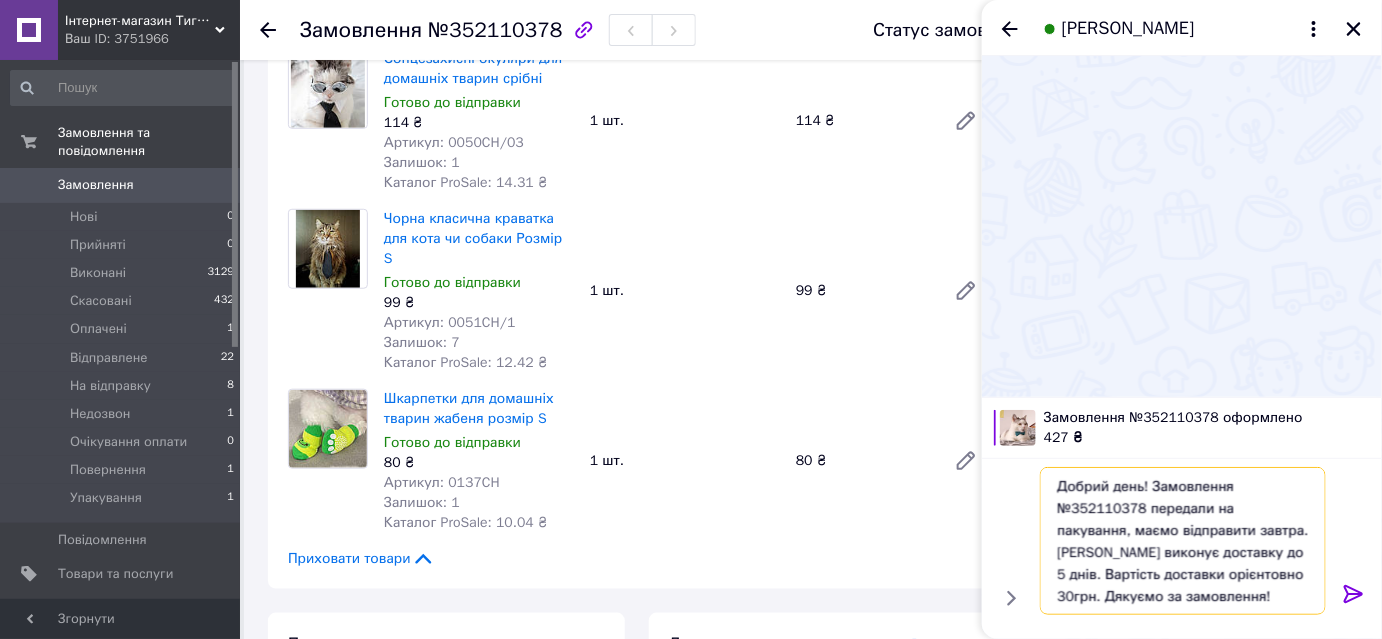 type on "Добрий день! Замовлення №352110378 передали на пакування, маємо відправити завтра. [PERSON_NAME] виконує доставку до 5 днів. Вартість доставки орієнтовно 30грн. Дякуємо за замовлення!" 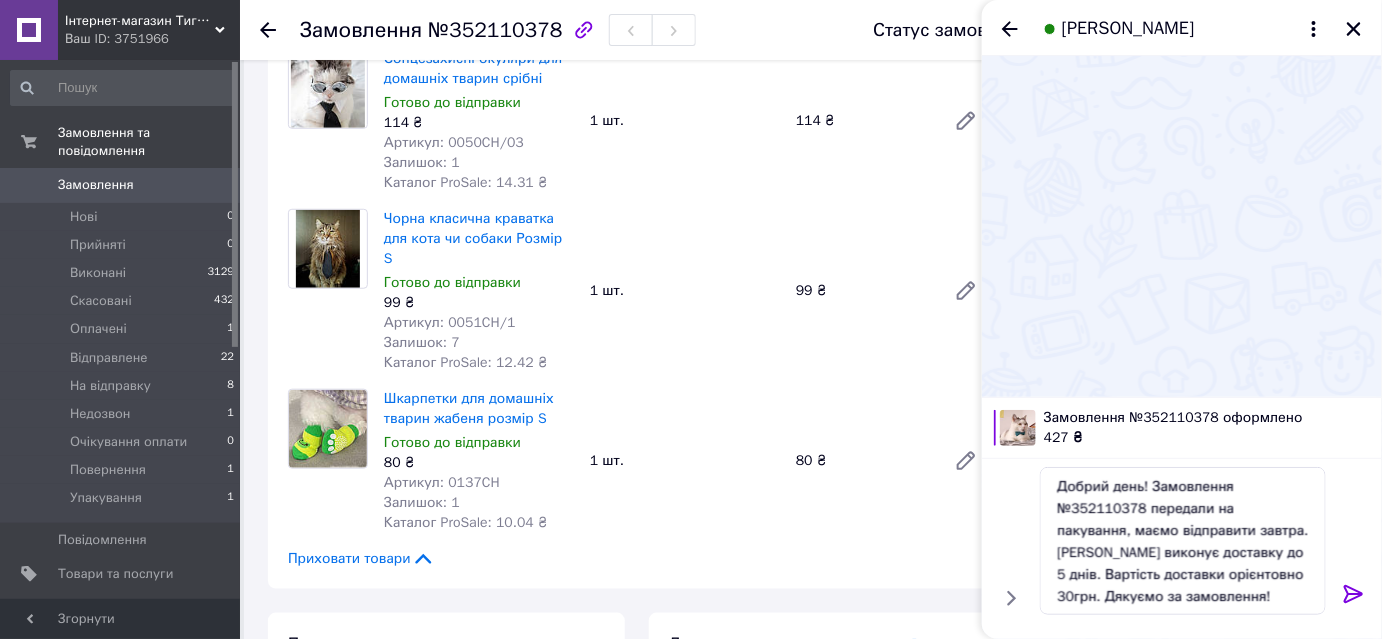 click 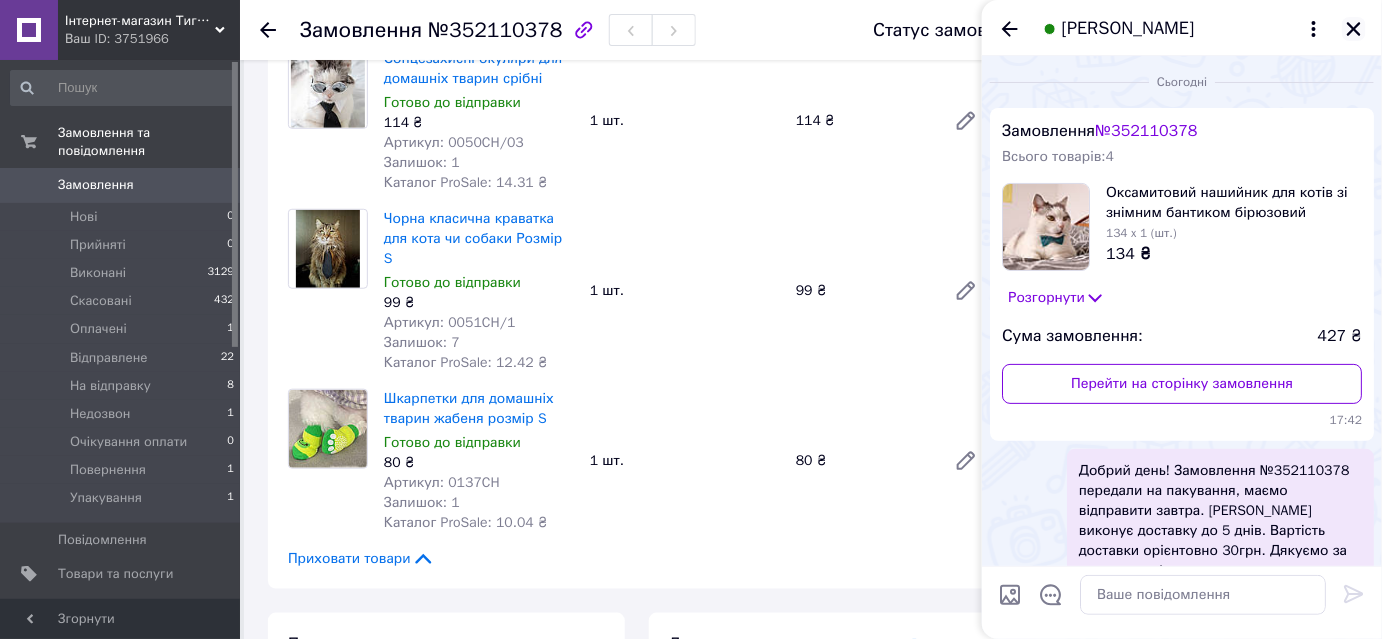 click at bounding box center [1354, 29] 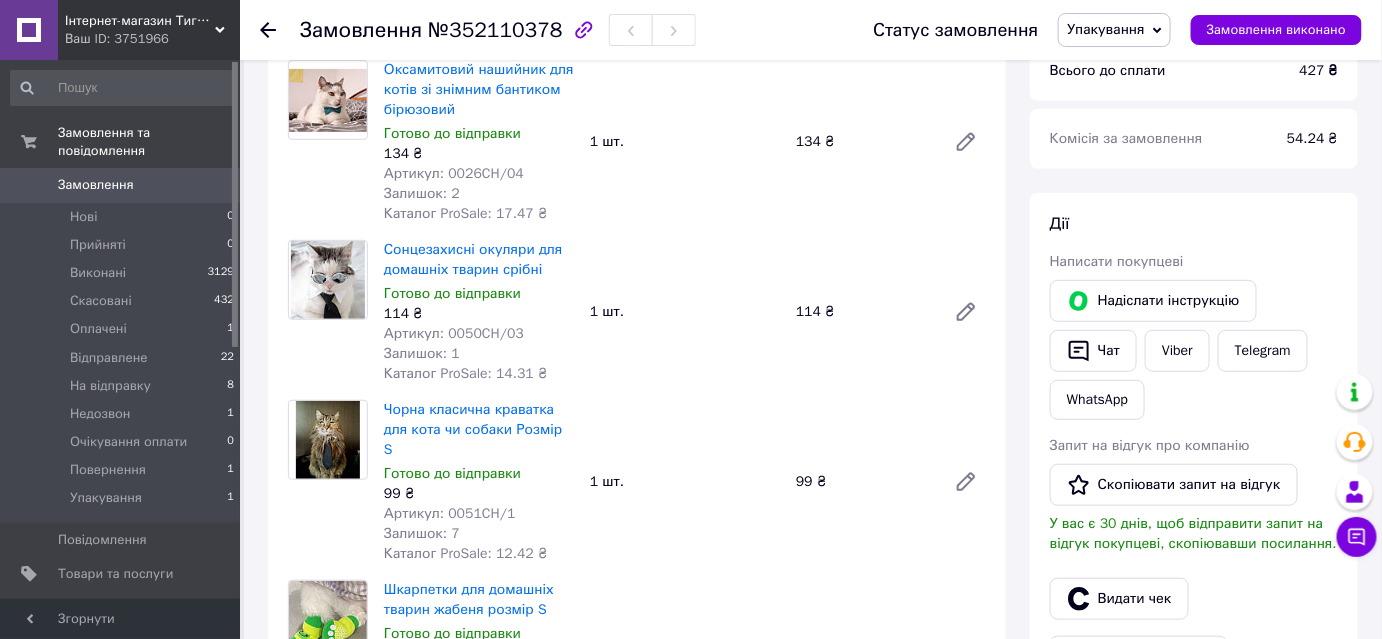 scroll, scrollTop: 212, scrollLeft: 0, axis: vertical 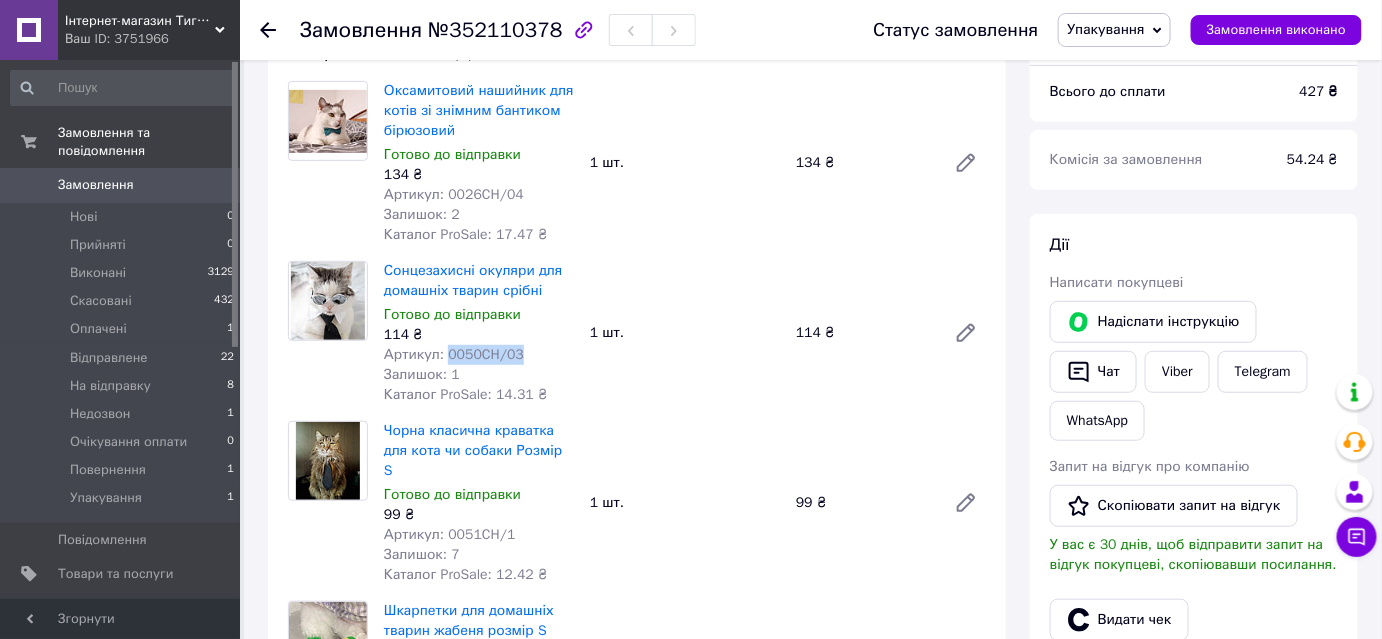 drag, startPoint x: 445, startPoint y: 356, endPoint x: 517, endPoint y: 354, distance: 72.02777 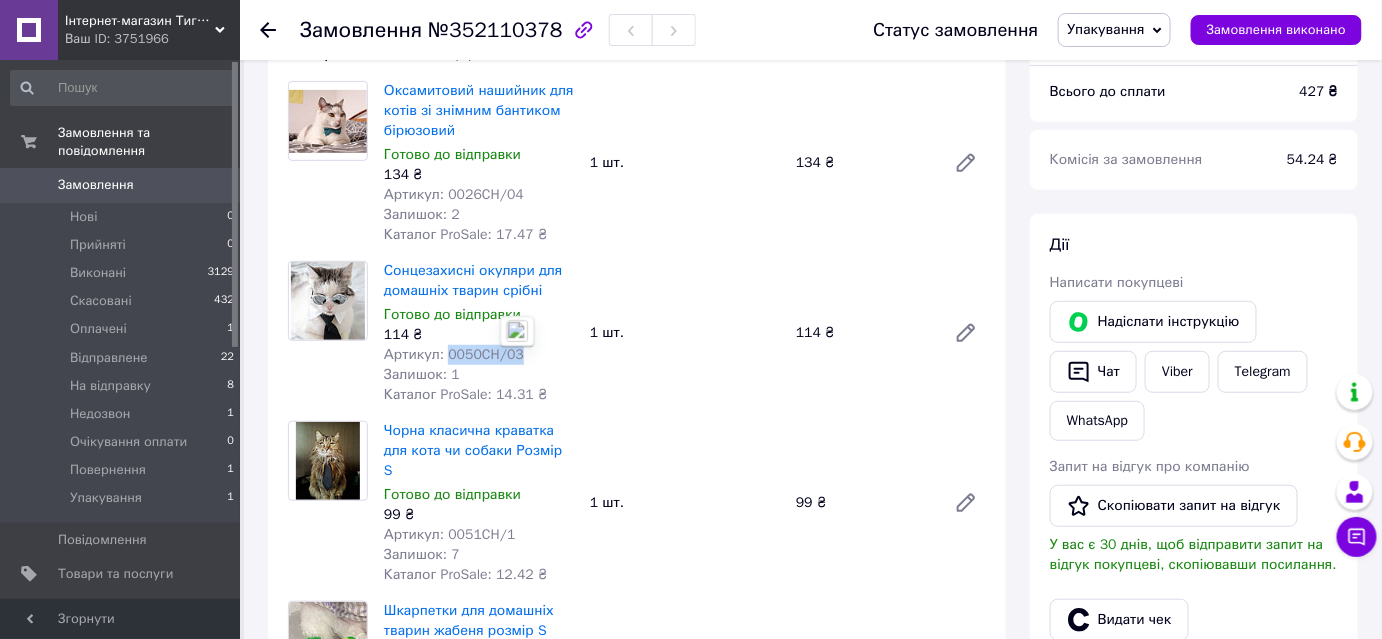 copy on "0050CH/03" 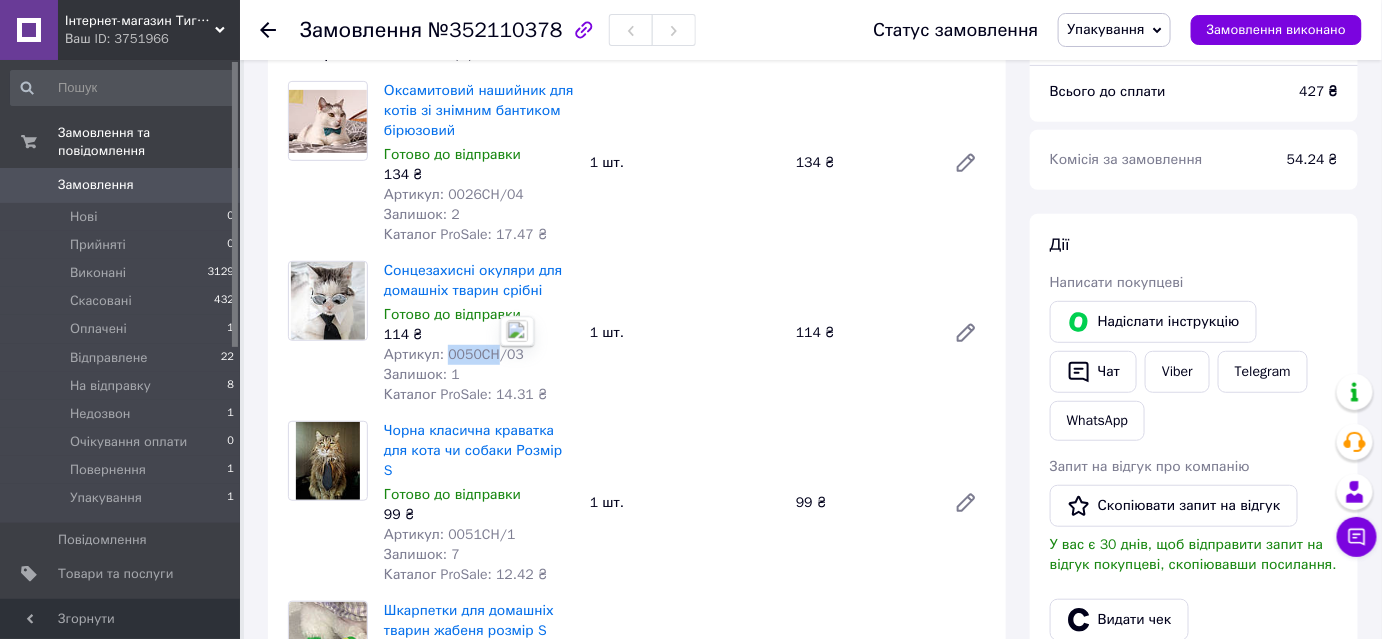 click on "Артикул: 0050CH/03" at bounding box center (454, 354) 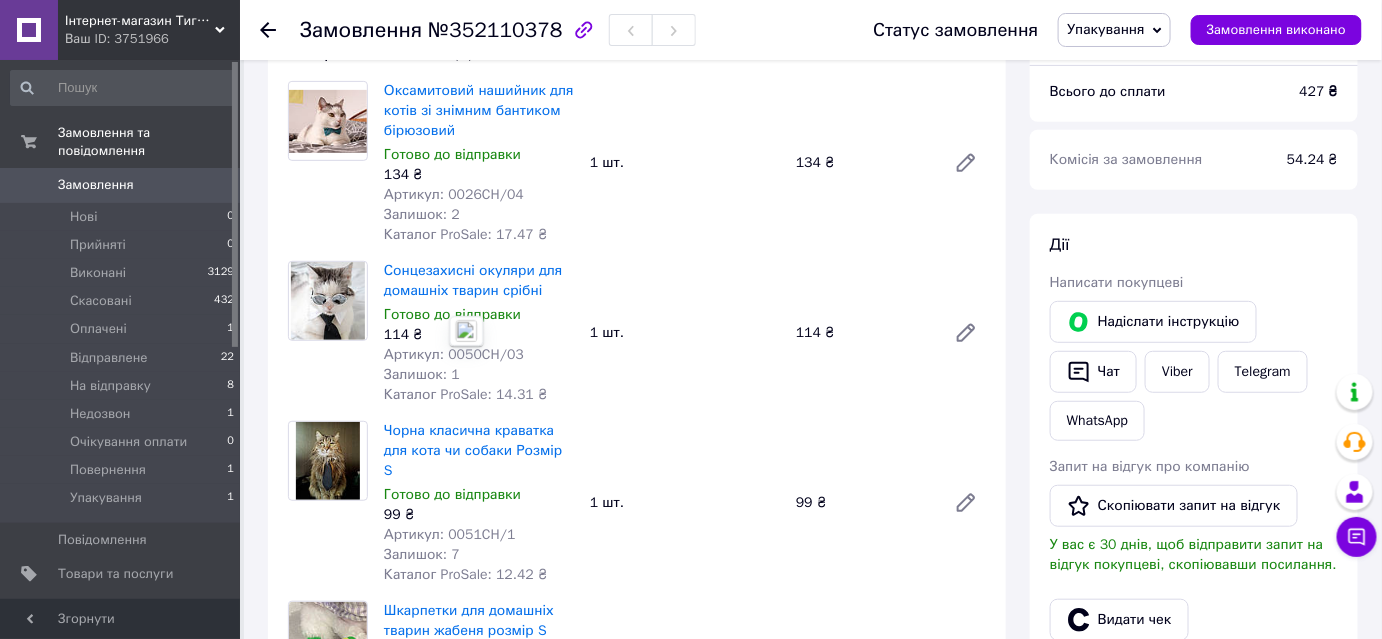 click on "Сонцезахисні окуляри для домашніх тварин срібні Готово до відправки 114 ₴ Артикул: 0050CH/03 Залишок: 1 Каталог ProSale: 14.31 ₴  1 шт. 114 ₴" at bounding box center (685, 333) 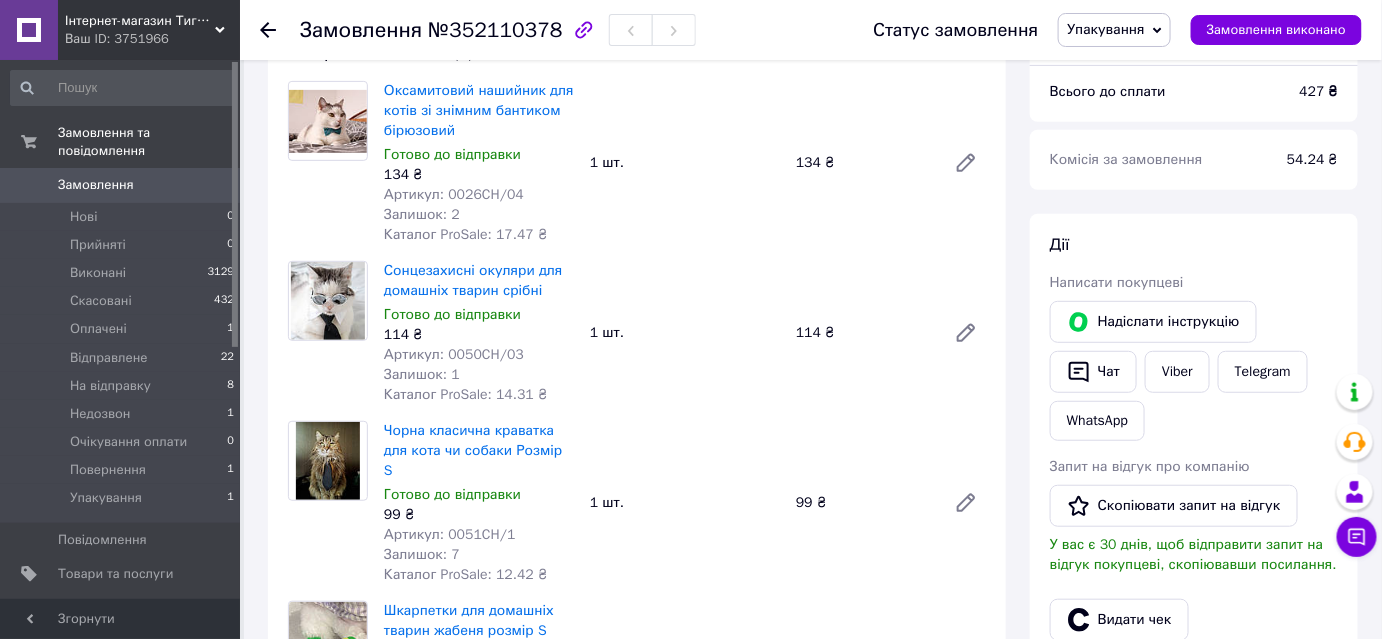 scroll, scrollTop: 0, scrollLeft: 0, axis: both 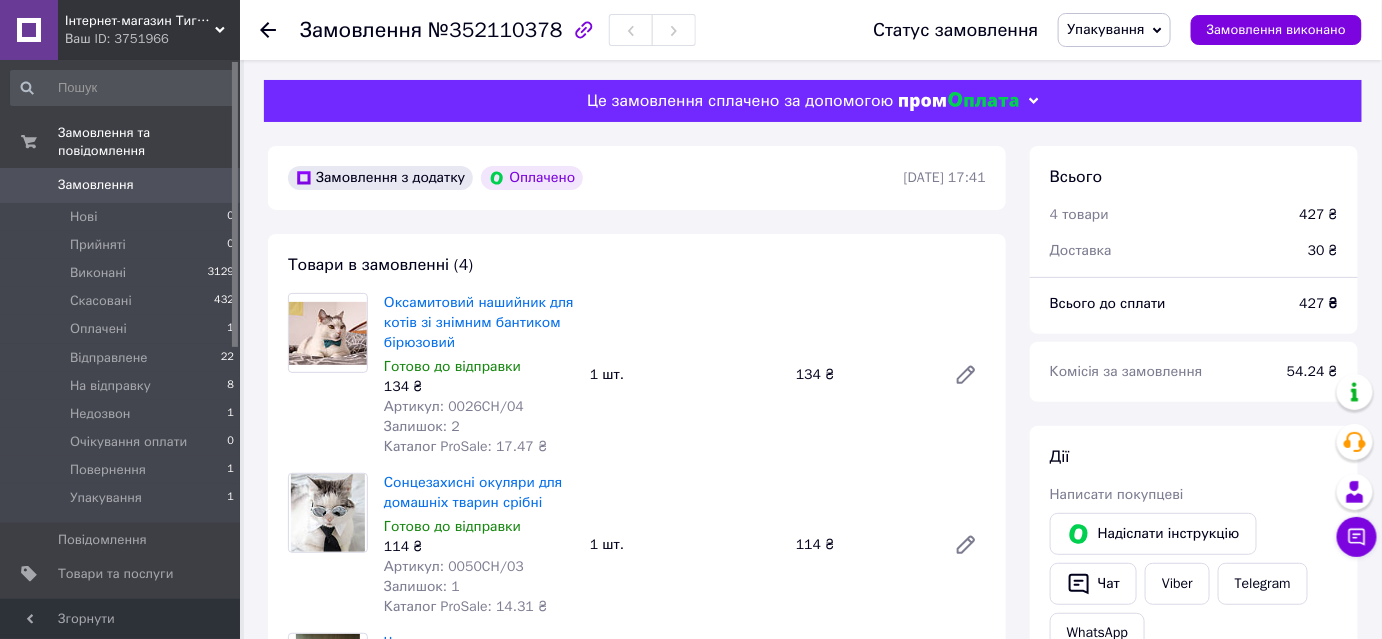 click on "Товари в замовленні (4) Оксамитовий нашийник для котів зі знімним бантиком бірюзовий Готово до відправки 134 ₴ Артикул: 0026CH/04 Залишок: 2 Каталог ProSale: 17.47 ₴  1 шт. 134 ₴ Сонцезахисні окуляри для домашніх тварин срібні Готово до відправки 114 ₴ Артикул: 0050CH/03 Залишок: 1 Каталог ProSale: 14.31 ₴  1 шт. 114 ₴ Чорна класична краватка для кота чи собаки Розмір S Готово до відправки 99 ₴ Артикул: 0051CH/1 Залишок: 7 Каталог ProSale: 12.42 ₴  1 шт. 99 ₴ Шкарпетки для домашніх тварин жабеня розмір S Готово до відправки 80 ₴ Артикул: 0137CH Залишок: 1 Каталог ProSale: 10.04 ₴  1 шт. 80 ₴ Приховати товари" at bounding box center (637, 623) 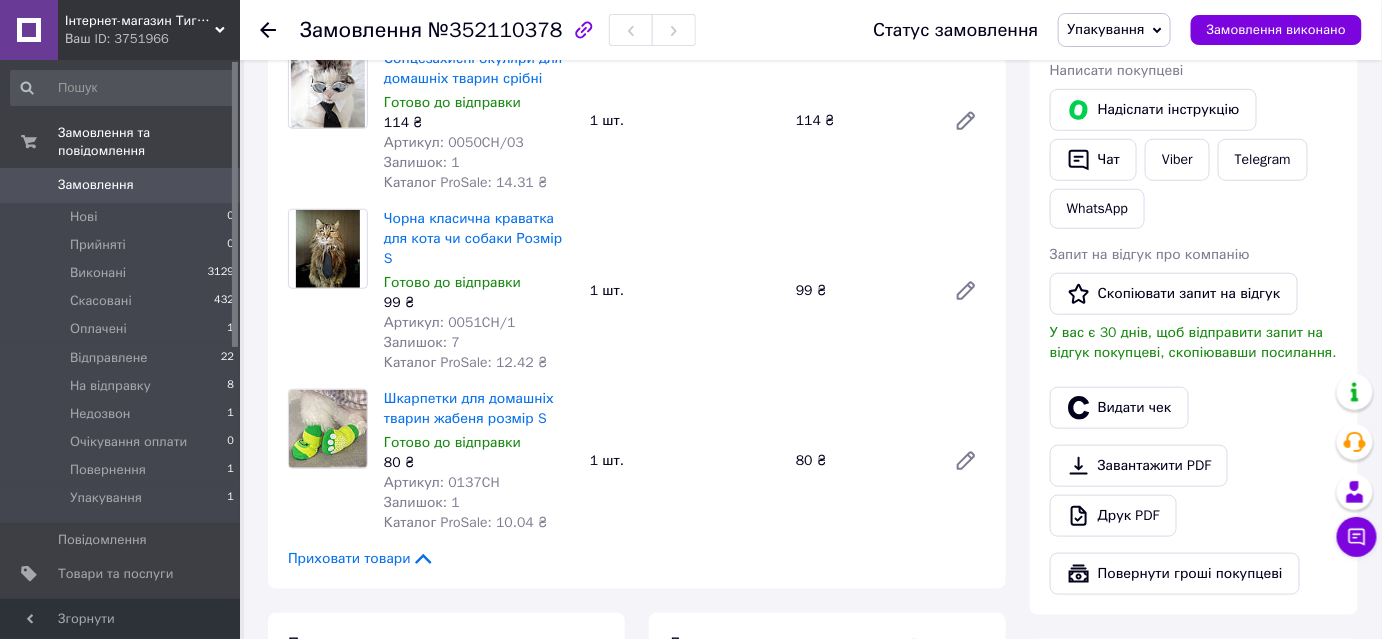 scroll, scrollTop: 0, scrollLeft: 0, axis: both 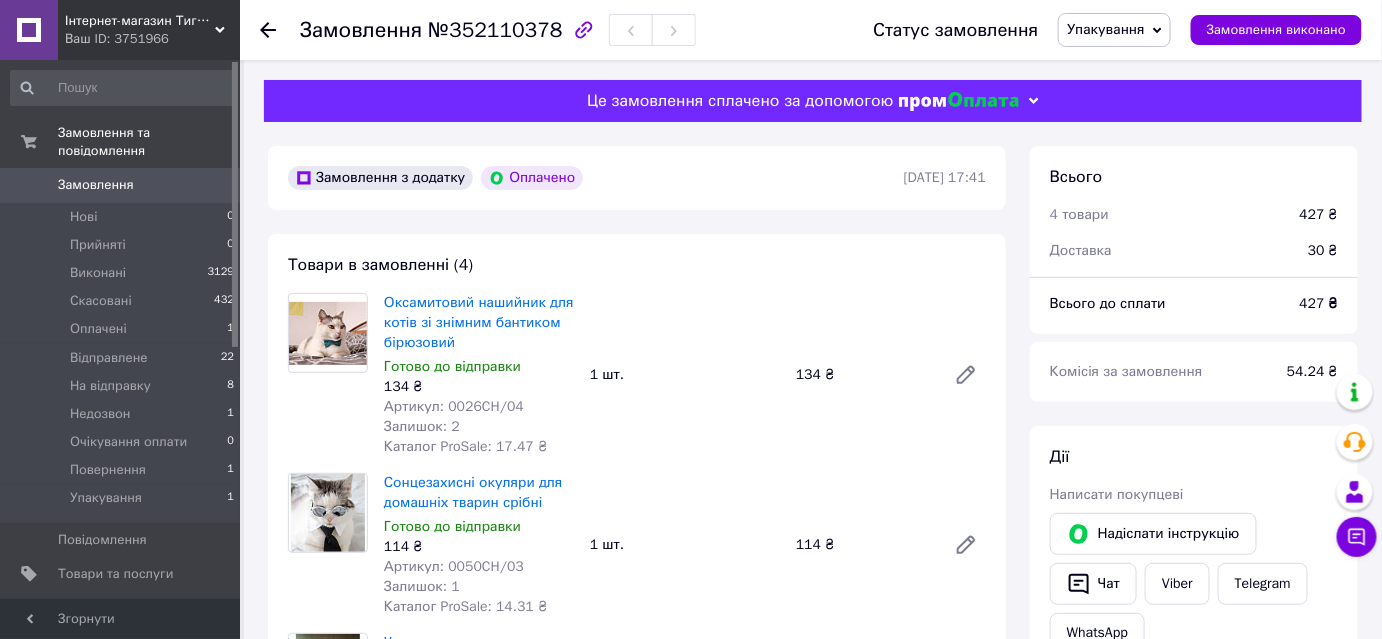 click on "№352110378" at bounding box center [495, 30] 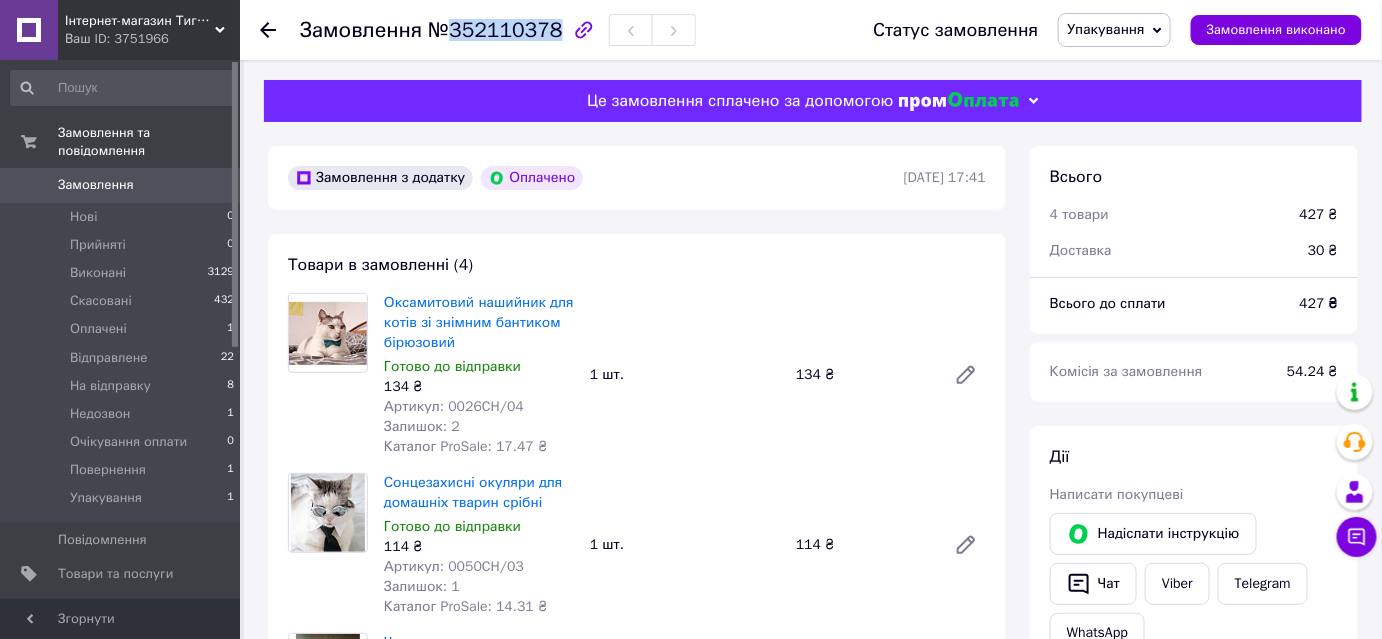 click on "№352110378" at bounding box center (495, 30) 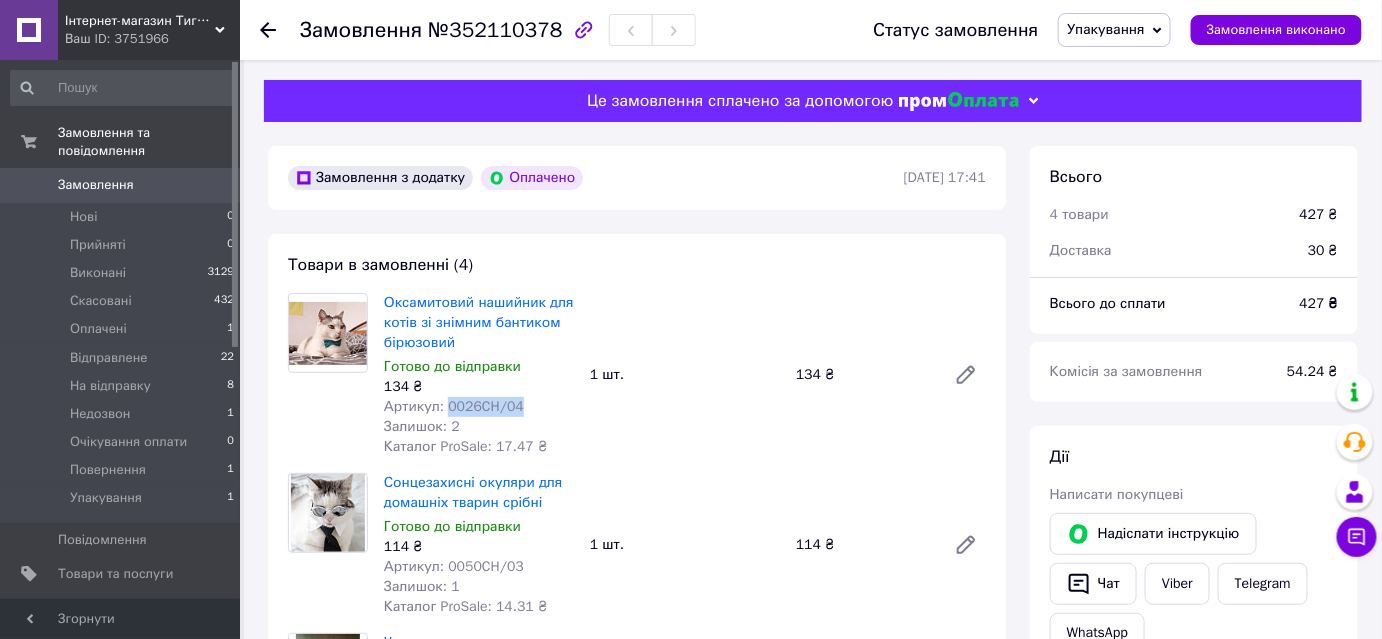 drag, startPoint x: 445, startPoint y: 406, endPoint x: 519, endPoint y: 406, distance: 74 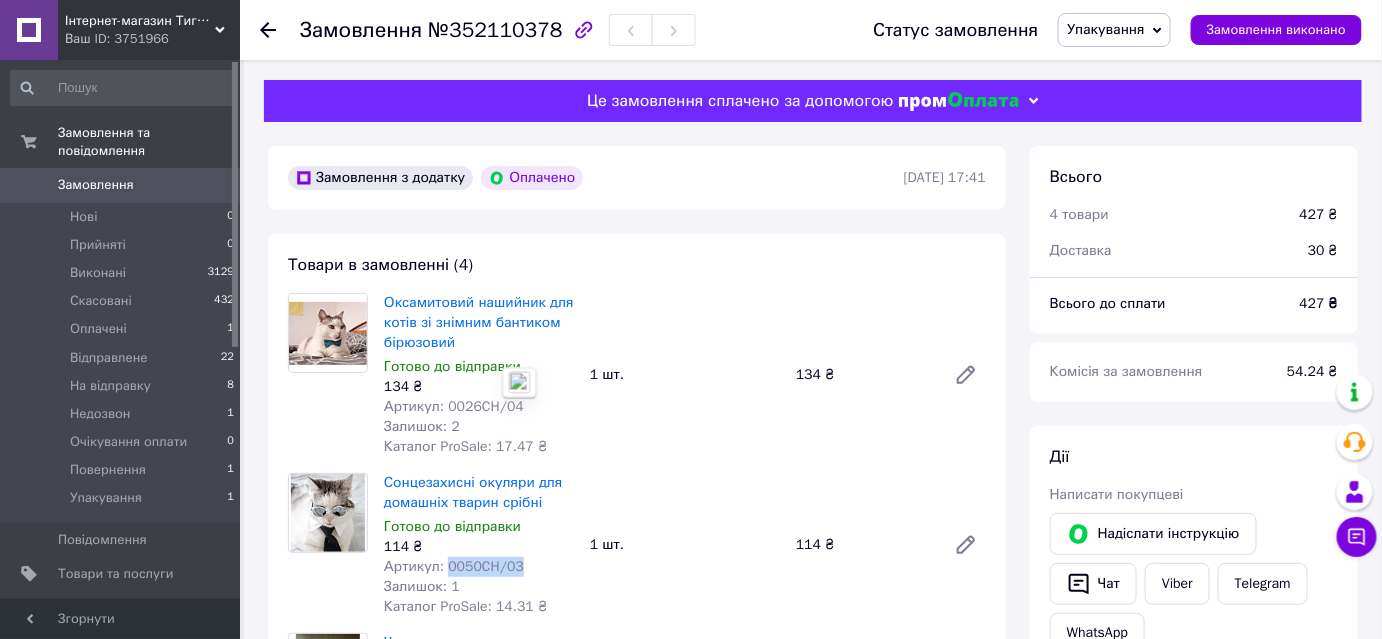 drag, startPoint x: 442, startPoint y: 566, endPoint x: 517, endPoint y: 567, distance: 75.00667 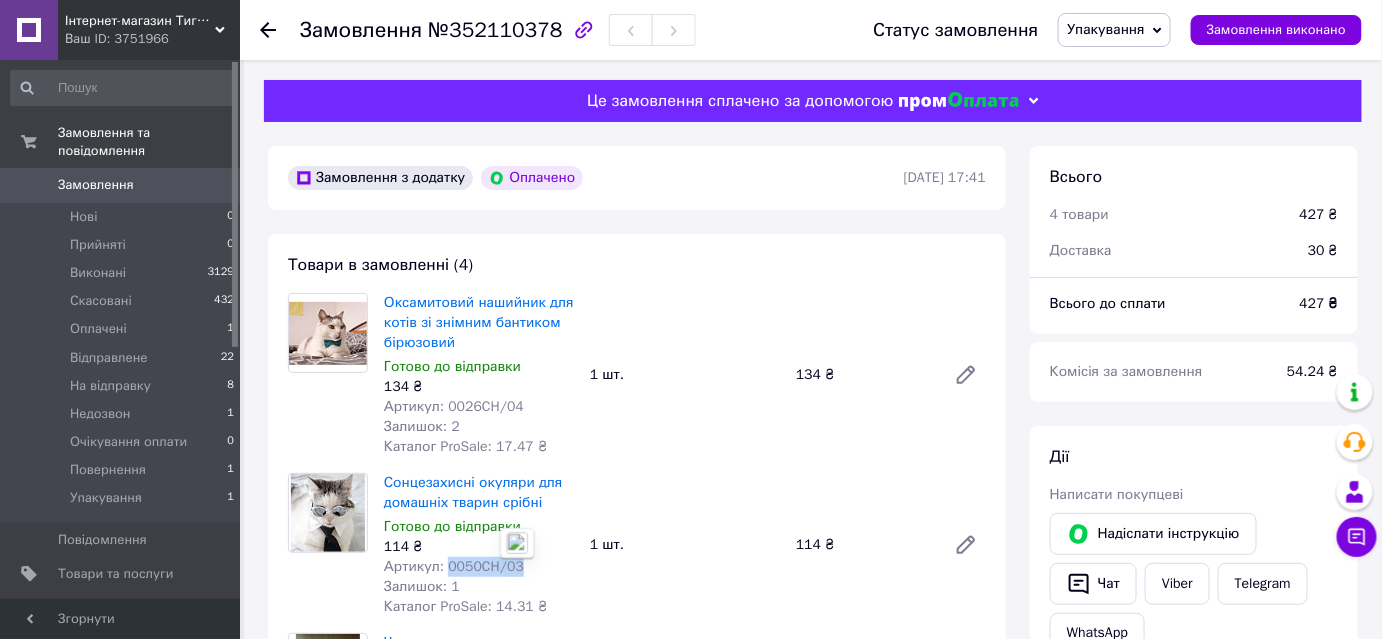 copy on "0050CH/03" 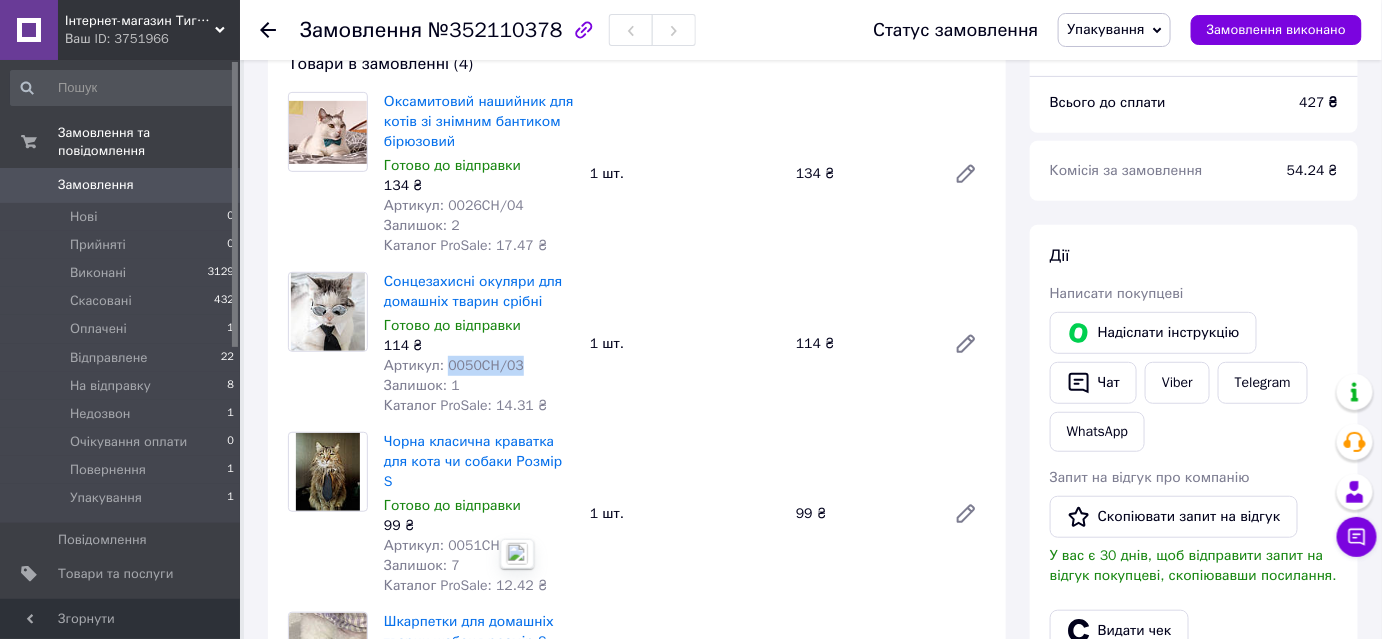 scroll, scrollTop: 212, scrollLeft: 0, axis: vertical 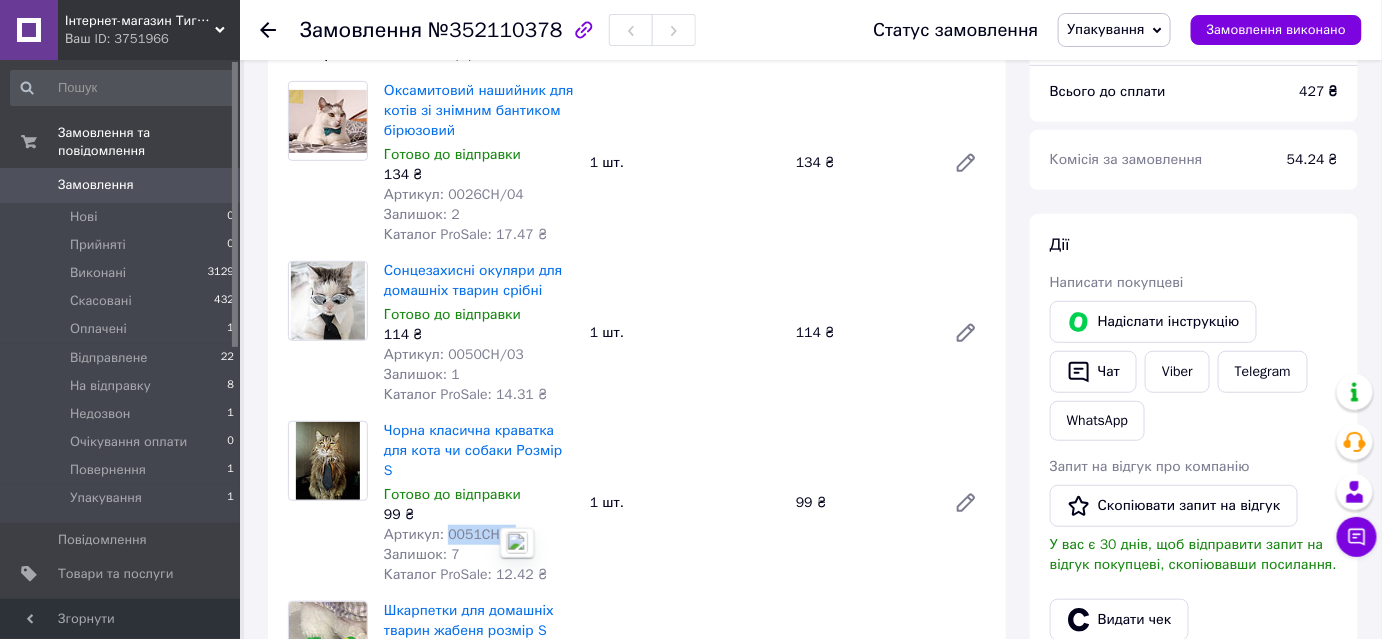 drag, startPoint x: 445, startPoint y: 510, endPoint x: 514, endPoint y: 514, distance: 69.115845 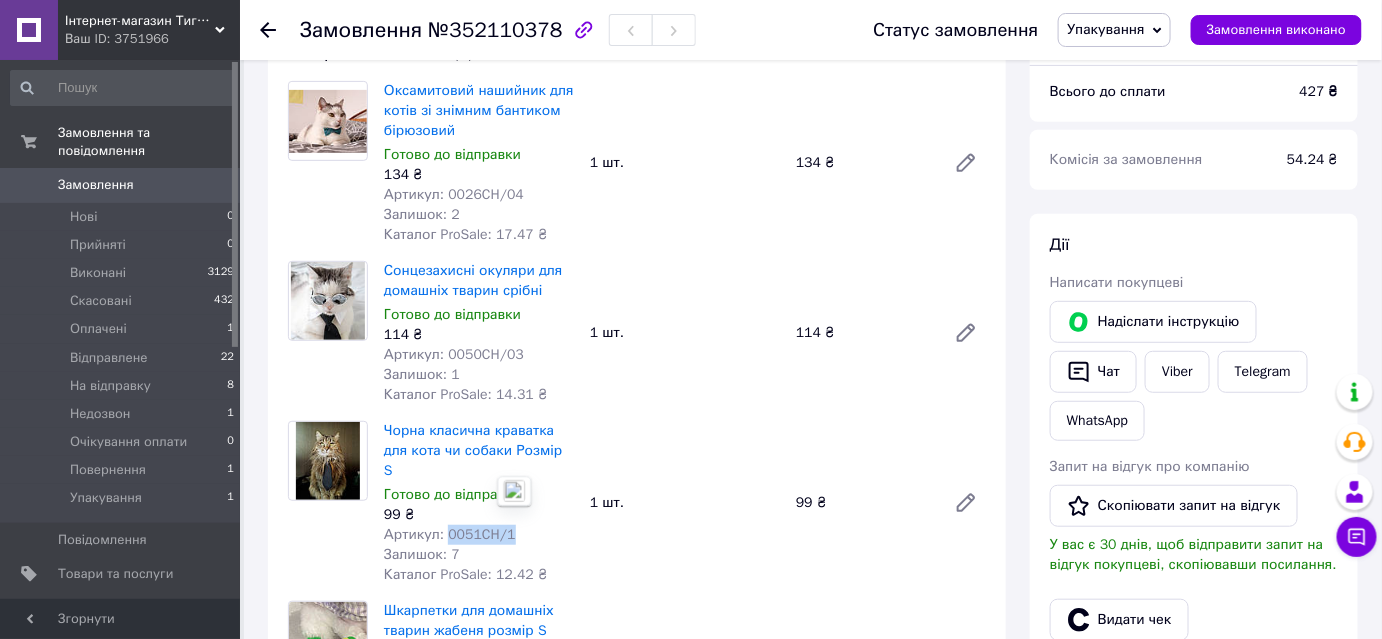 copy on "0051CH/1" 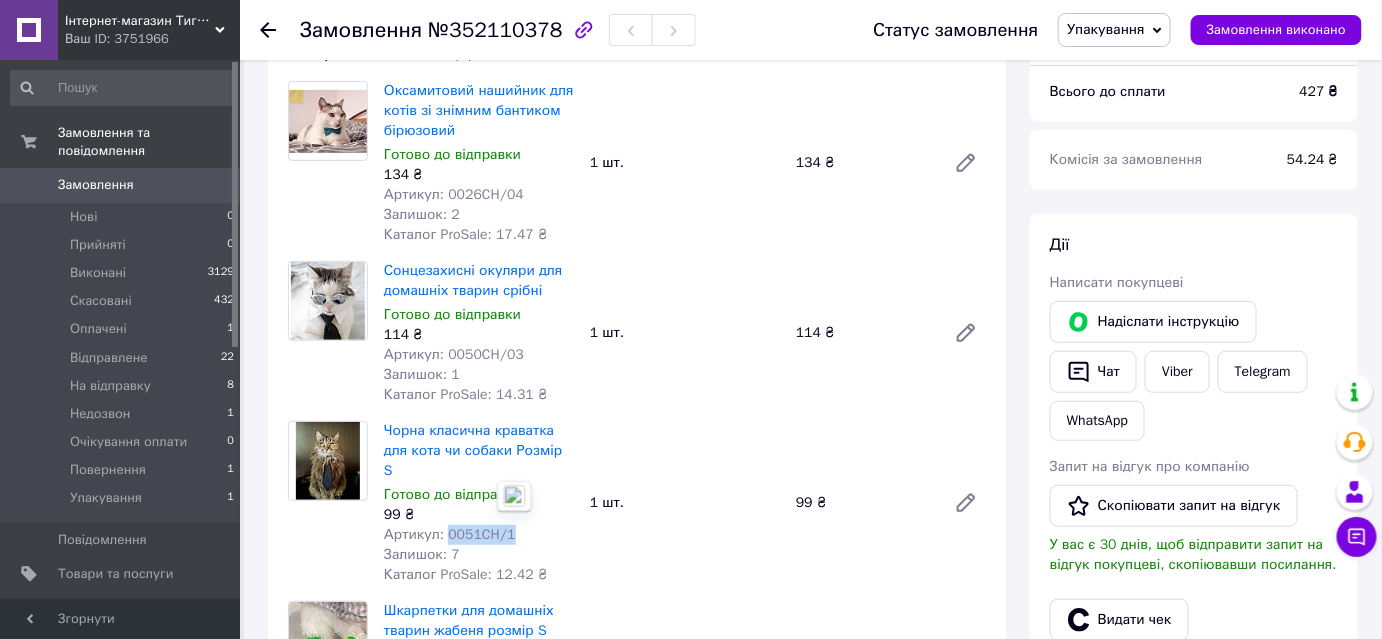 scroll, scrollTop: 424, scrollLeft: 0, axis: vertical 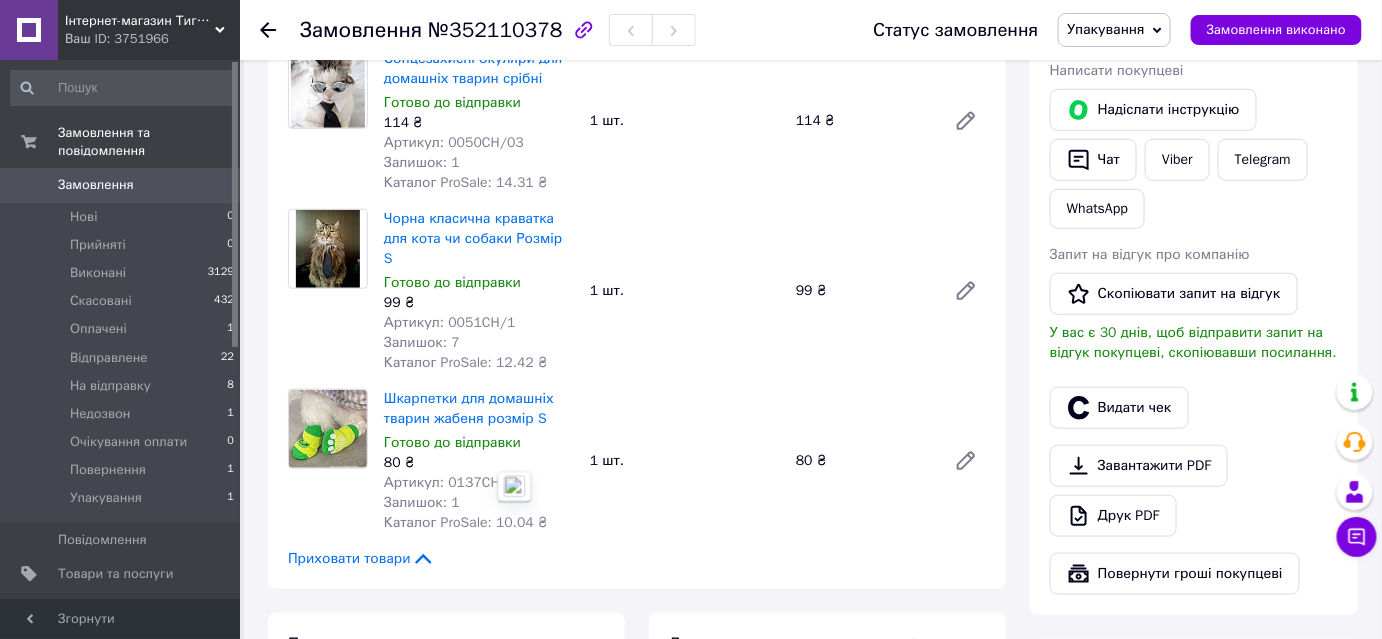click on "Артикул: 0137CH" at bounding box center (442, 482) 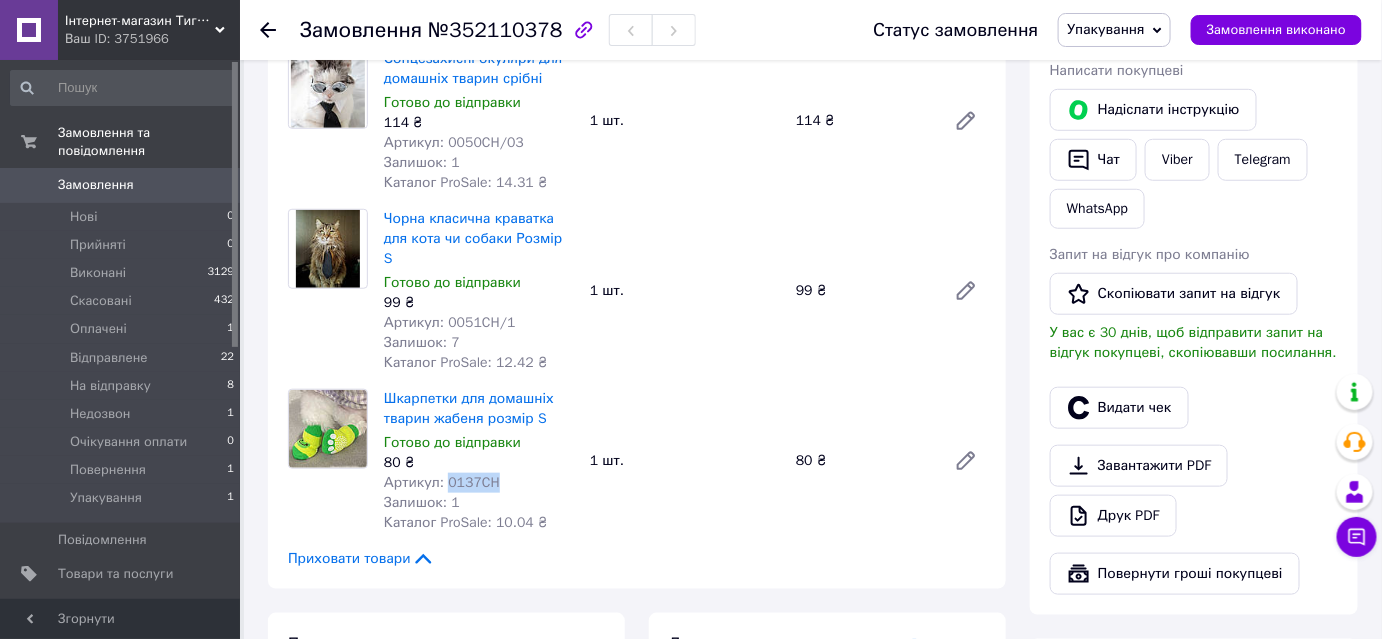 click on "Артикул: 0137CH" at bounding box center (442, 482) 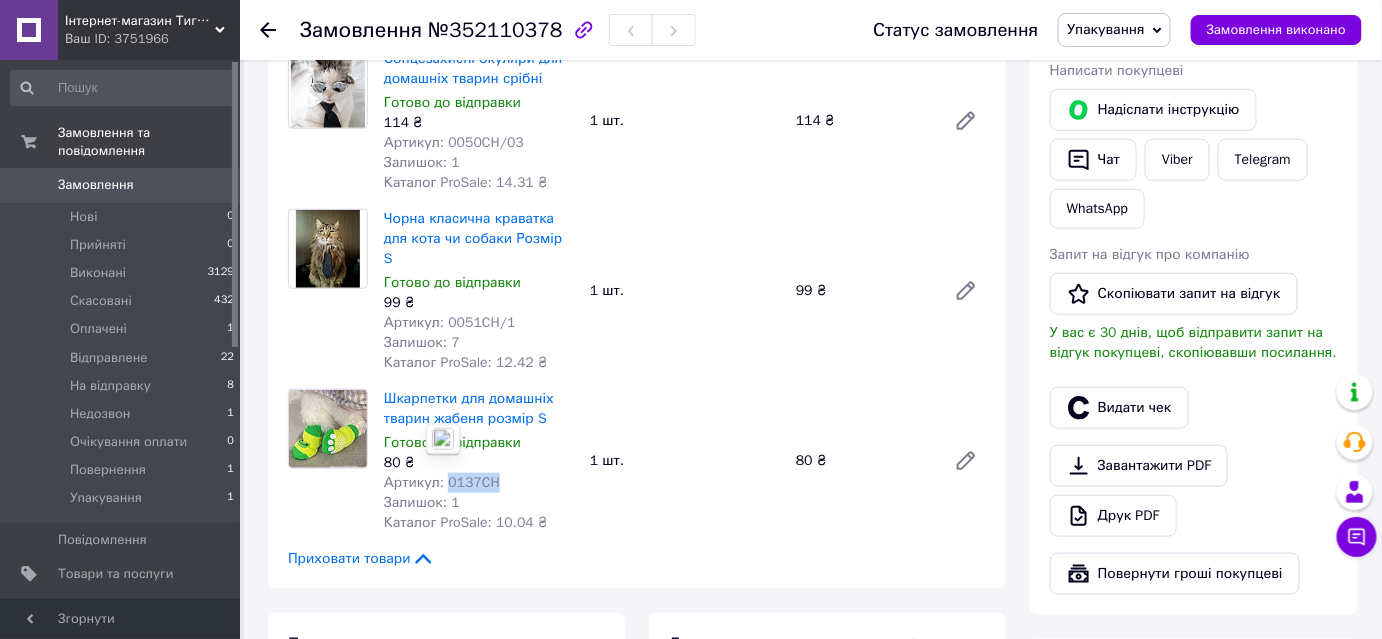copy on "0137CH" 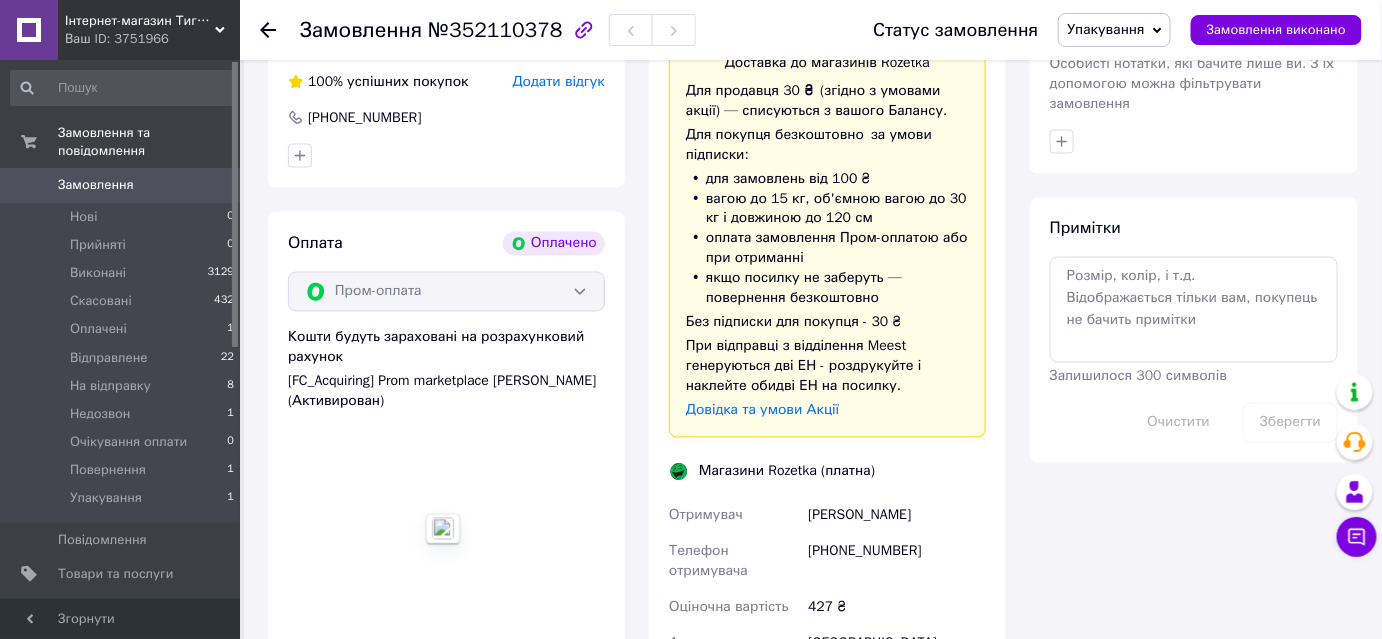 scroll, scrollTop: 1272, scrollLeft: 0, axis: vertical 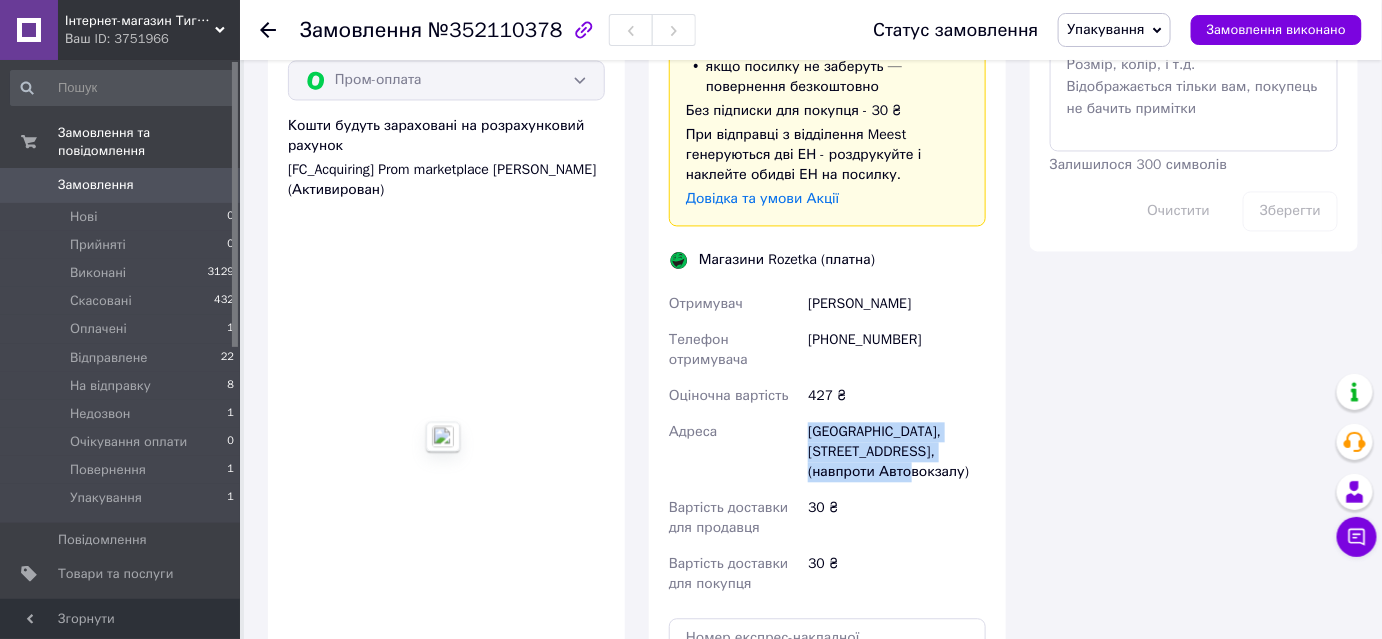drag, startPoint x: 811, startPoint y: 406, endPoint x: 968, endPoint y: 431, distance: 158.97798 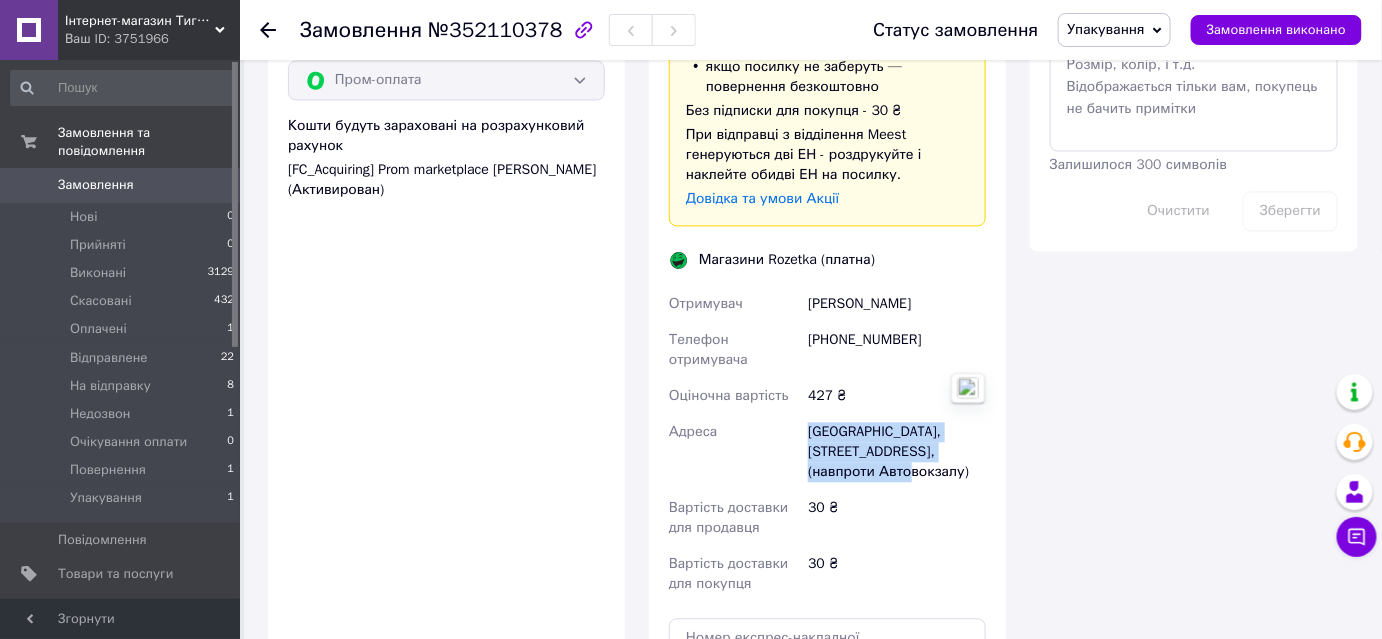 copy on "[GEOGRAPHIC_DATA], [STREET_ADDRESS], (навпроти Автовокзалу)" 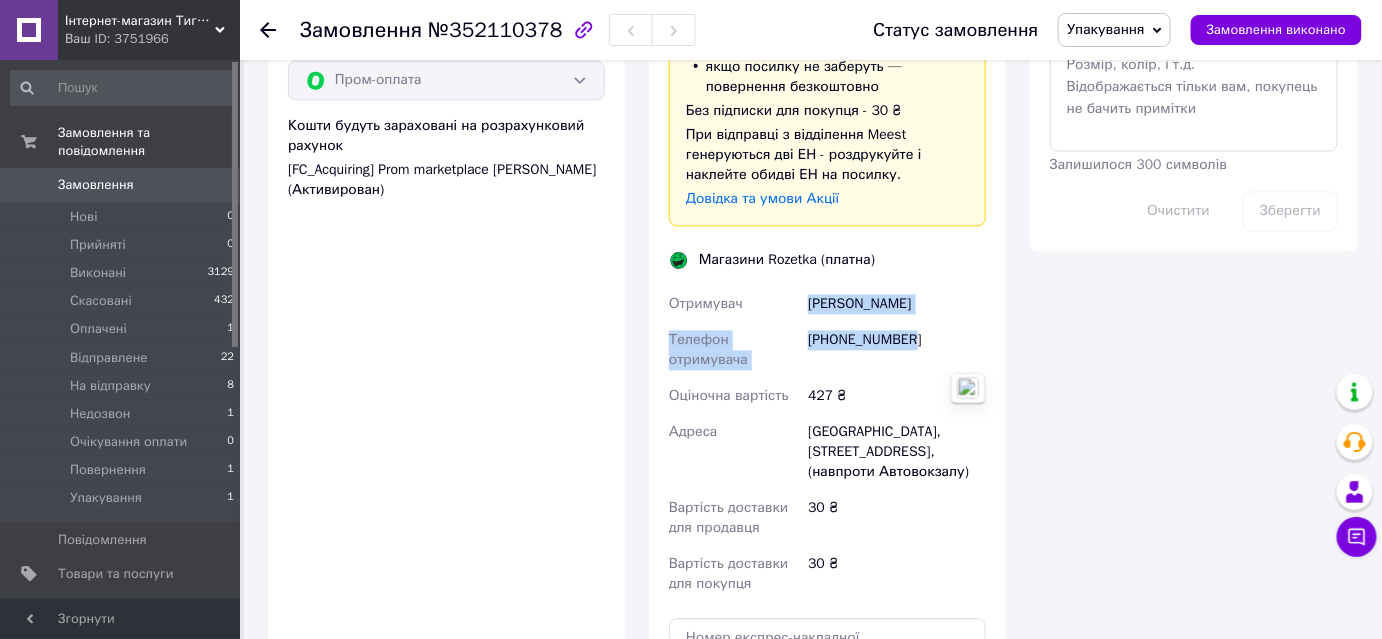 drag, startPoint x: 797, startPoint y: 284, endPoint x: 921, endPoint y: 307, distance: 126.11503 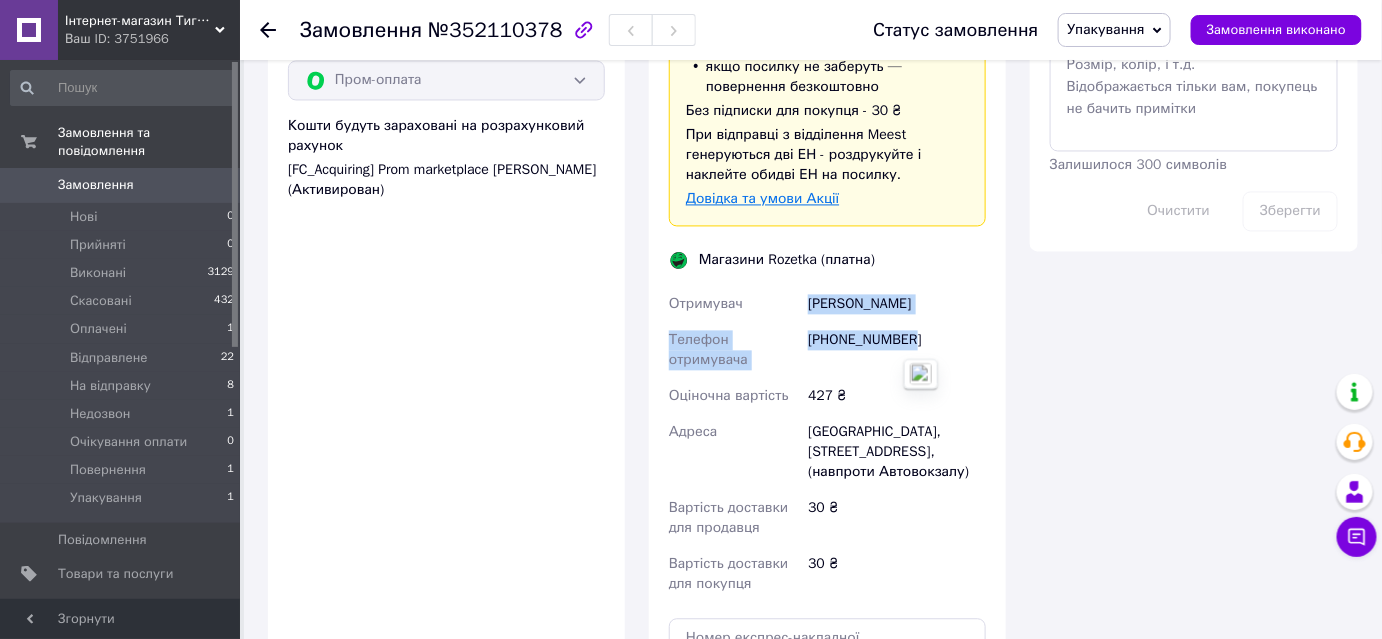 copy on "Отримувач [PERSON_NAME]  Телефон отримувача [PHONE_NUMBER]" 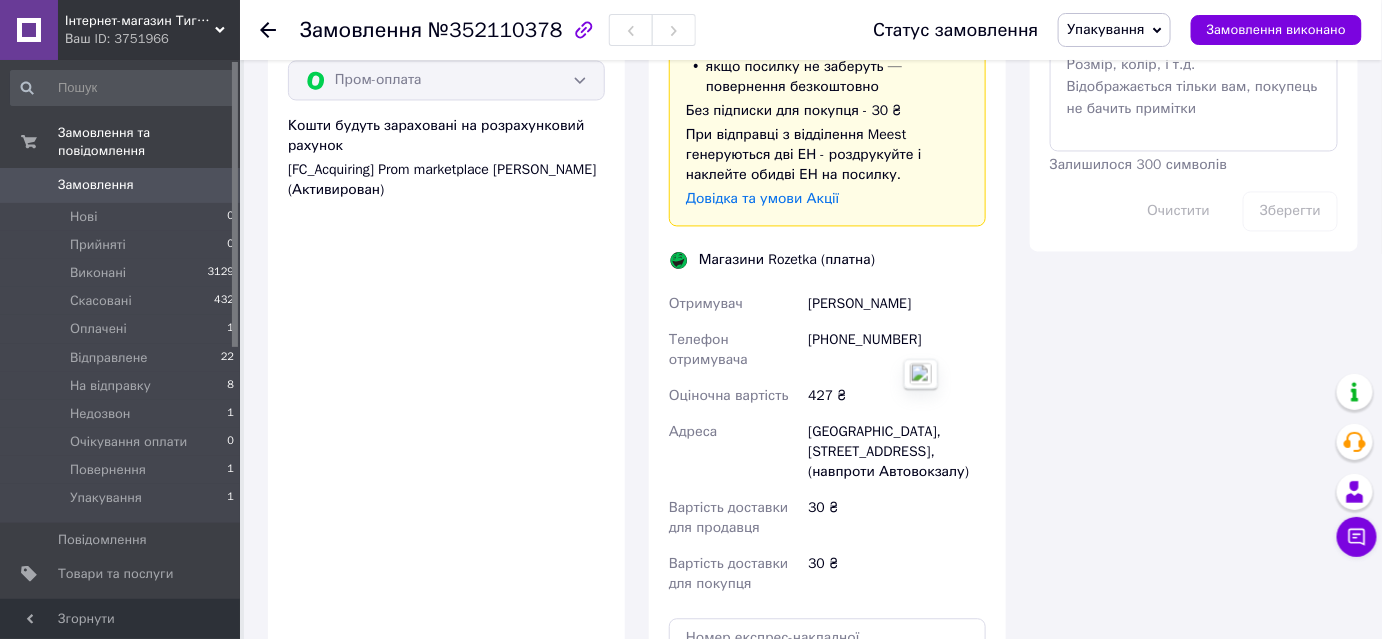 click on "Примітки Залишилося 300 символів Очистити Зберегти" at bounding box center [1194, 118] 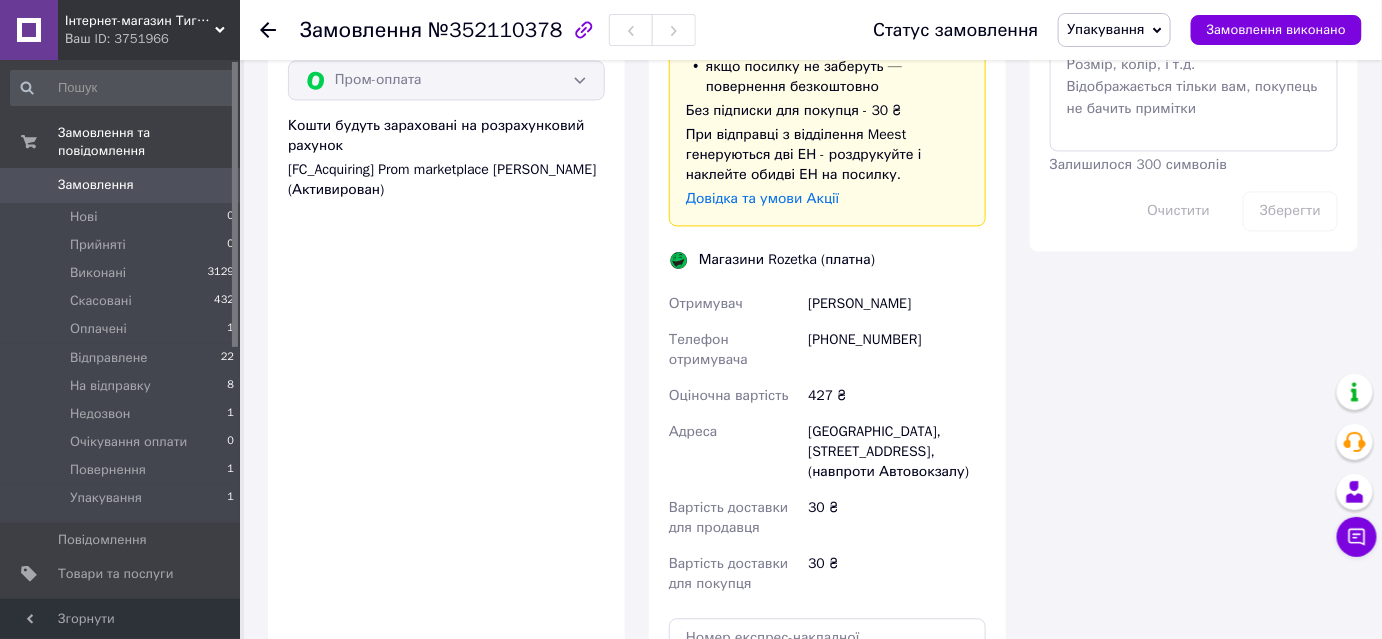 click on "Примітки Залишилося 300 символів Очистити Зберегти" at bounding box center (1194, 118) 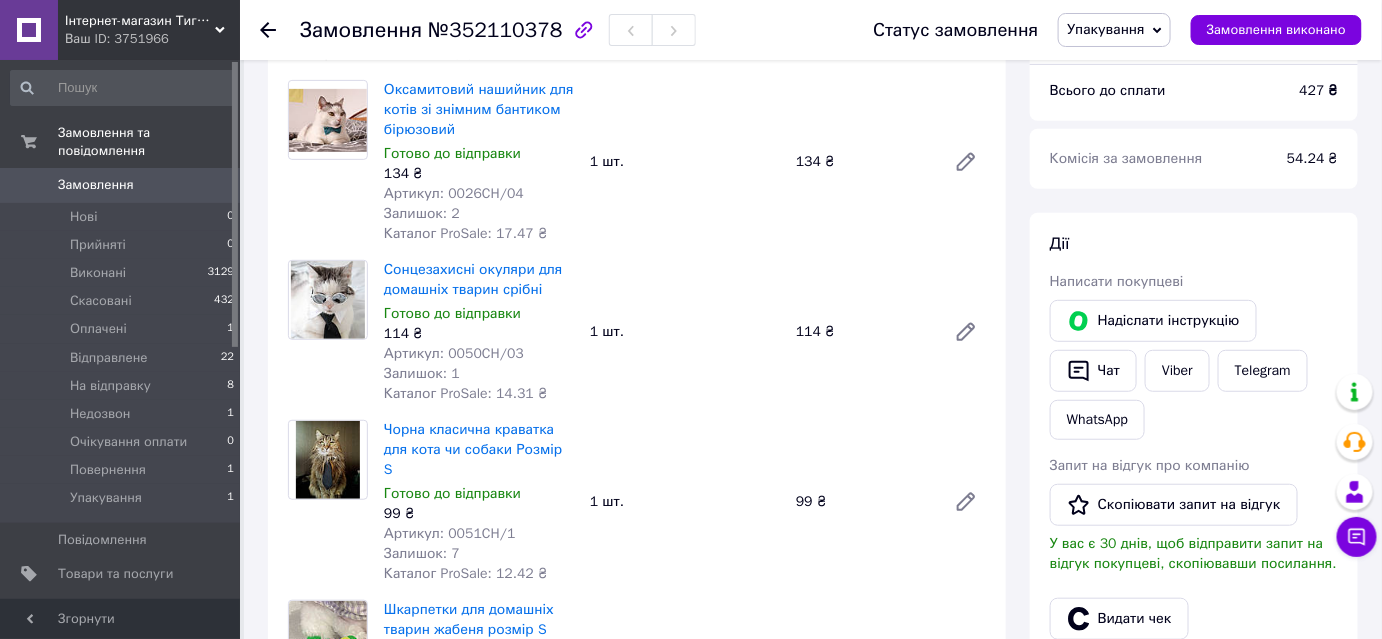 scroll, scrollTop: 0, scrollLeft: 0, axis: both 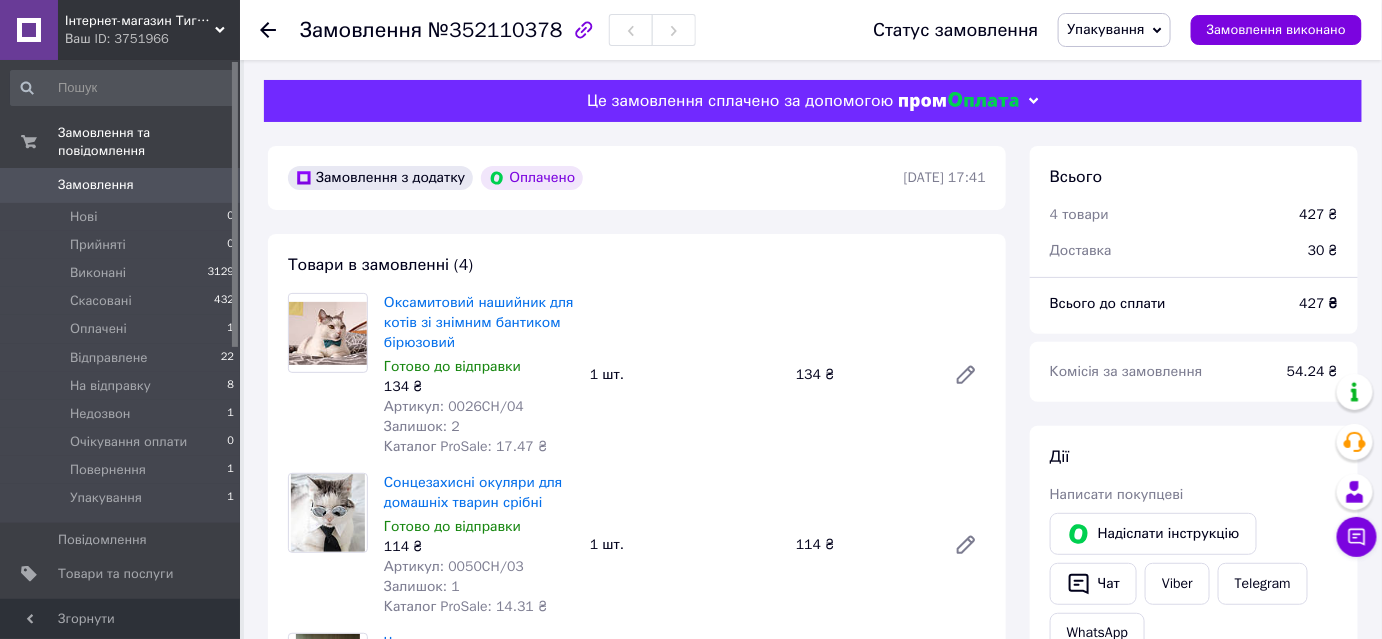 click on "Замовлення з додатку Оплачено [DATE] 17:41 Товари в замовленні (4) Оксамитовий нашийник для котів зі знімним бантиком бірюзовий Готово до відправки 134 ₴ Артикул: 0026CH/04 Залишок: 2 Каталог ProSale: 17.47 ₴  1 шт. 134 ₴ Сонцезахисні окуляри для домашніх тварин срібні Готово до відправки 114 ₴ Артикул: 0050CH/03 Залишок: 1 Каталог ProSale: 14.31 ₴  1 шт. 114 ₴ Чорна класична краватка для кота чи собаки Розмір S Готово до відправки 99 ₴ Артикул: 0051CH/1 Залишок: 7 Каталог ProSale: 12.42 ₴  1 шт. 99 ₴ Шкарпетки для домашніх тварин жабеня розмір S Готово до відправки 80 ₴ Артикул: 0137CH Залишок: 1 1 шт. 80 ₴ 100% *" at bounding box center (637, 1260) 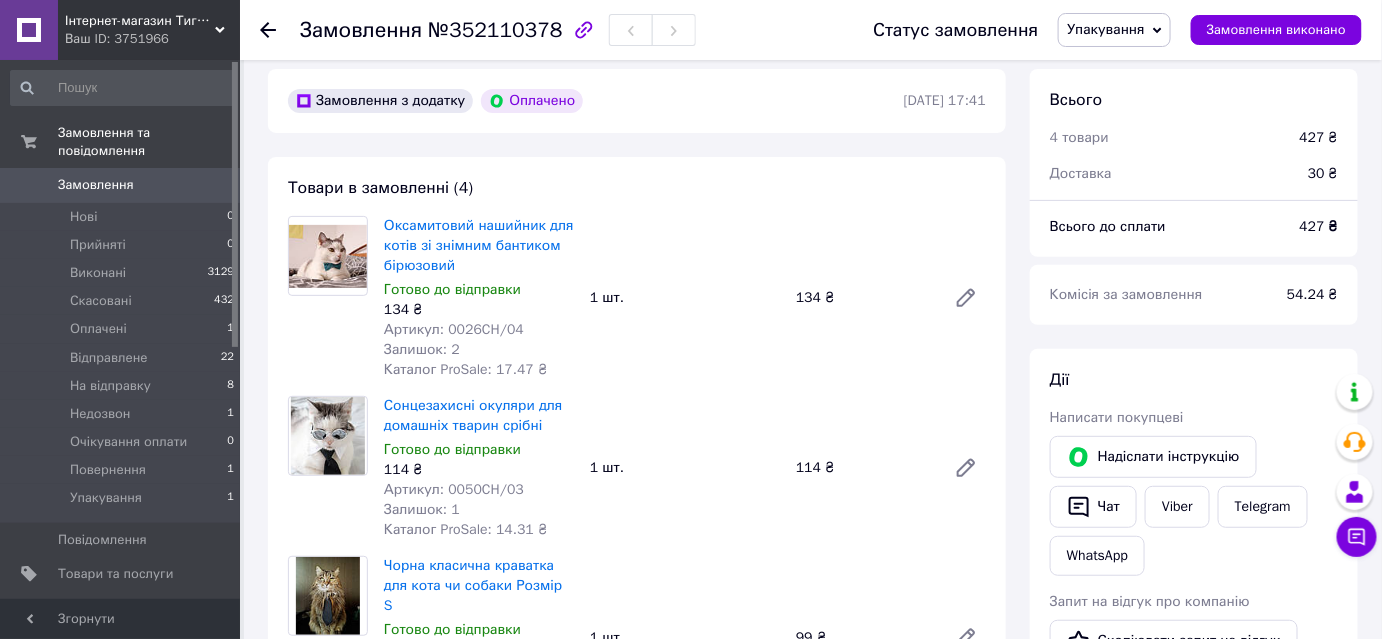 scroll, scrollTop: 0, scrollLeft: 0, axis: both 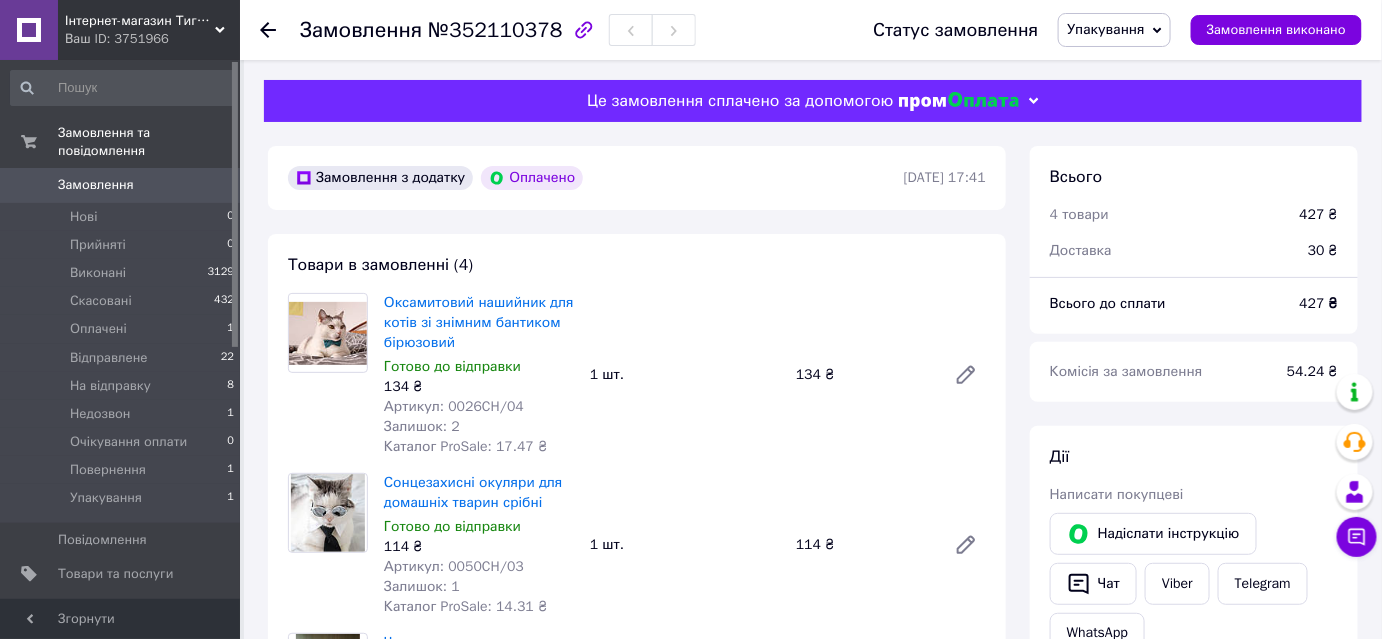 click on "Замовлення з додатку Оплачено [DATE] 17:41 Товари в замовленні (4) Оксамитовий нашийник для котів зі знімним бантиком бірюзовий Готово до відправки 134 ₴ Артикул: 0026CH/04 Залишок: 2 Каталог ProSale: 17.47 ₴  1 шт. 134 ₴ Сонцезахисні окуляри для домашніх тварин срібні Готово до відправки 114 ₴ Артикул: 0050CH/03 Залишок: 1 Каталог ProSale: 14.31 ₴  1 шт. 114 ₴ Чорна класична краватка для кота чи собаки Розмір S Готово до відправки 99 ₴ Артикул: 0051CH/1 Залишок: 7 Каталог ProSale: 12.42 ₴  1 шт. 99 ₴ Шкарпетки для домашніх тварин жабеня розмір S Готово до відправки 80 ₴ Артикул: 0137CH Залишок: 1 1 шт. 80 ₴ 100% *" at bounding box center (637, 1260) 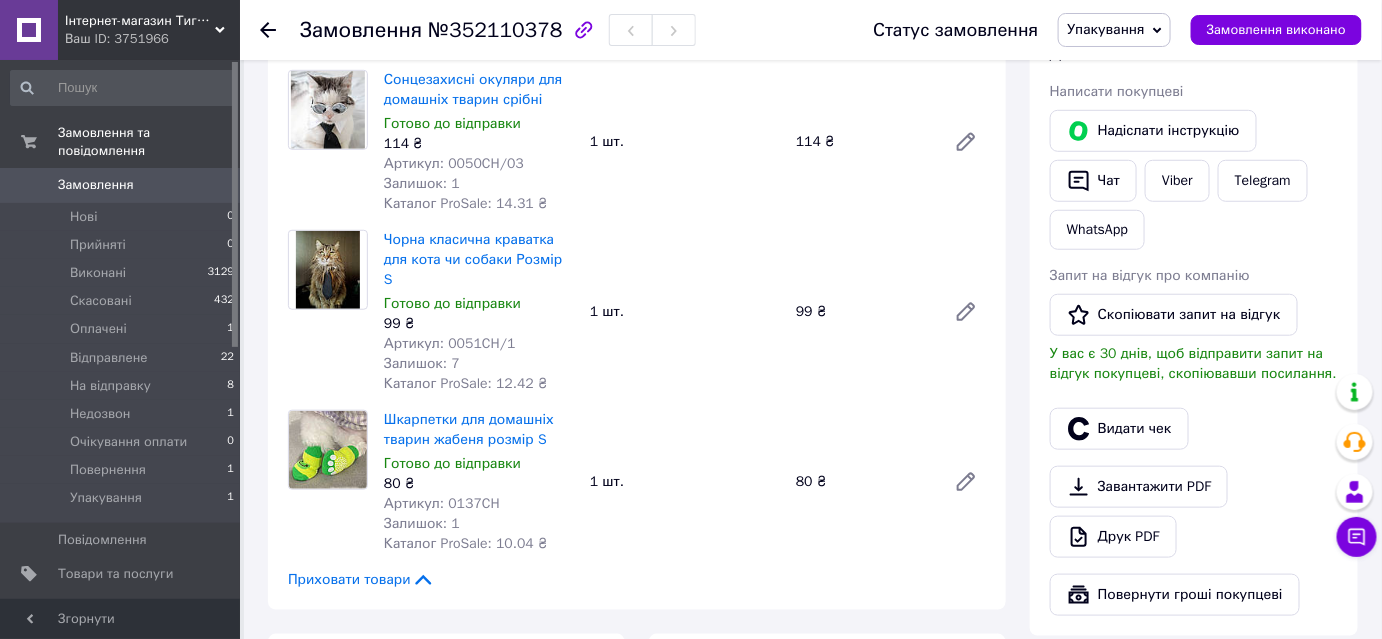scroll, scrollTop: 424, scrollLeft: 0, axis: vertical 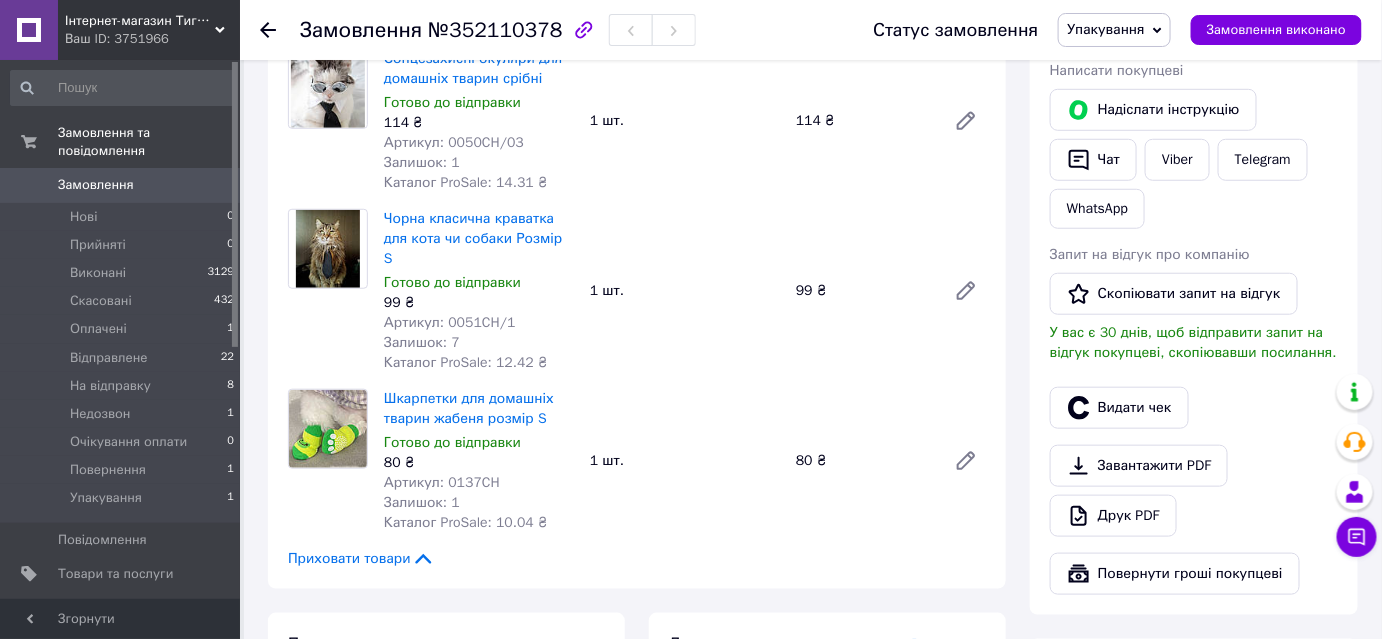 click on "Чорна класична краватка для кота чи собаки Розмір S Готово до відправки 99 ₴ Артикул: 0051CH/1 Залишок: 7 Каталог ProSale: 12.42 ₴  1 шт. 99 ₴" at bounding box center [685, 291] 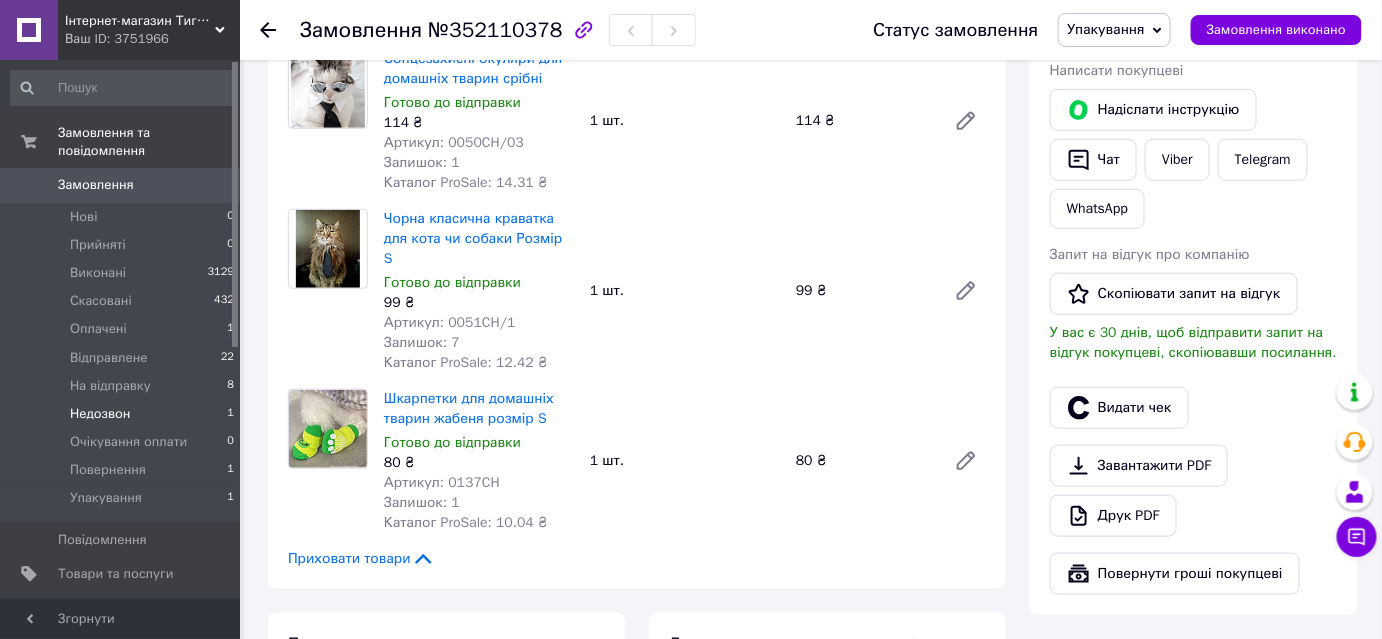click on "Недозвон 1" at bounding box center (123, 414) 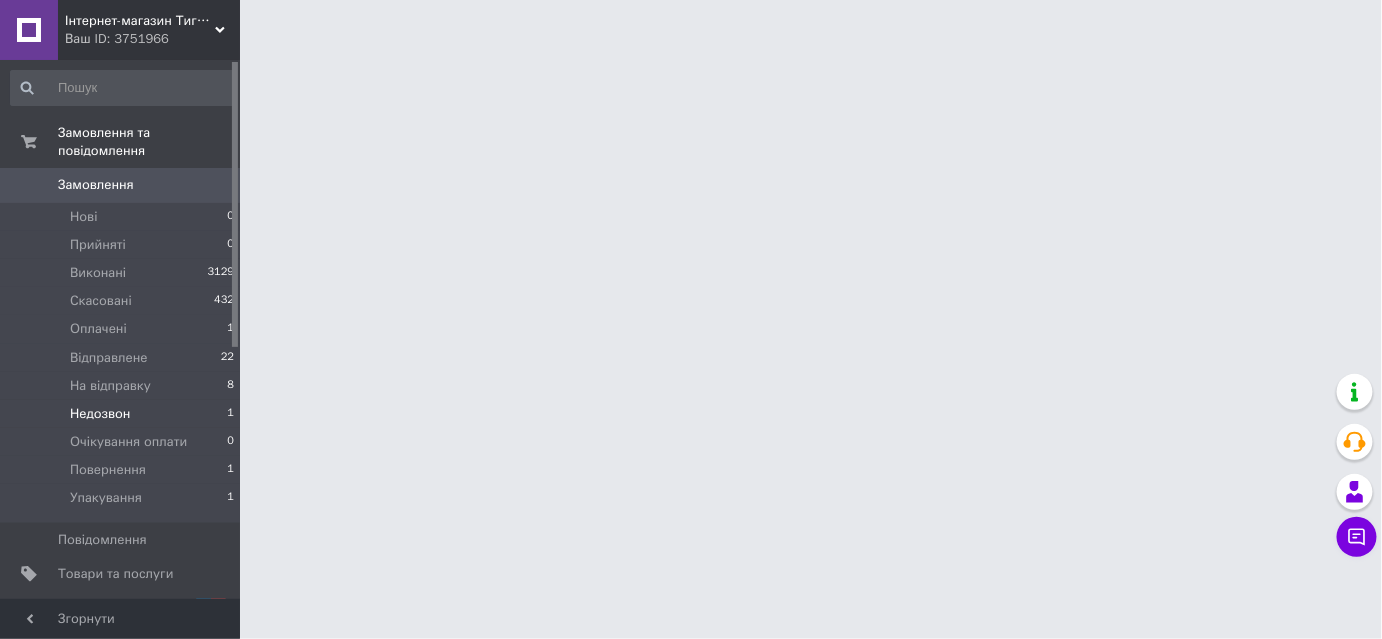 scroll, scrollTop: 0, scrollLeft: 0, axis: both 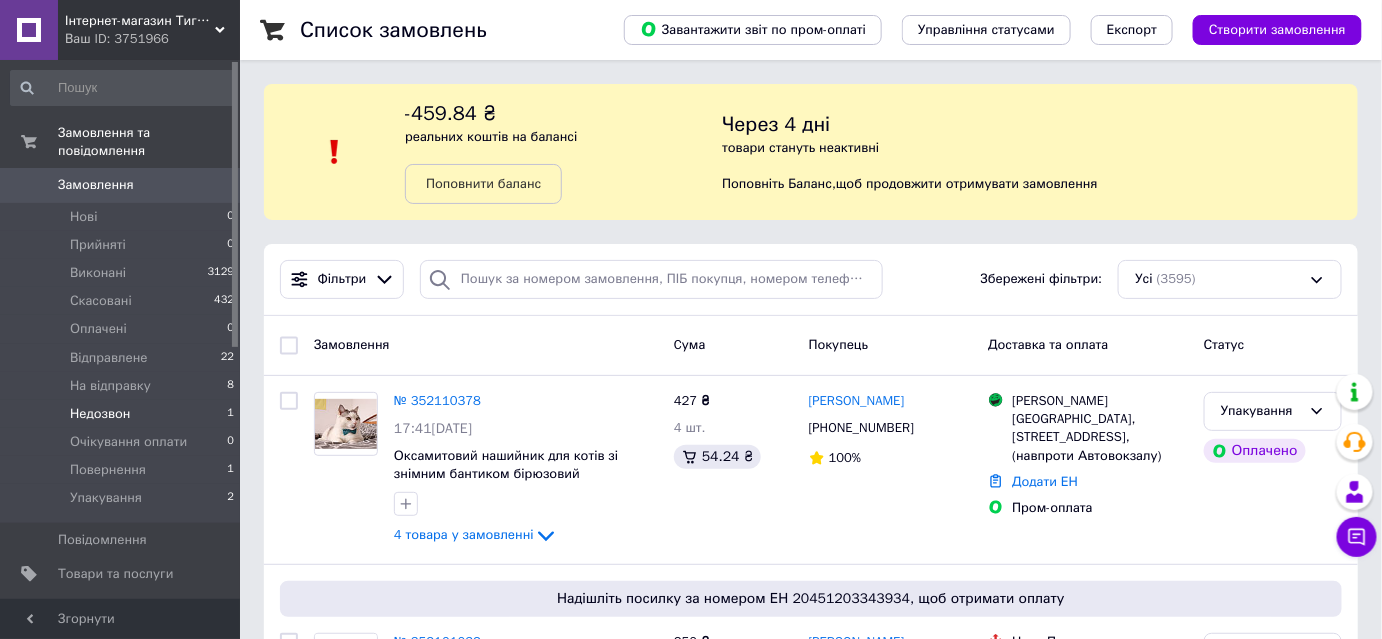 click on "Недозвон 1" at bounding box center (123, 414) 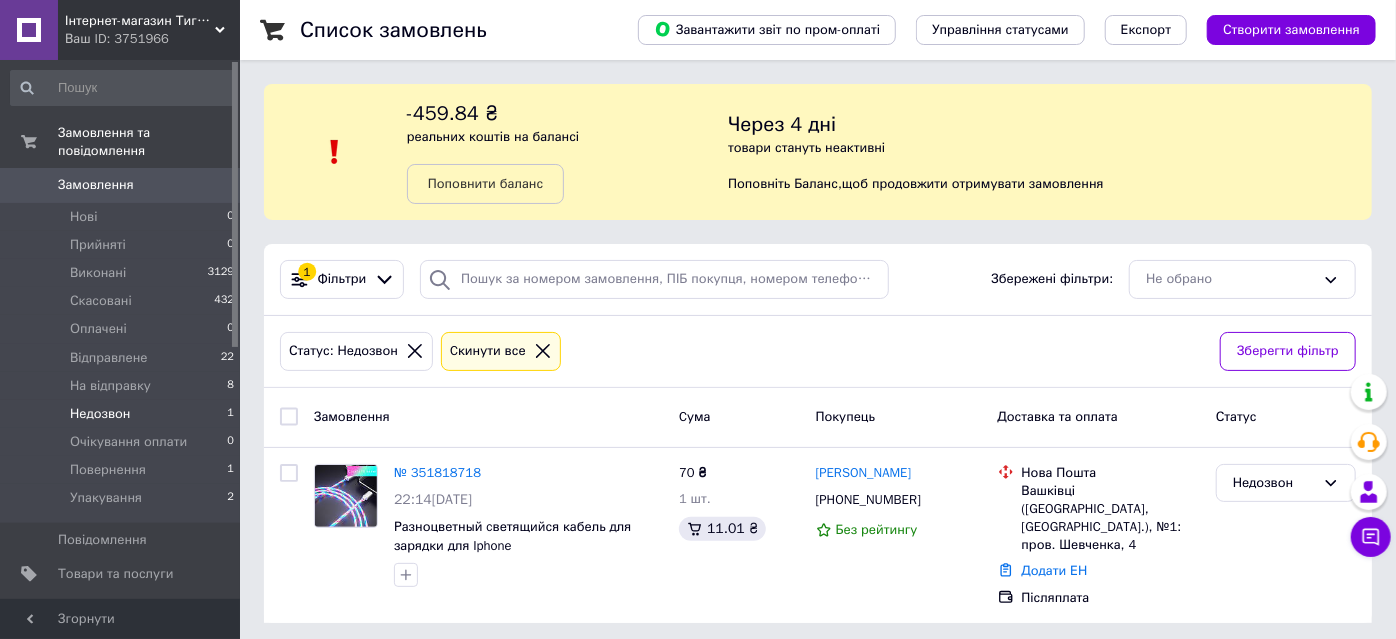 click on "Замовлення" at bounding box center [96, 185] 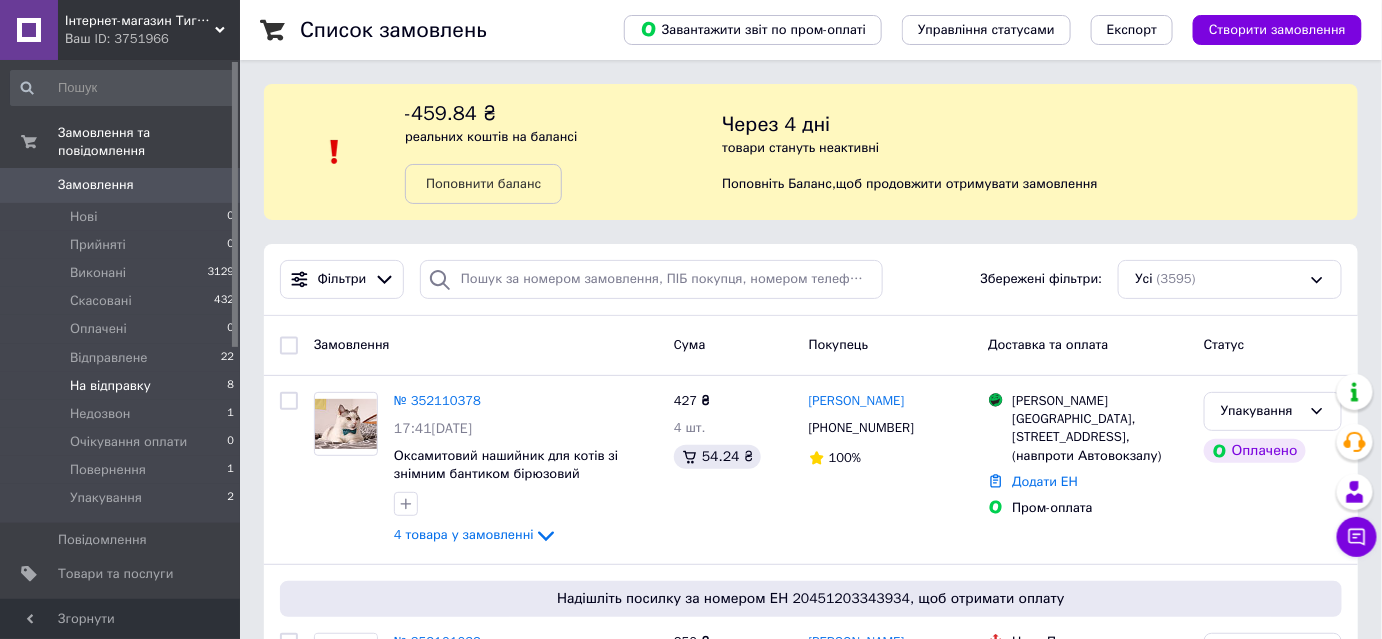 click on "На відправку 8" at bounding box center (123, 386) 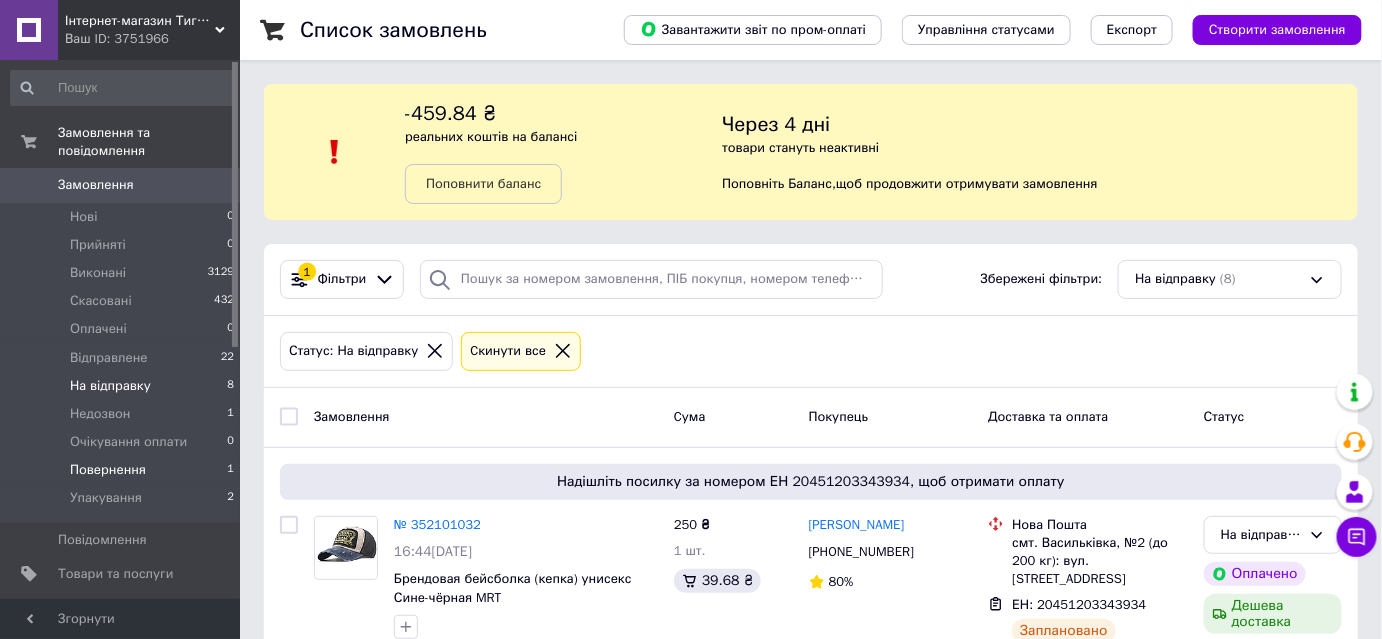click on "Повернення" at bounding box center (108, 470) 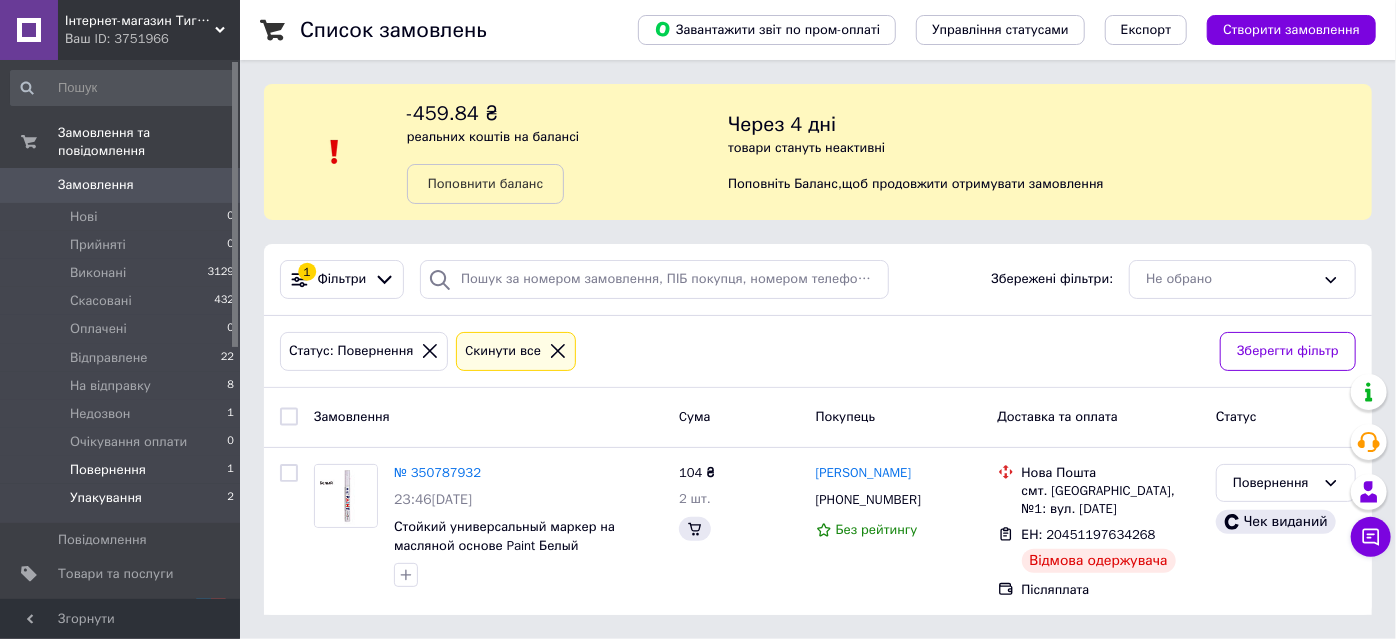 click on "Упакування" at bounding box center (106, 498) 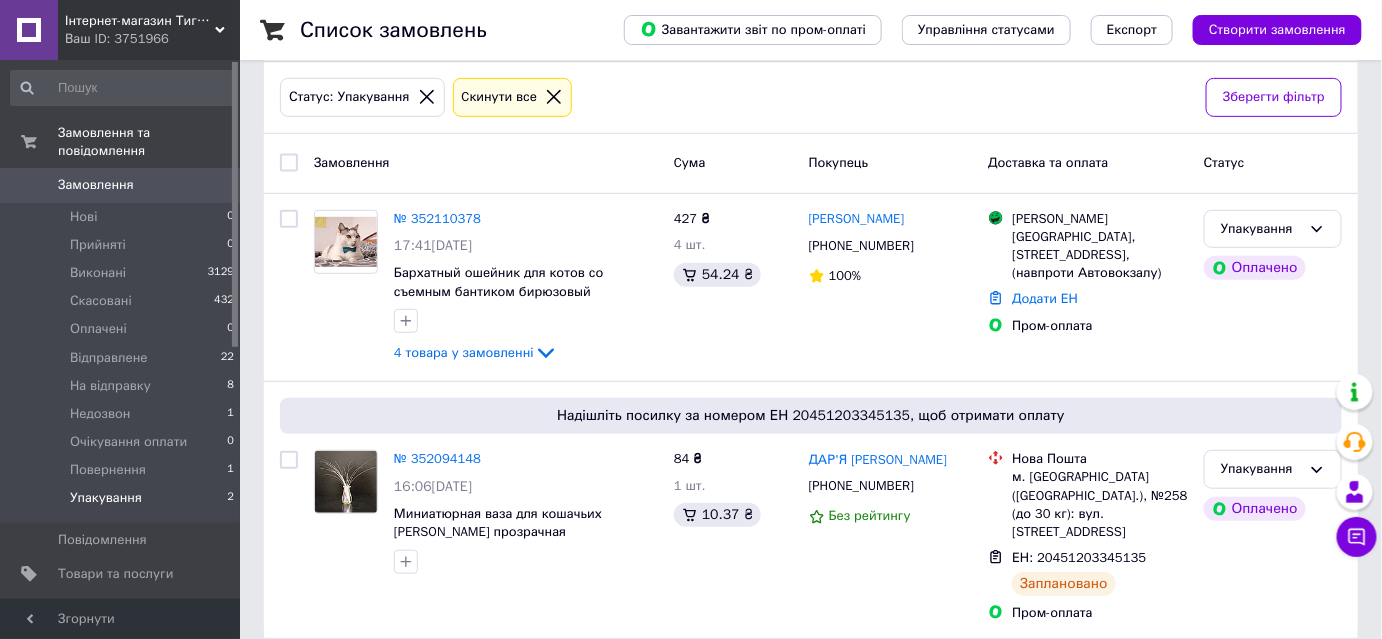 scroll, scrollTop: 256, scrollLeft: 0, axis: vertical 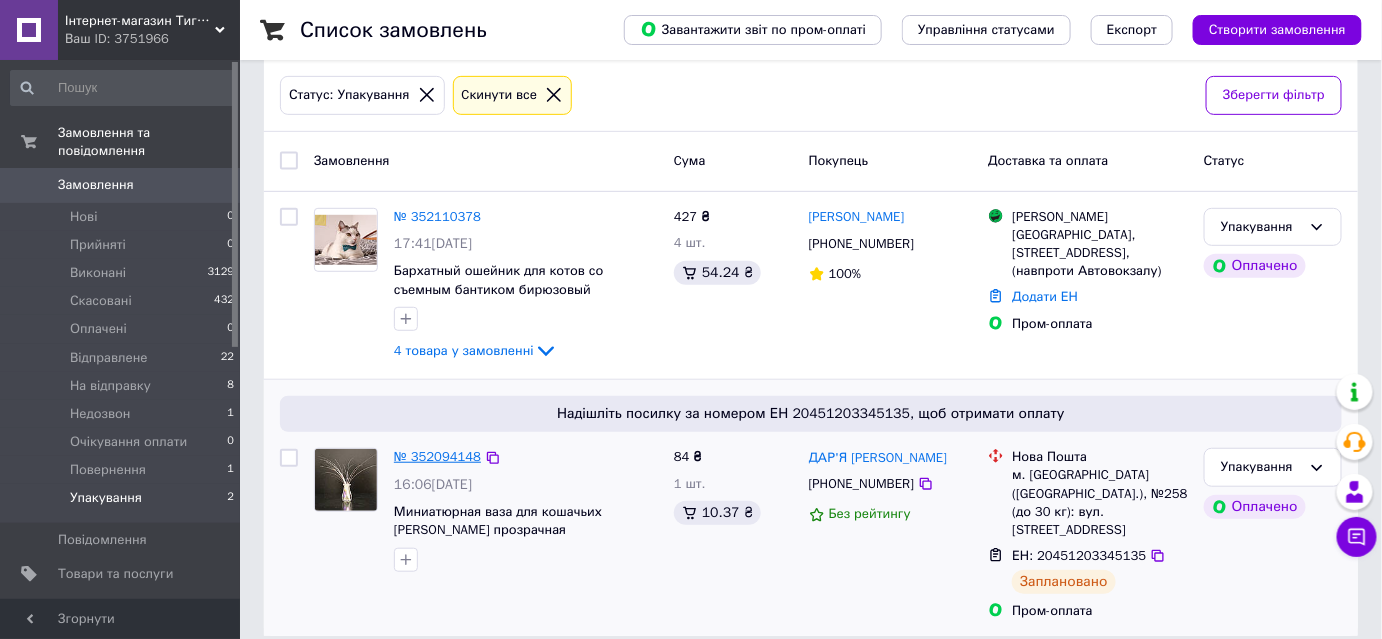 click on "№ 352094148" at bounding box center [437, 456] 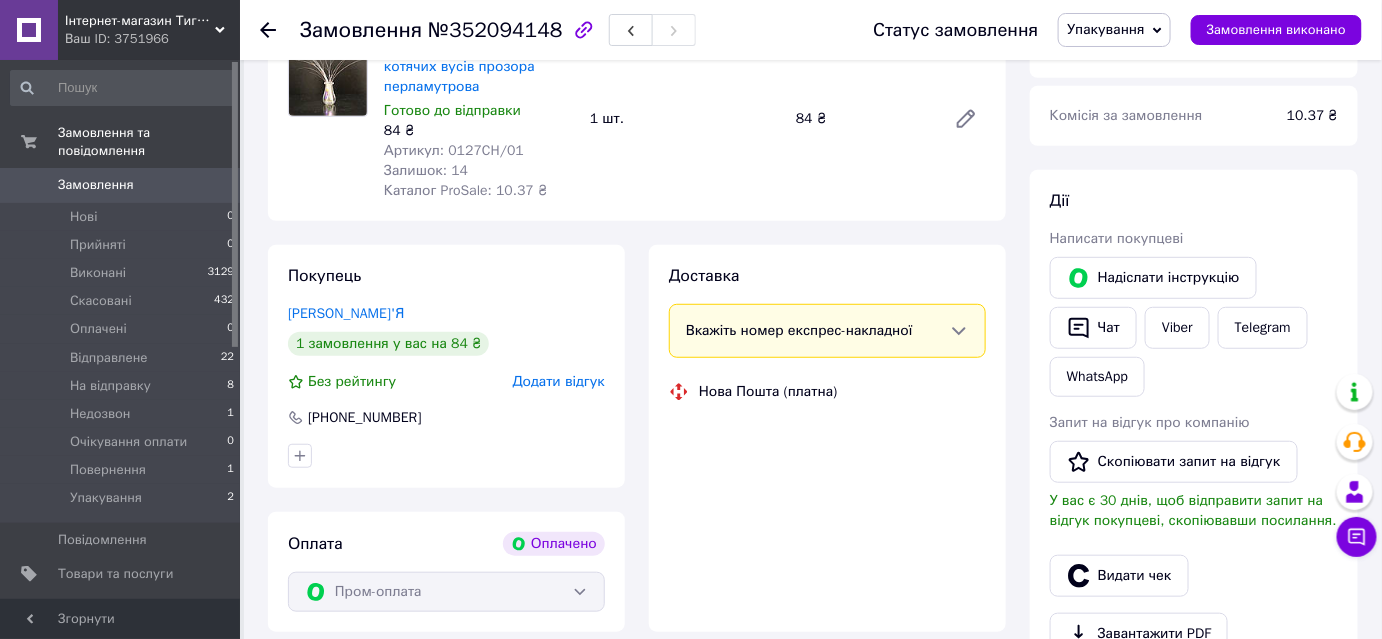 scroll, scrollTop: 108, scrollLeft: 0, axis: vertical 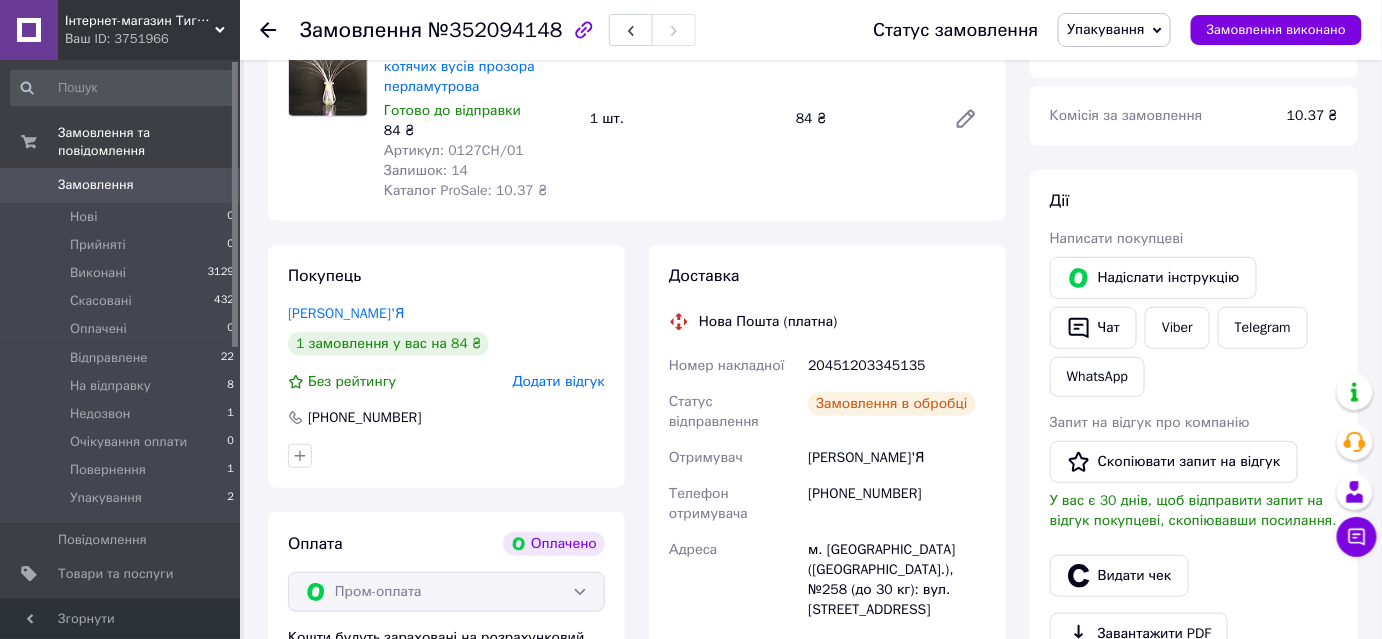 click on "Замовлення" at bounding box center (121, 185) 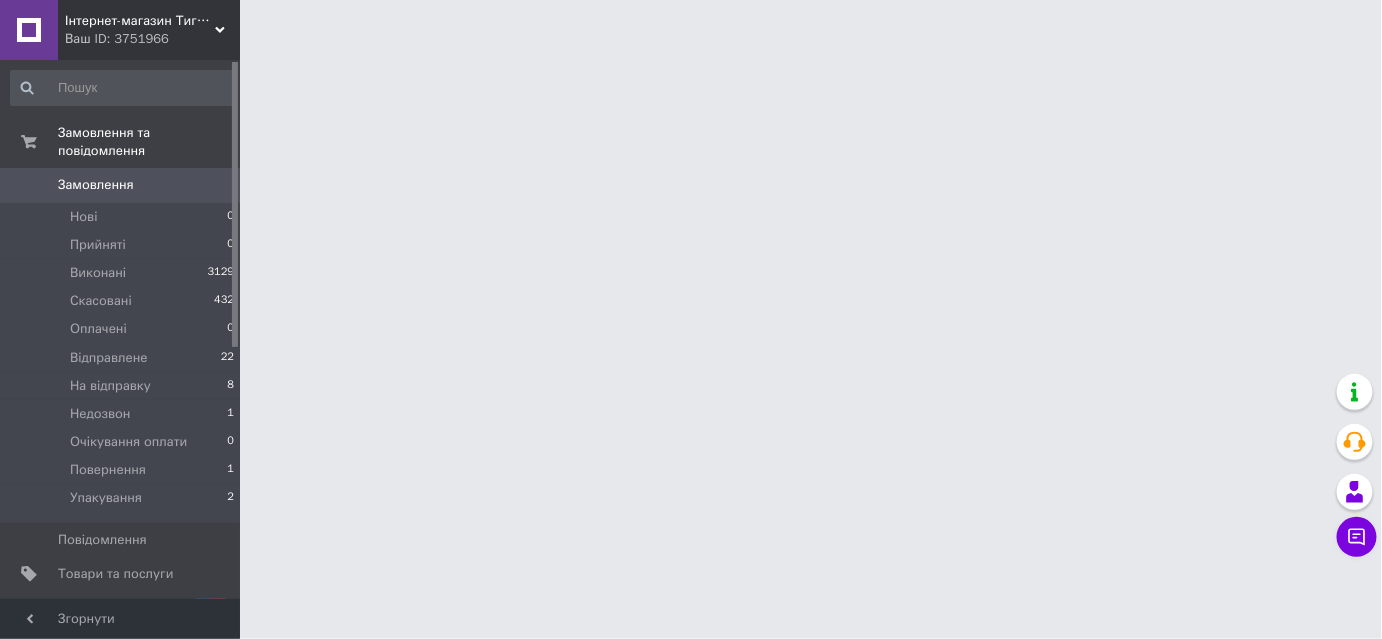 scroll, scrollTop: 0, scrollLeft: 0, axis: both 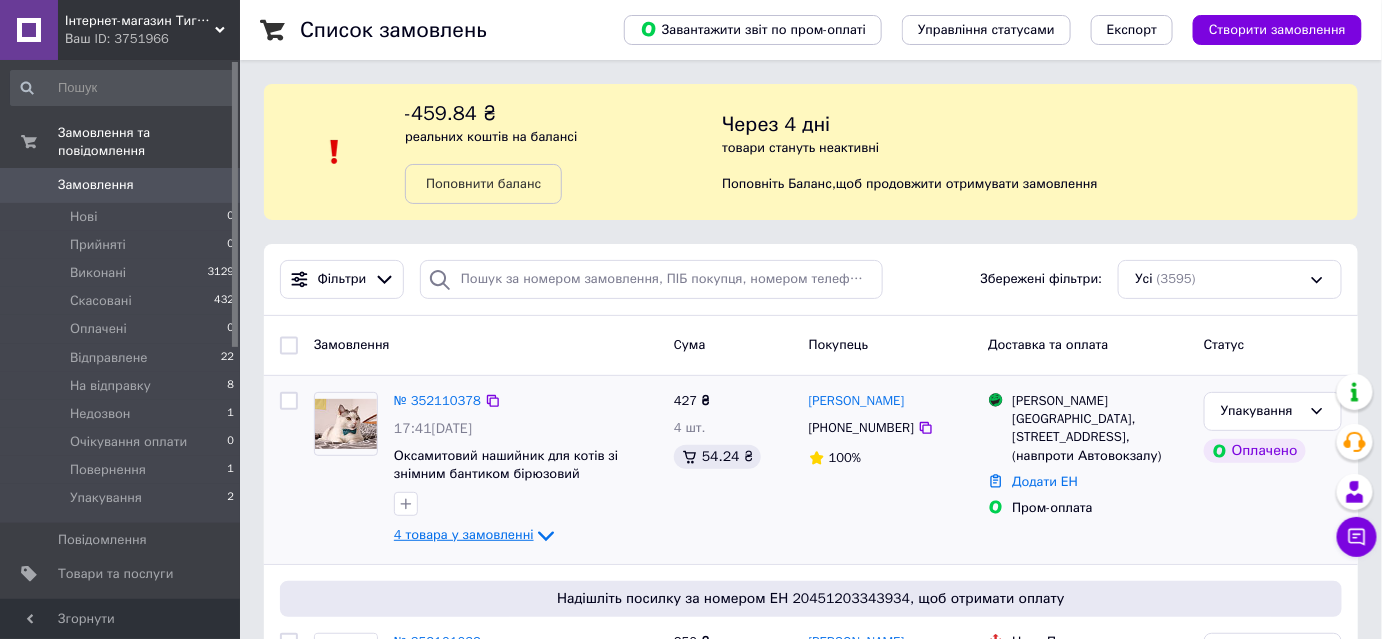 click 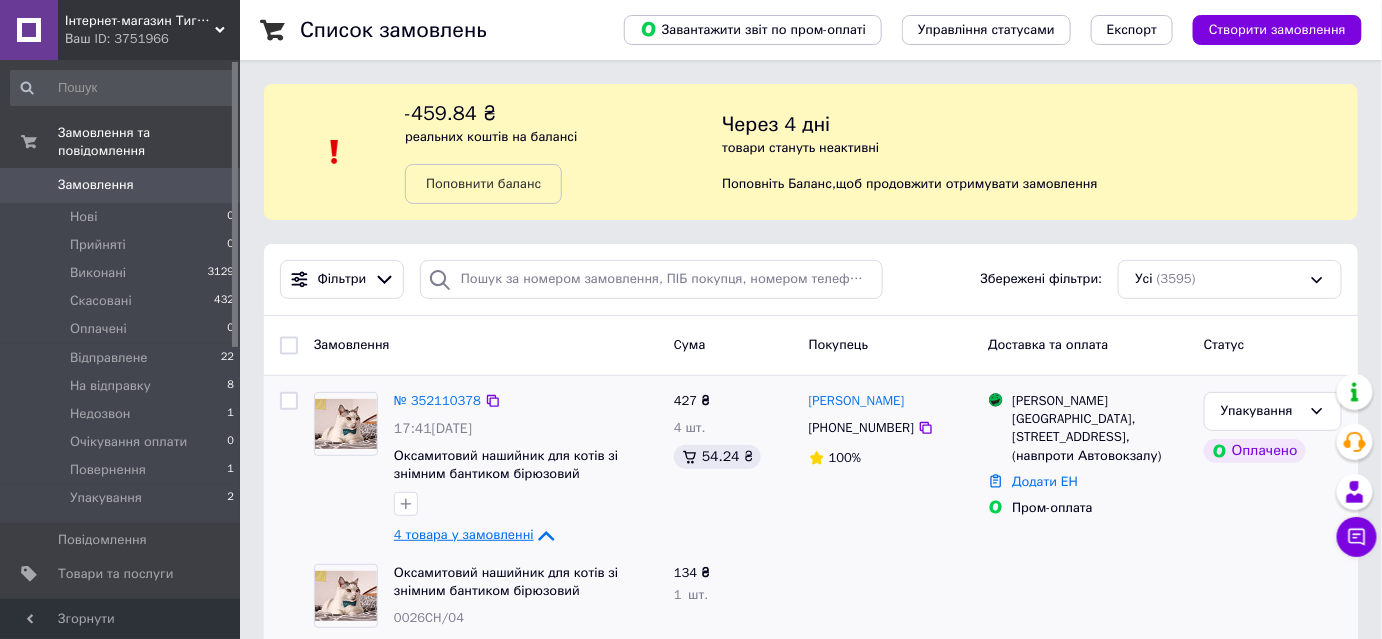 scroll, scrollTop: 212, scrollLeft: 0, axis: vertical 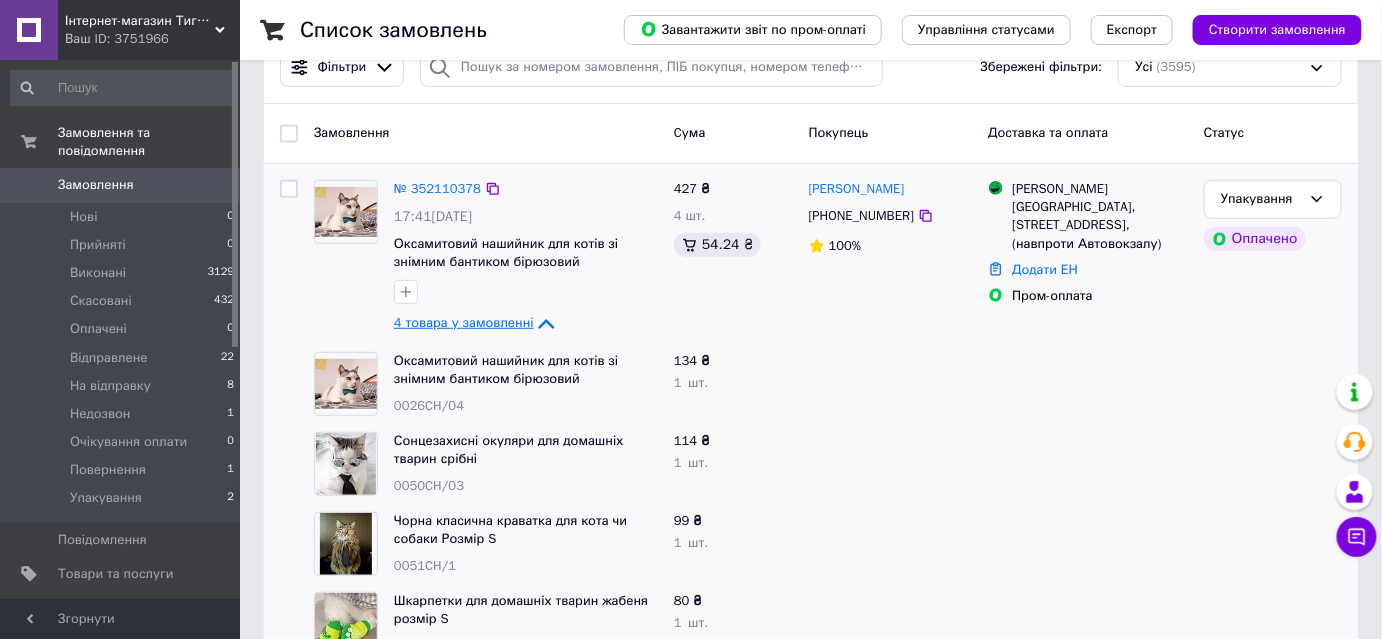 click 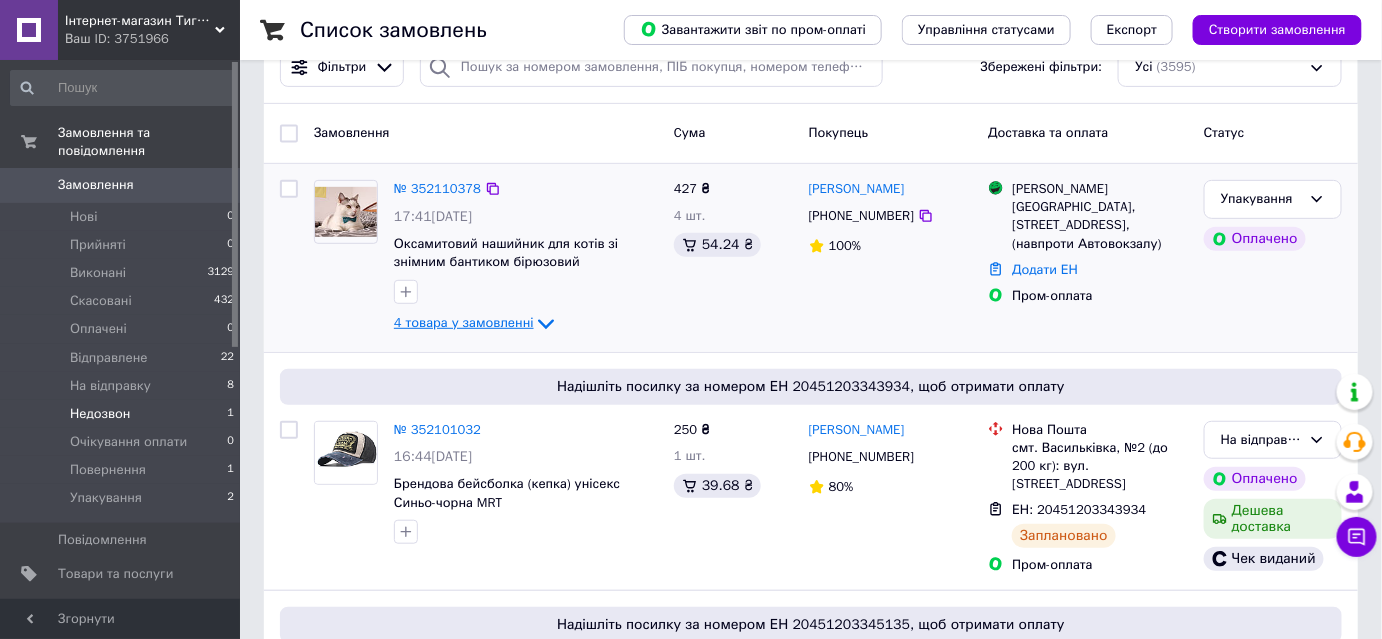 click on "Недозвон 1" at bounding box center [123, 414] 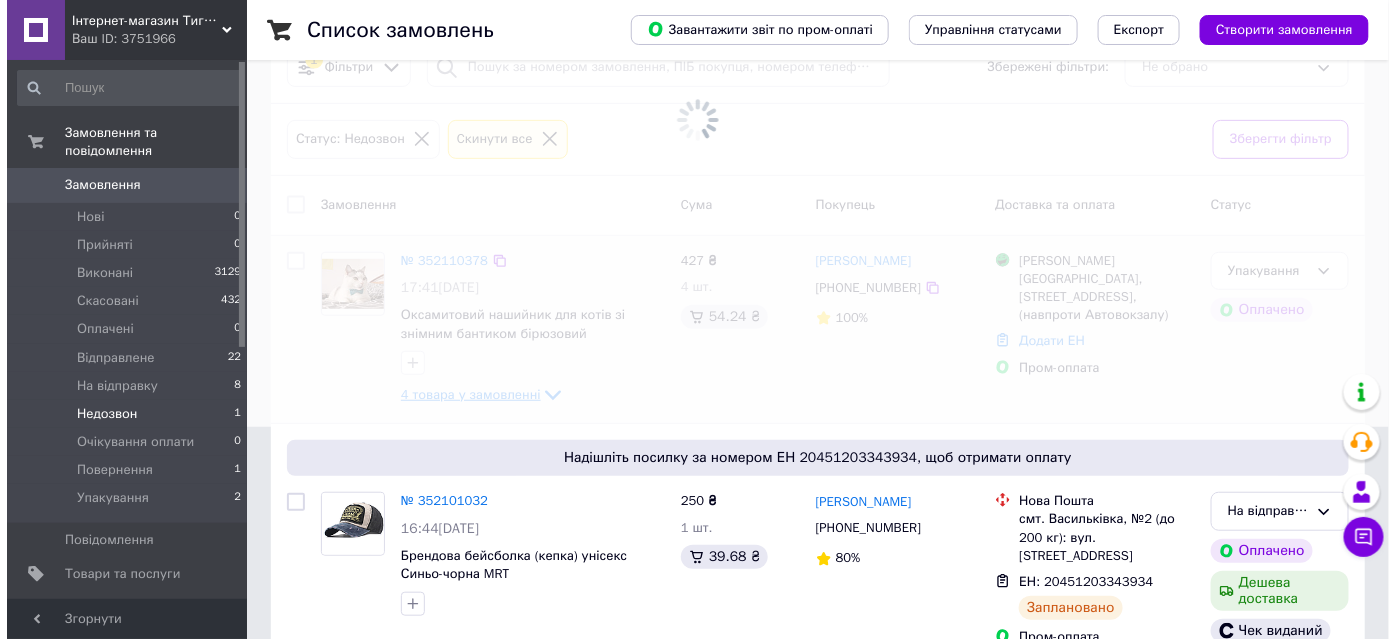 scroll, scrollTop: 0, scrollLeft: 0, axis: both 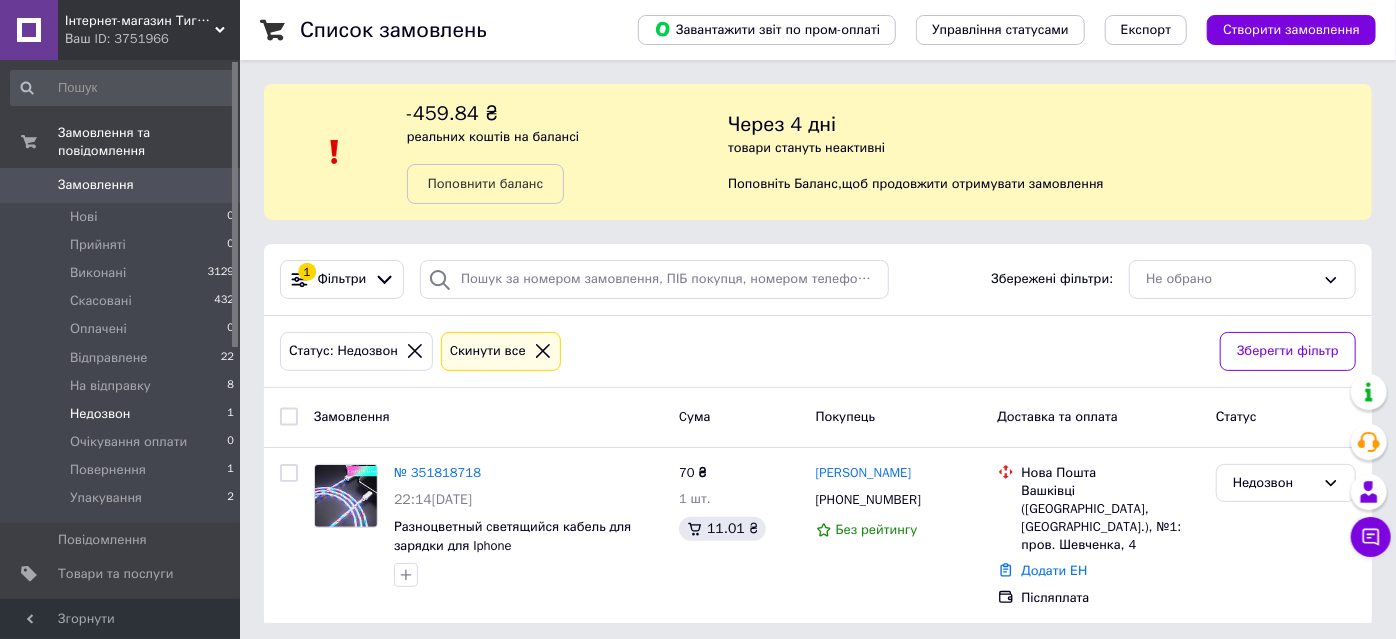 click on "Недозвон 1" at bounding box center [123, 414] 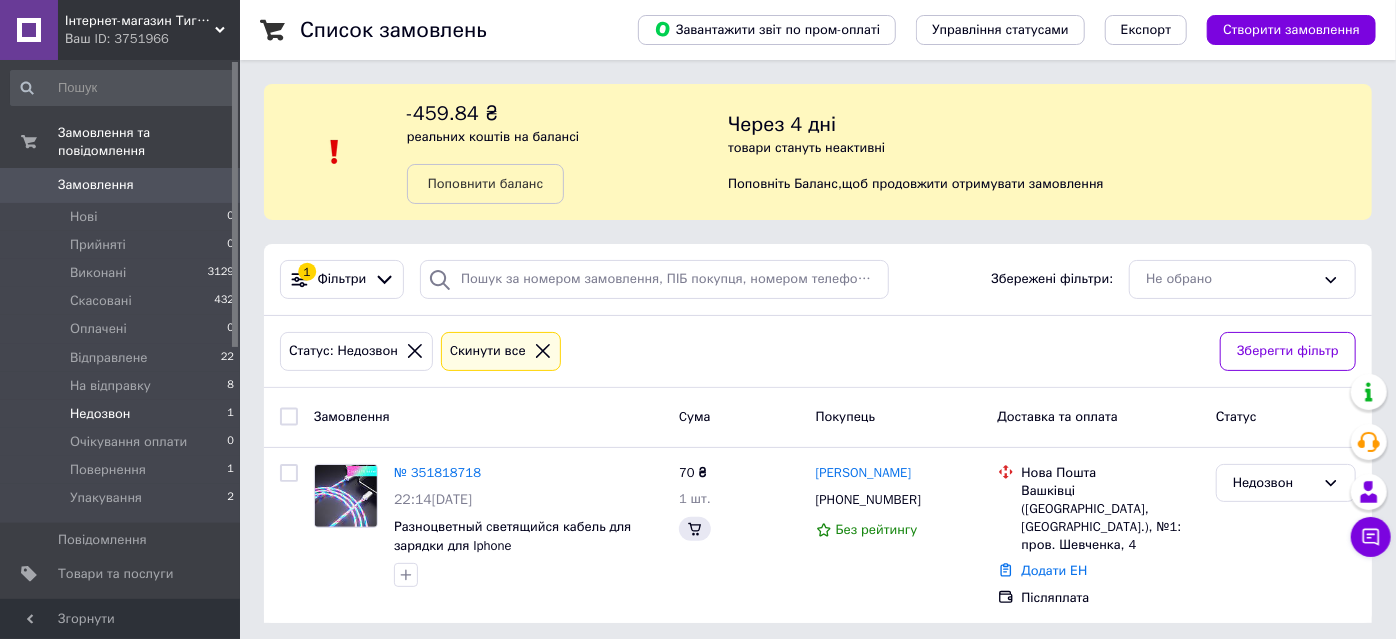click on "Замовлення" at bounding box center [121, 185] 